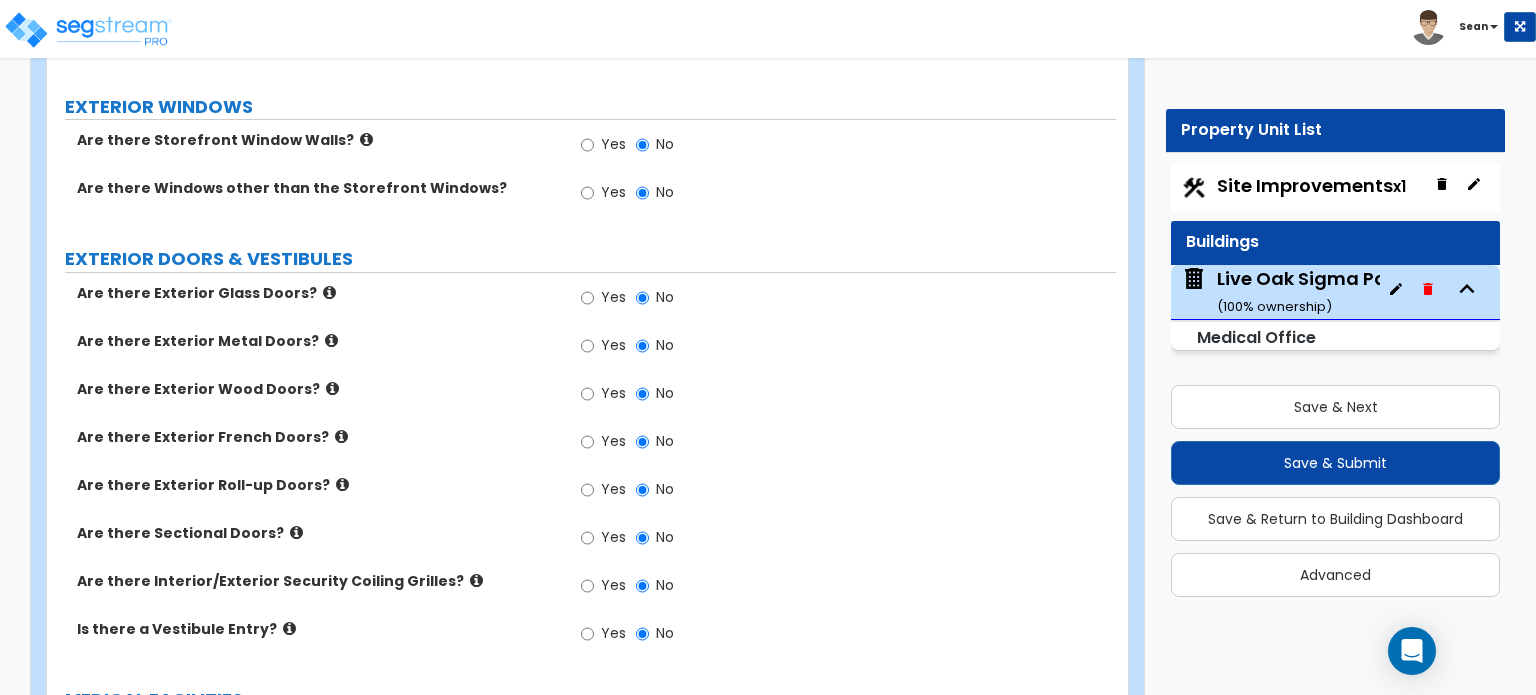 scroll, scrollTop: 1400, scrollLeft: 0, axis: vertical 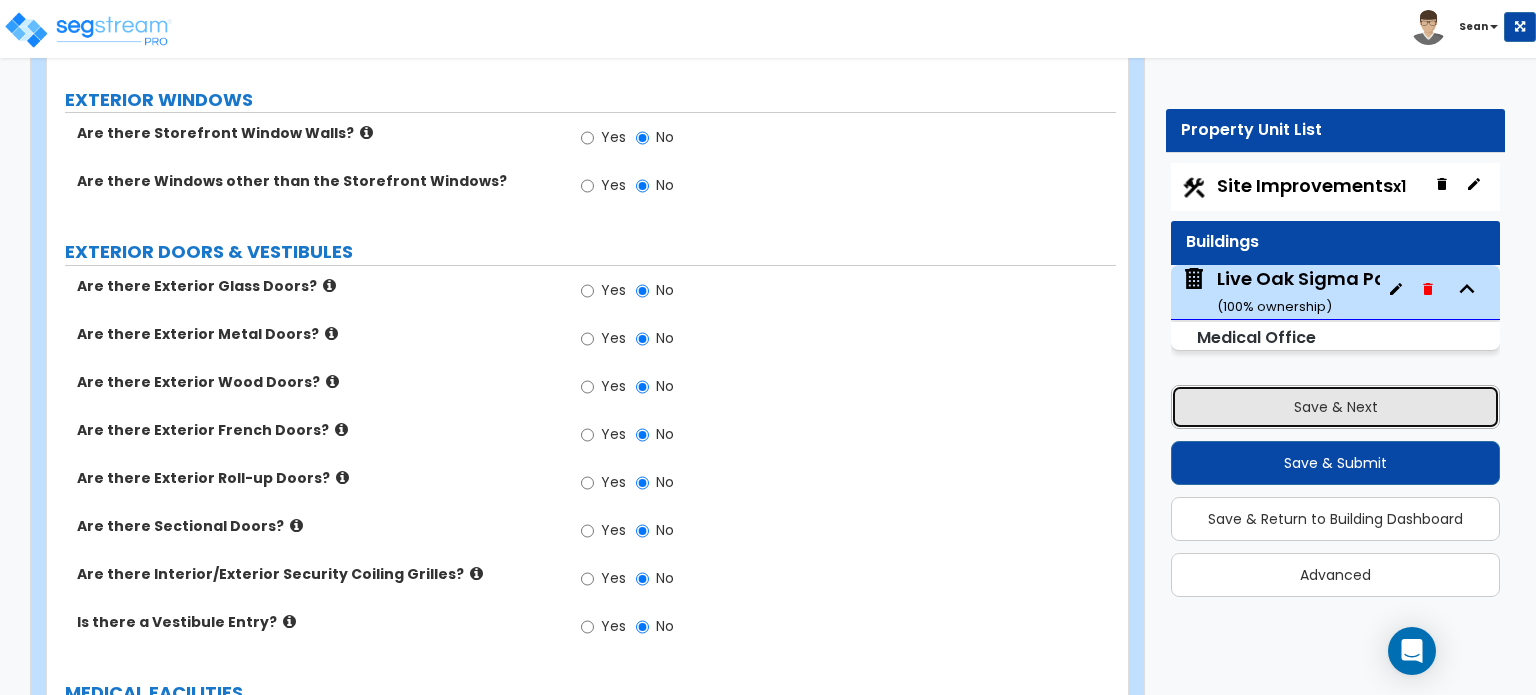 click on "Save & Next" at bounding box center [1335, 407] 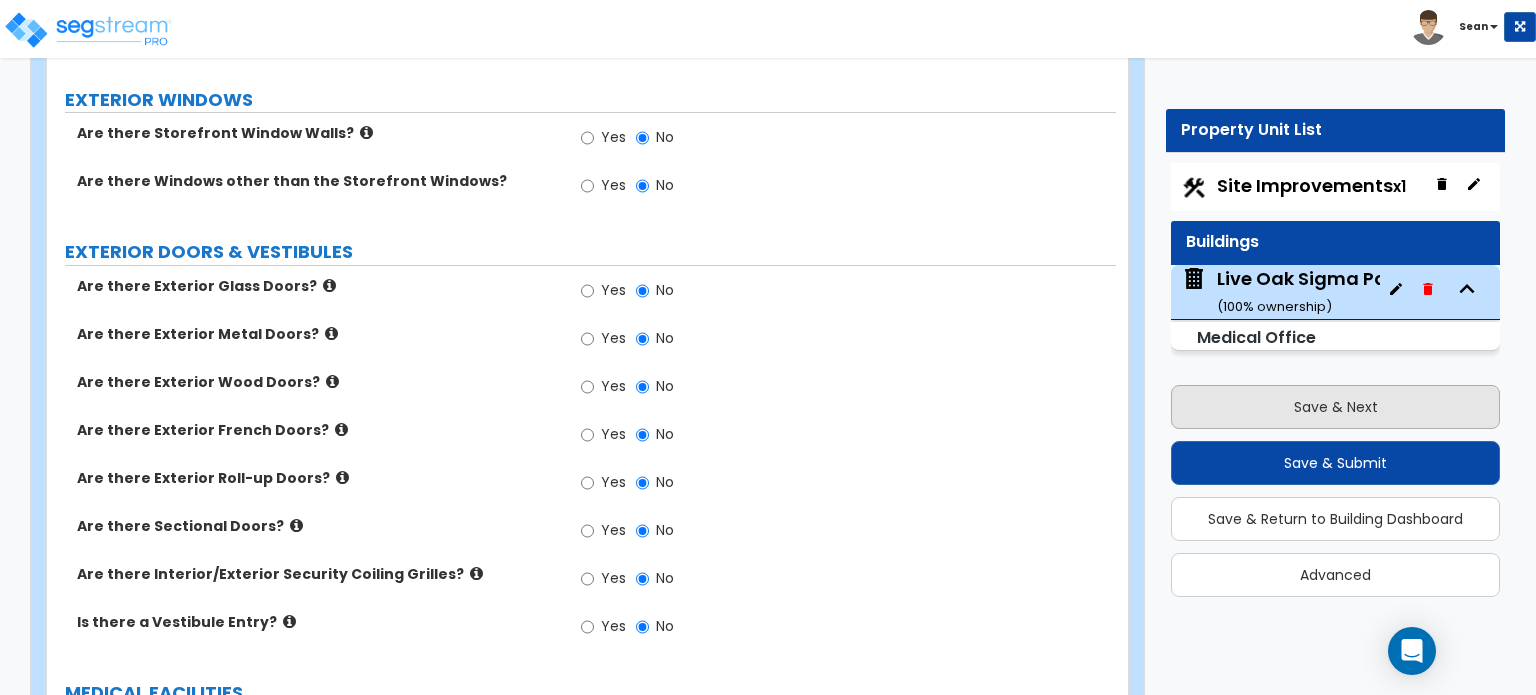 select on "2" 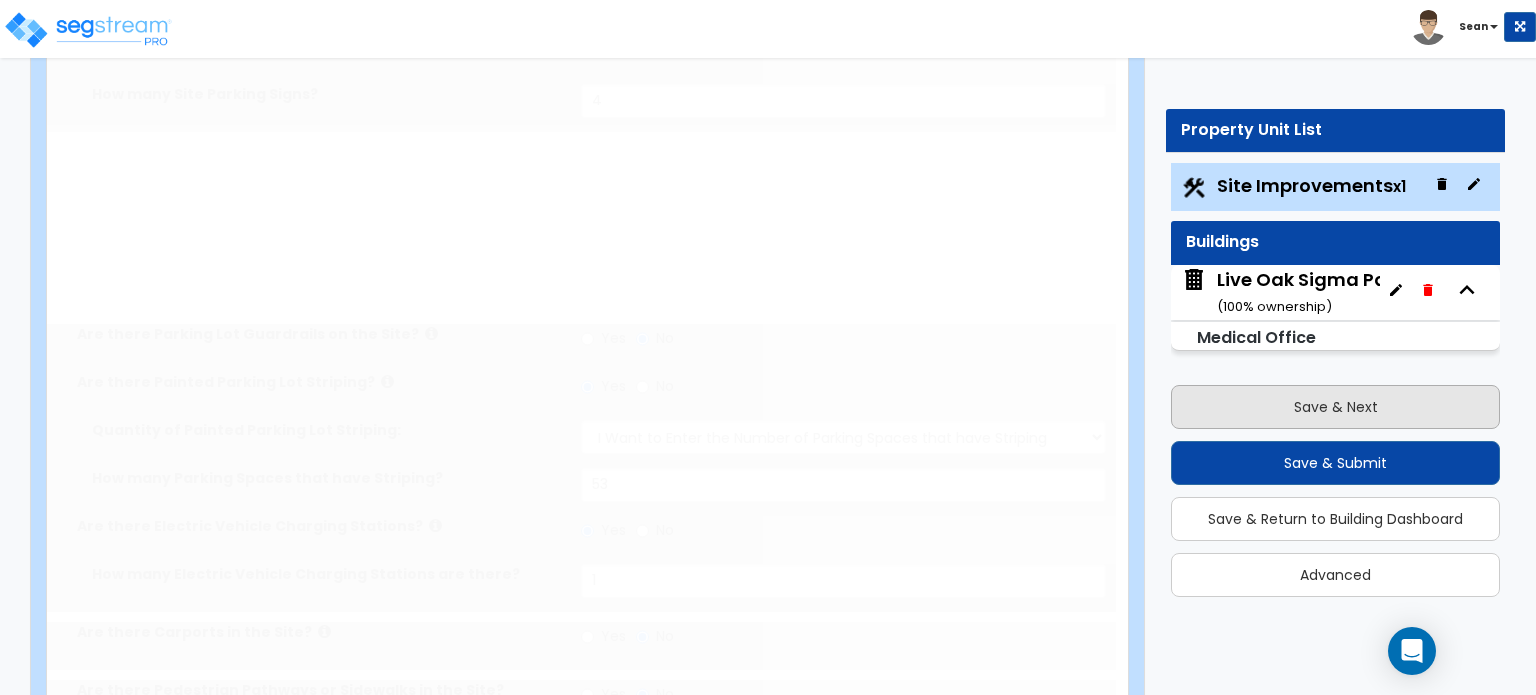radio on "true" 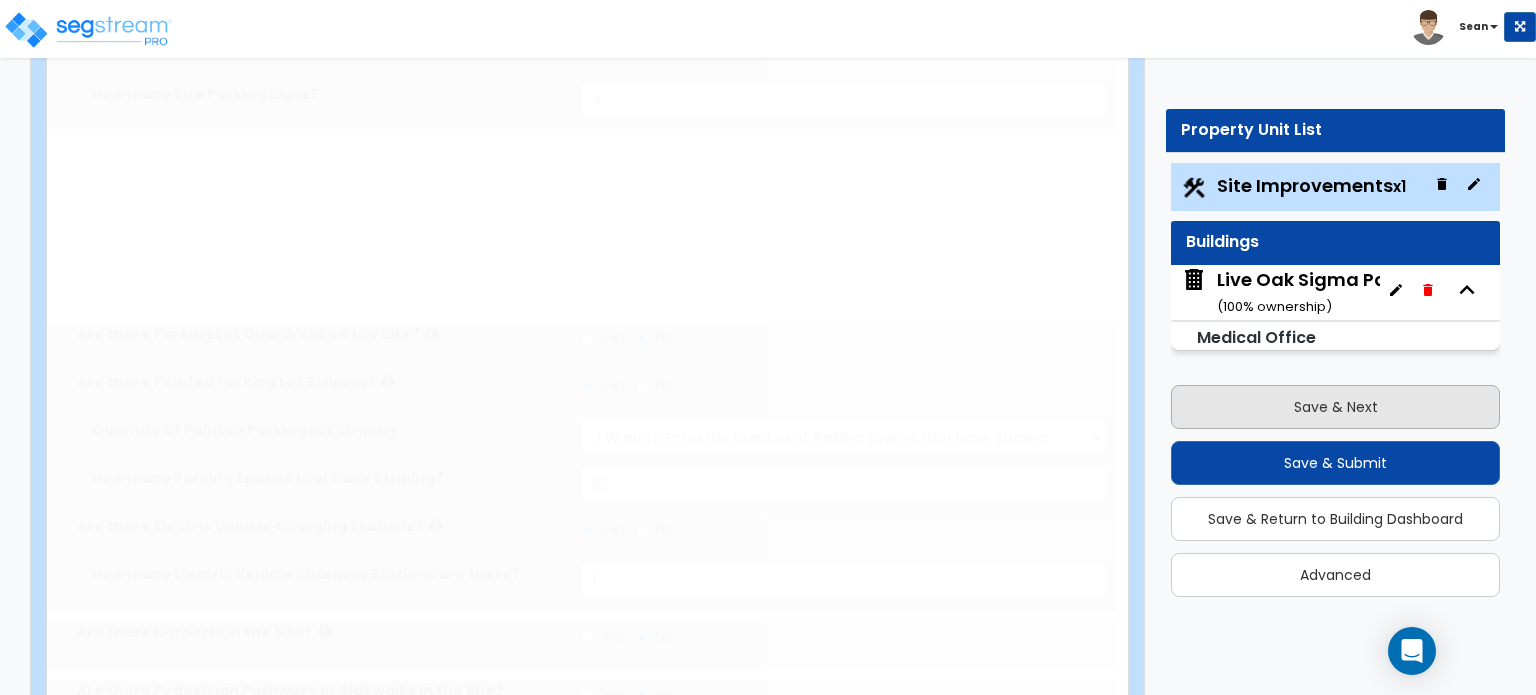 select on "1" 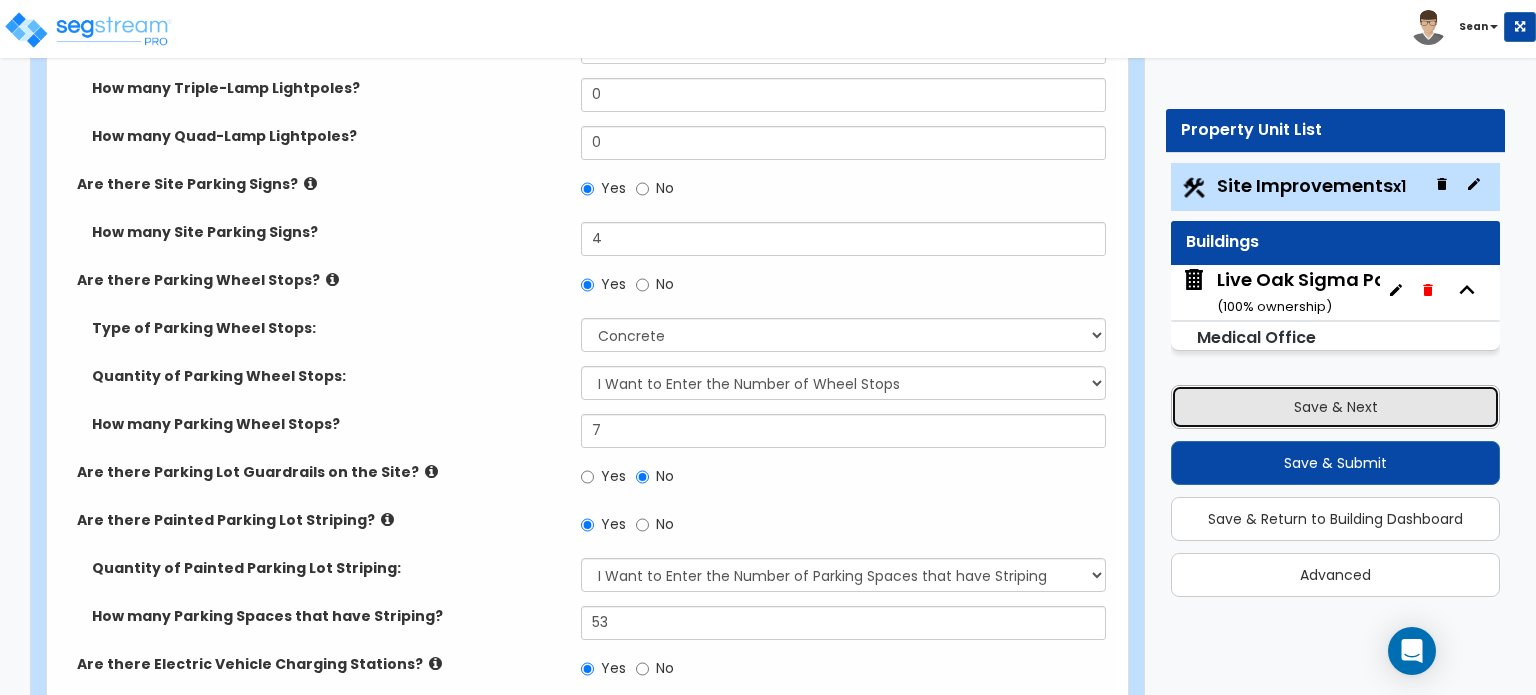 click on "Save & Next" at bounding box center [1335, 407] 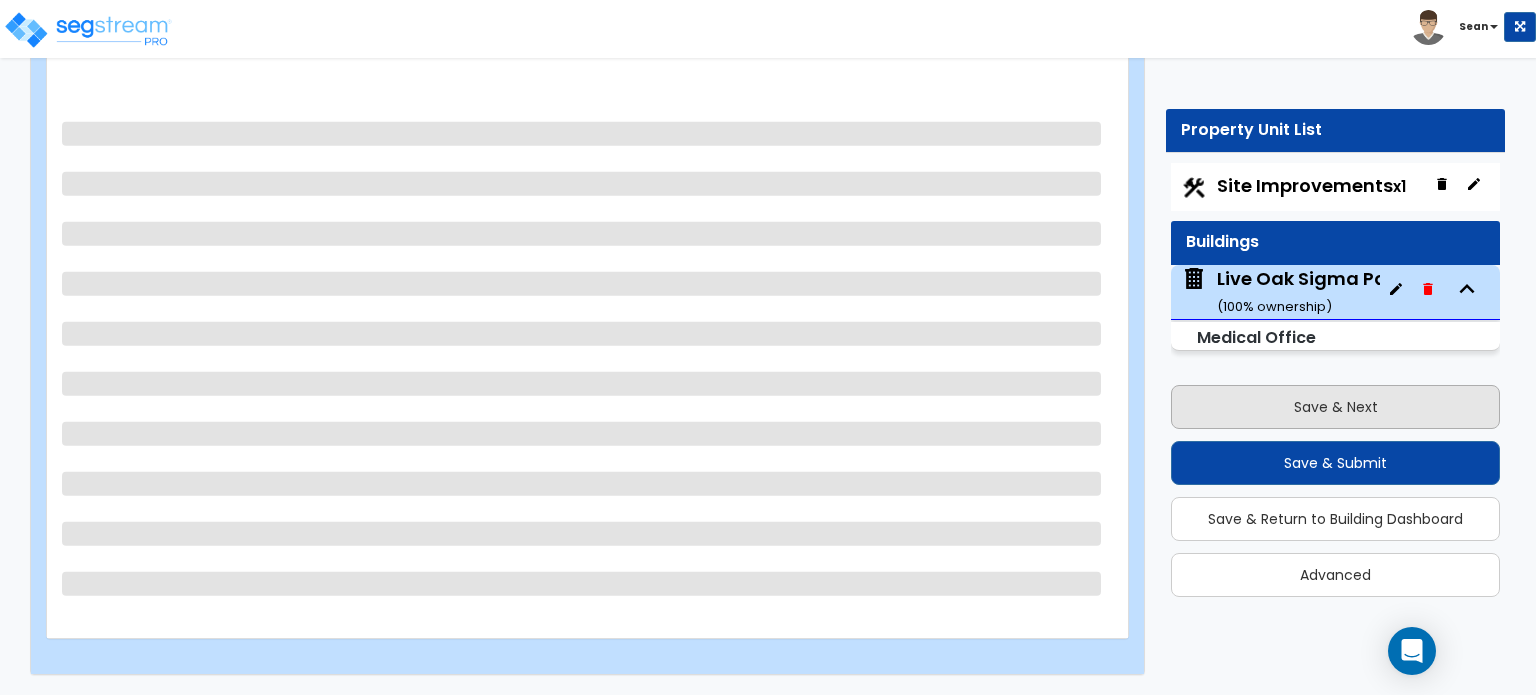 scroll, scrollTop: 429, scrollLeft: 0, axis: vertical 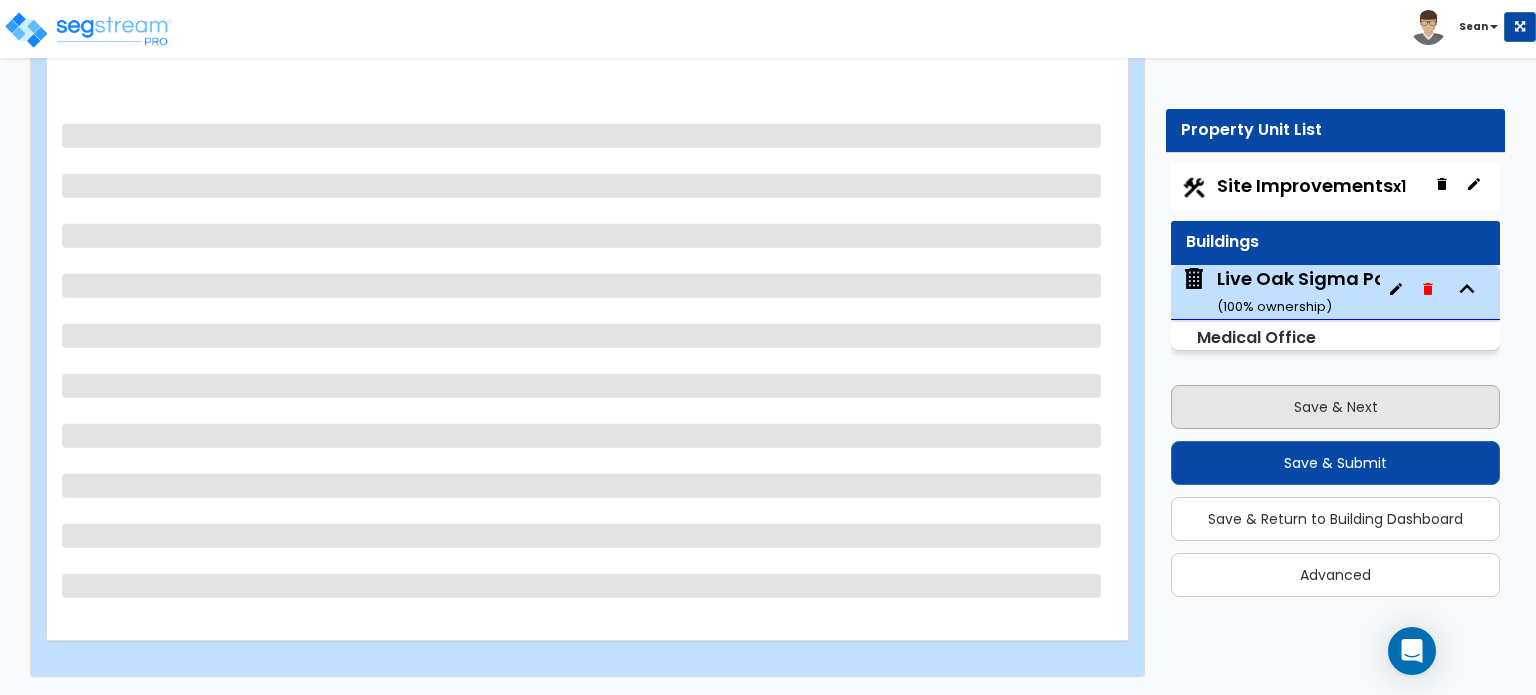 select on "2" 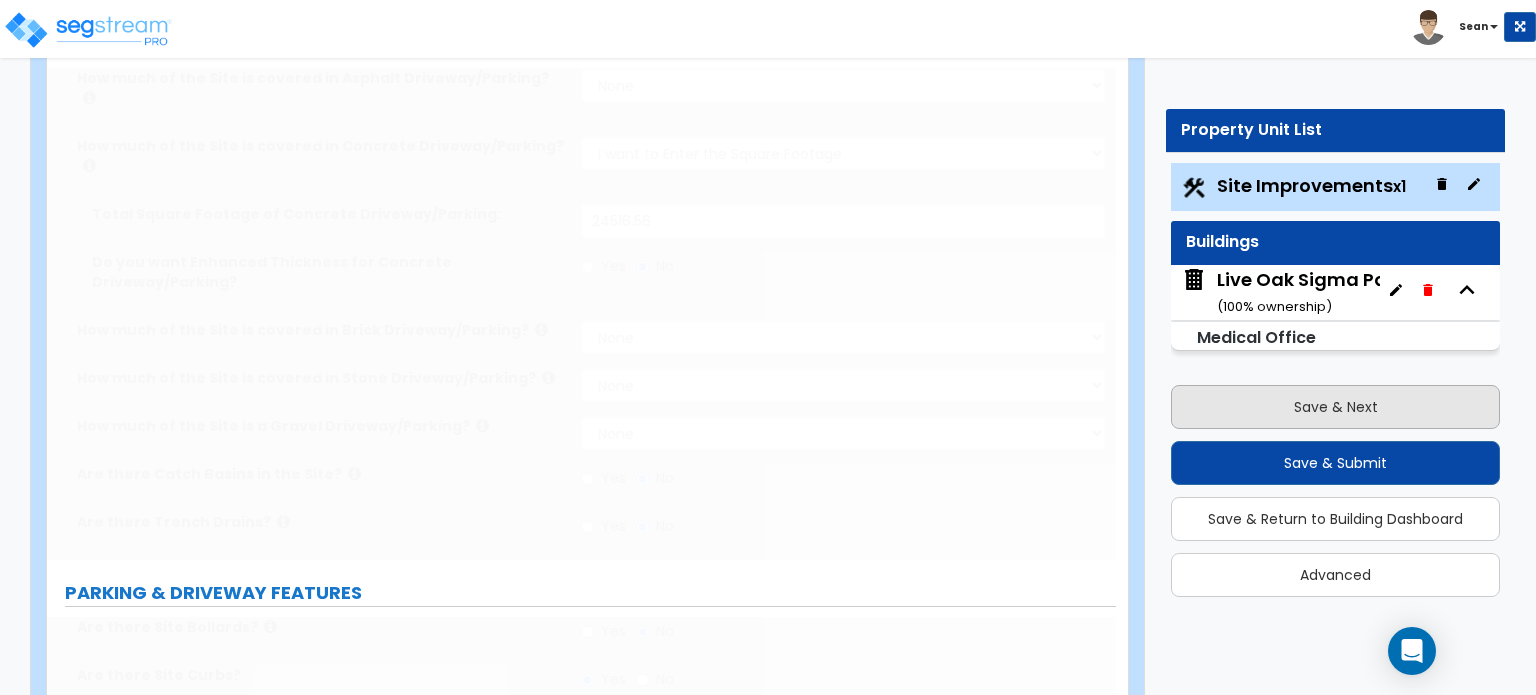 scroll, scrollTop: 1400, scrollLeft: 0, axis: vertical 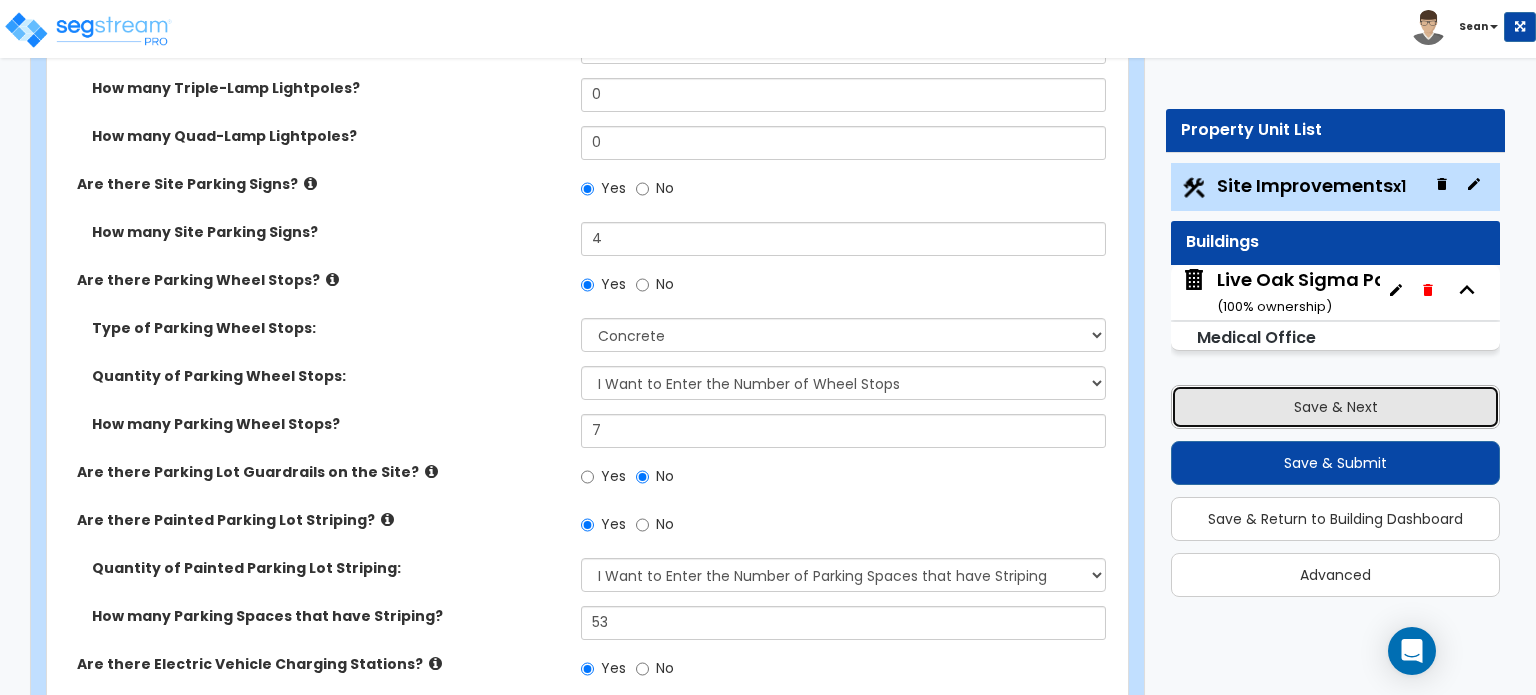 click on "Save & Next" at bounding box center [1335, 407] 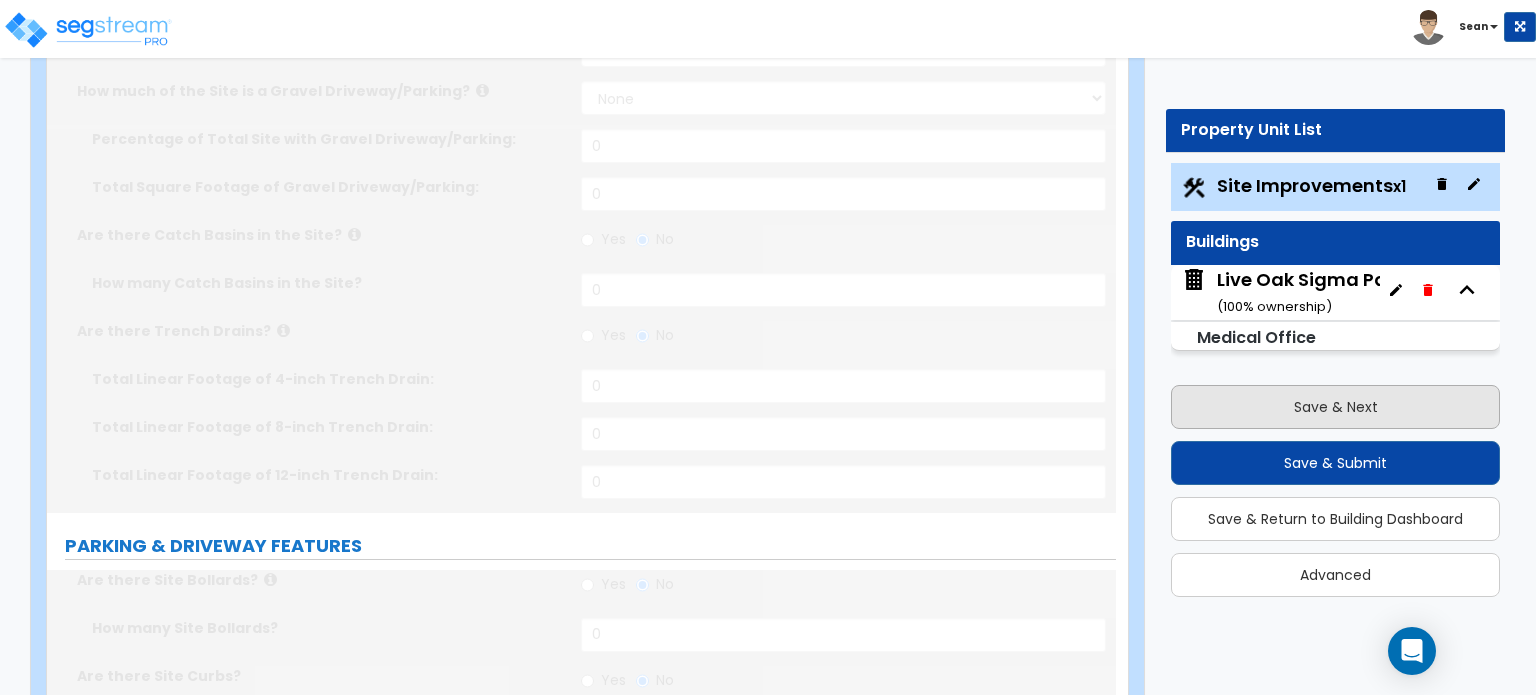 select on "2" 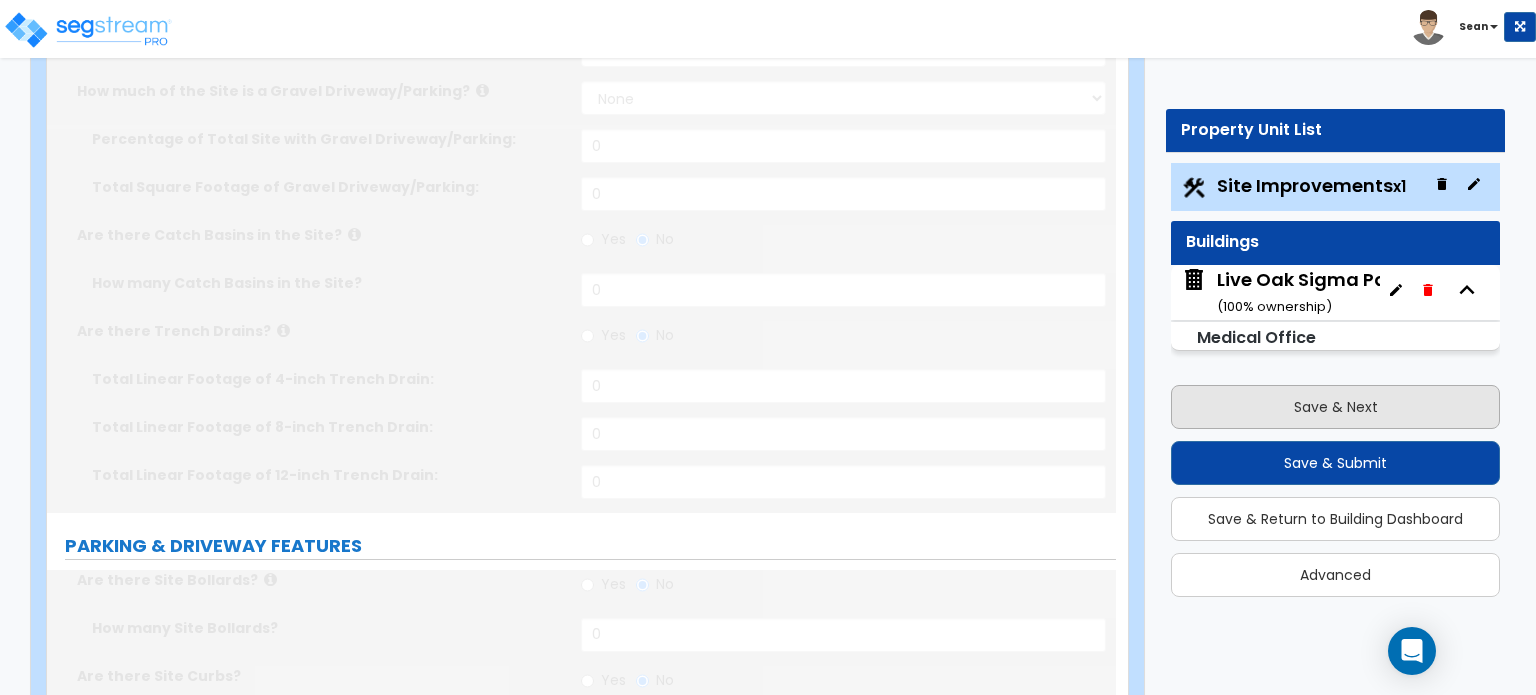 select on "1" 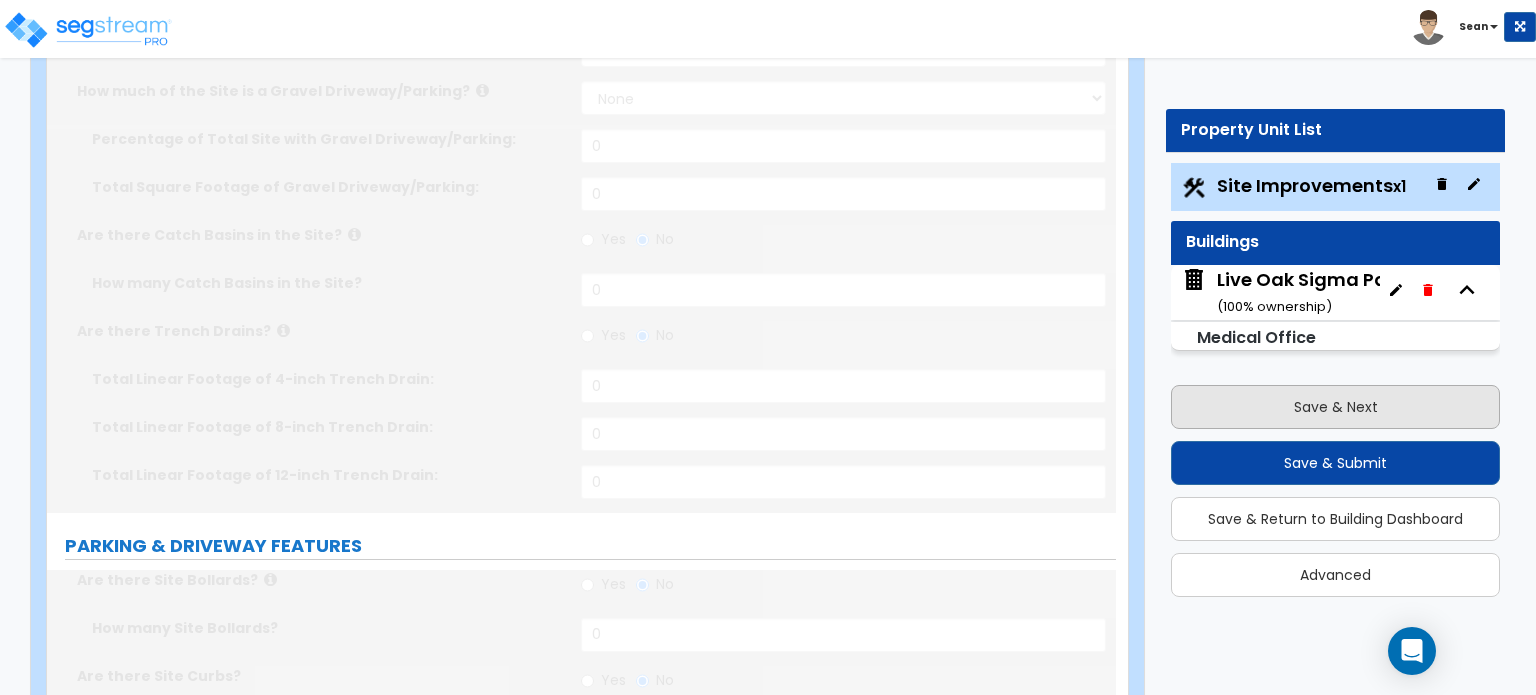 select on "1" 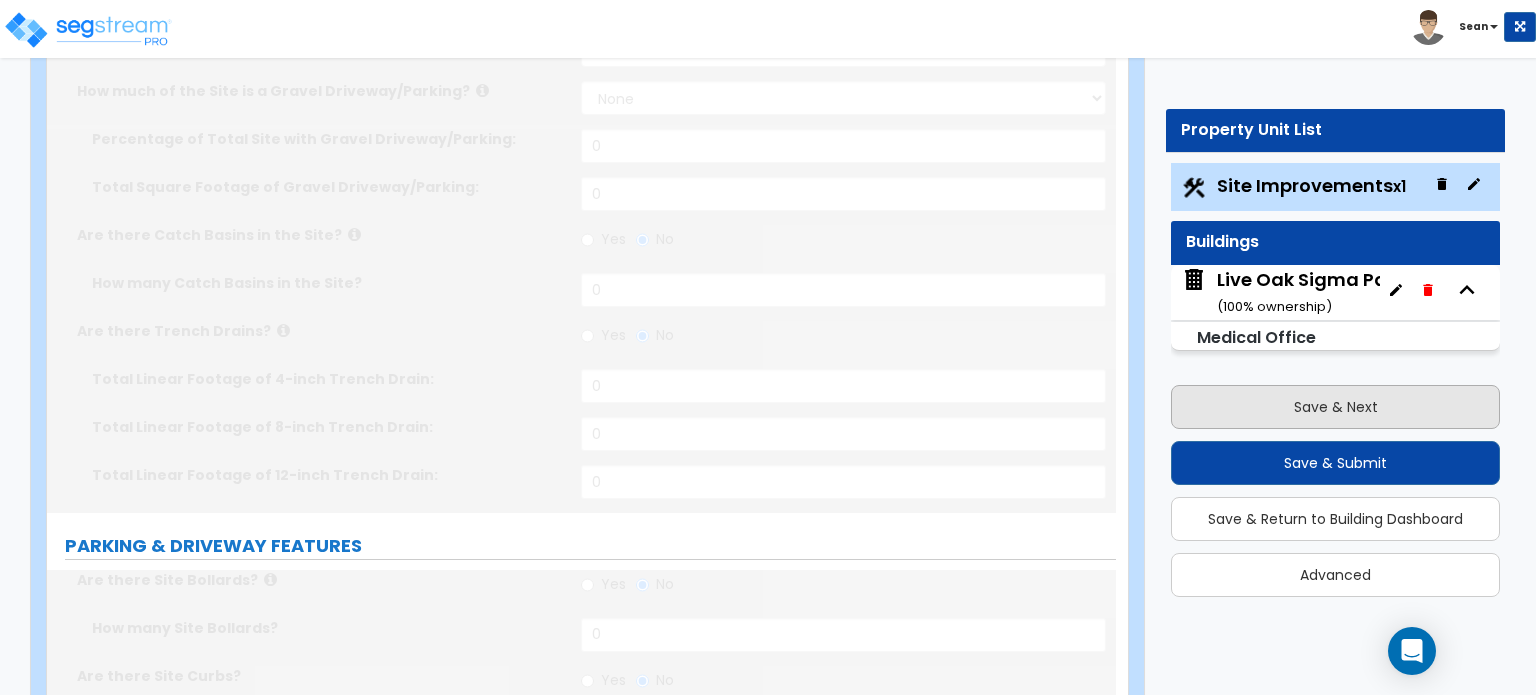 type on "4" 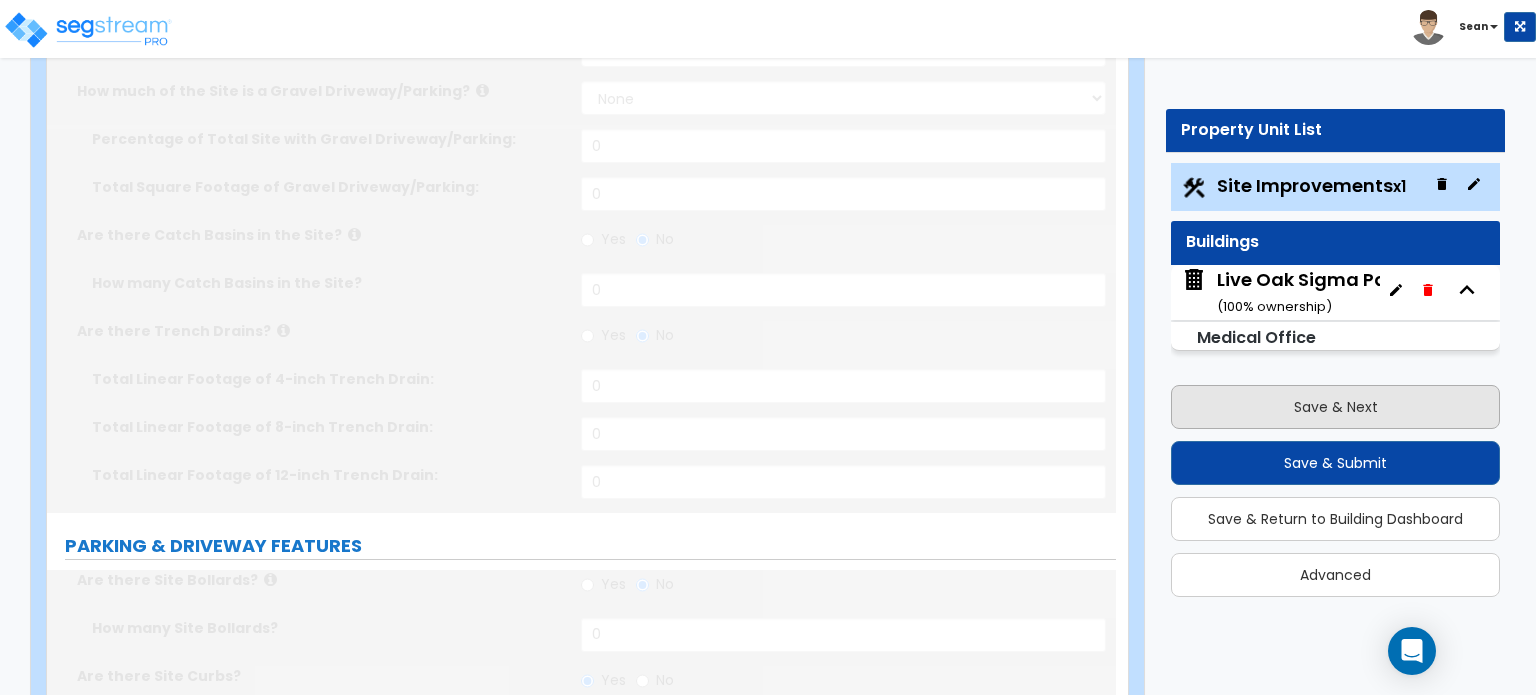 select on "1" 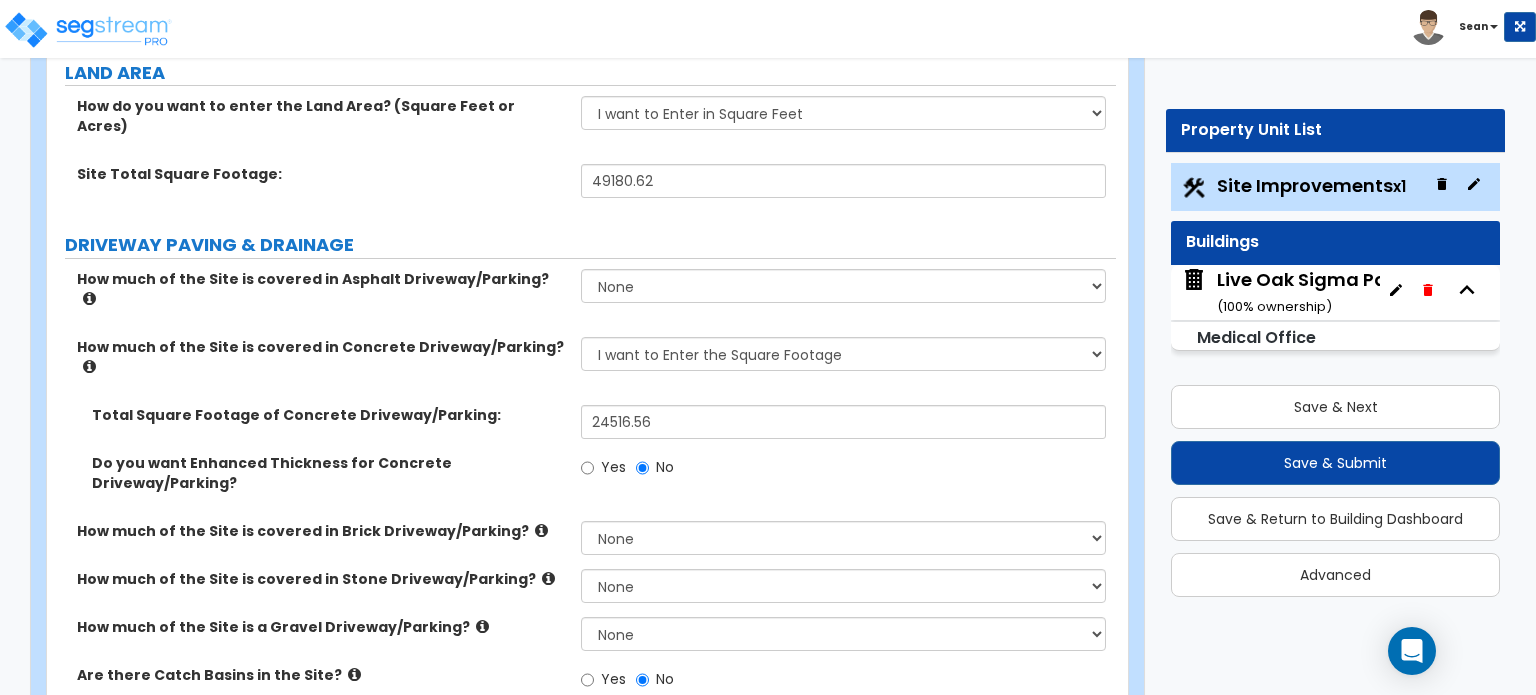 scroll, scrollTop: 0, scrollLeft: 0, axis: both 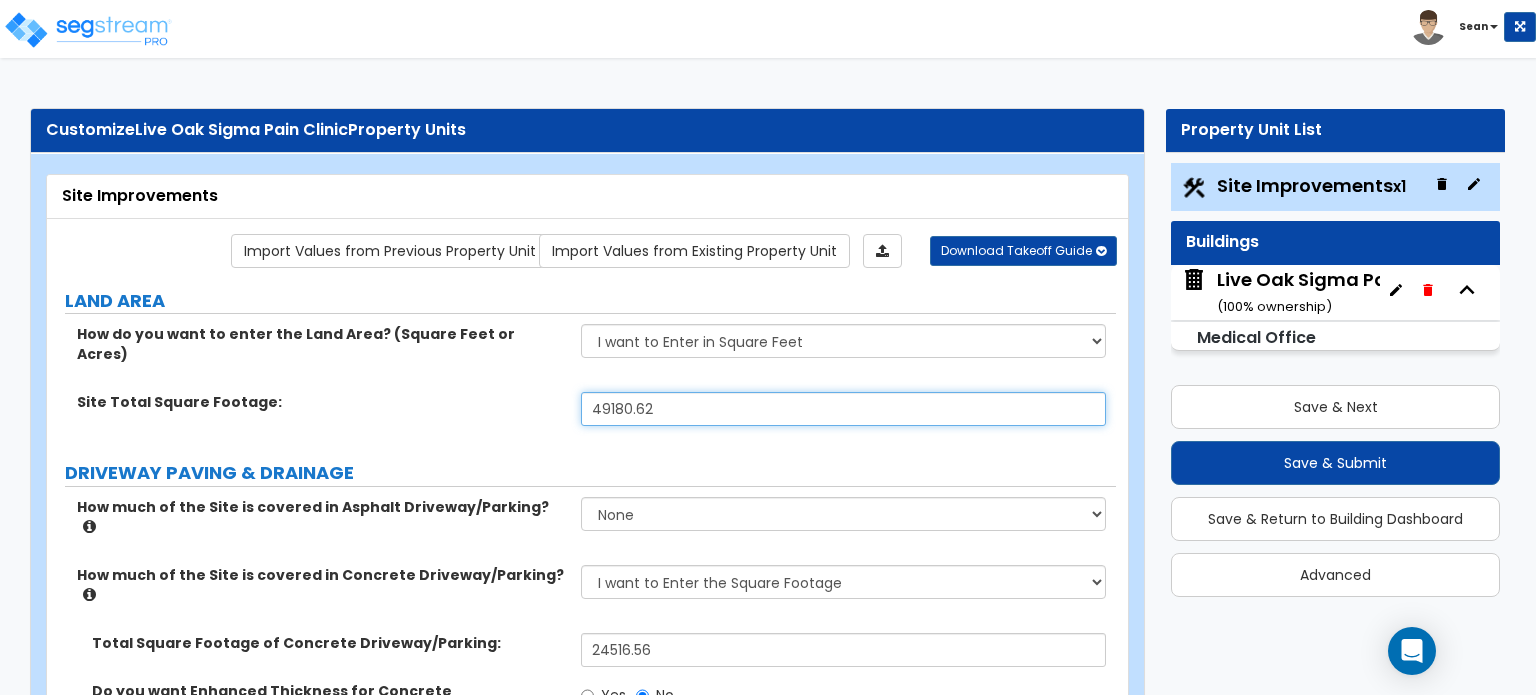 click on "49180.62" at bounding box center [843, 409] 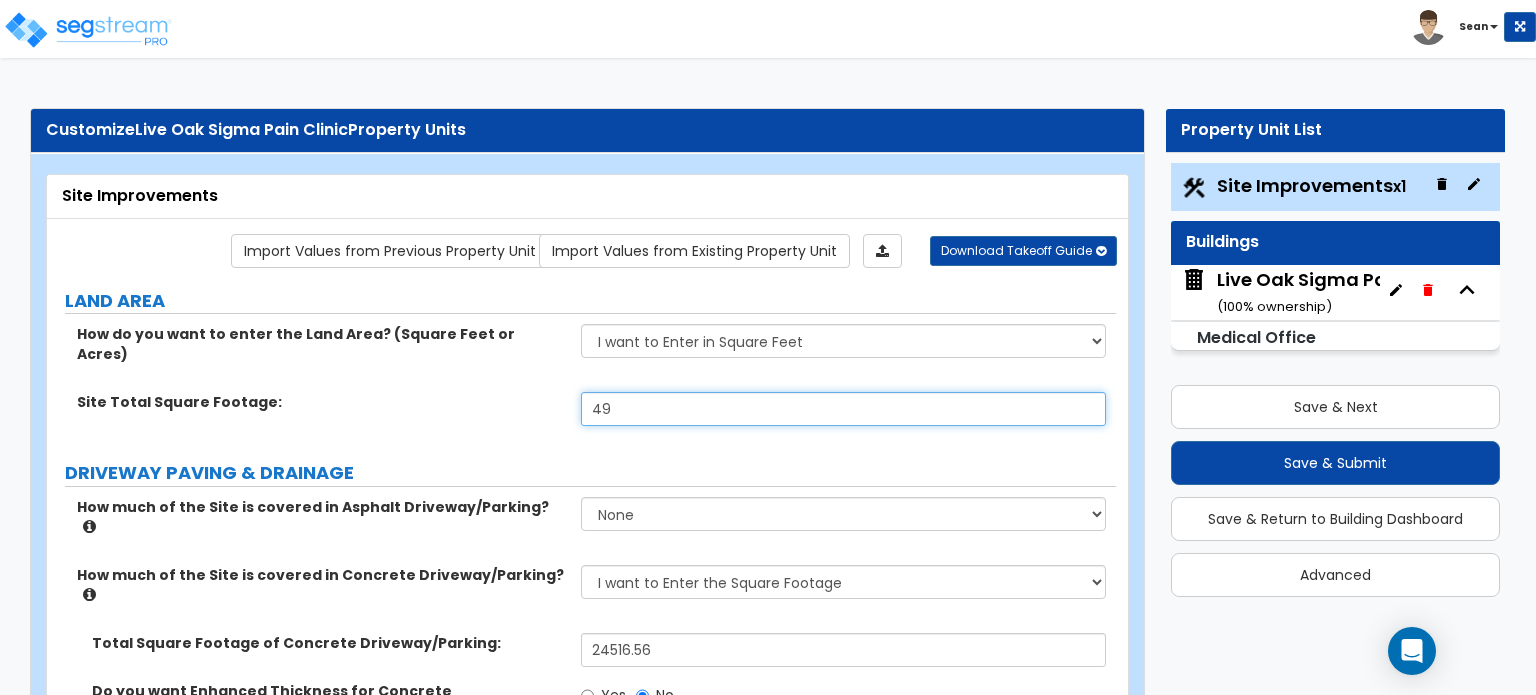 type on "4" 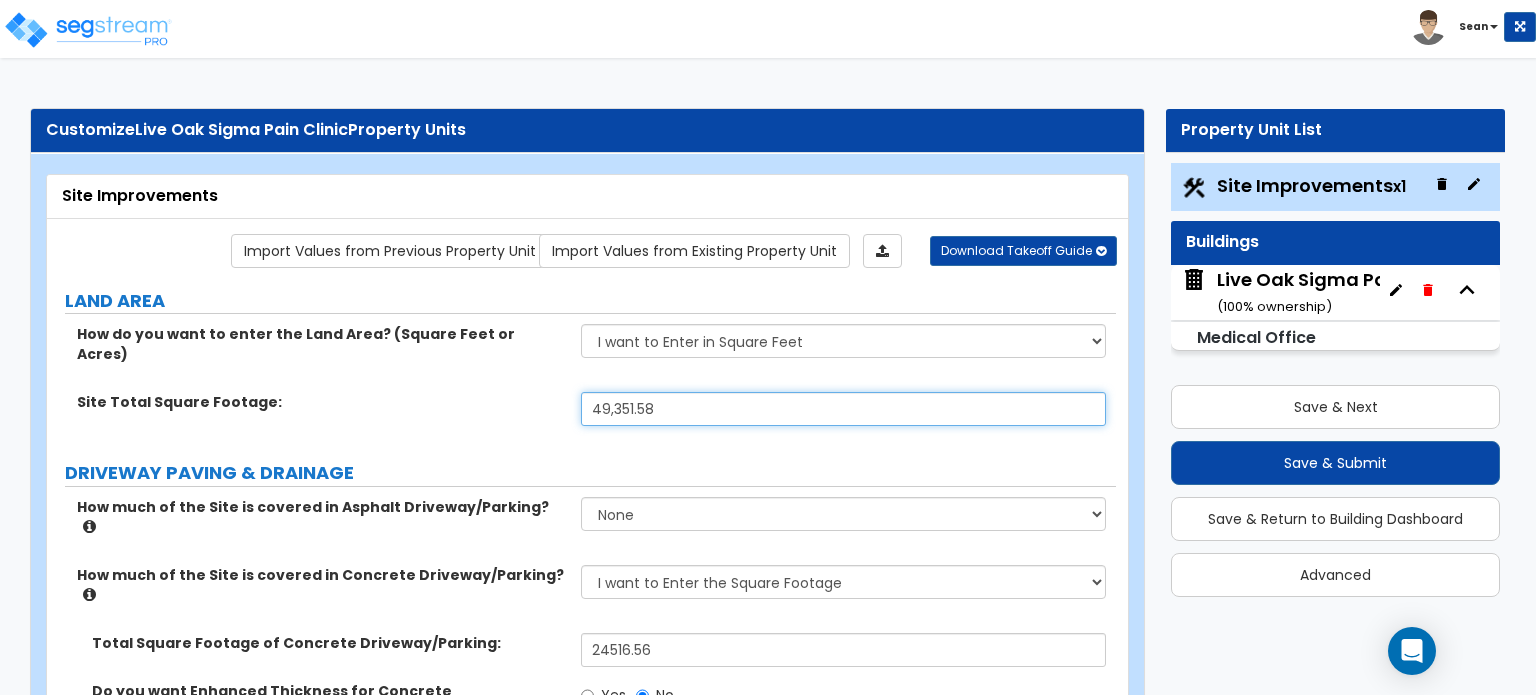 type on "49,351.58" 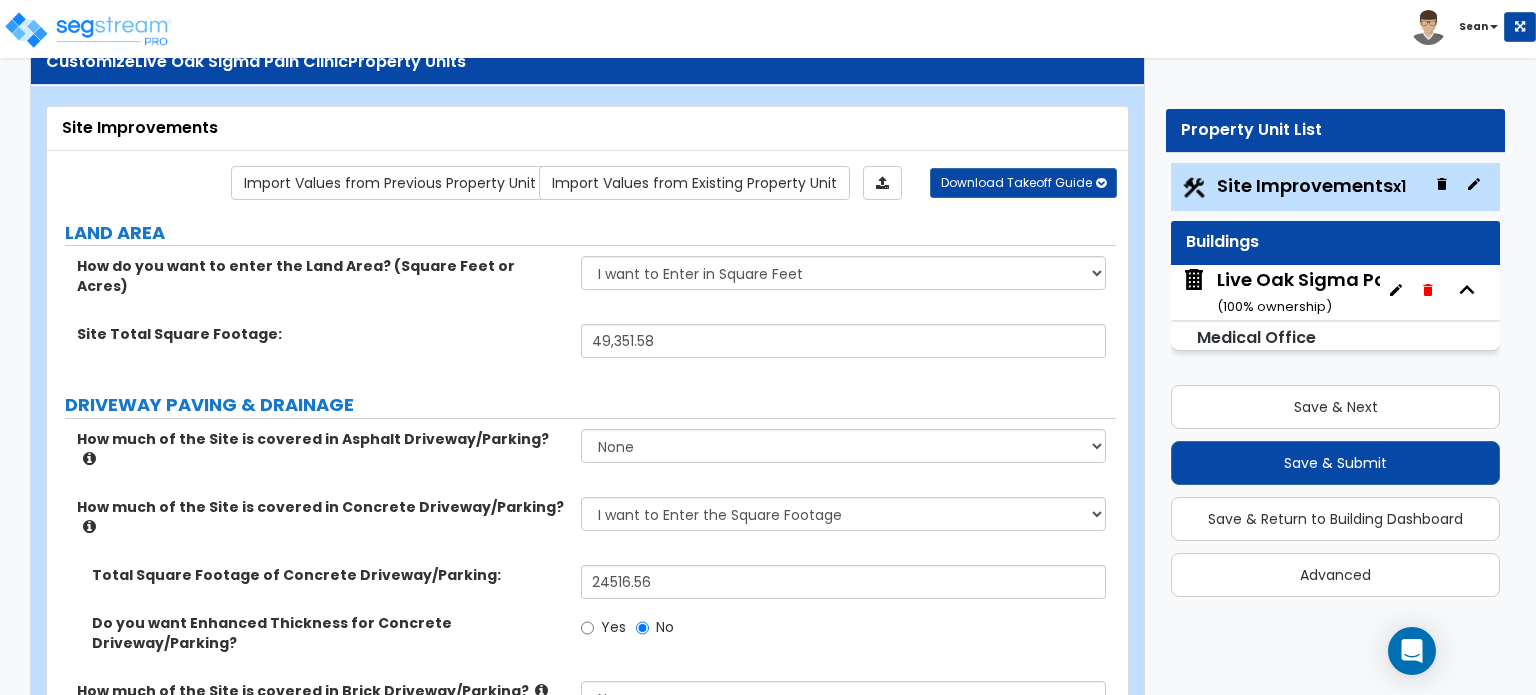 scroll, scrollTop: 100, scrollLeft: 0, axis: vertical 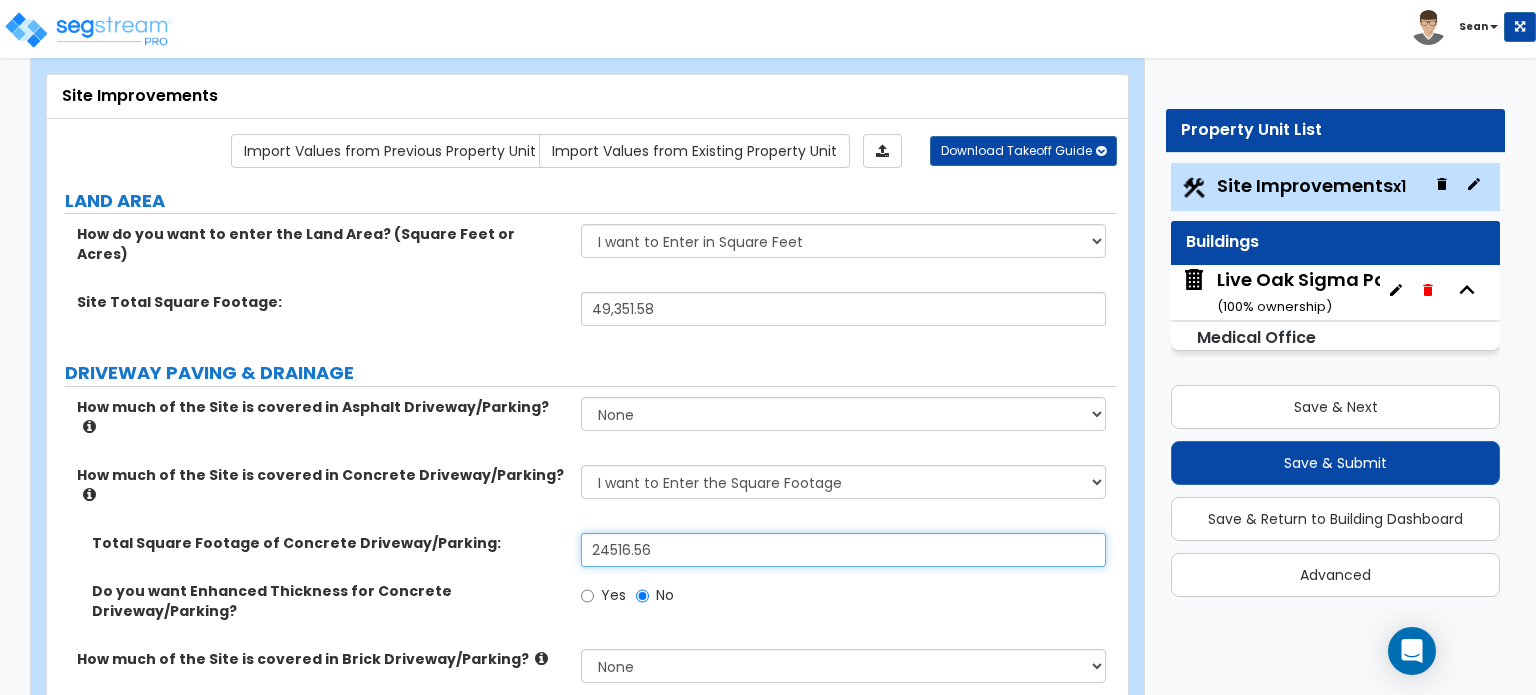 click on "24516.56" at bounding box center [843, 550] 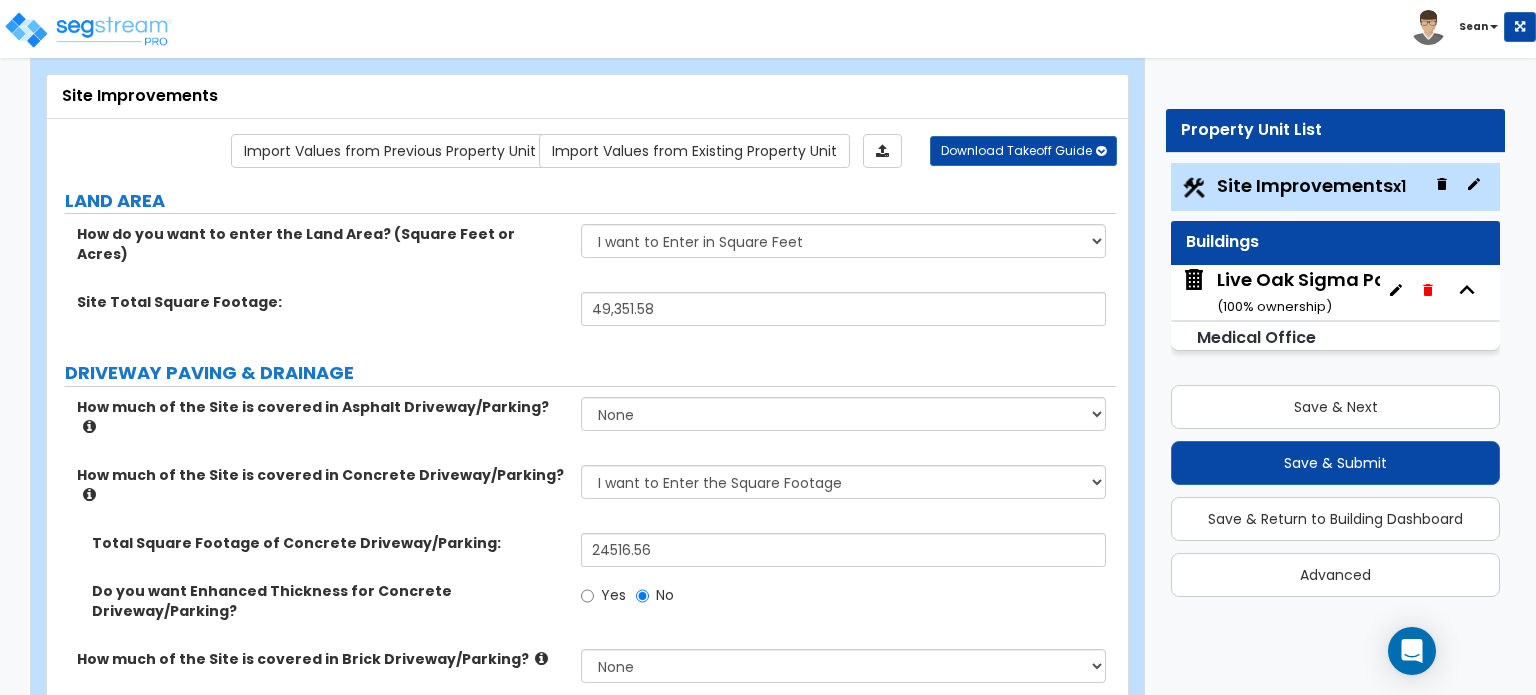 click at bounding box center (89, 494) 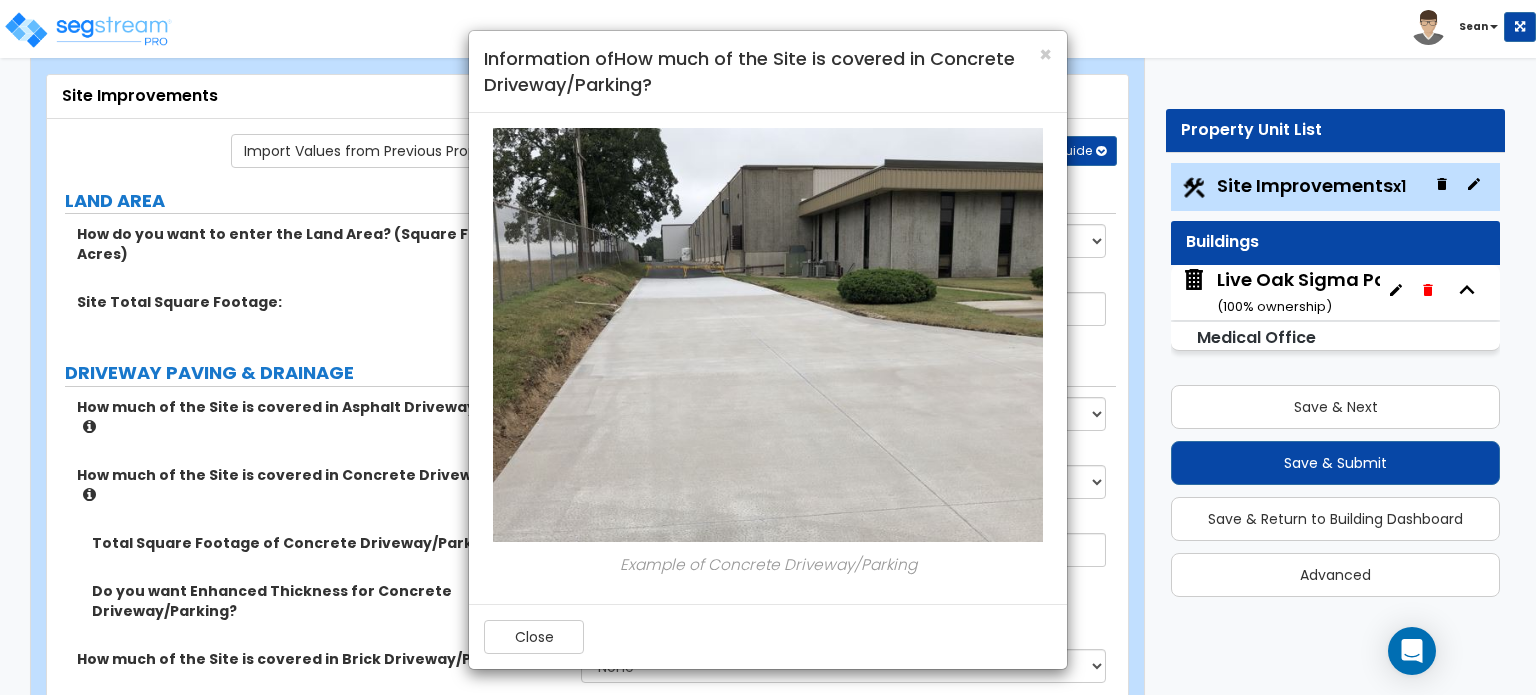 scroll, scrollTop: 3, scrollLeft: 0, axis: vertical 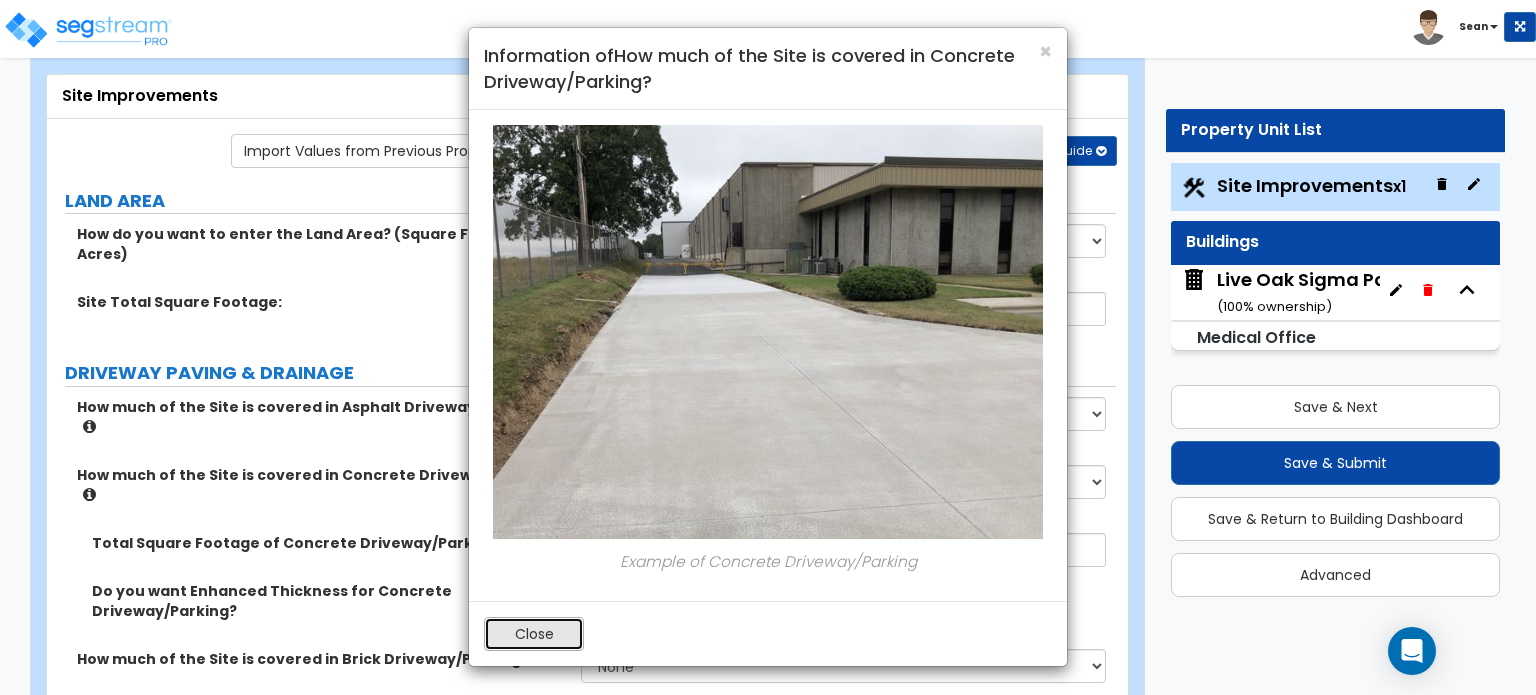 click on "Close" at bounding box center (534, 634) 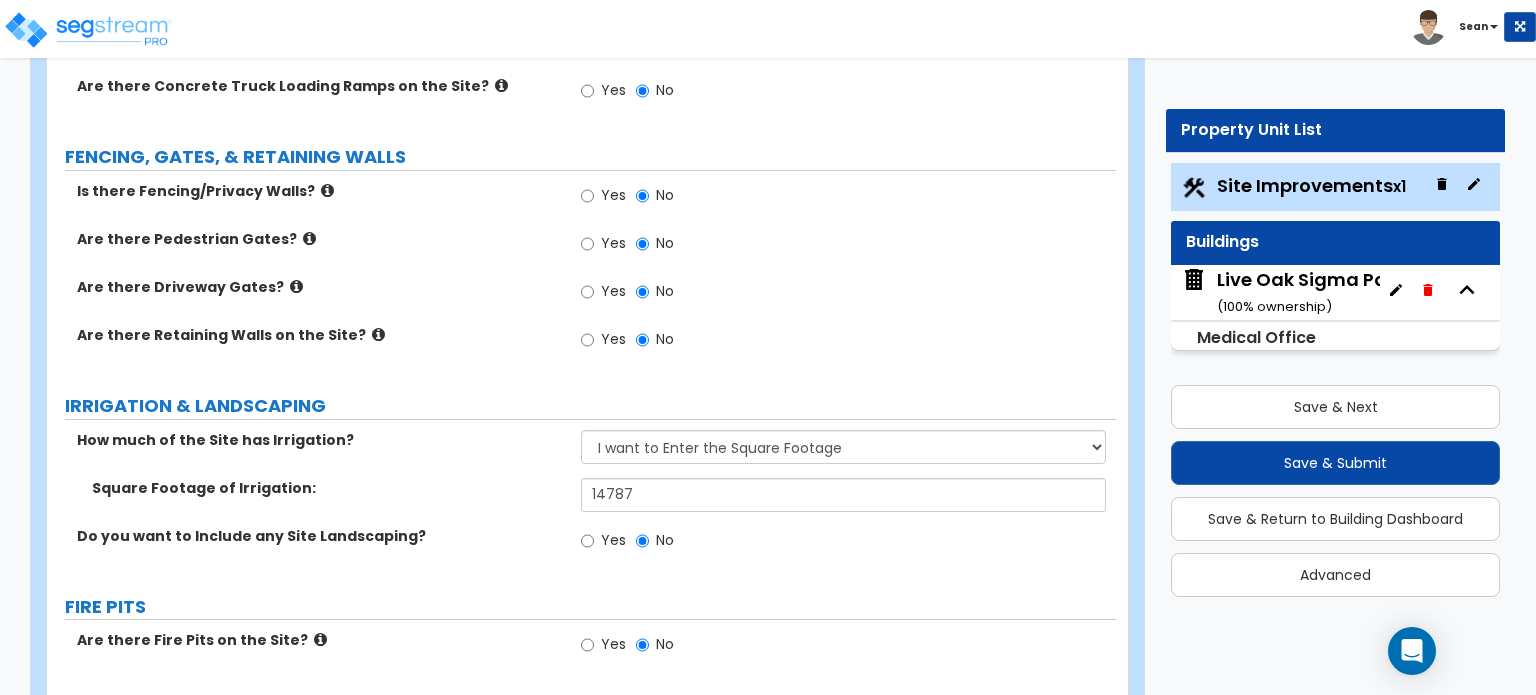 scroll, scrollTop: 3000, scrollLeft: 0, axis: vertical 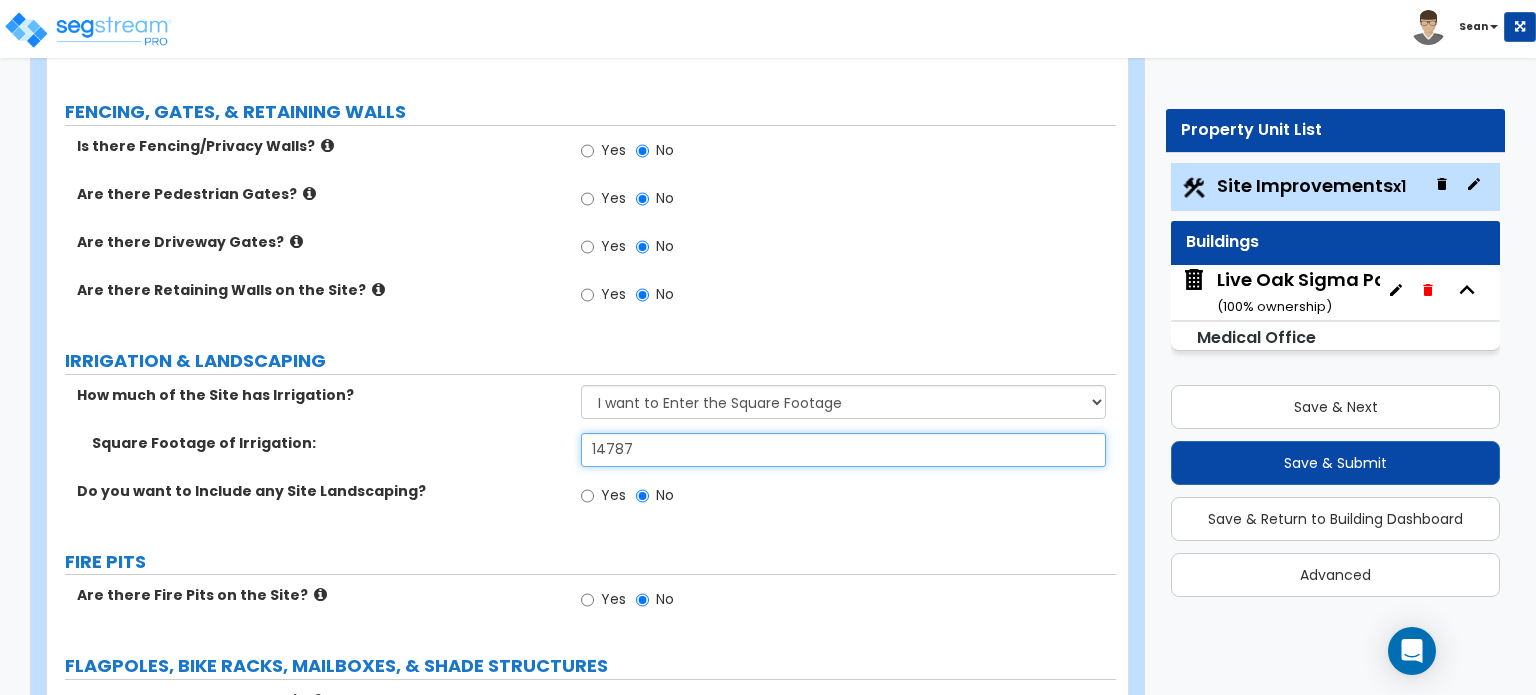drag, startPoint x: 652, startPoint y: 367, endPoint x: 566, endPoint y: 375, distance: 86.37129 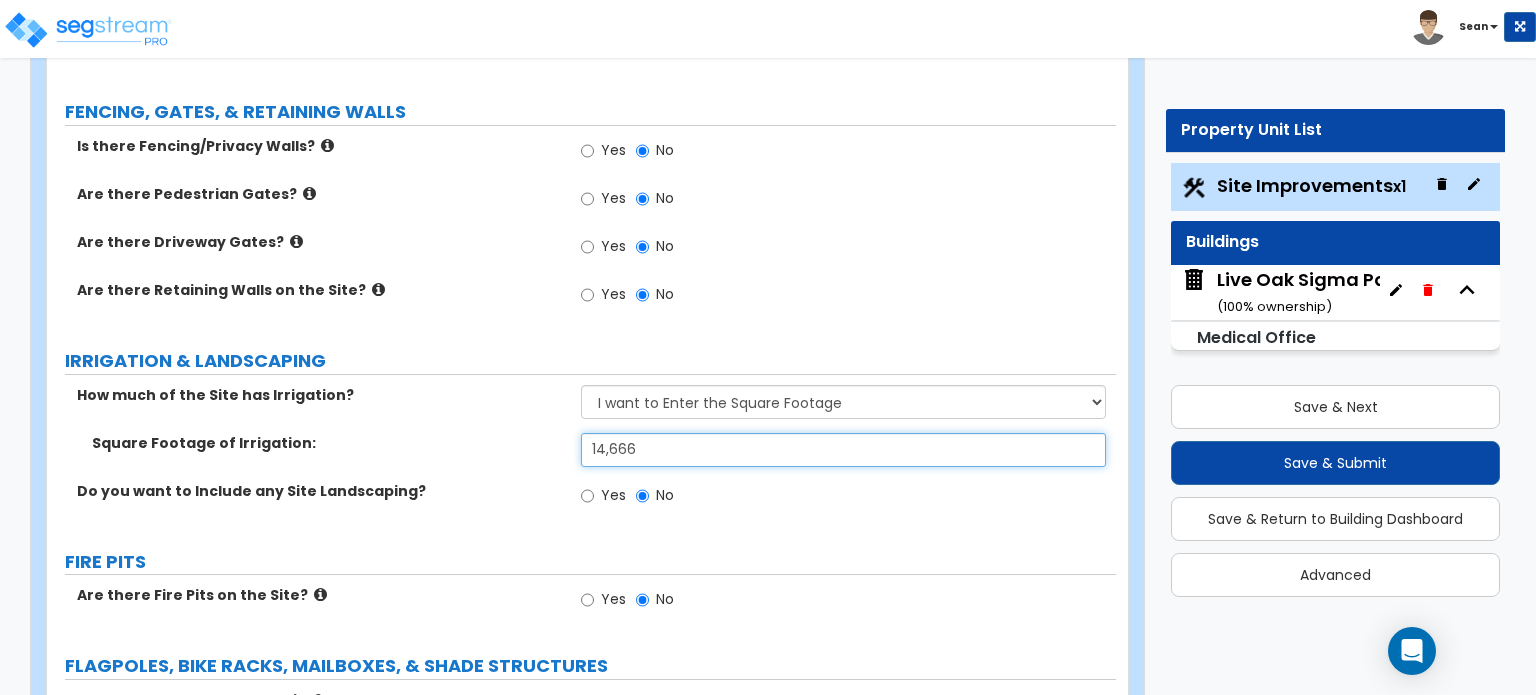 type on "14,666" 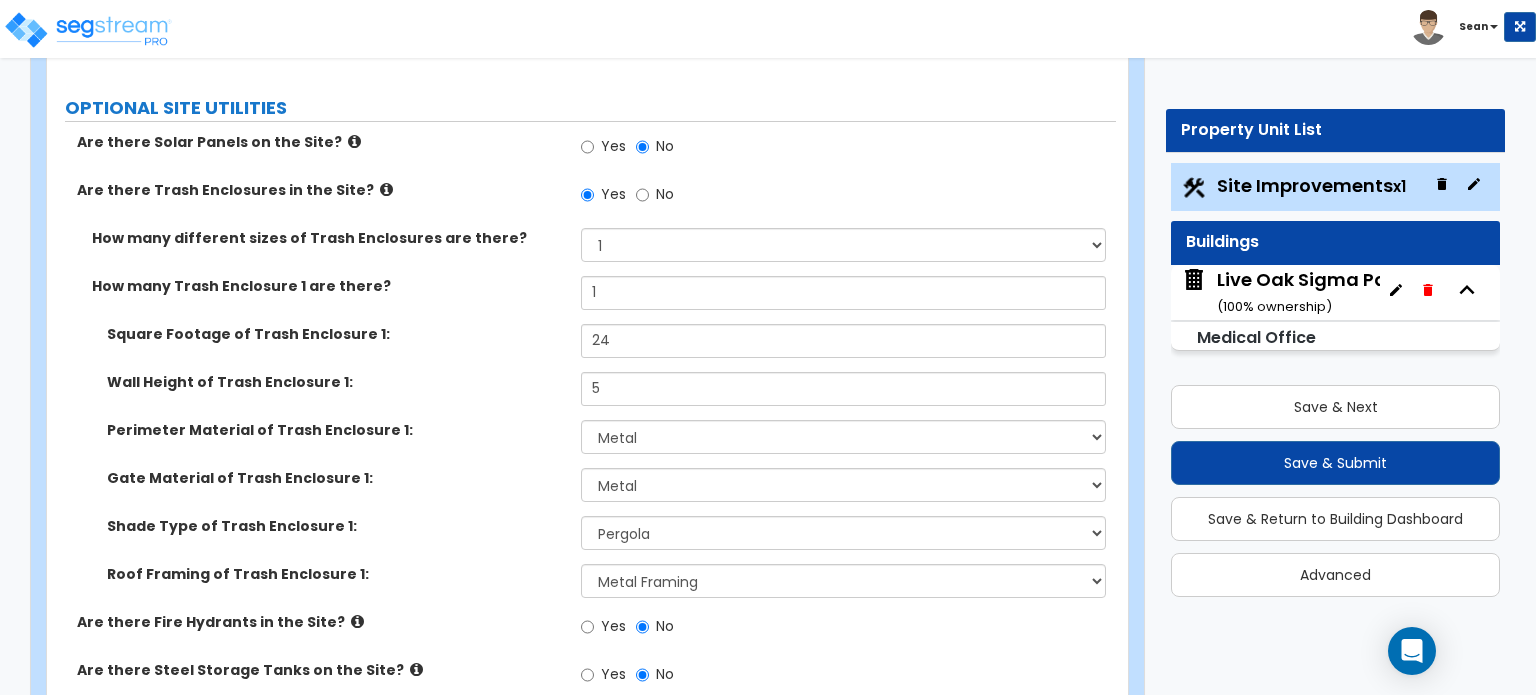 scroll, scrollTop: 4661, scrollLeft: 0, axis: vertical 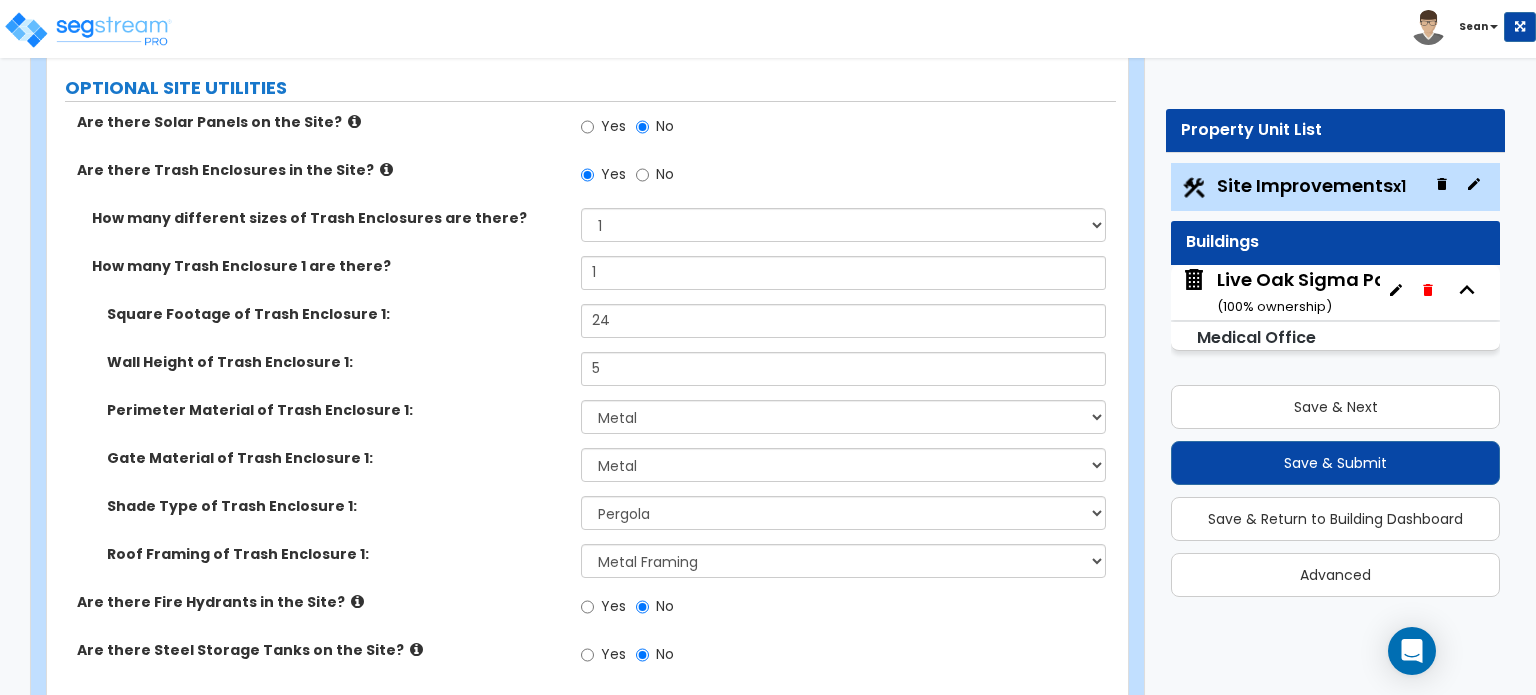 click at bounding box center (416, 649) 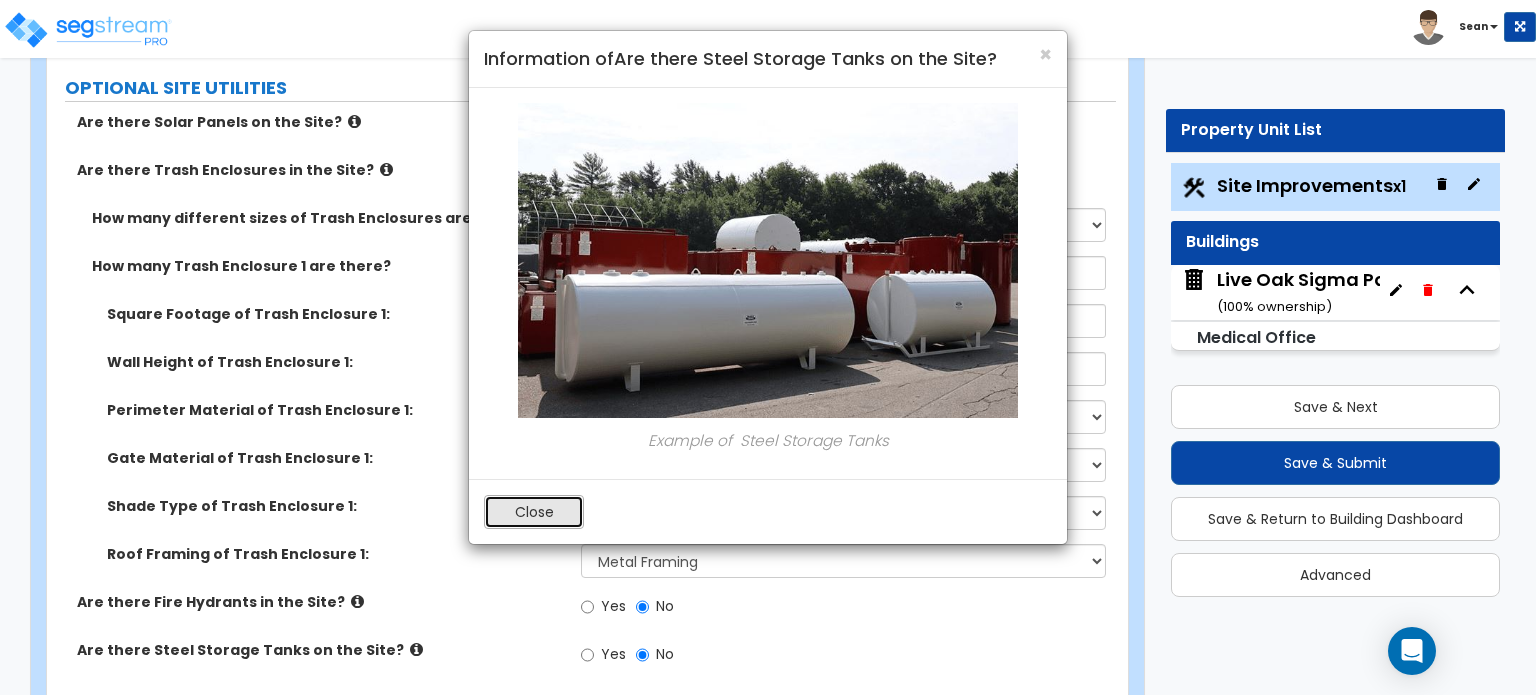 click on "Close" at bounding box center [534, 512] 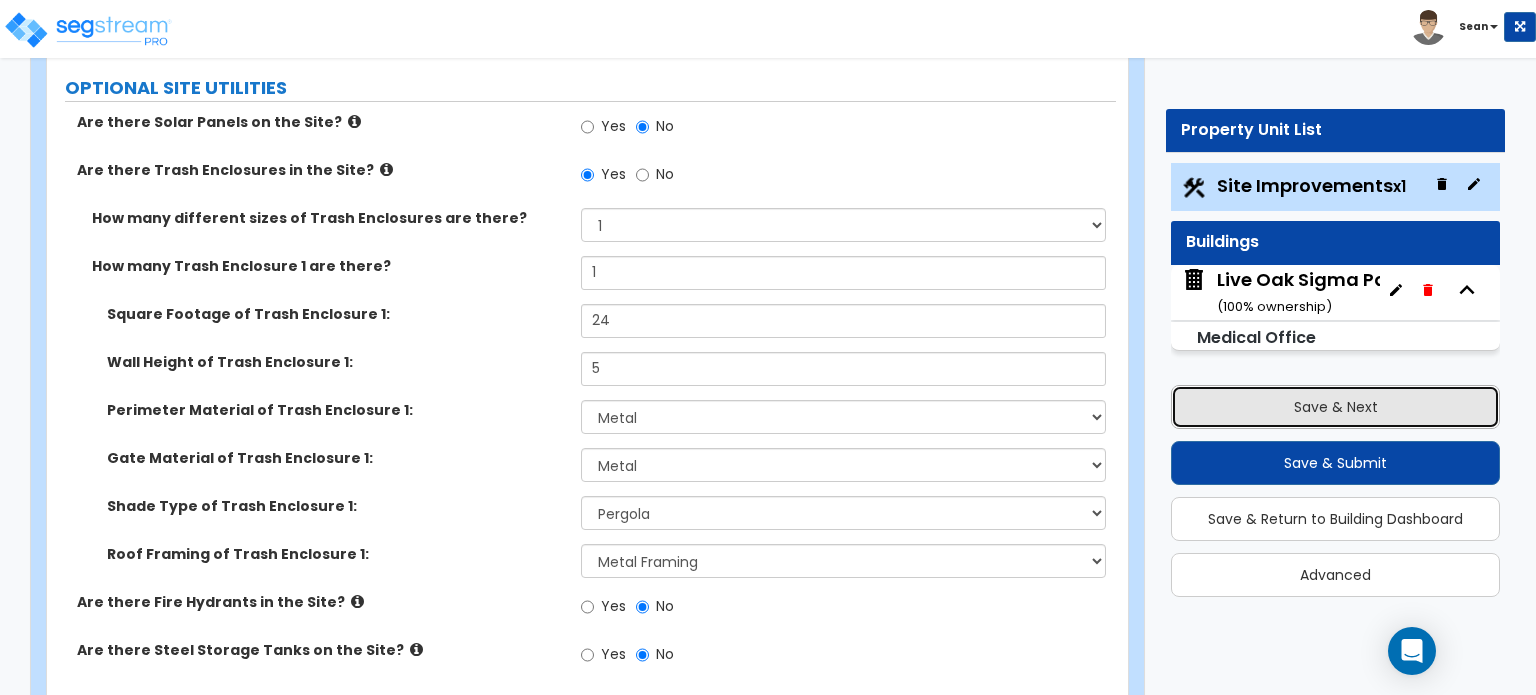 click on "Save & Next" at bounding box center [1335, 407] 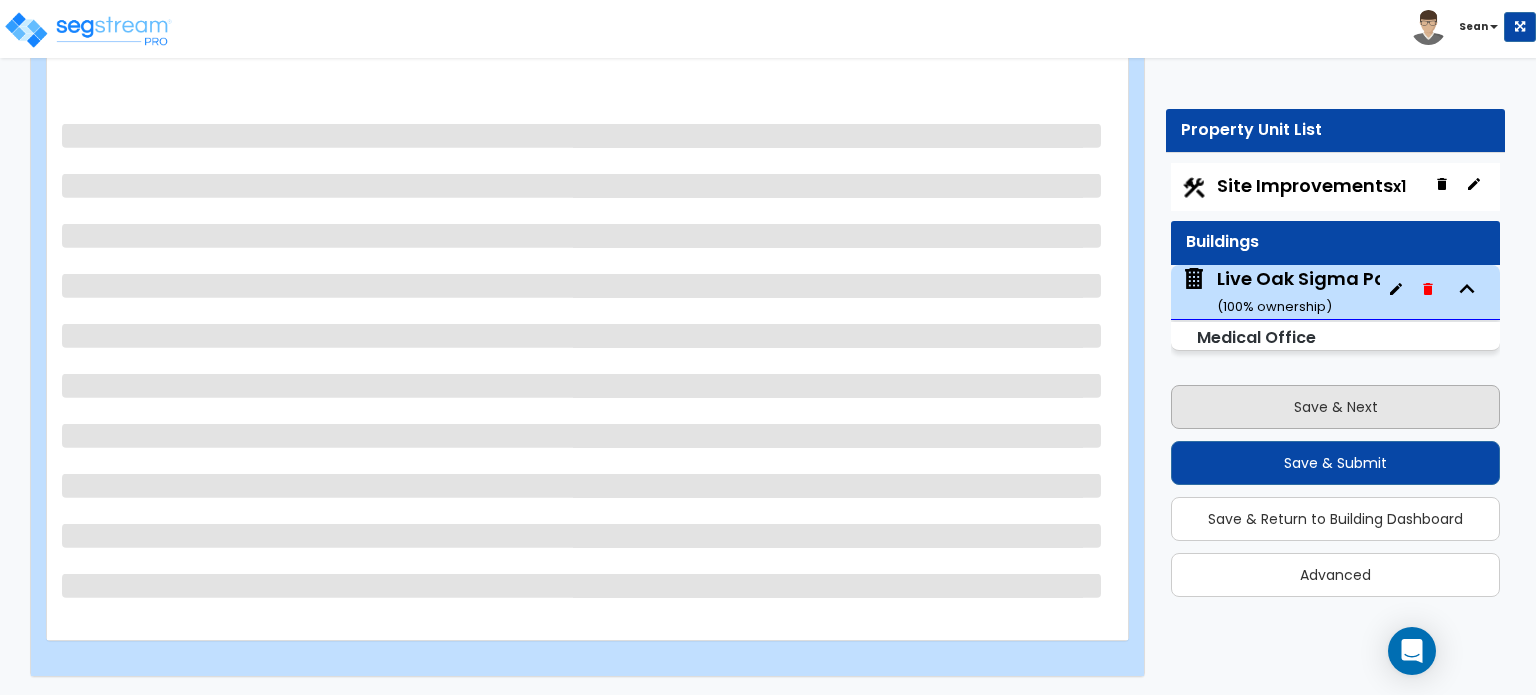 scroll, scrollTop: 164, scrollLeft: 0, axis: vertical 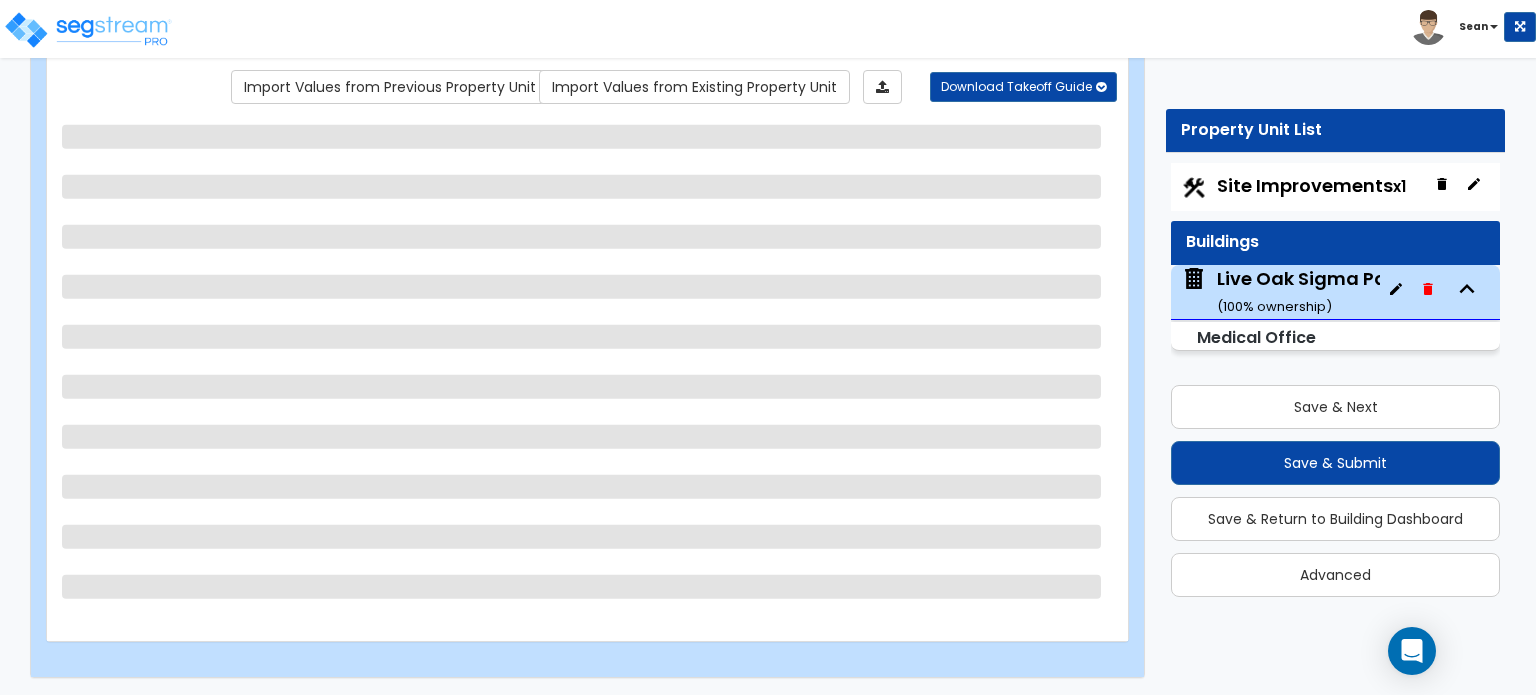click on "Live Oak Sigma Pain Clinic ( 100 % ownership)" at bounding box center (1338, 291) 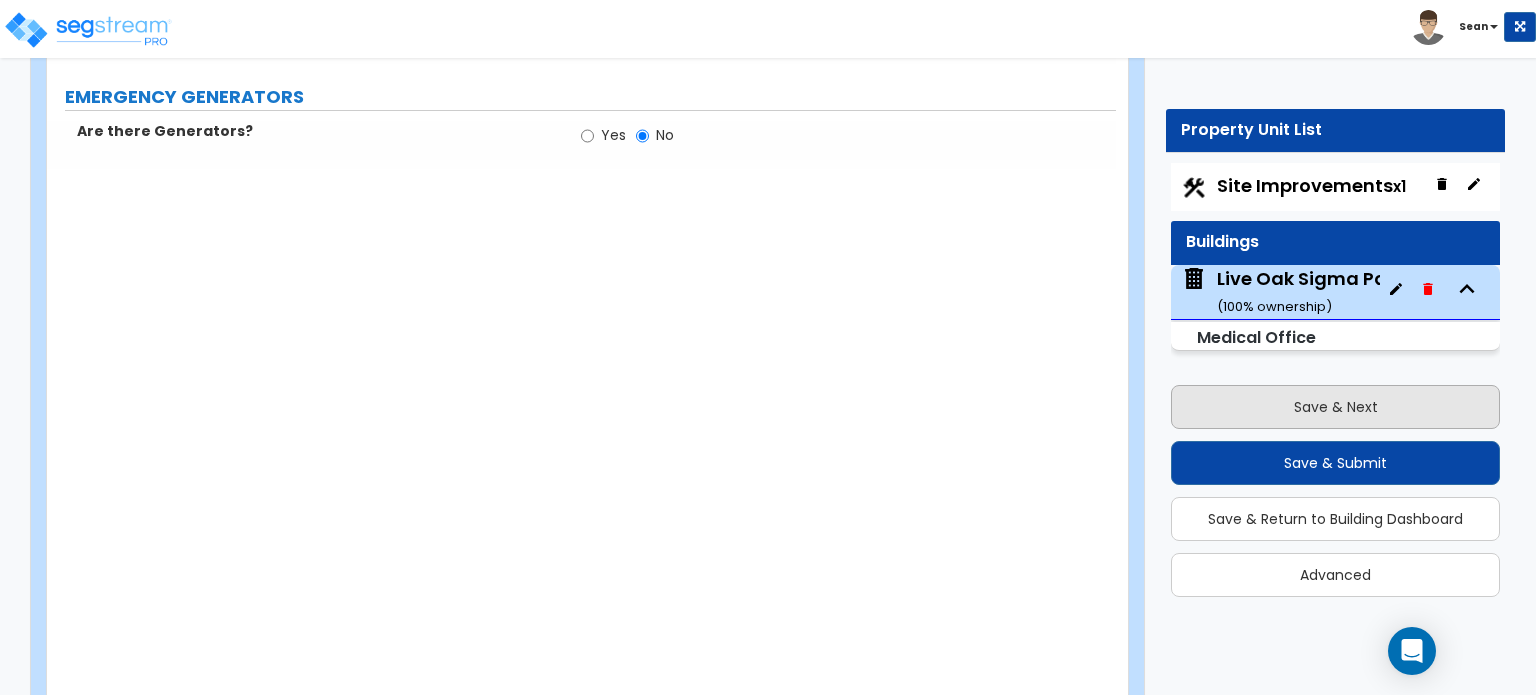 scroll, scrollTop: 4292, scrollLeft: 0, axis: vertical 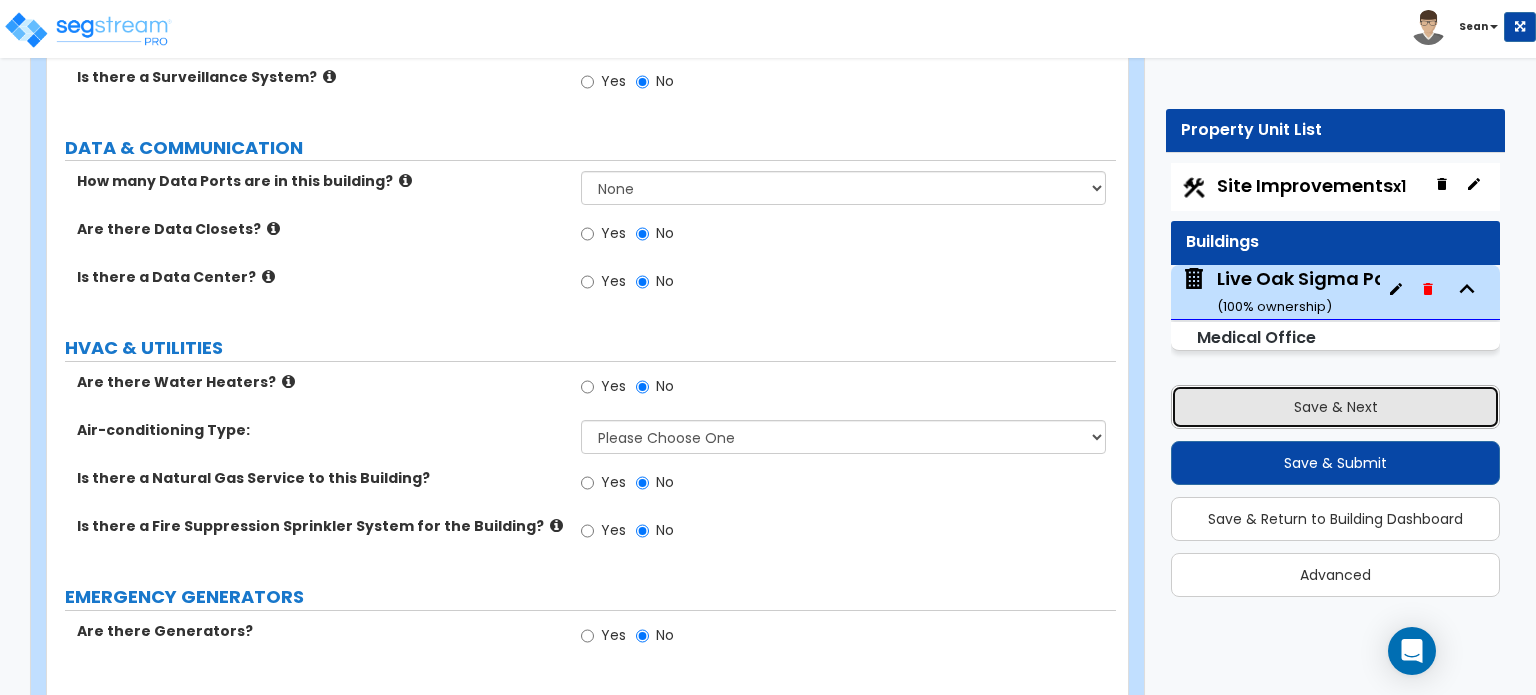 click on "Save & Next" at bounding box center (1335, 407) 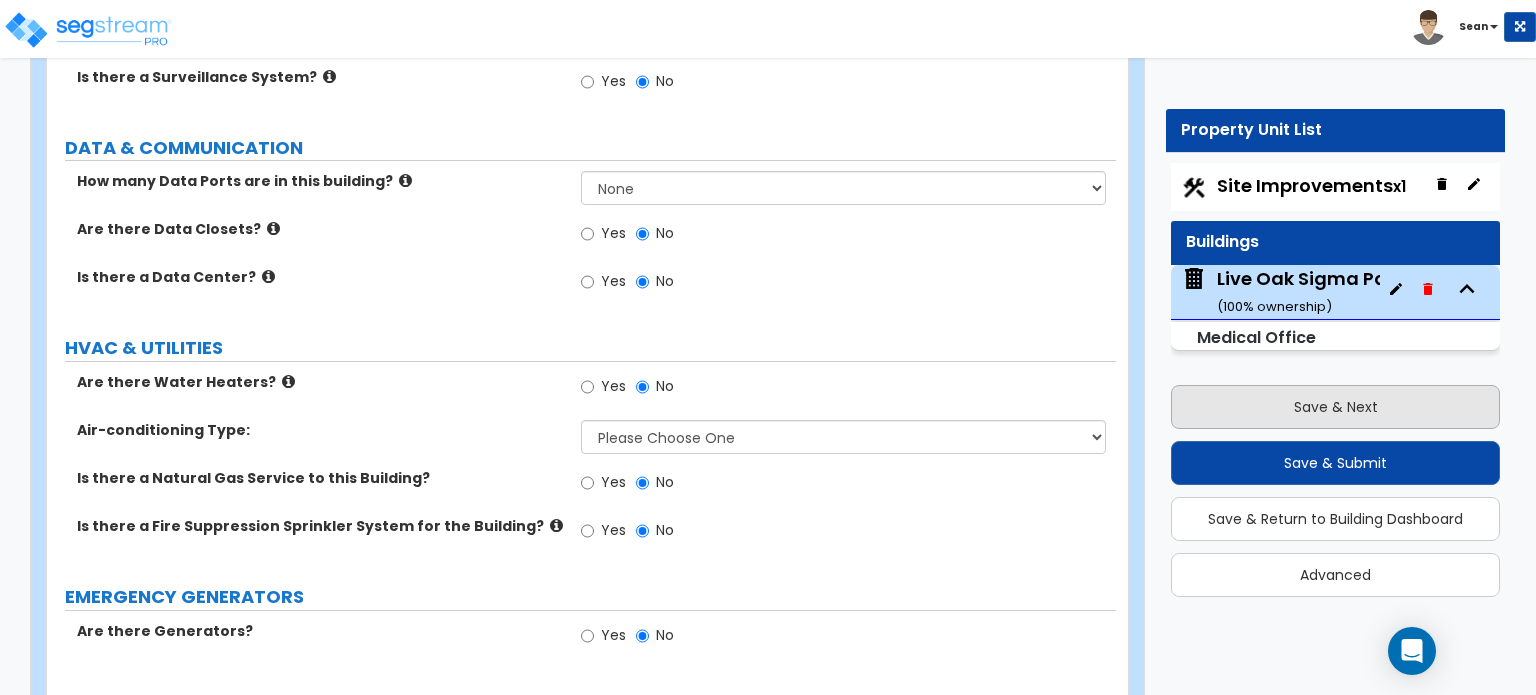 select on "2" 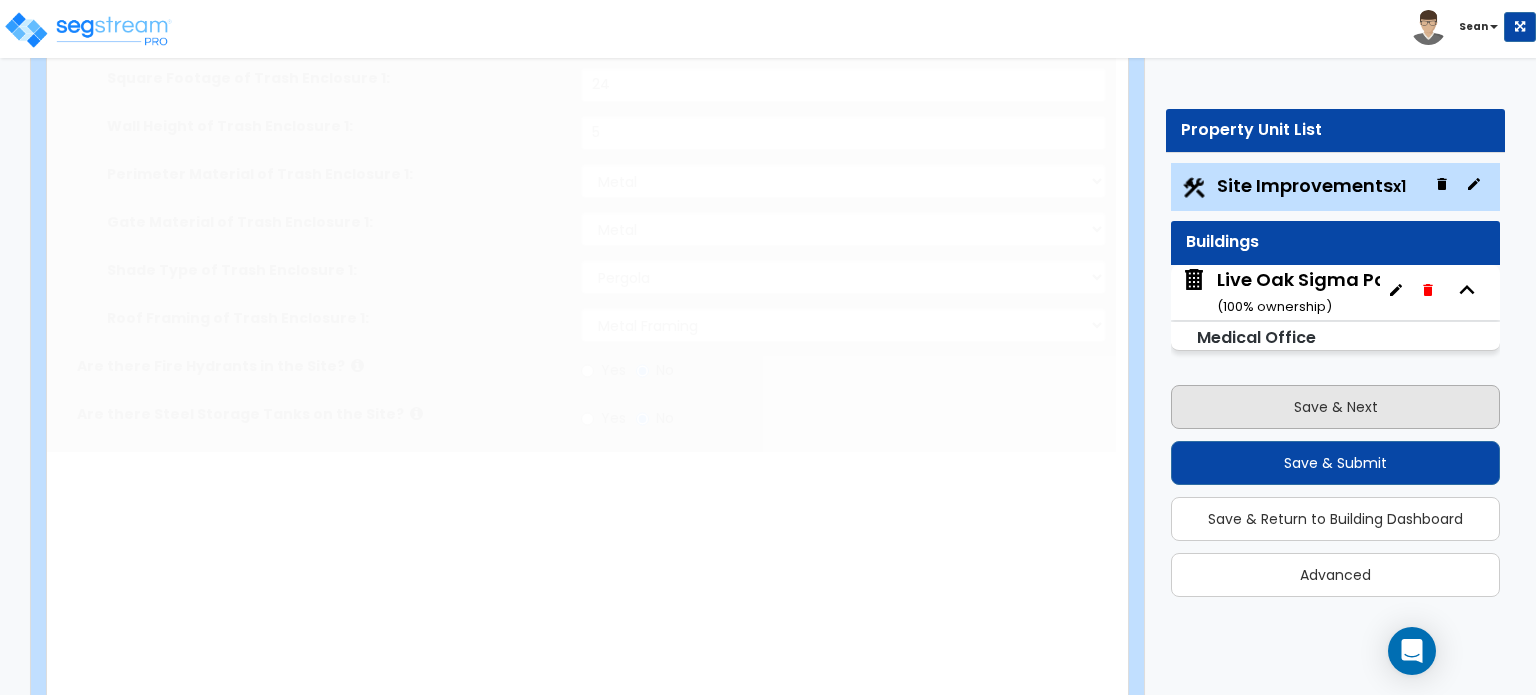 radio on "true" 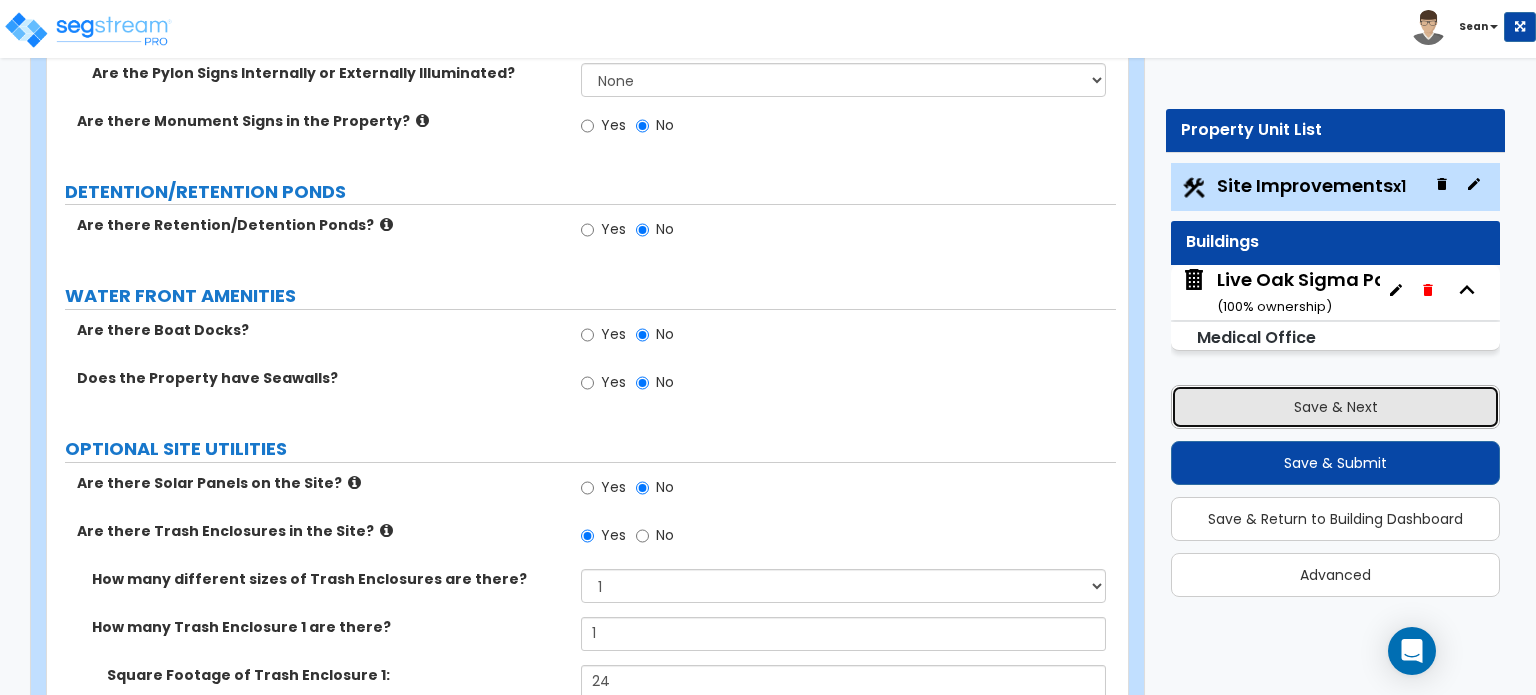 click on "Save & Next" at bounding box center (1335, 407) 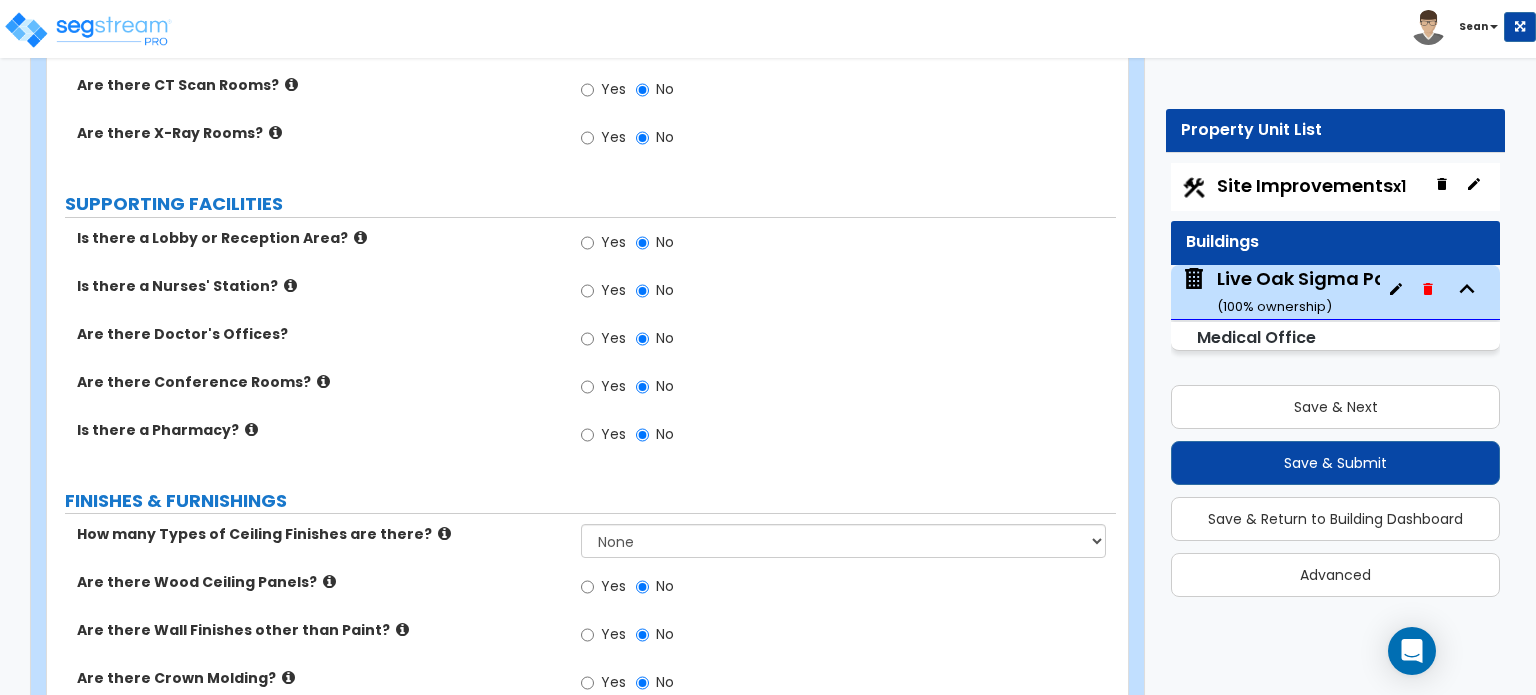 scroll, scrollTop: 2292, scrollLeft: 0, axis: vertical 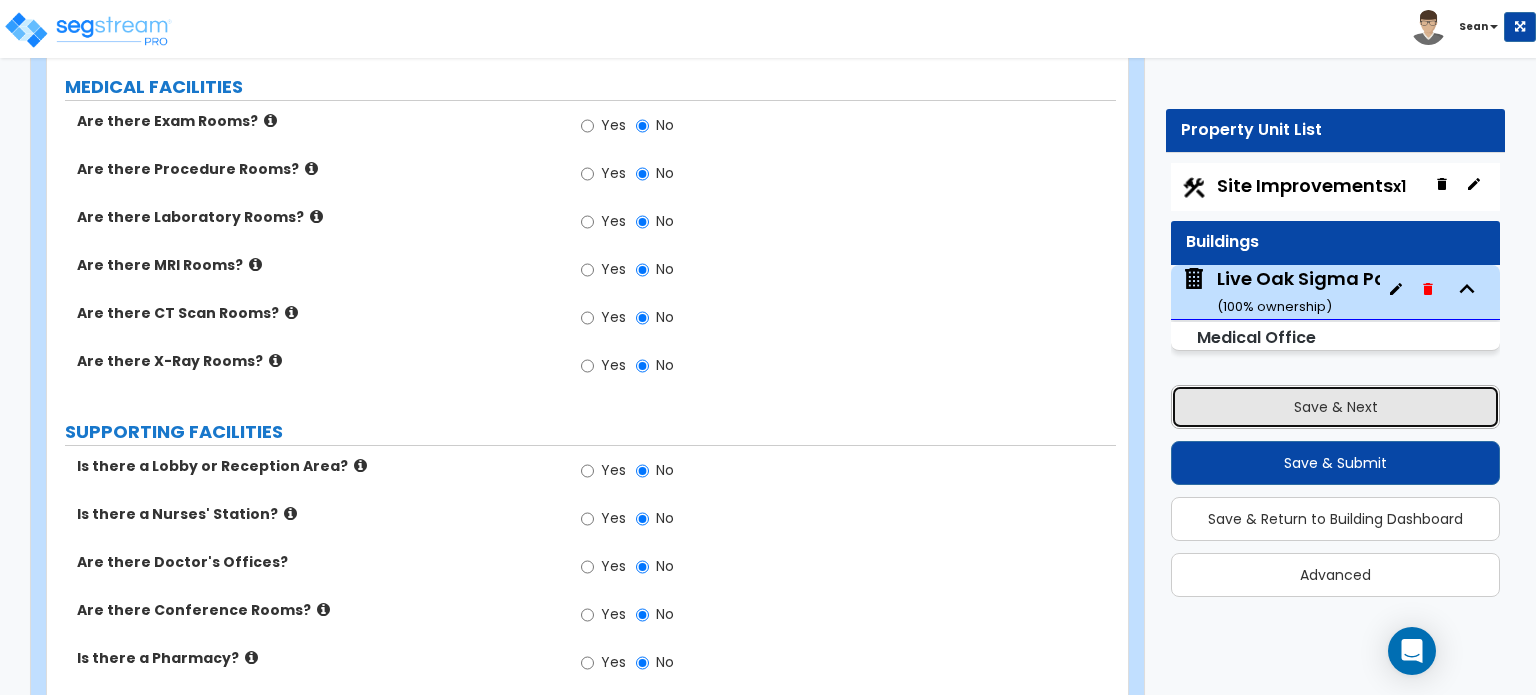 click on "Save & Next" at bounding box center [1335, 407] 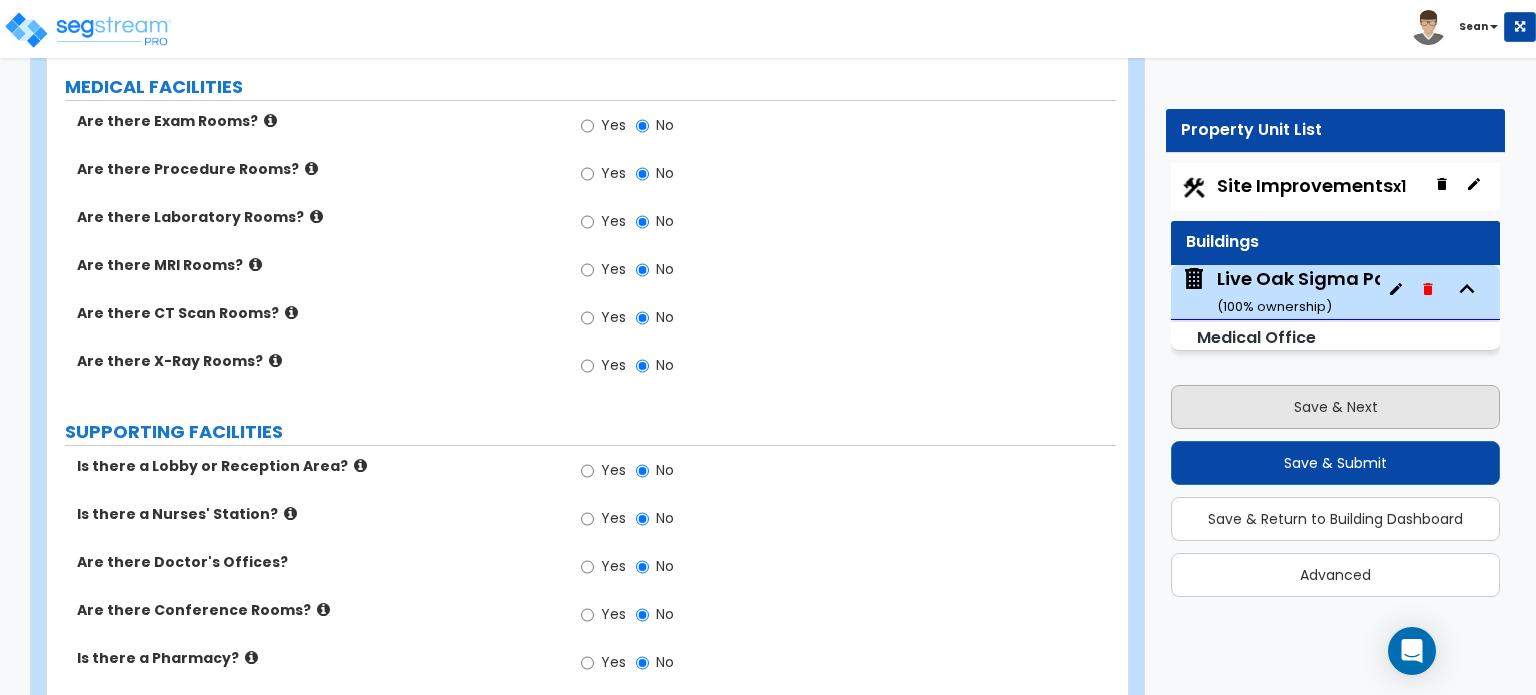 select on "2" 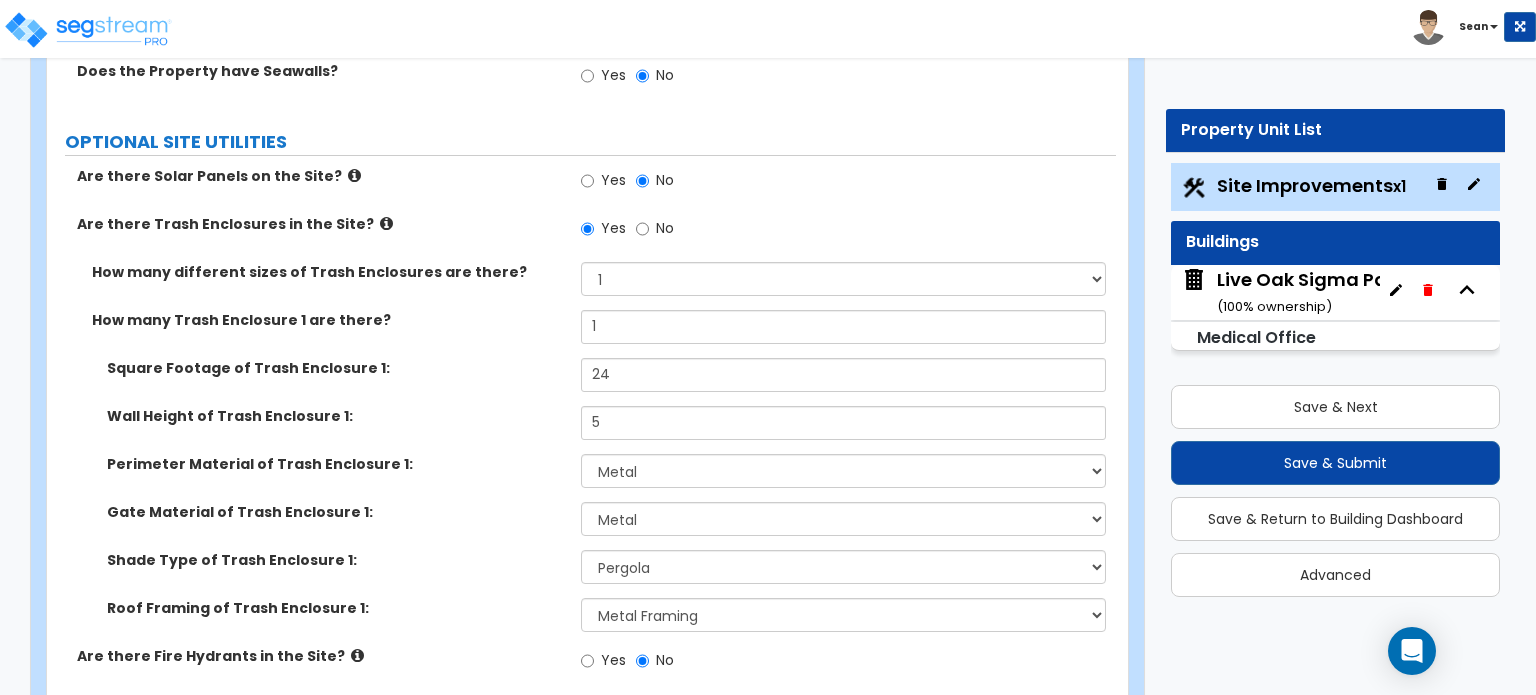 scroll, scrollTop: 4661, scrollLeft: 0, axis: vertical 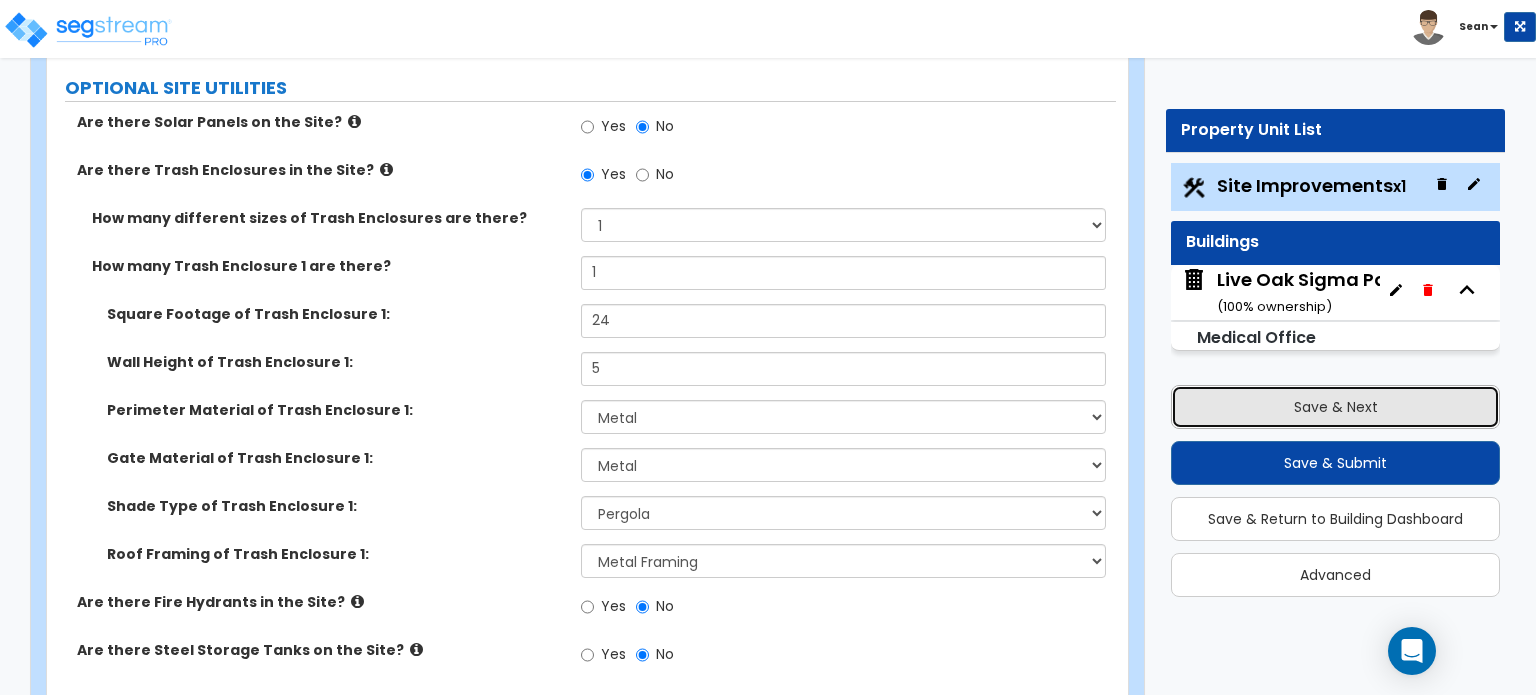 click on "Save & Next" at bounding box center (1335, 407) 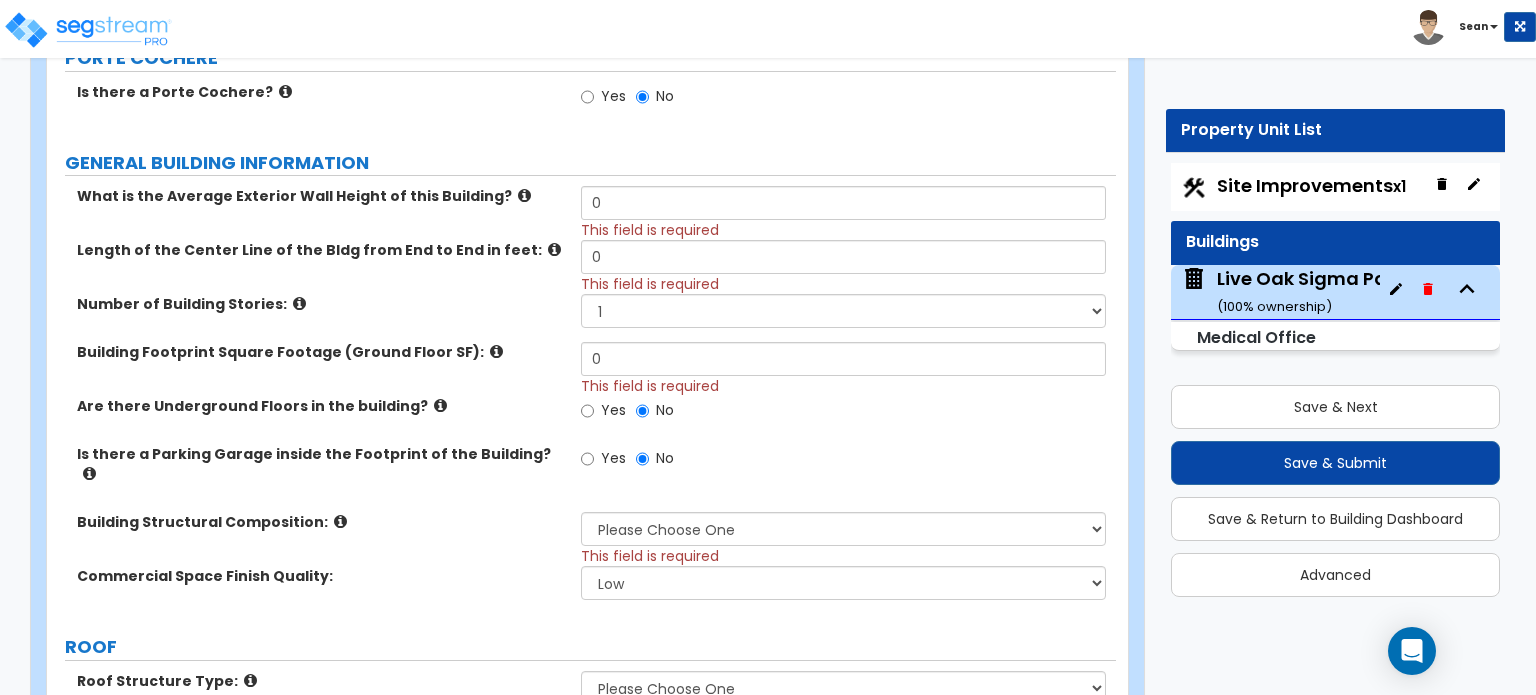 scroll, scrollTop: 500, scrollLeft: 0, axis: vertical 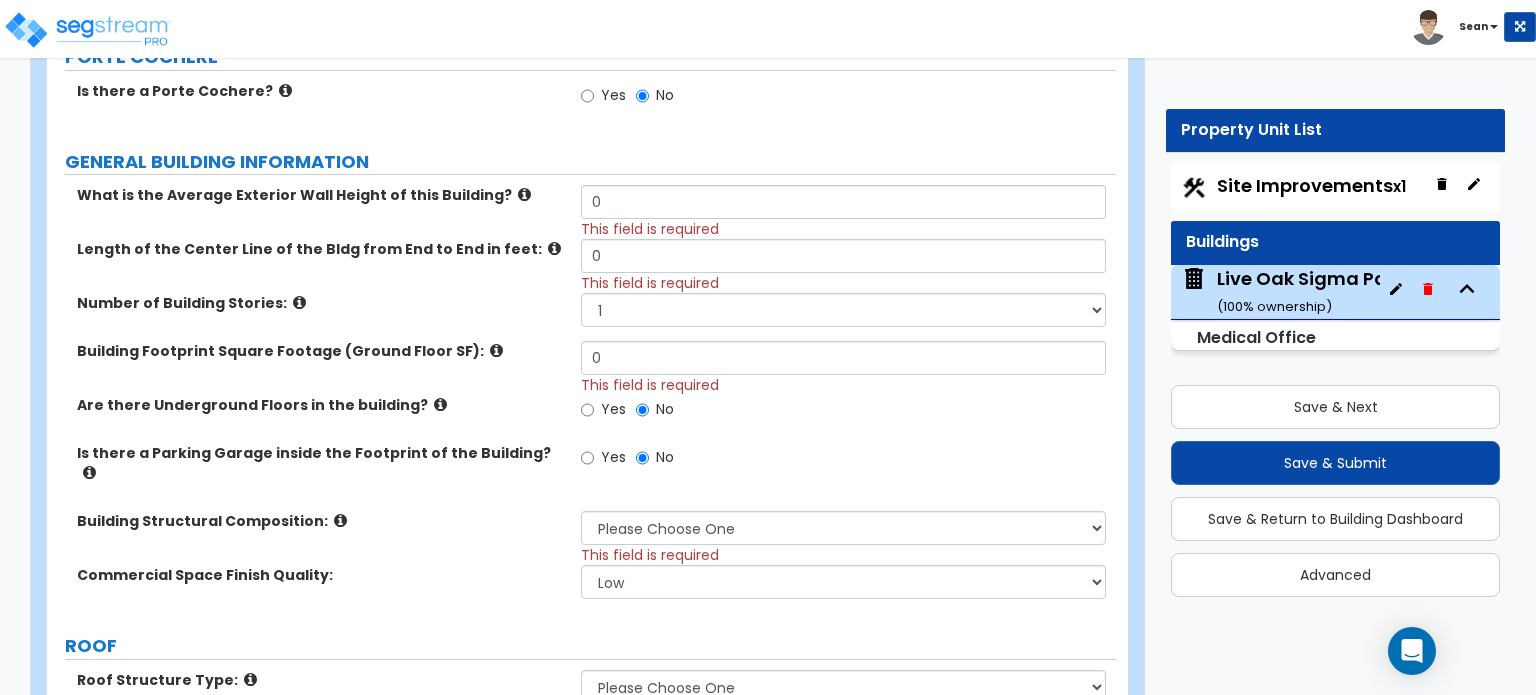 click at bounding box center [524, 194] 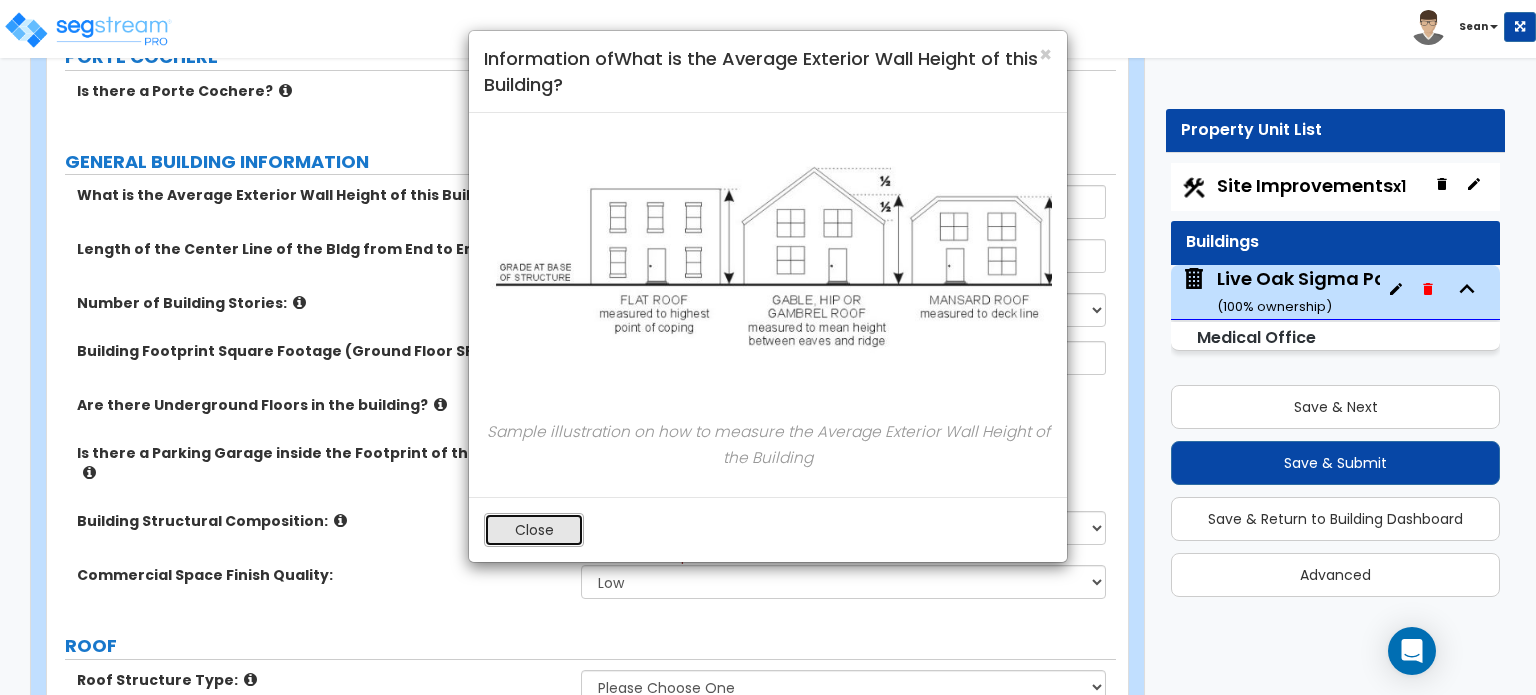 click on "Close" at bounding box center (534, 530) 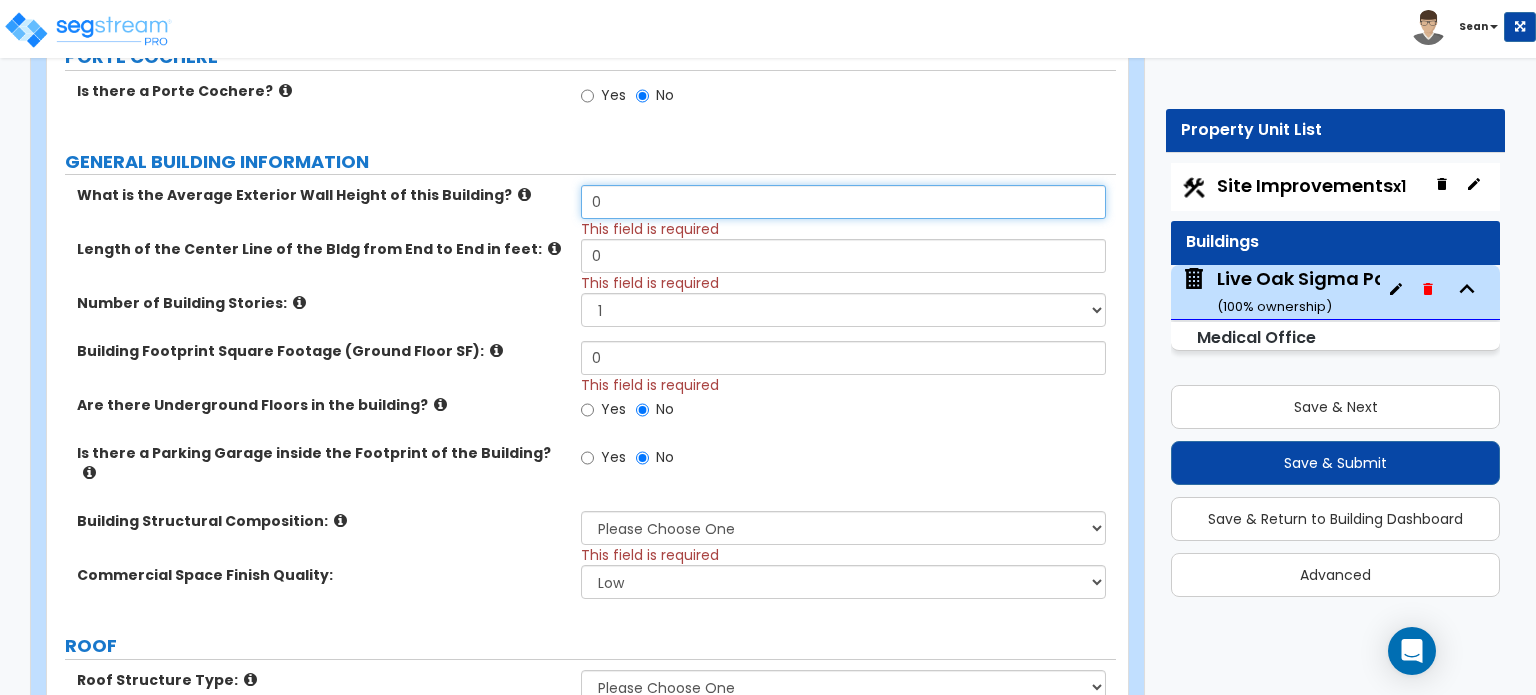 drag, startPoint x: 620, startPoint y: 198, endPoint x: 572, endPoint y: 207, distance: 48.83646 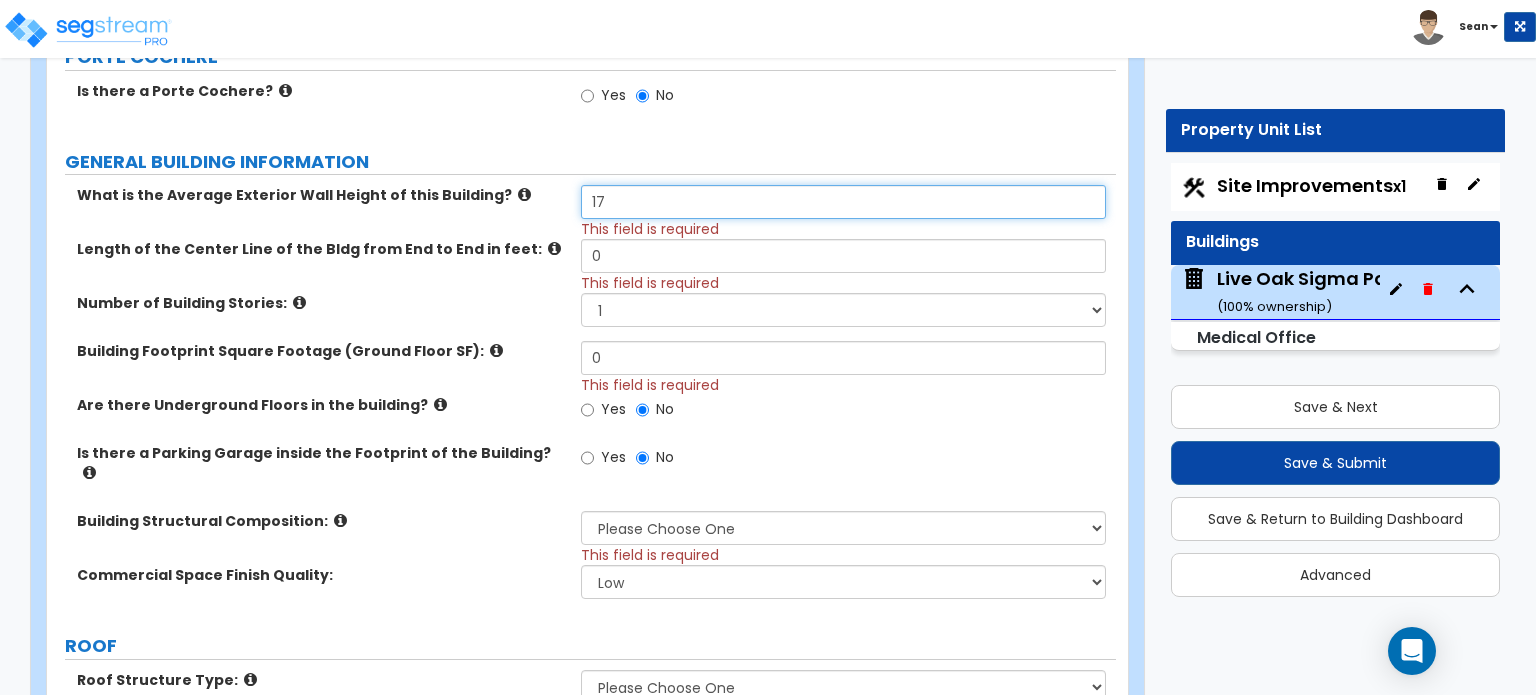 type on "17" 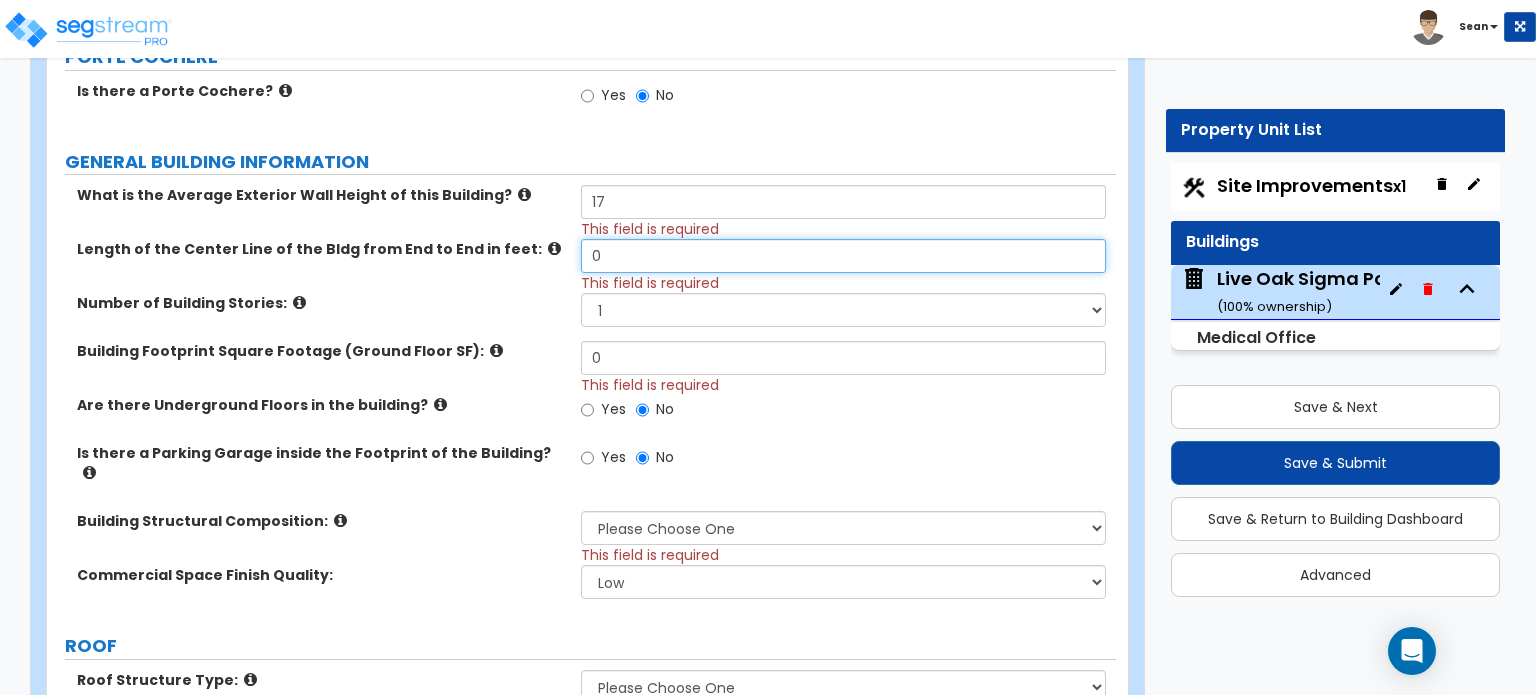 click on "0" at bounding box center (843, 256) 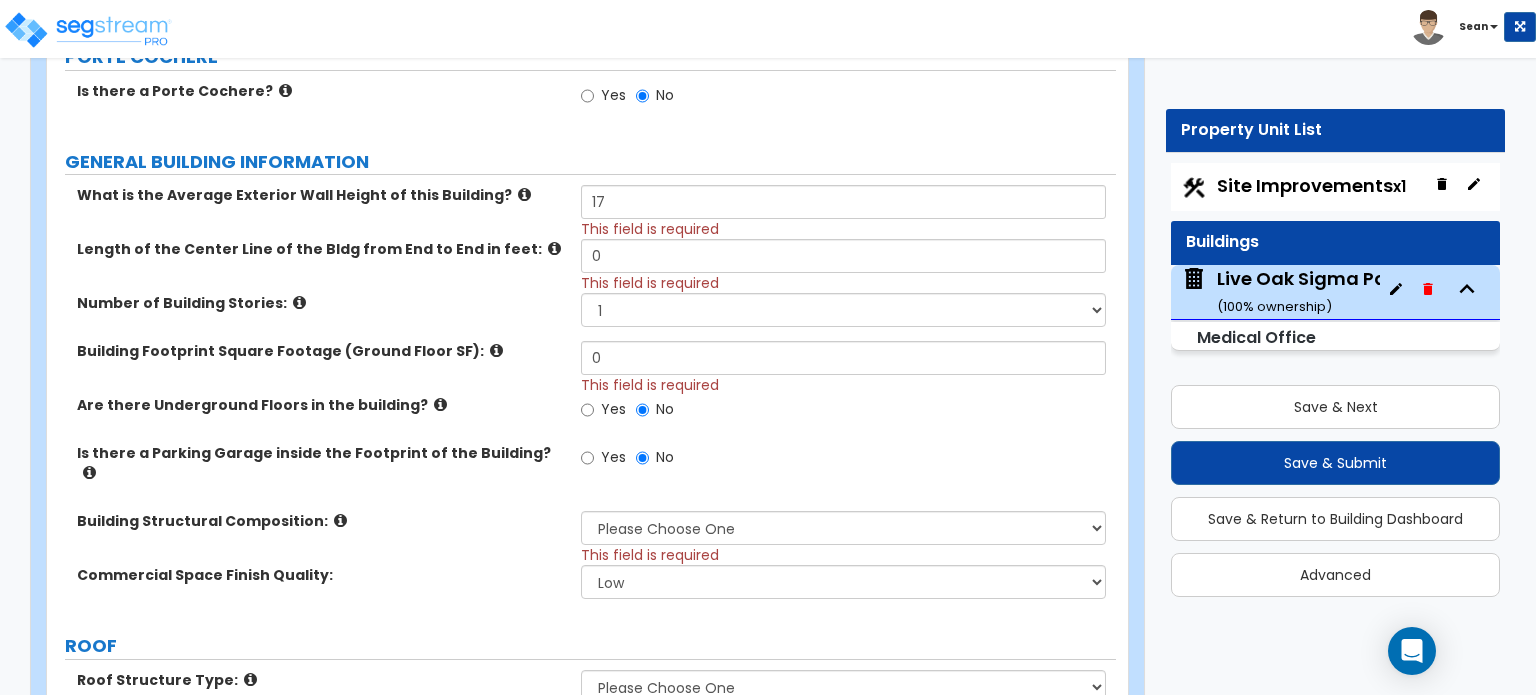 click at bounding box center (554, 248) 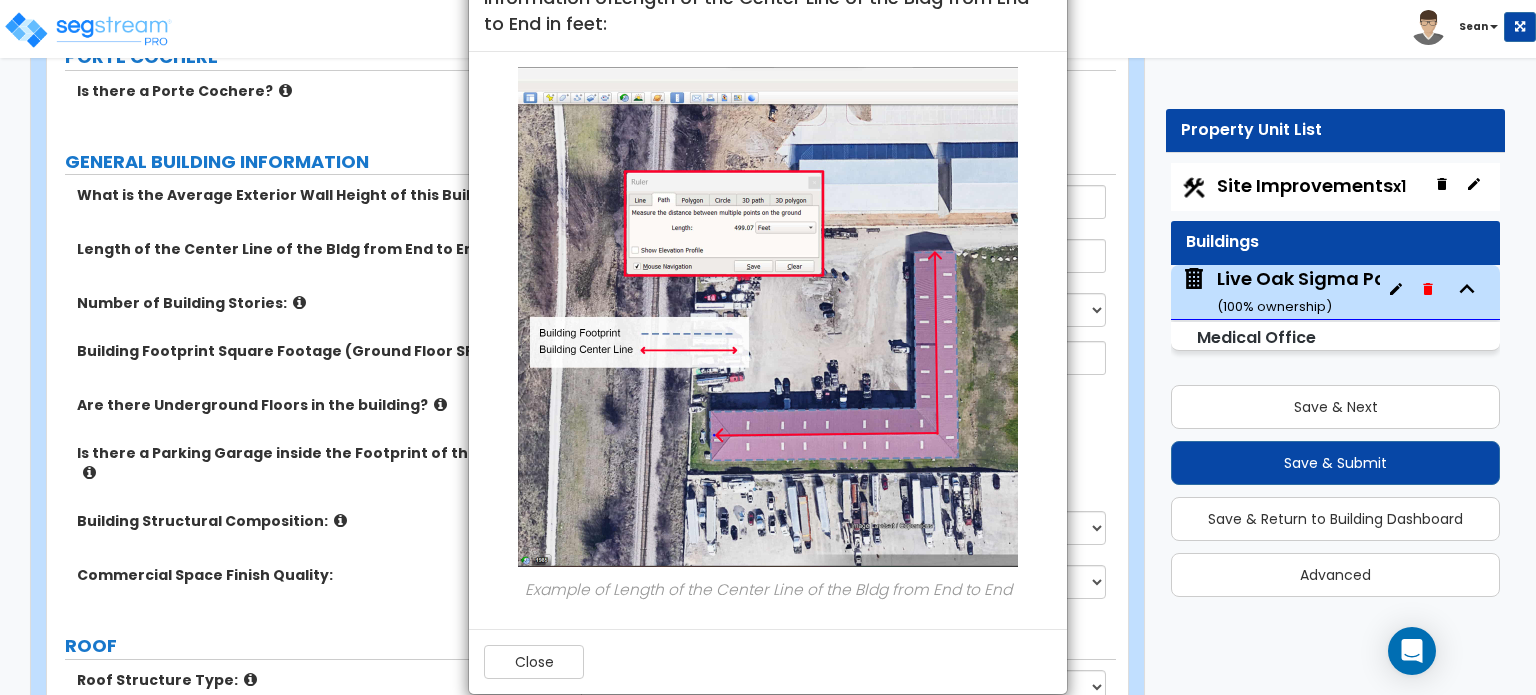 scroll, scrollTop: 89, scrollLeft: 0, axis: vertical 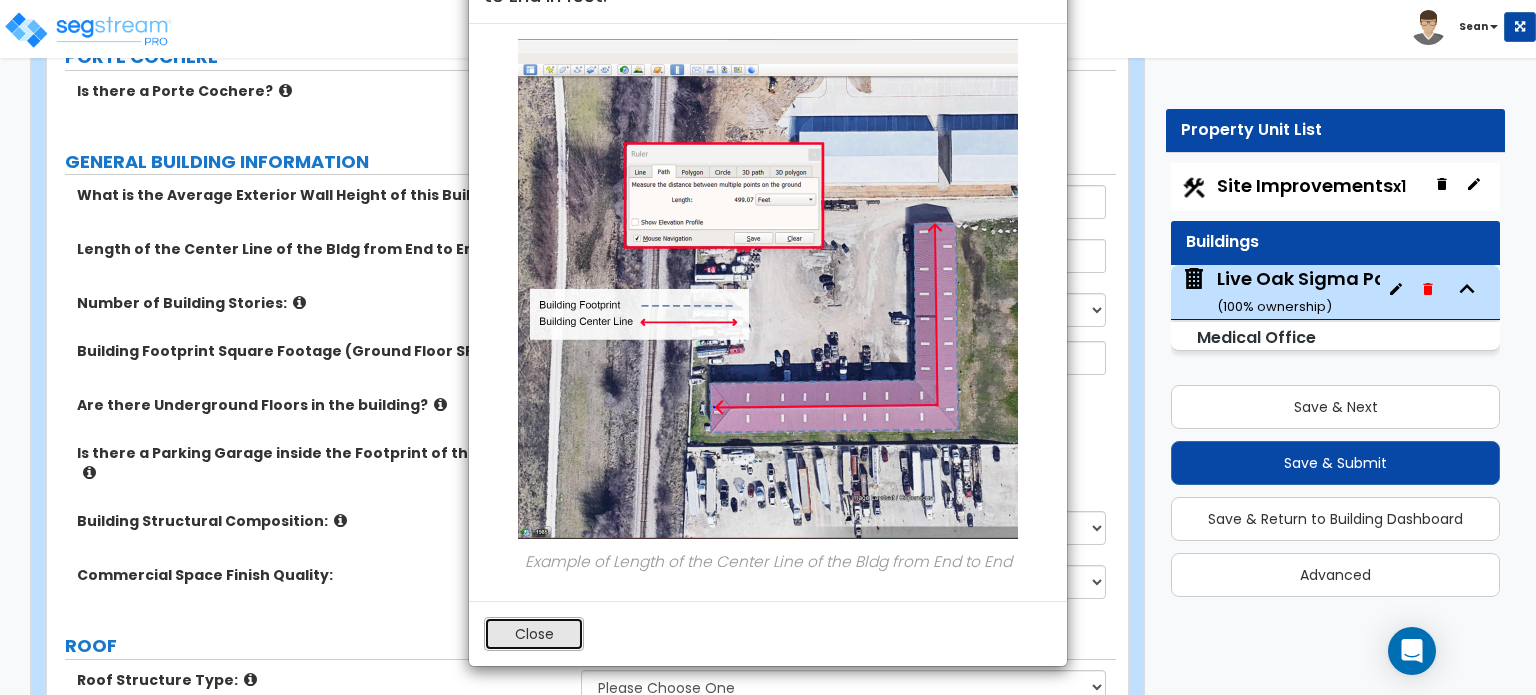 click on "Close" at bounding box center [534, 634] 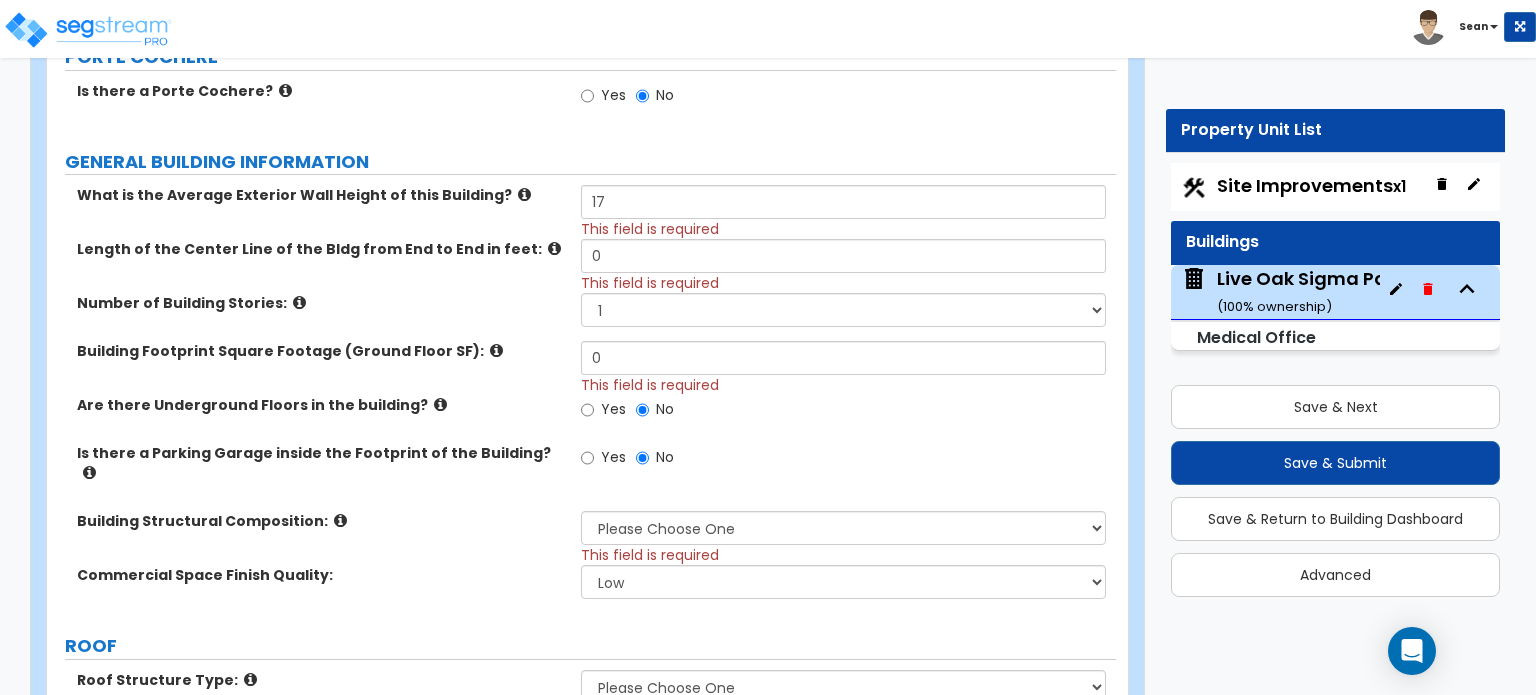 click at bounding box center [554, 248] 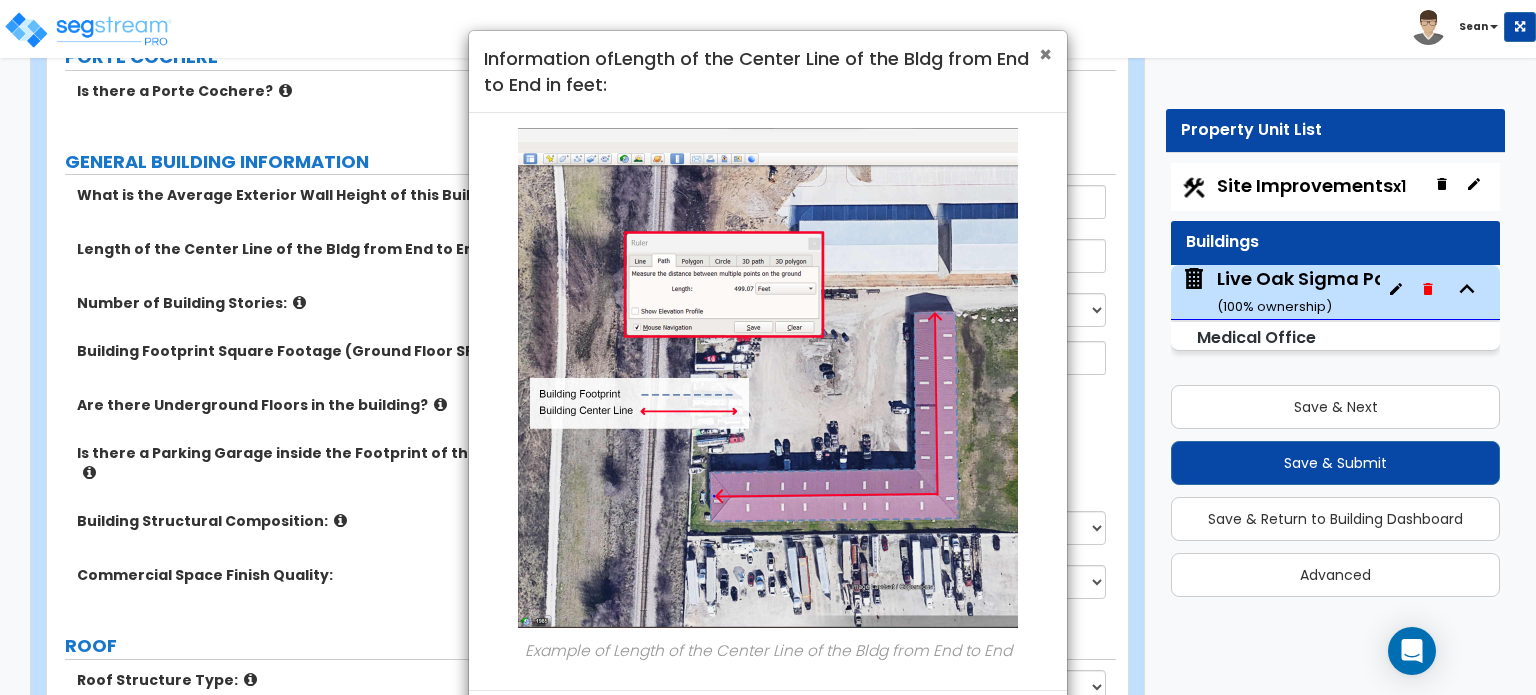 click on "×" at bounding box center (1045, 54) 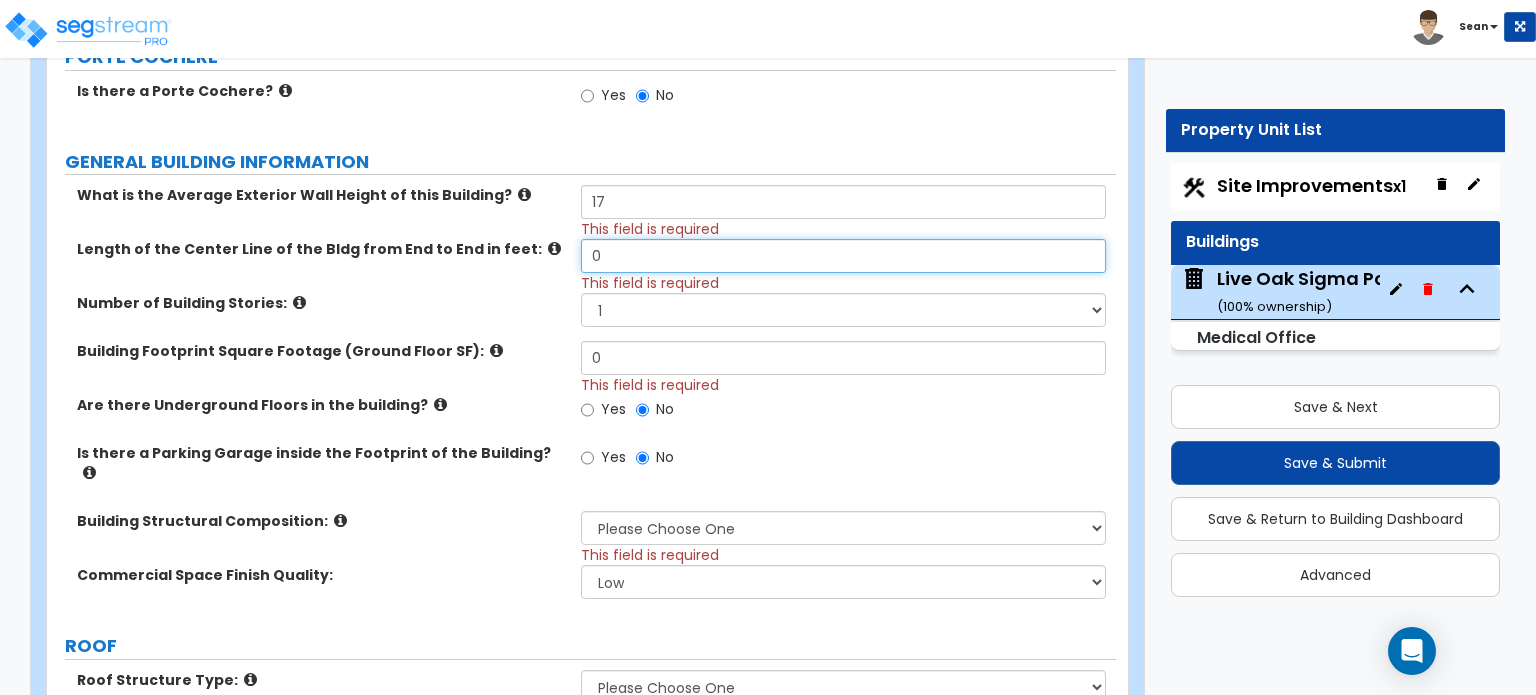 drag, startPoint x: 622, startPoint y: 265, endPoint x: 565, endPoint y: 271, distance: 57.31492 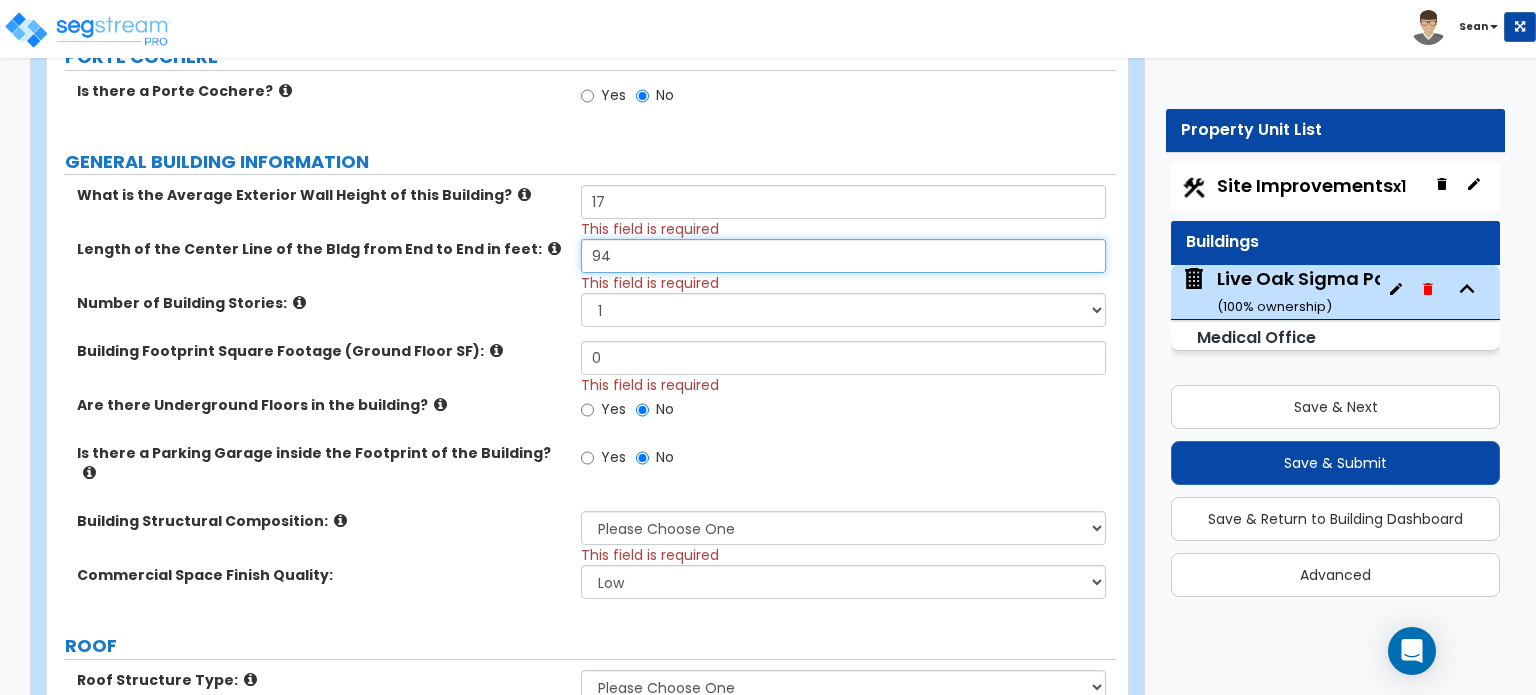 type on "94" 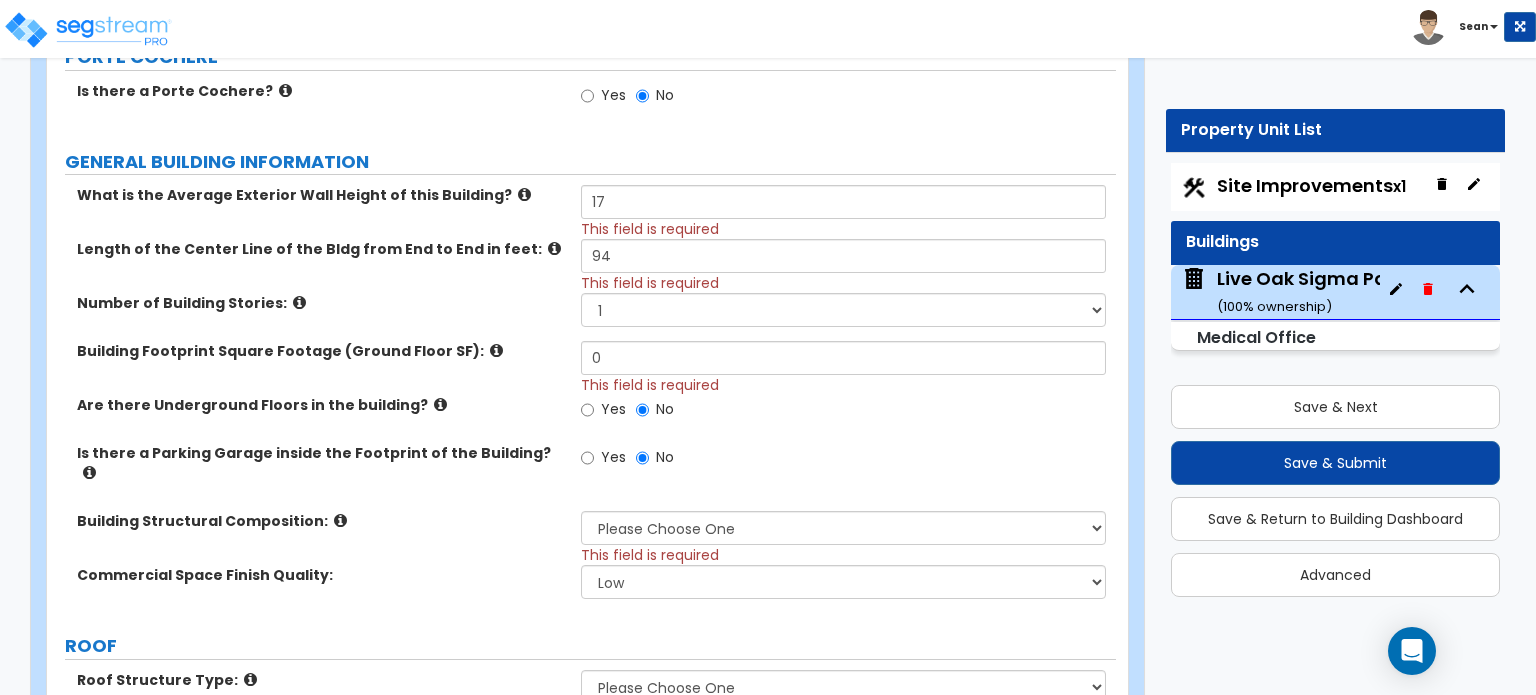 click at bounding box center [496, 350] 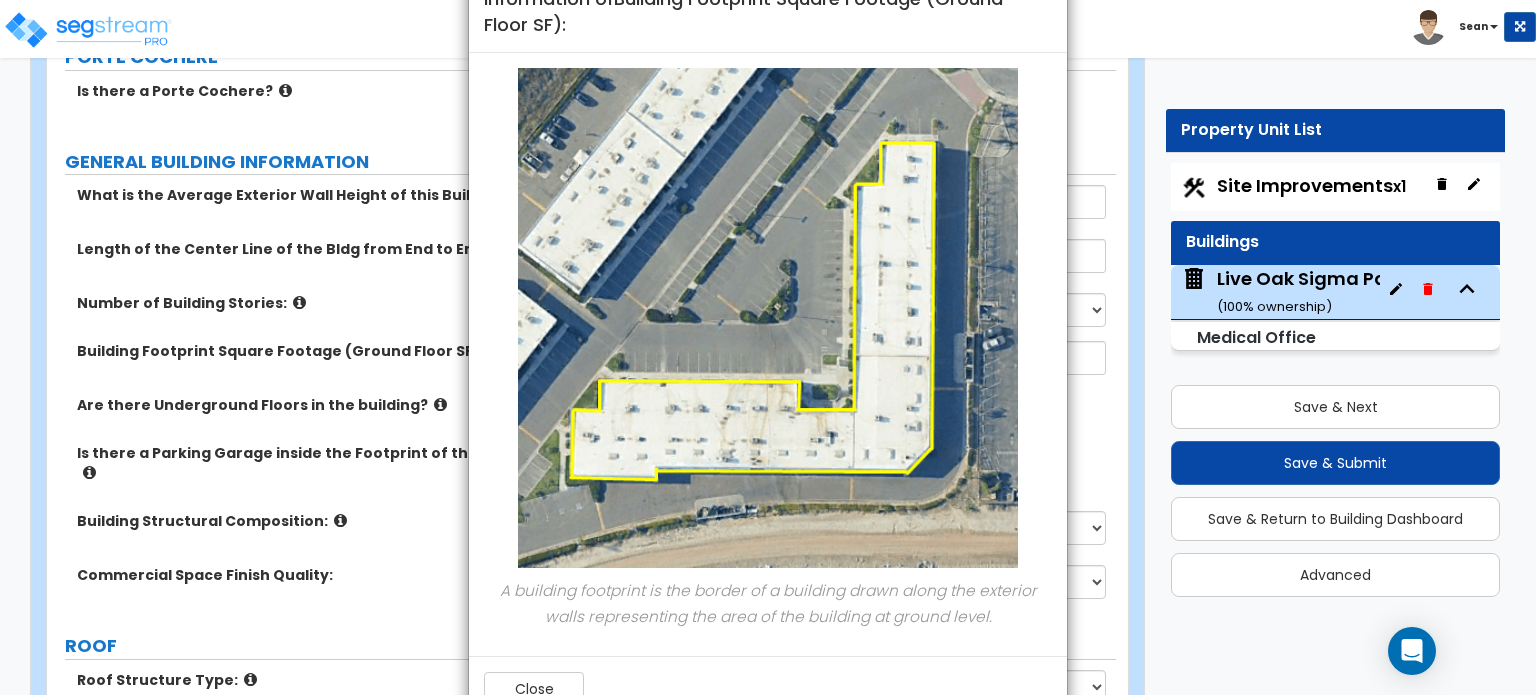 scroll, scrollTop: 115, scrollLeft: 0, axis: vertical 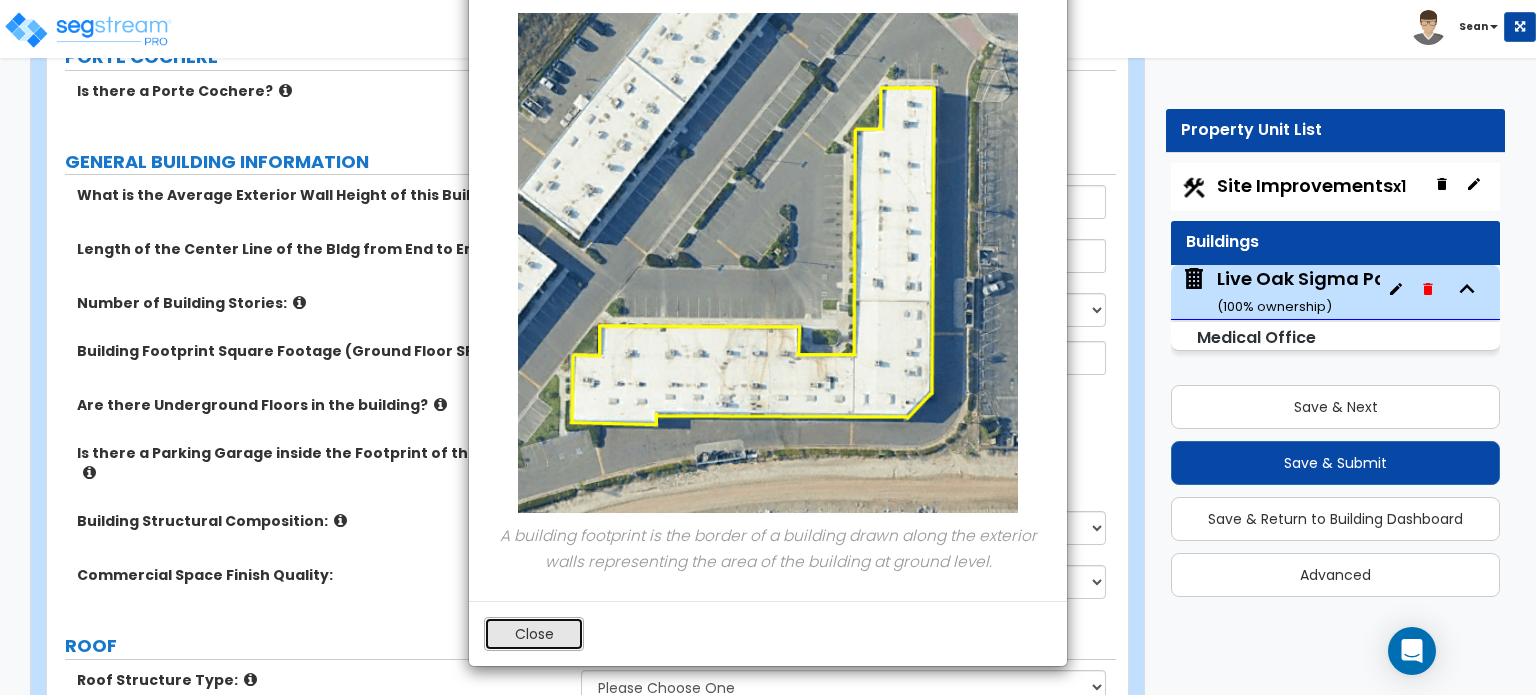 click on "Close" at bounding box center (534, 634) 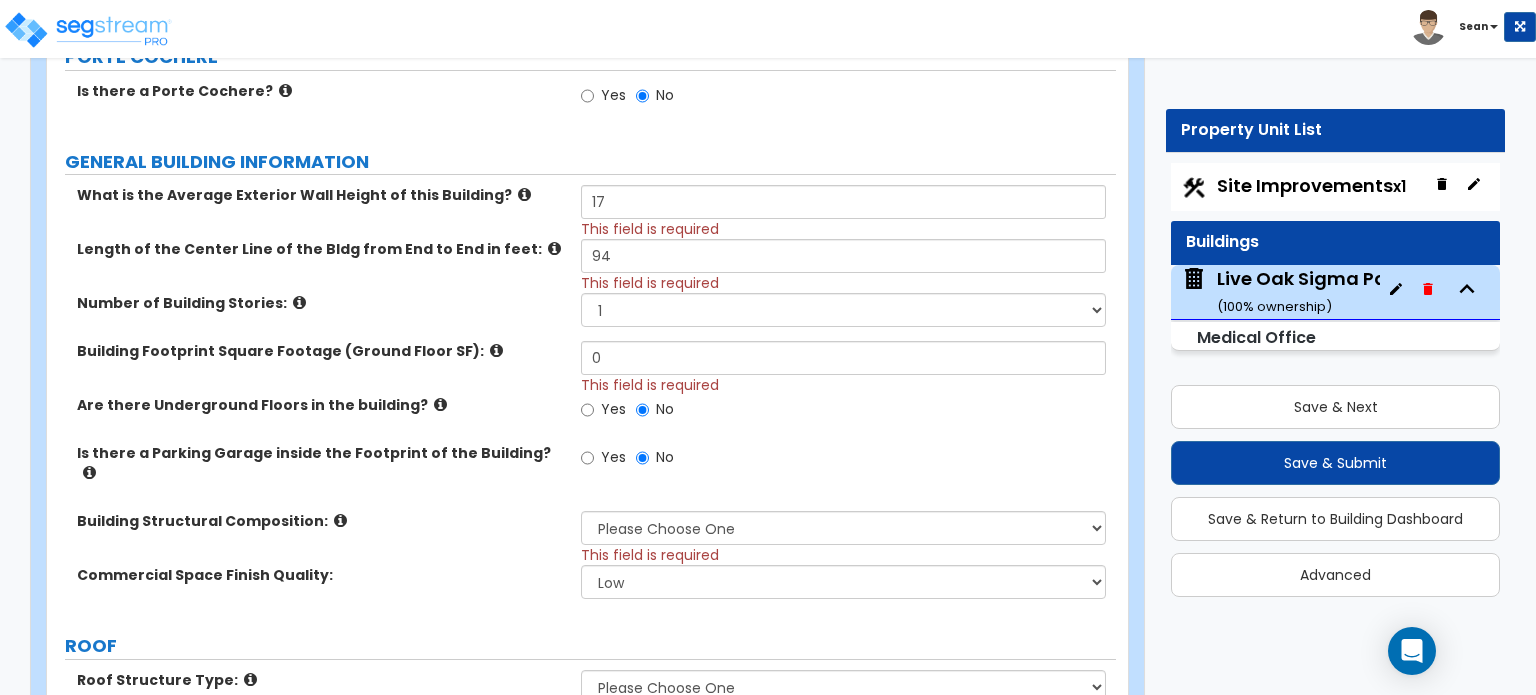 click at bounding box center (496, 350) 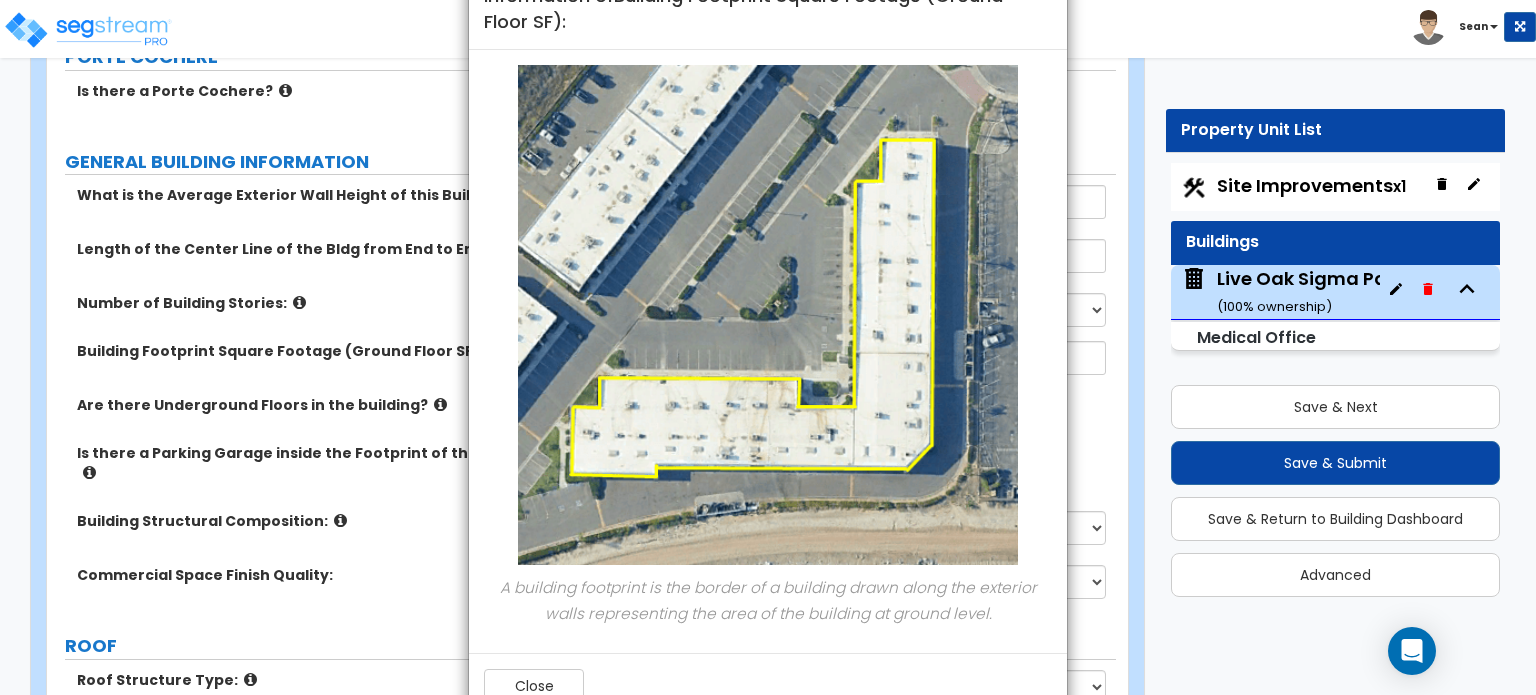 scroll, scrollTop: 0, scrollLeft: 0, axis: both 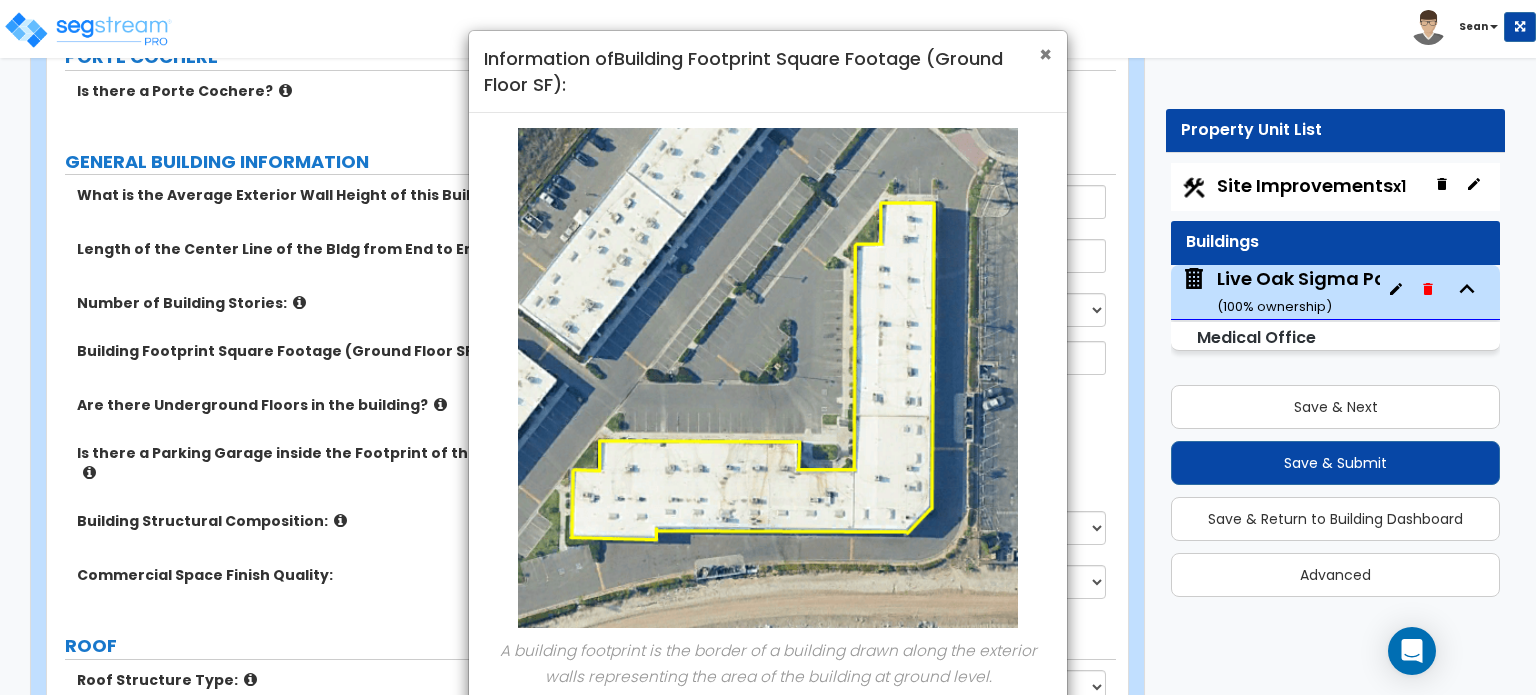 click on "×" at bounding box center [1045, 54] 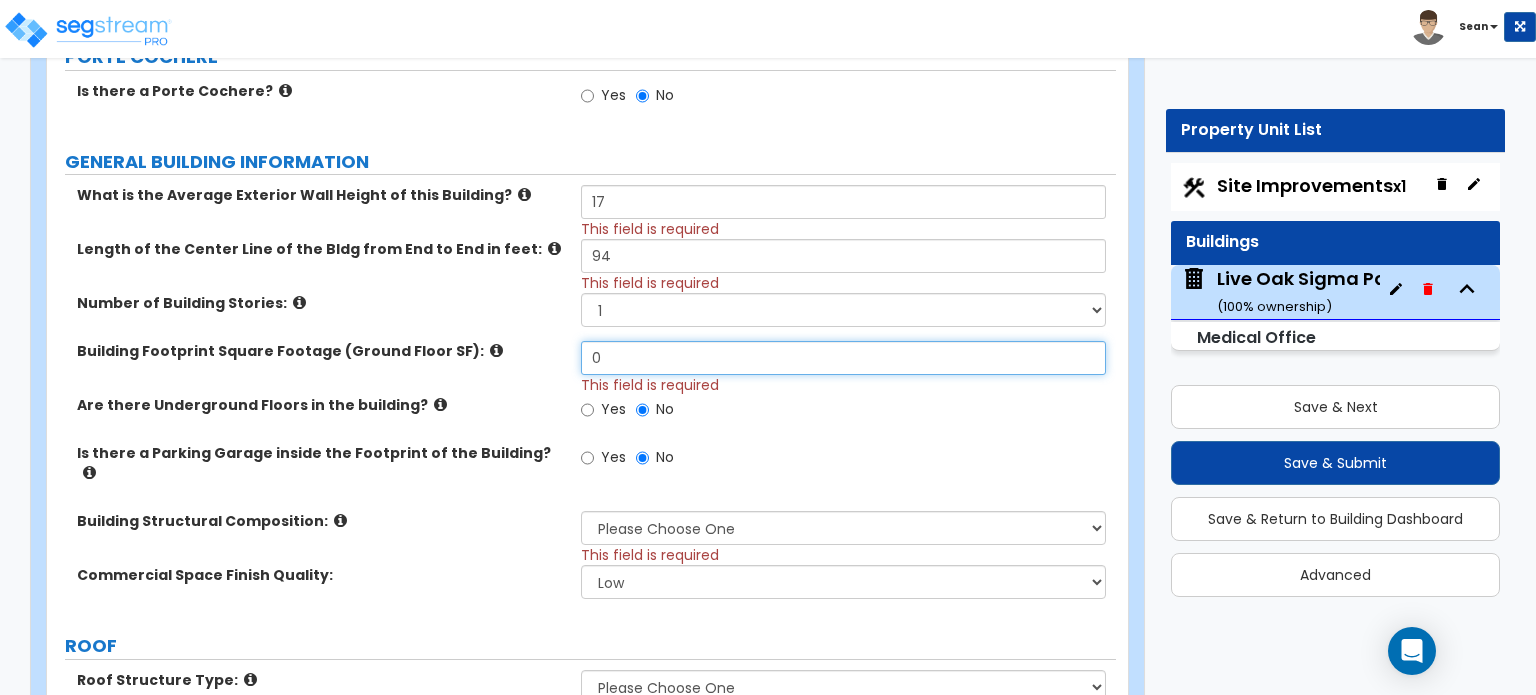 drag, startPoint x: 616, startPoint y: 348, endPoint x: 551, endPoint y: 375, distance: 70.38466 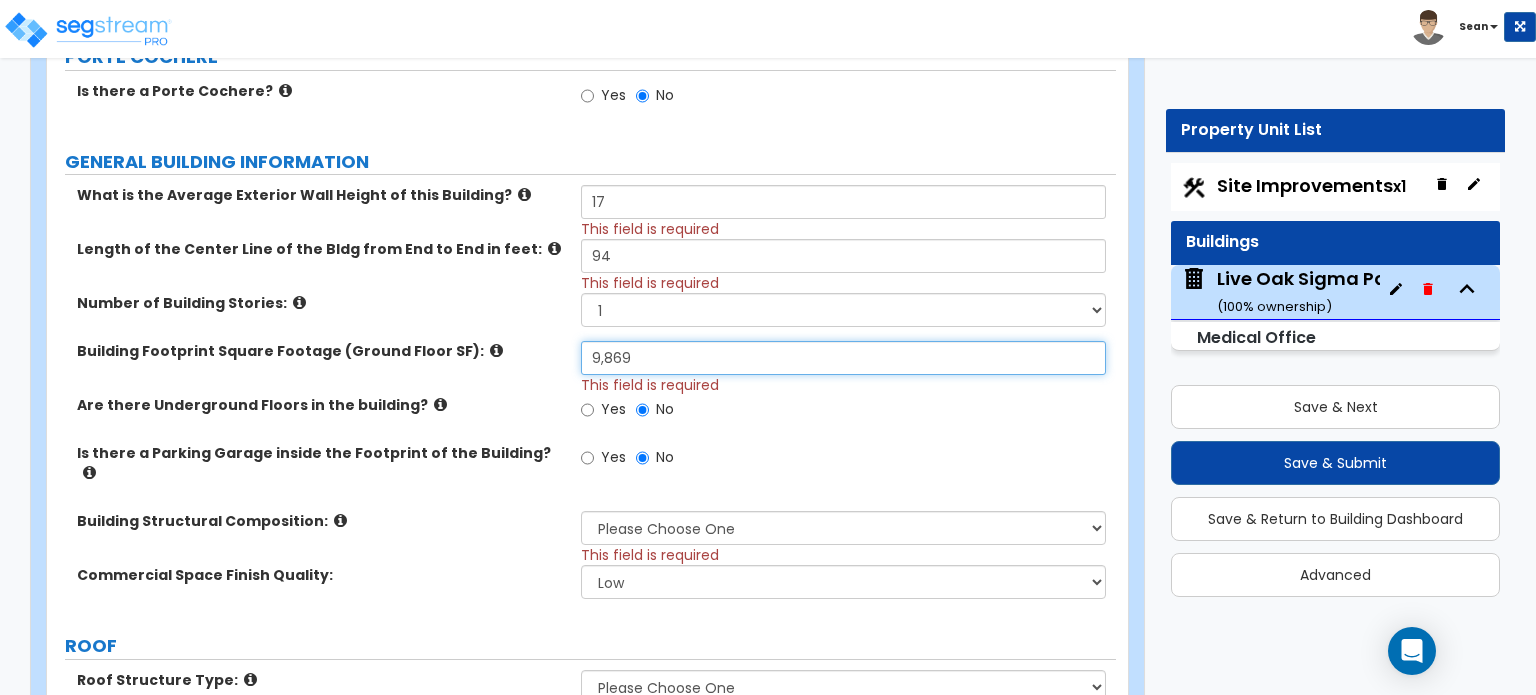 type on "9,869" 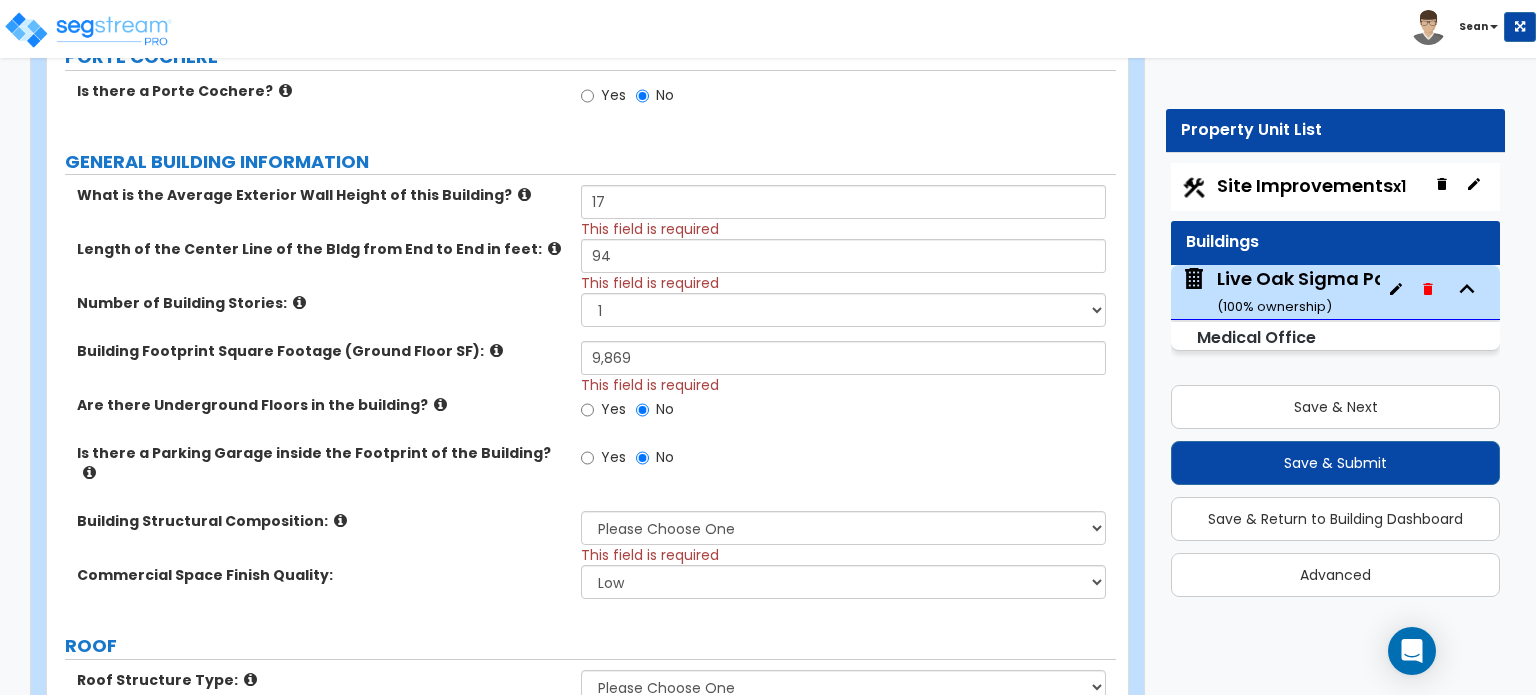click at bounding box center [89, 472] 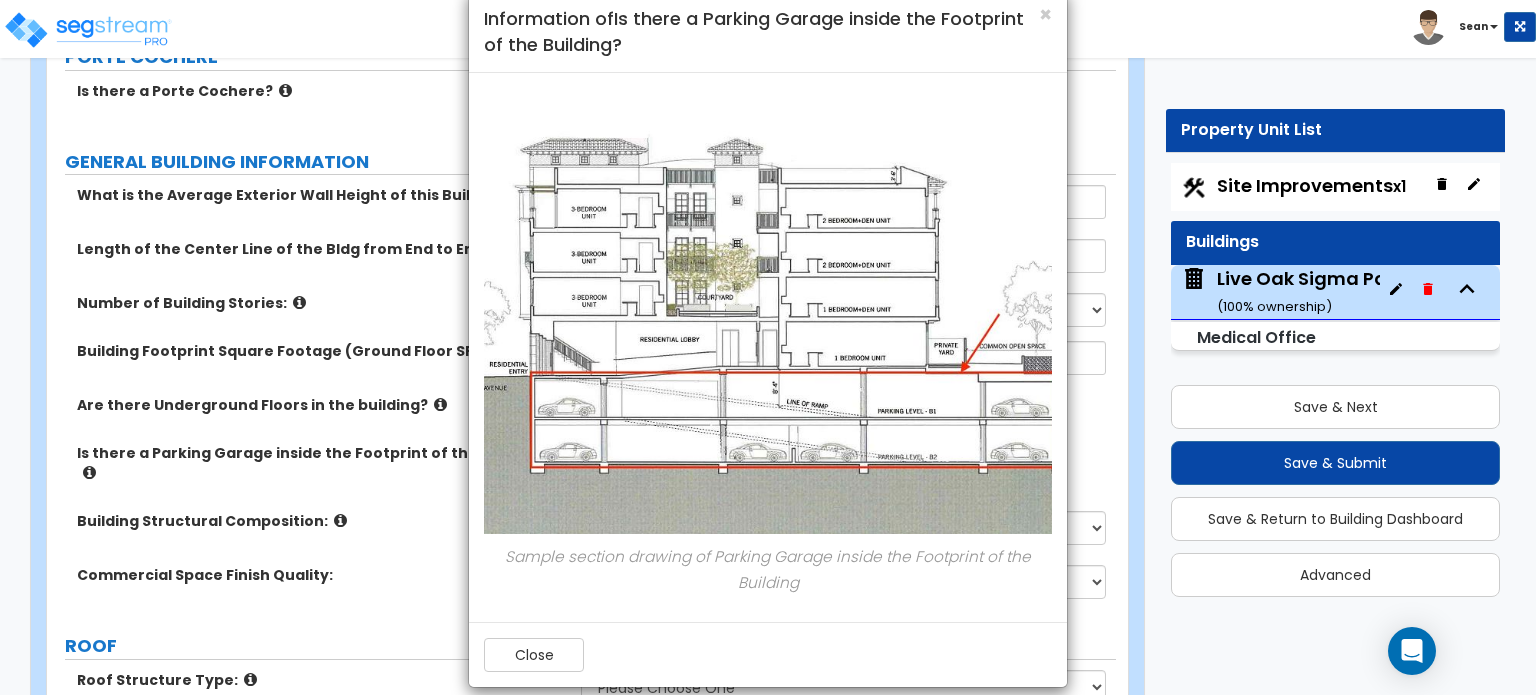 scroll, scrollTop: 61, scrollLeft: 0, axis: vertical 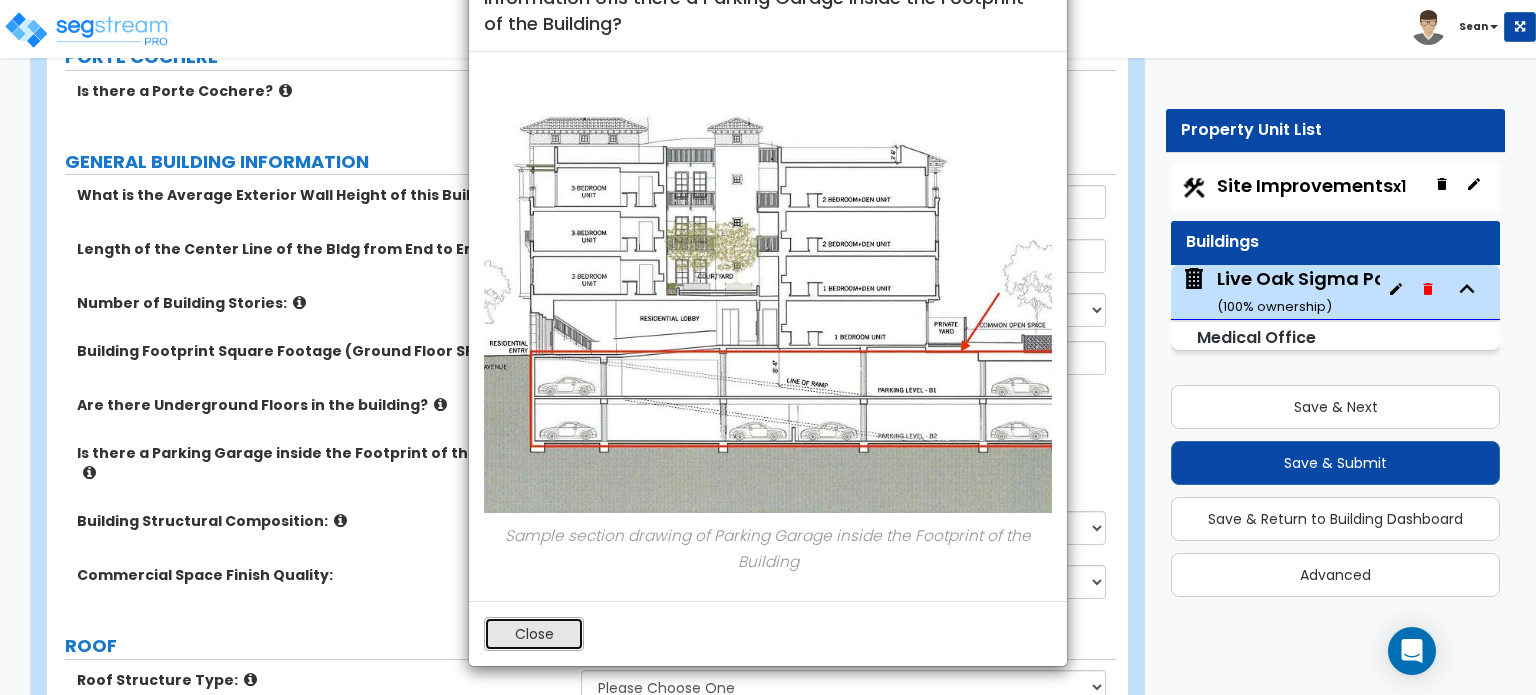 click on "Close" at bounding box center (534, 634) 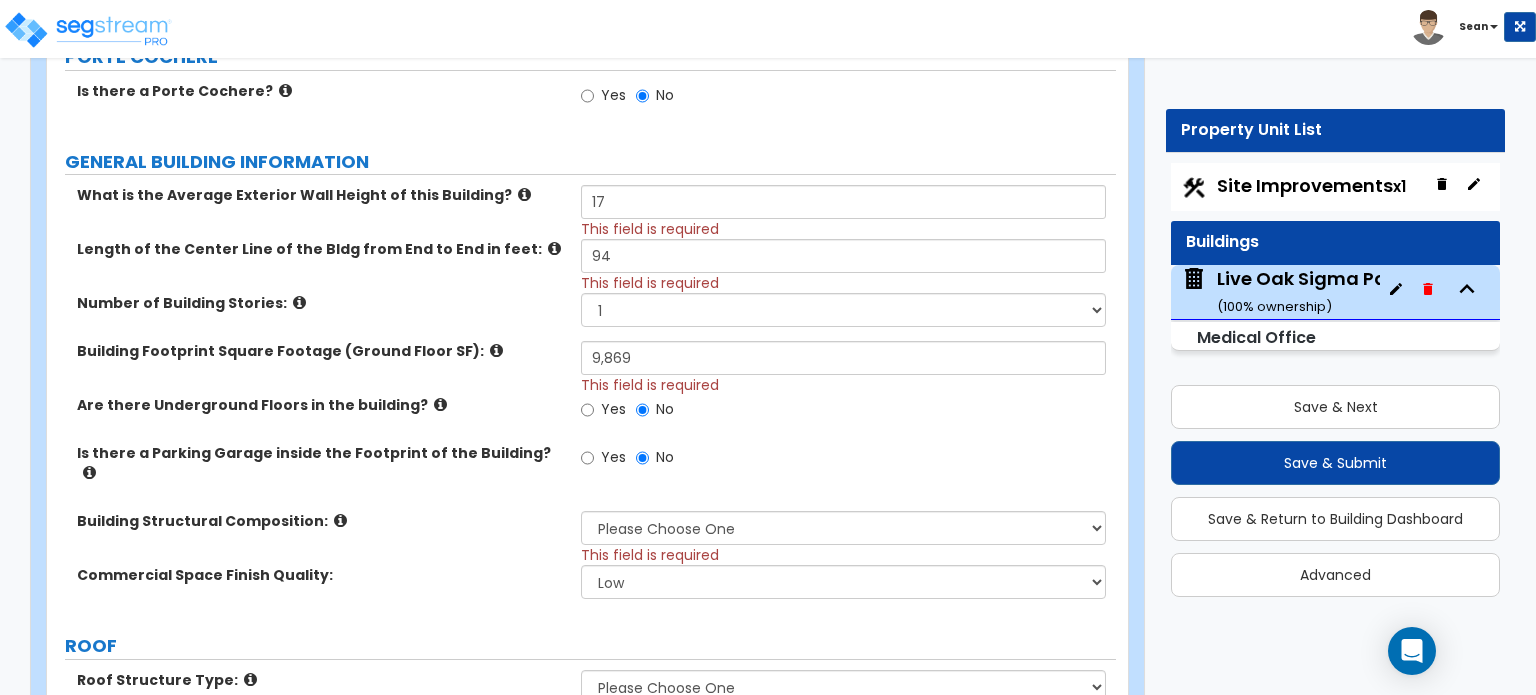click at bounding box center [340, 520] 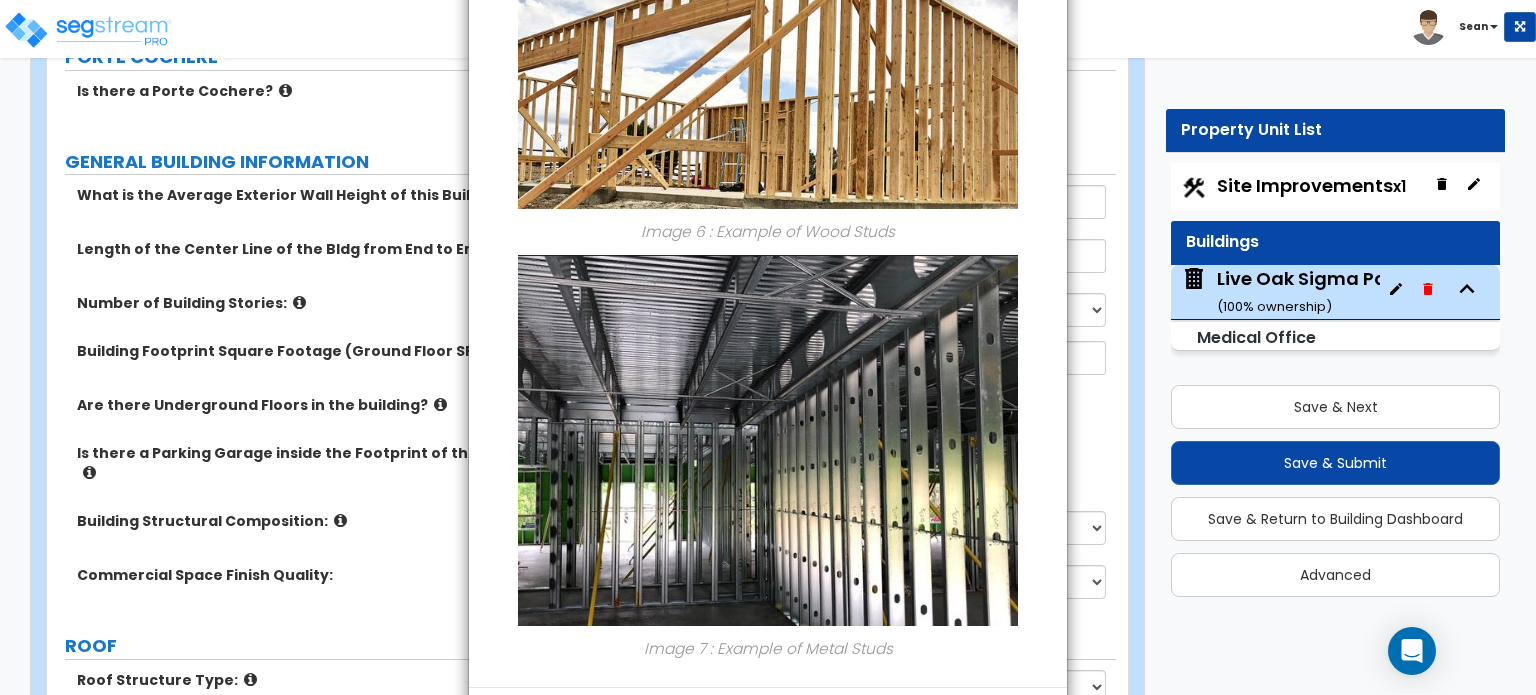 scroll, scrollTop: 2186, scrollLeft: 0, axis: vertical 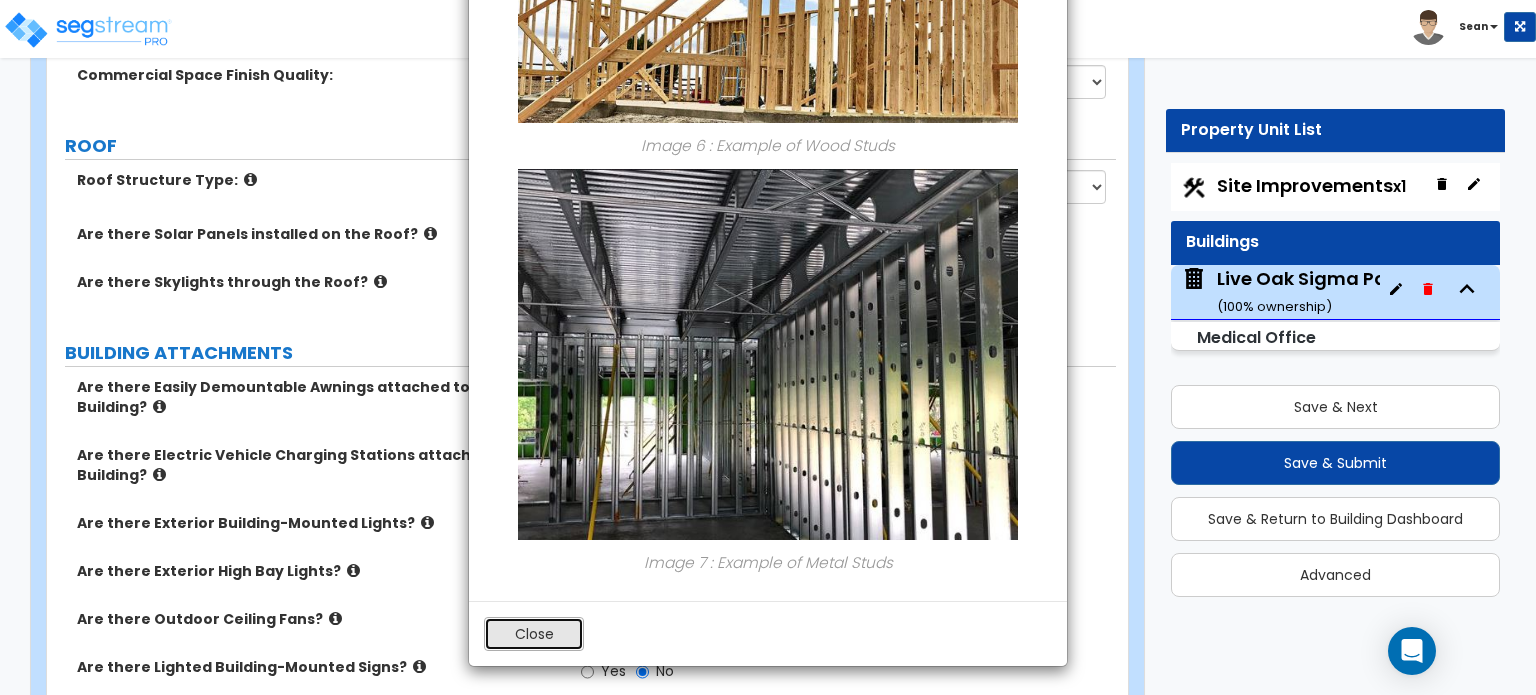 click on "Close" at bounding box center (534, 634) 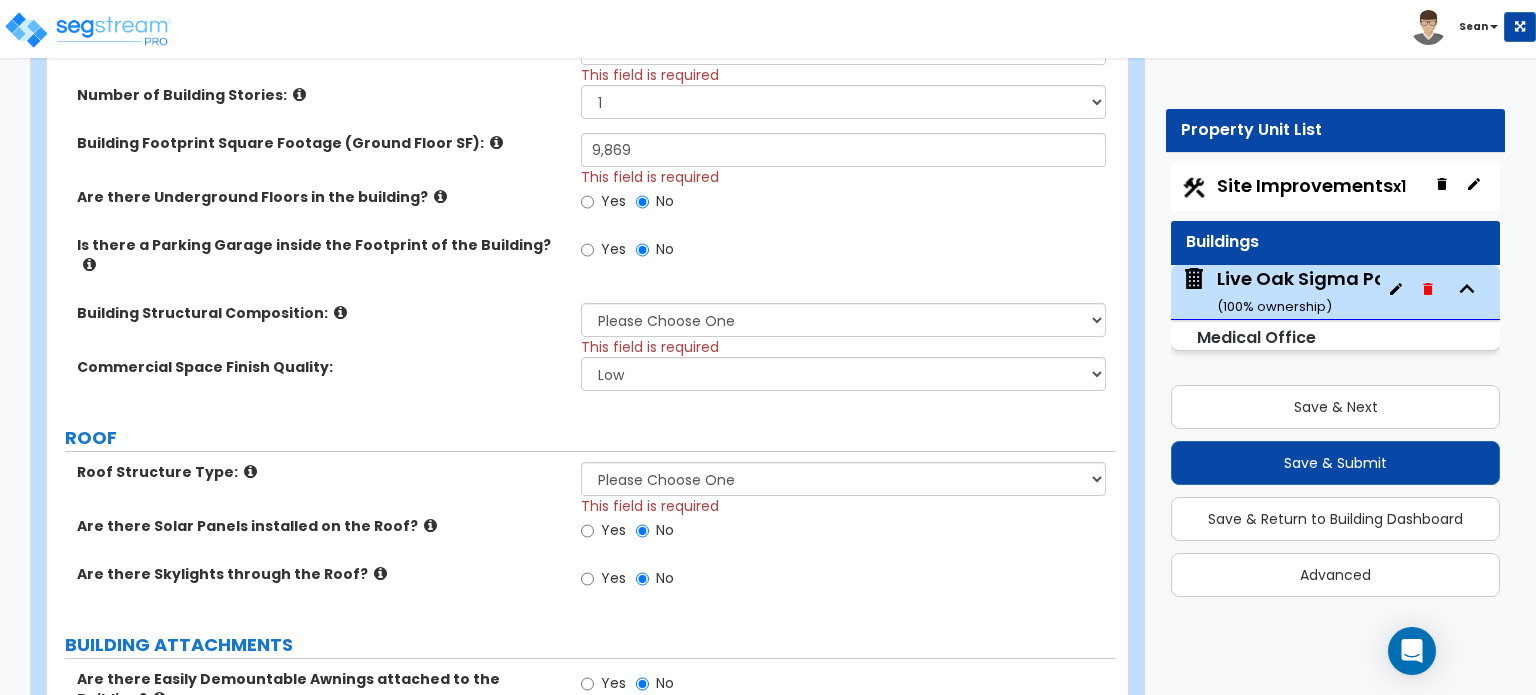 scroll, scrollTop: 700, scrollLeft: 0, axis: vertical 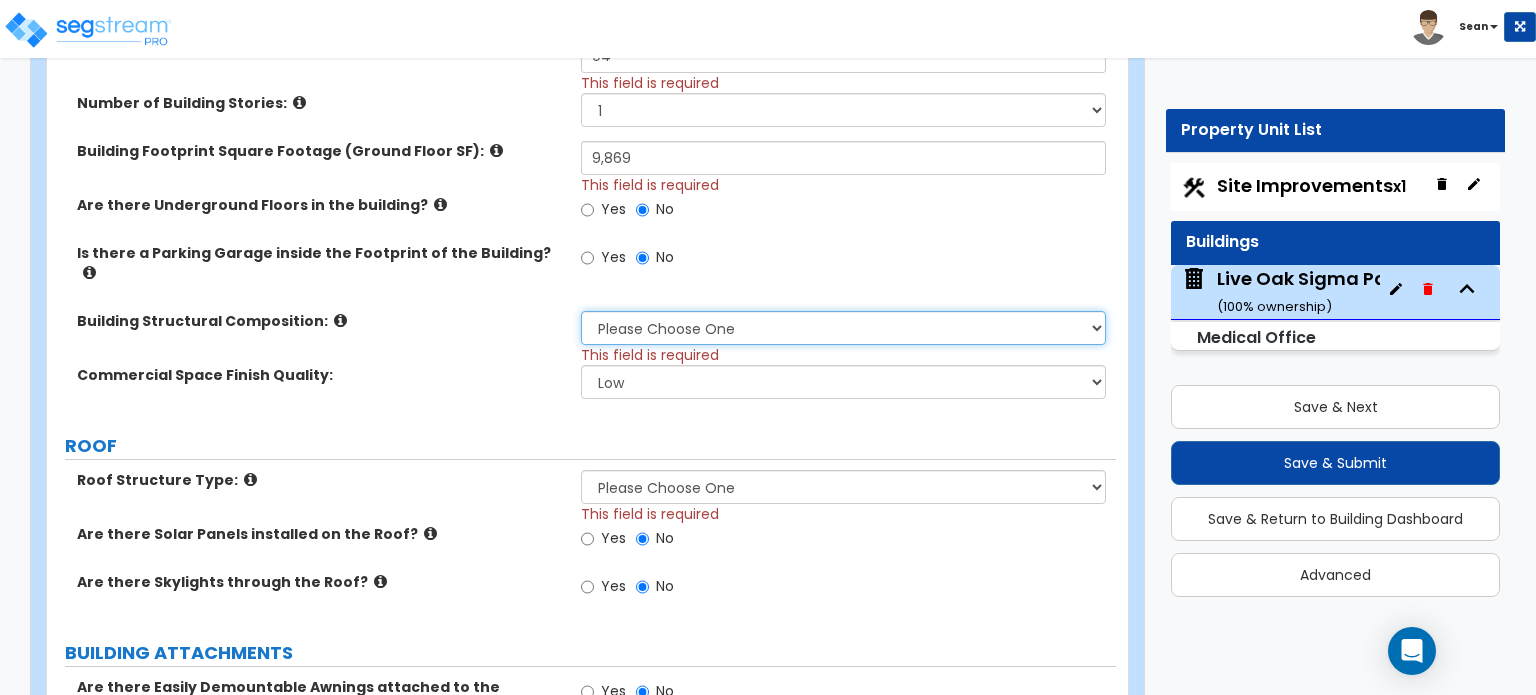 click on "Please Choose One Tilt-up Wall Construction Reinforced Concrete Structural Steel Brick Masonry CMU Masonry Wood Stud Metal Stud" at bounding box center [843, 328] 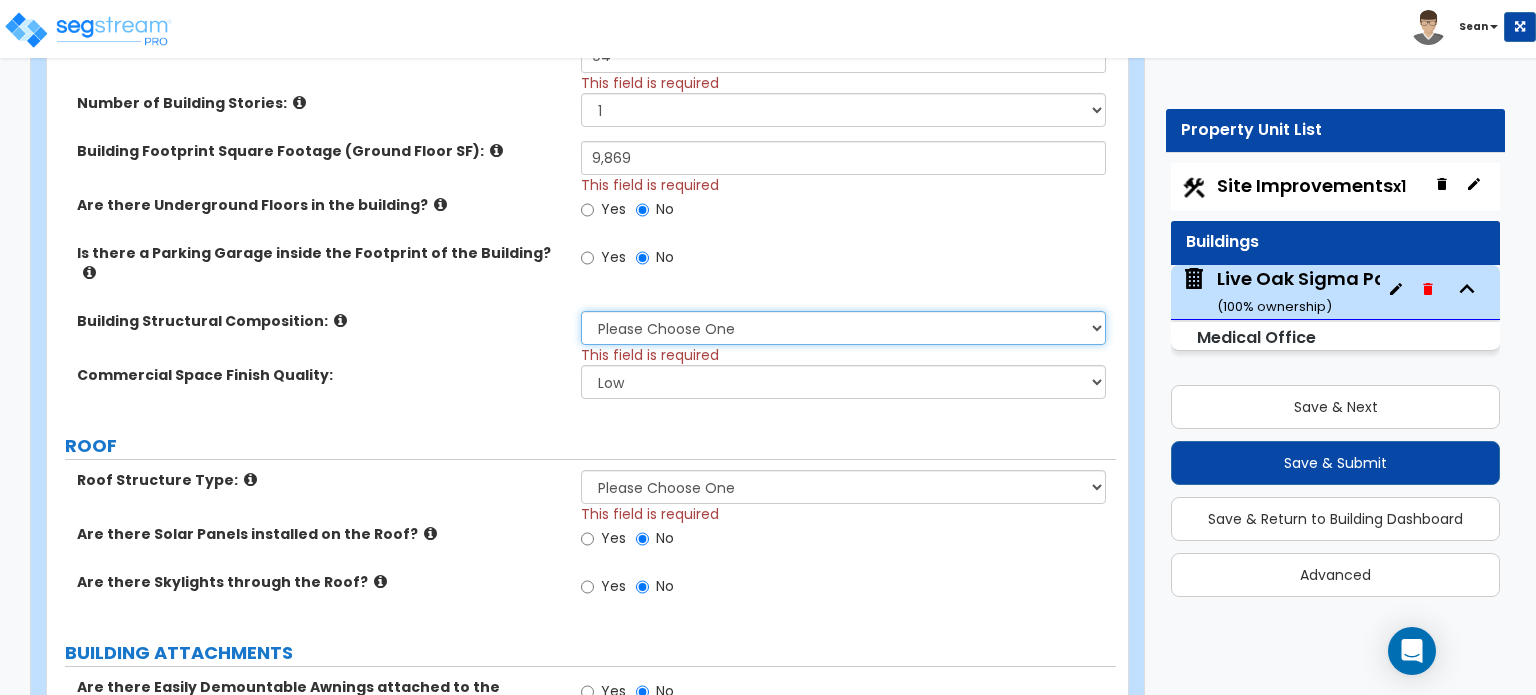 click on "Please Choose One Tilt-up Wall Construction Reinforced Concrete Structural Steel Brick Masonry CMU Masonry Wood Stud Metal Stud" at bounding box center [843, 328] 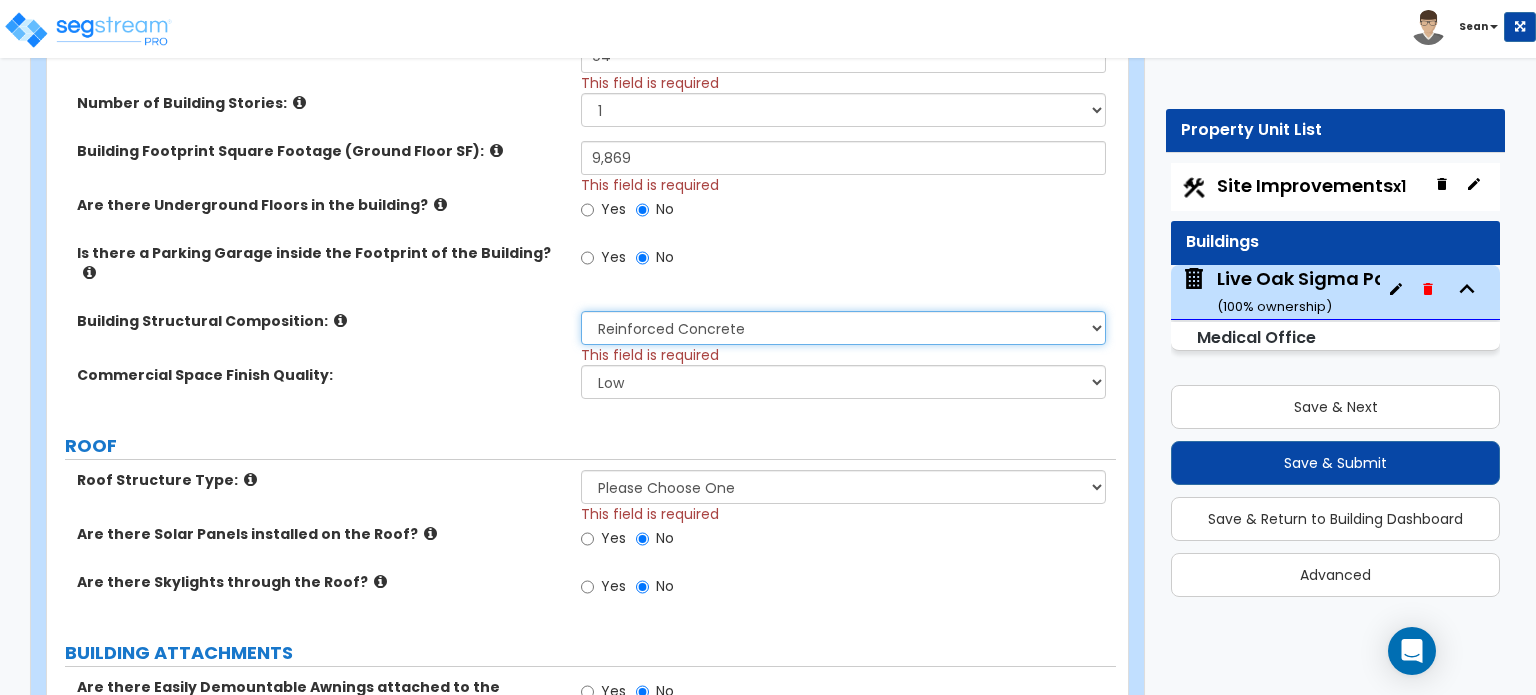 click on "Please Choose One Tilt-up Wall Construction Reinforced Concrete Structural Steel Brick Masonry CMU Masonry Wood Stud Metal Stud" at bounding box center [843, 328] 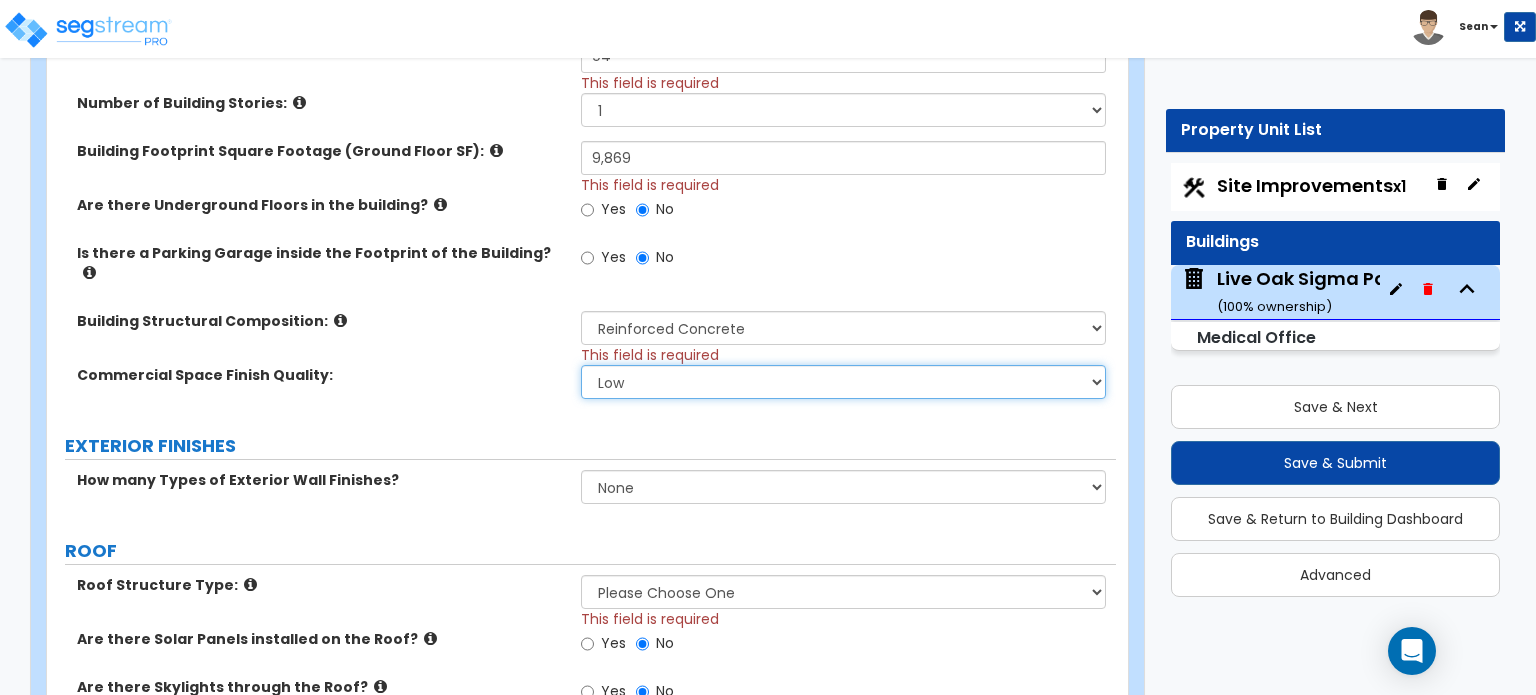 click on "Low Average High" at bounding box center (843, 382) 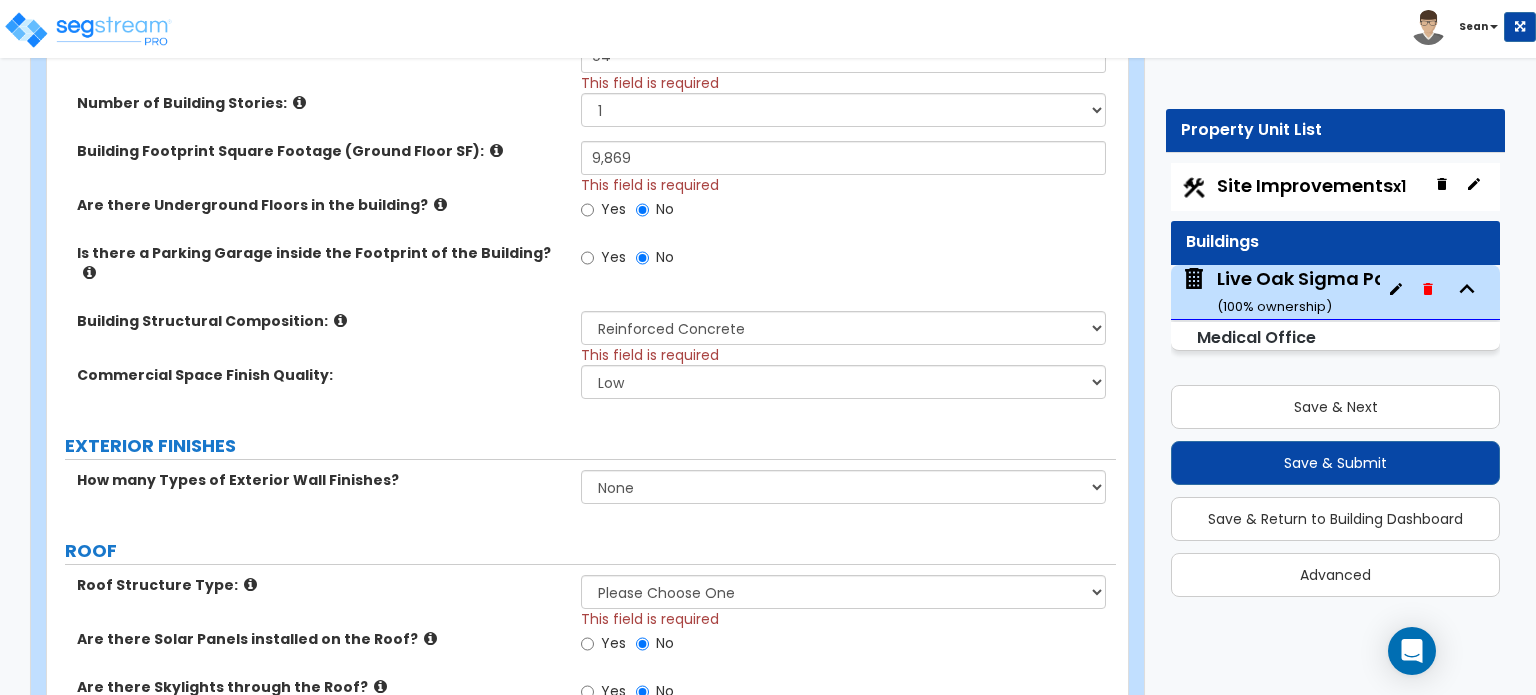 click at bounding box center [340, 320] 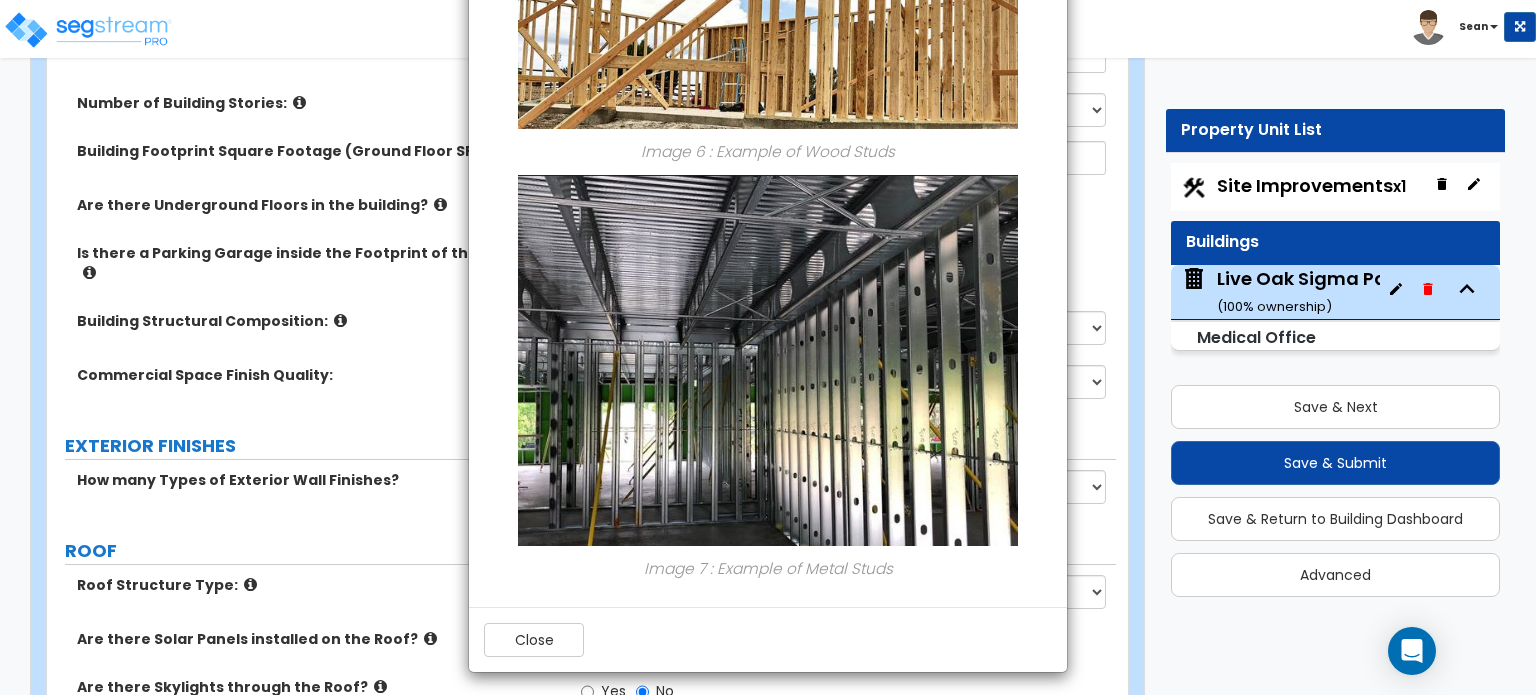 scroll, scrollTop: 2186, scrollLeft: 0, axis: vertical 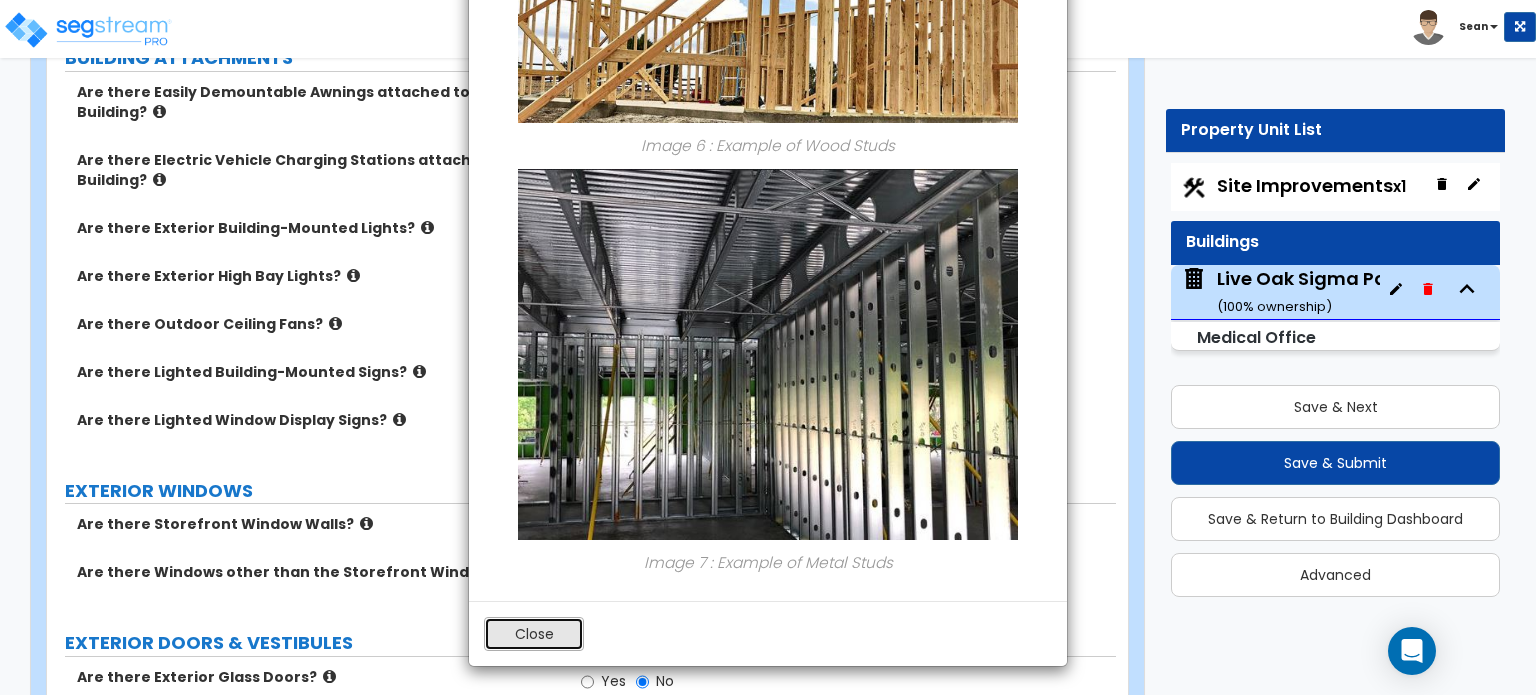 click on "Close" at bounding box center (534, 634) 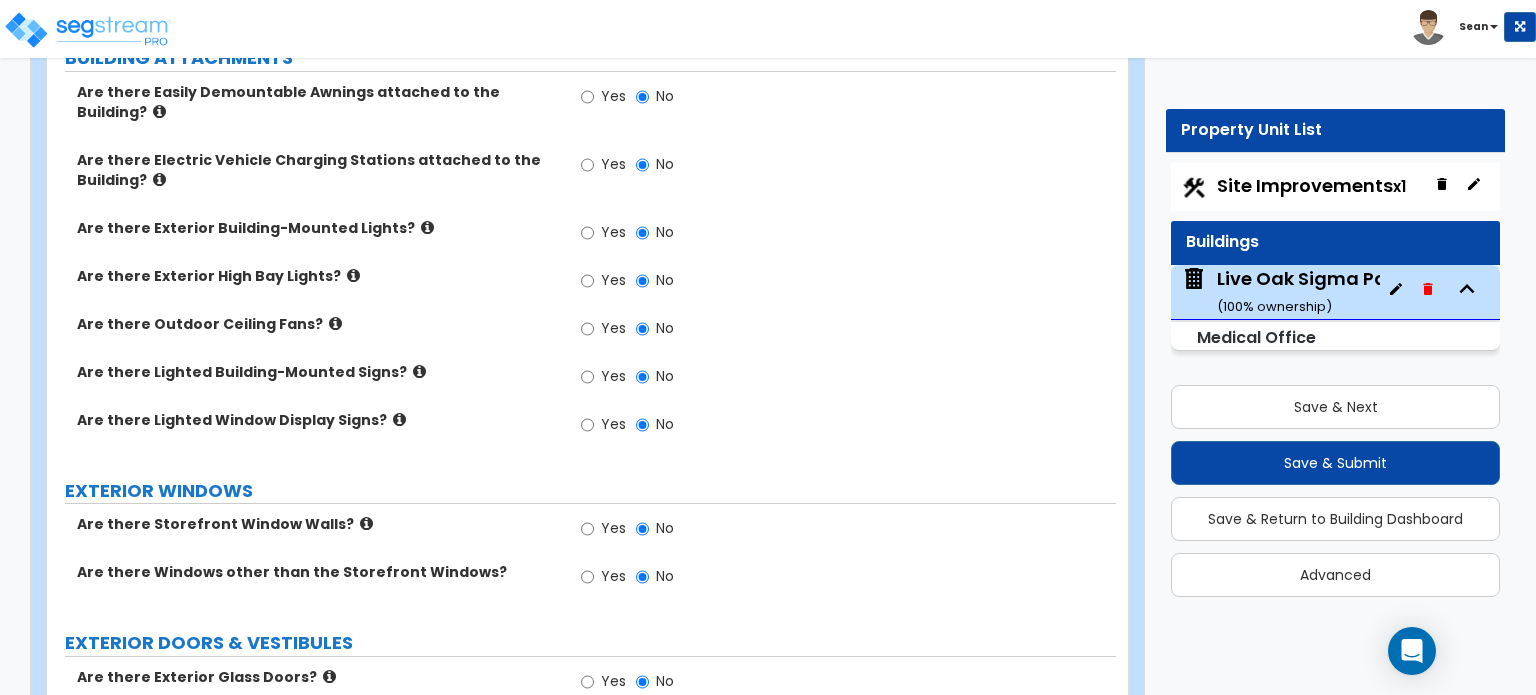 scroll, scrollTop: 700, scrollLeft: 0, axis: vertical 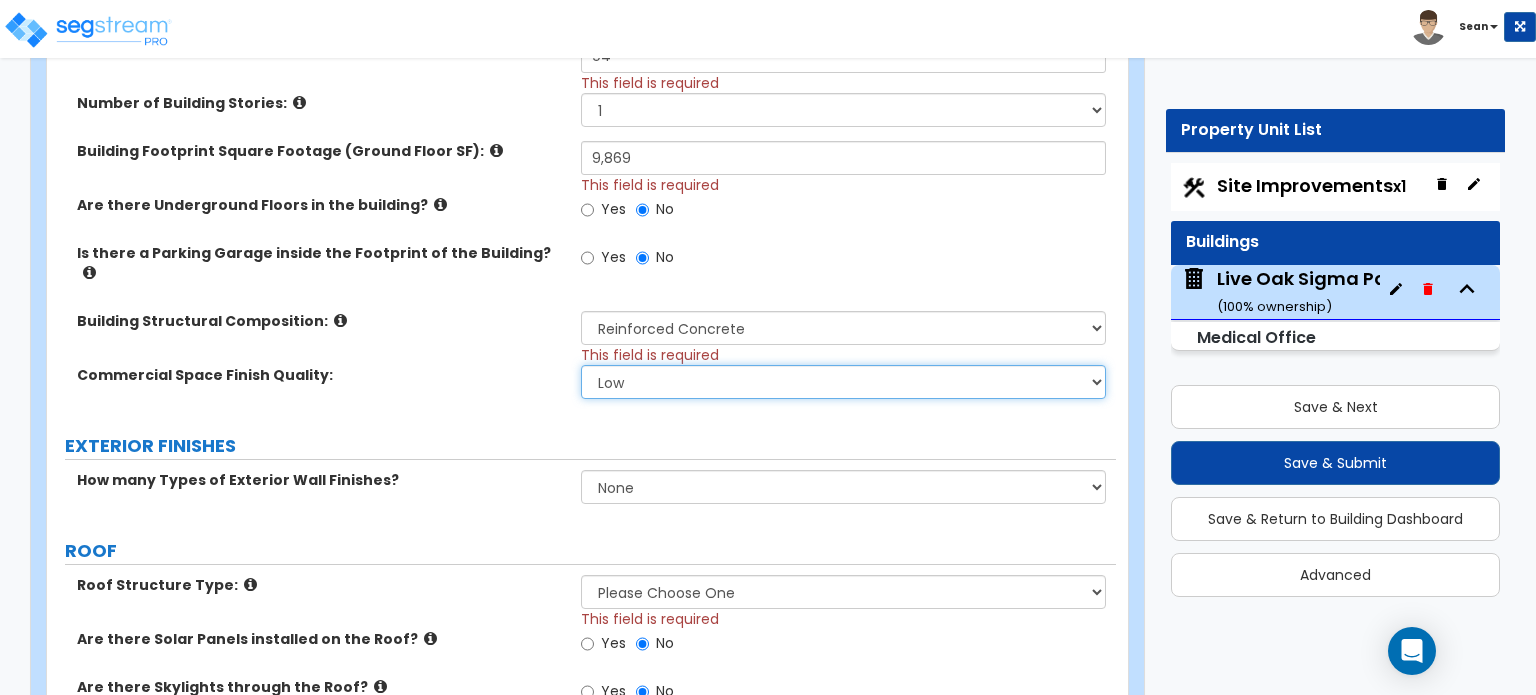 click on "Low Average High" at bounding box center (843, 382) 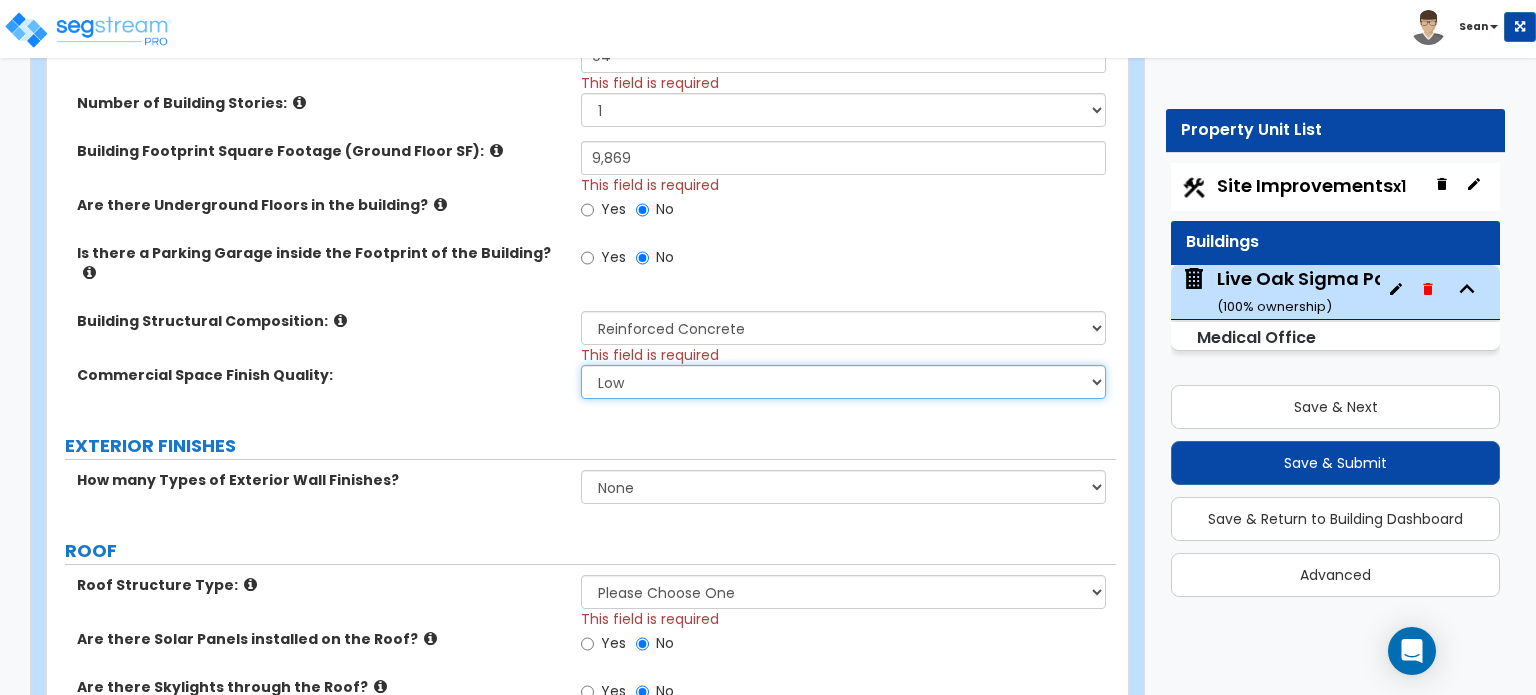 select on "1" 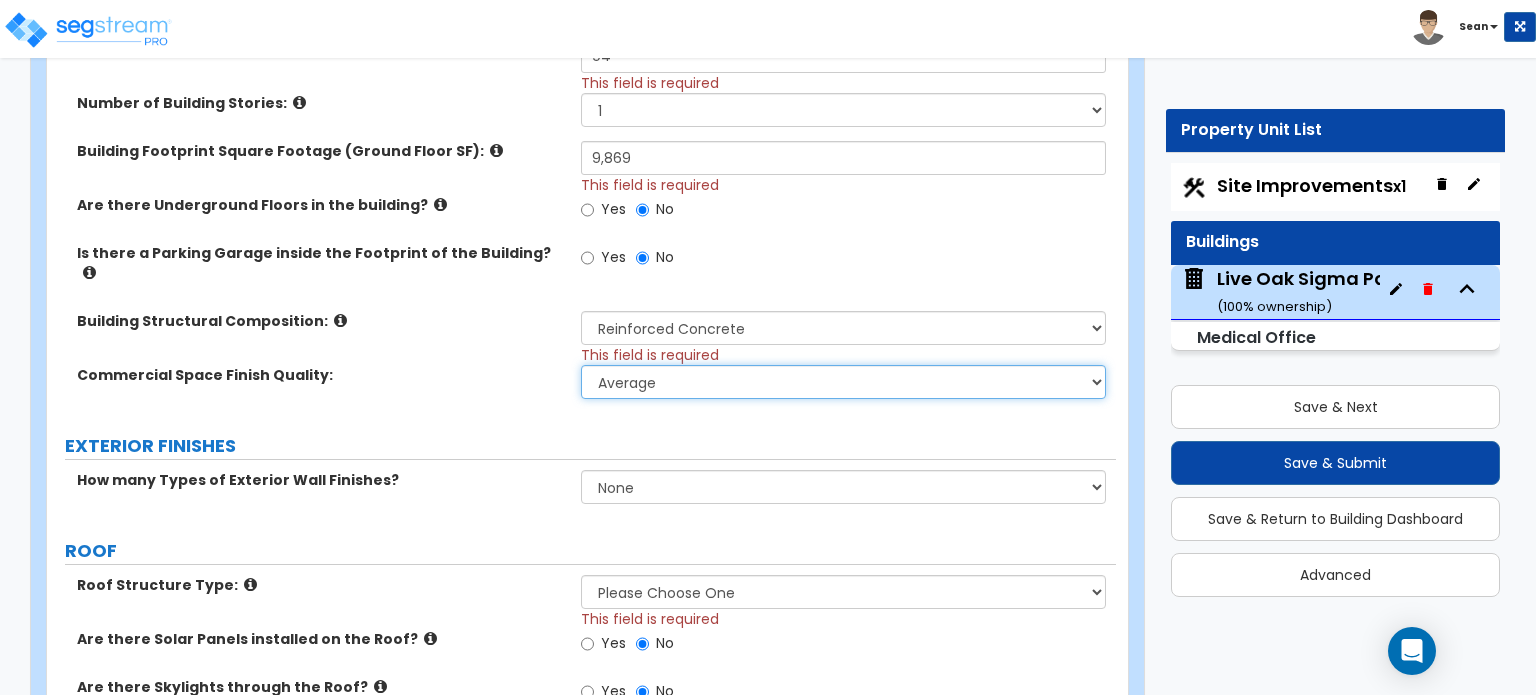 click on "Low Average High" at bounding box center [843, 382] 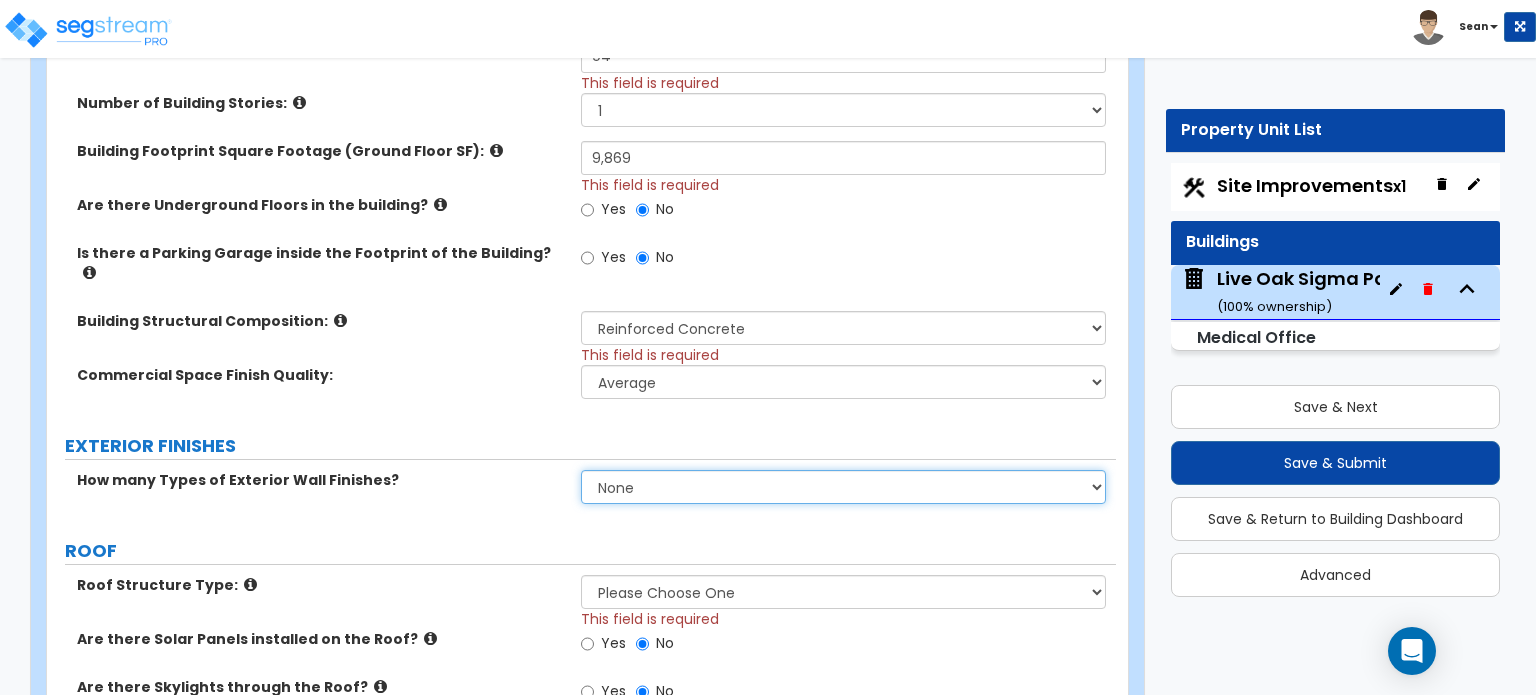 click on "None 1 2 3" at bounding box center [843, 487] 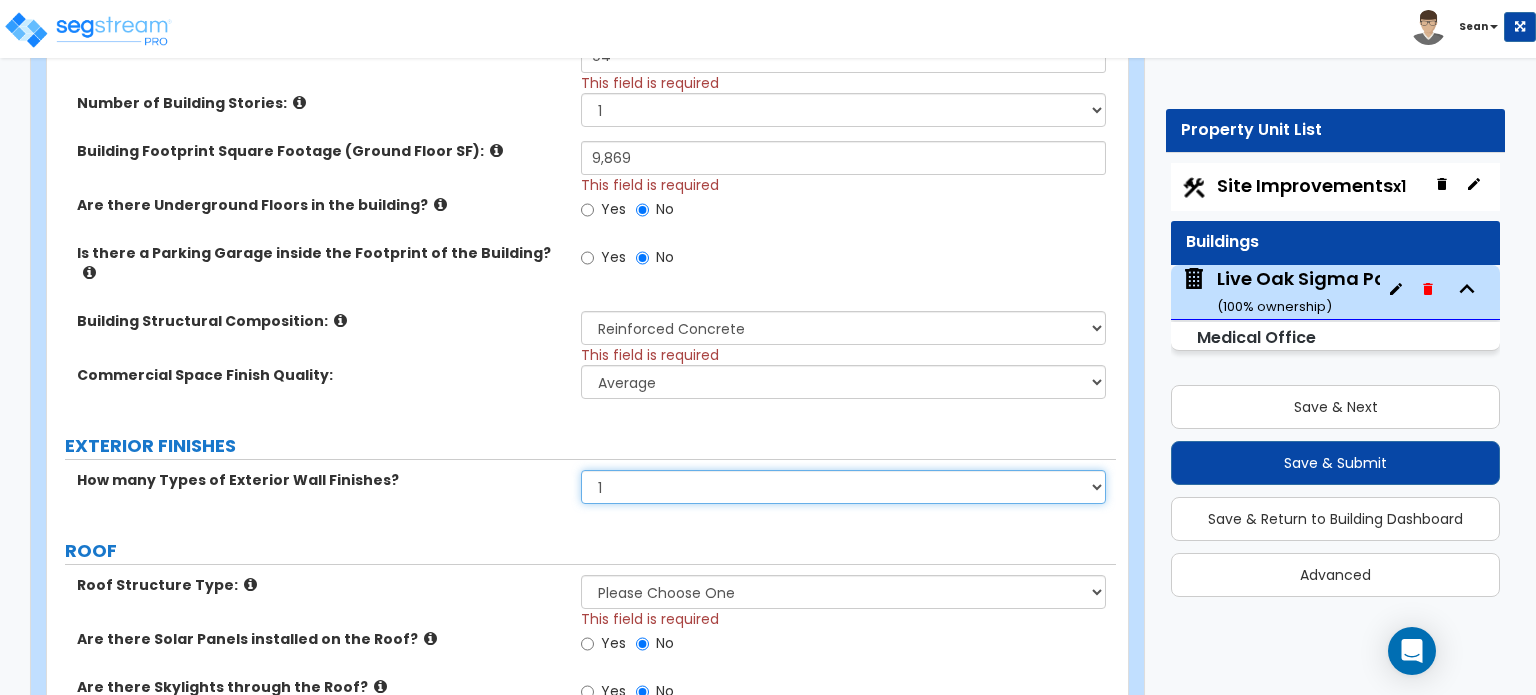 click on "None 1 2 3" at bounding box center (843, 487) 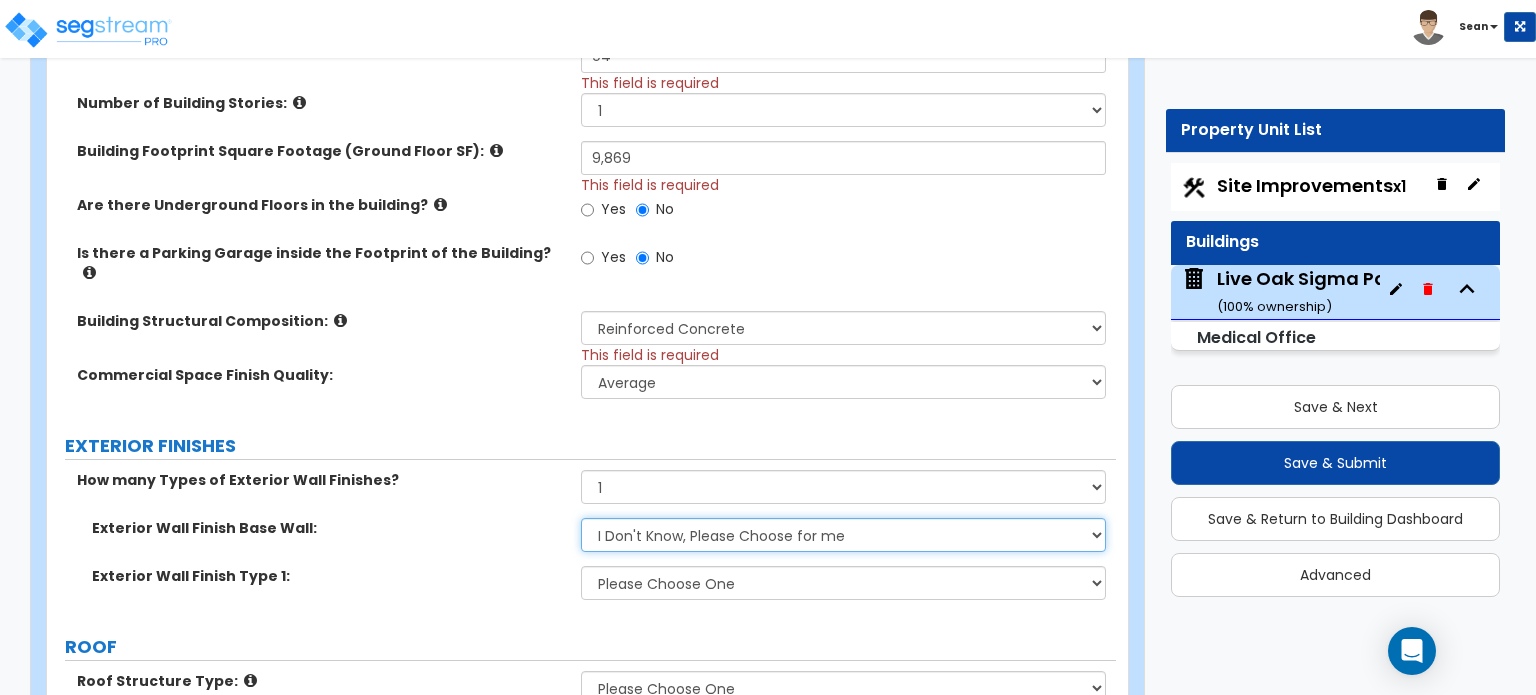 click on "I Don't Know, Please Choose for me Concrete Masonry Units (CMU) Cast-in-Place Concrete Precast Concrete Panels Wood Stud Wall Metal Stud Wall" at bounding box center [843, 535] 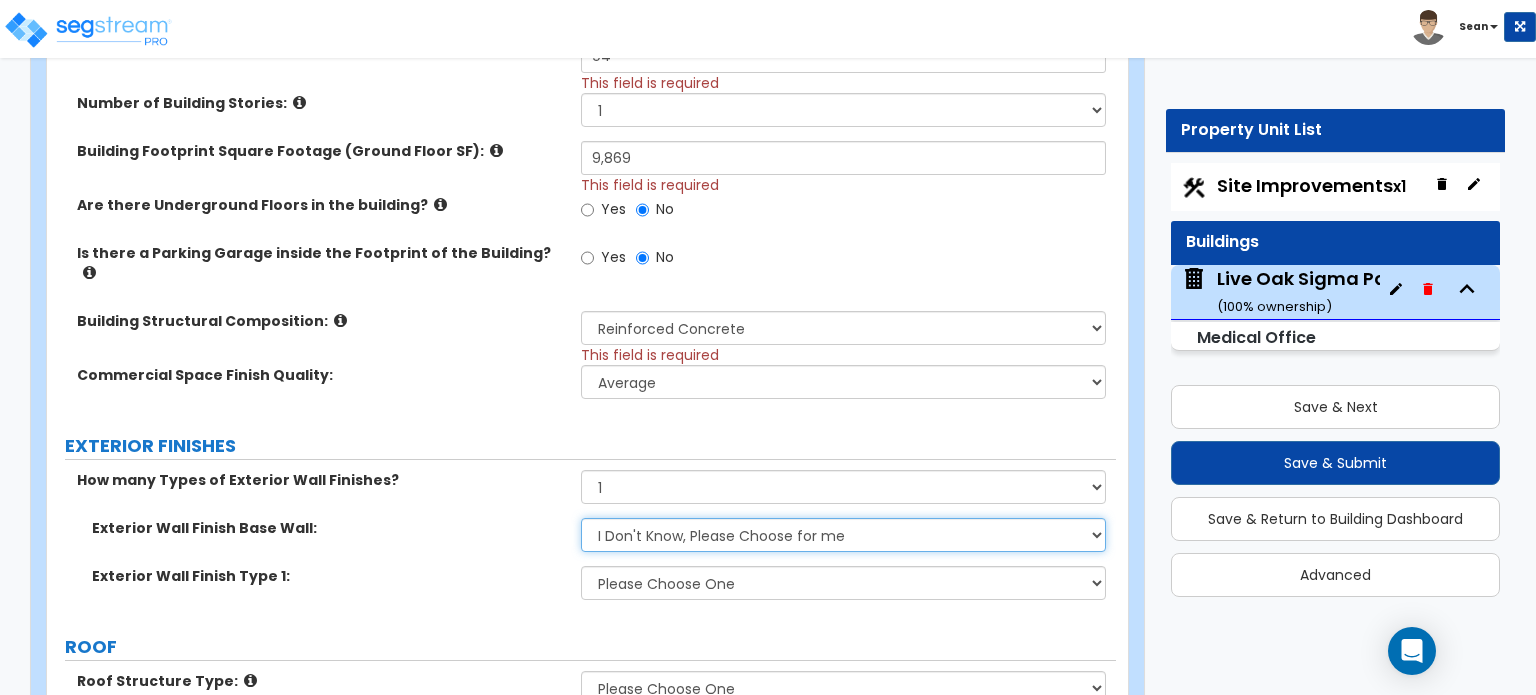 click on "I Don't Know, Please Choose for me Concrete Masonry Units (CMU) Cast-in-Place Concrete Precast Concrete Panels Wood Stud Wall Metal Stud Wall" at bounding box center (843, 535) 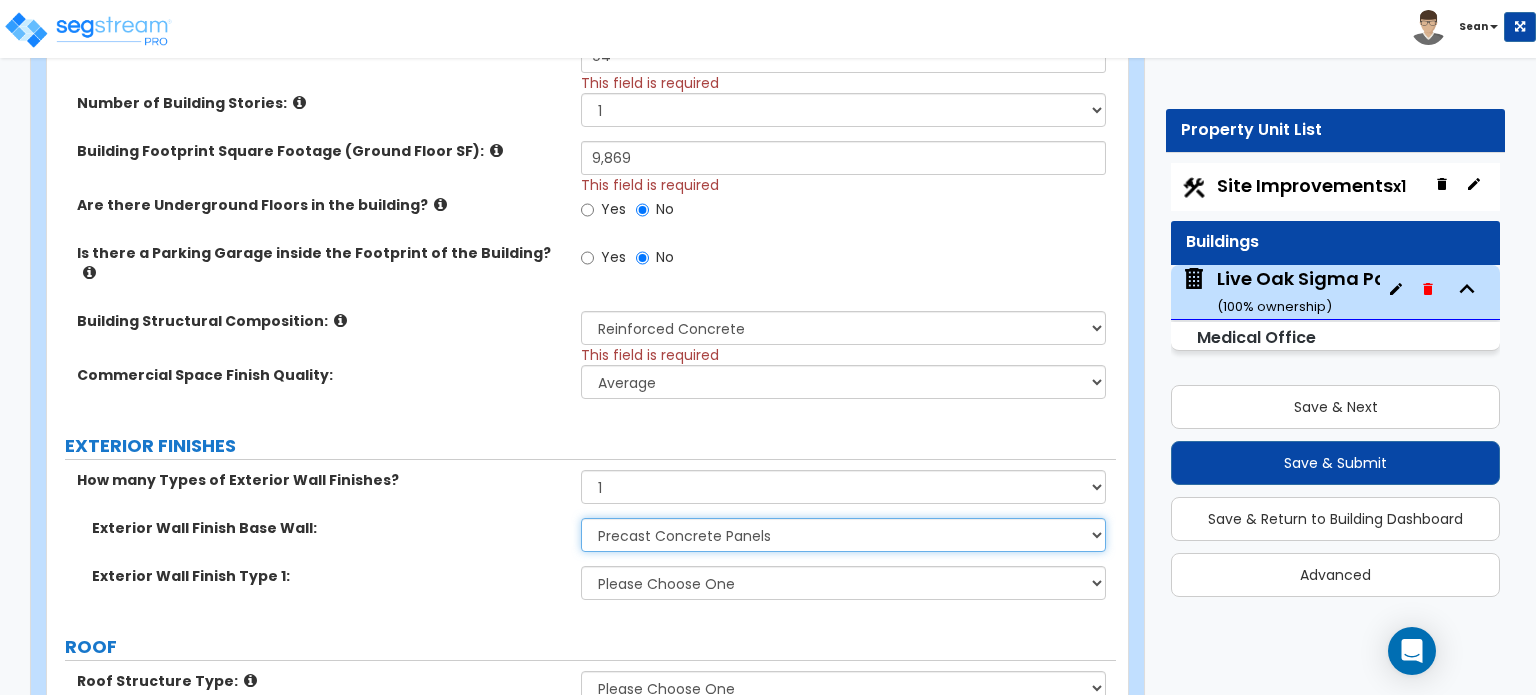 click on "I Don't Know, Please Choose for me Concrete Masonry Units (CMU) Cast-in-Place Concrete Precast Concrete Panels Wood Stud Wall Metal Stud Wall" at bounding box center (843, 535) 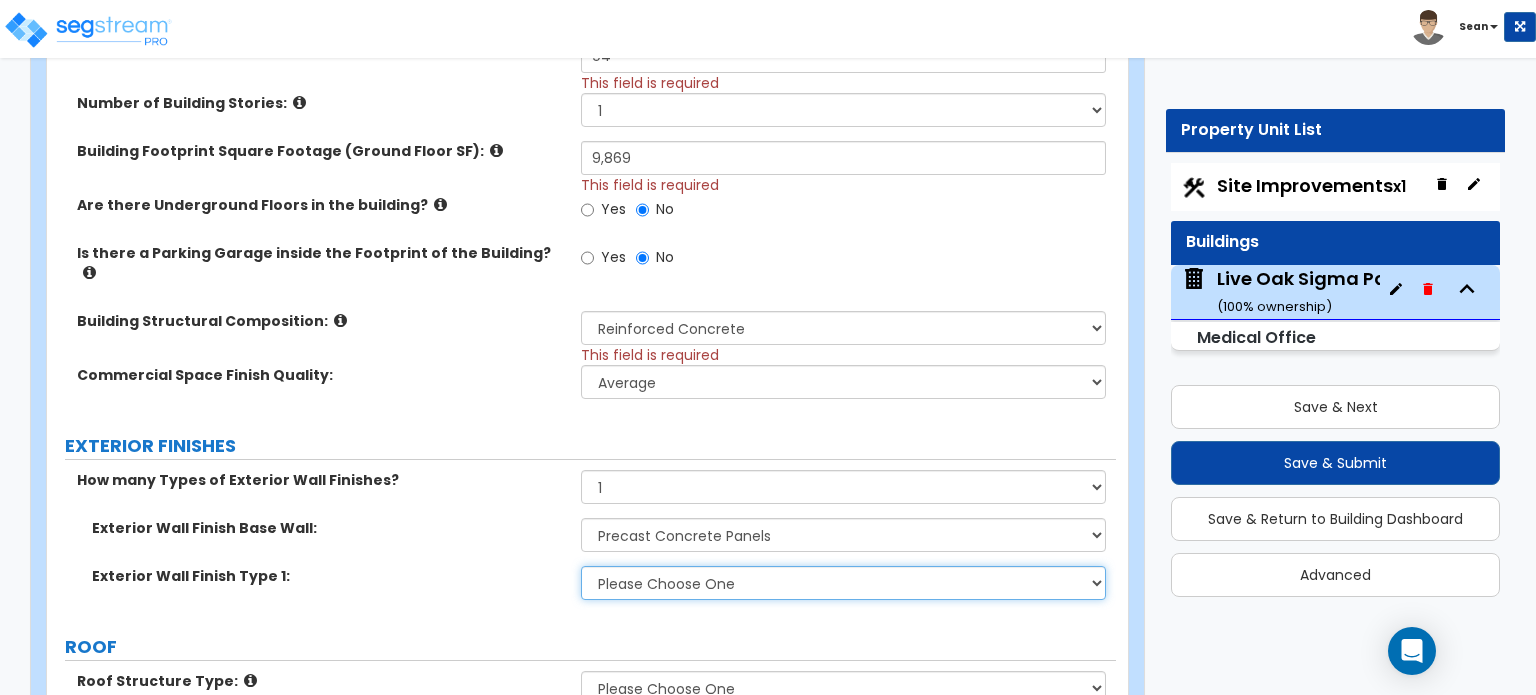 click on "Please Choose One No Finish/Shared Wall No Wall Brick Veneer Stone Veneer Wood Siding Vinyl Siding Metal Siding Stucco EIFS Finish Fiber Cement Siding Paint Finish Metal Composite Panels Glass Curtain Wall" at bounding box center (843, 583) 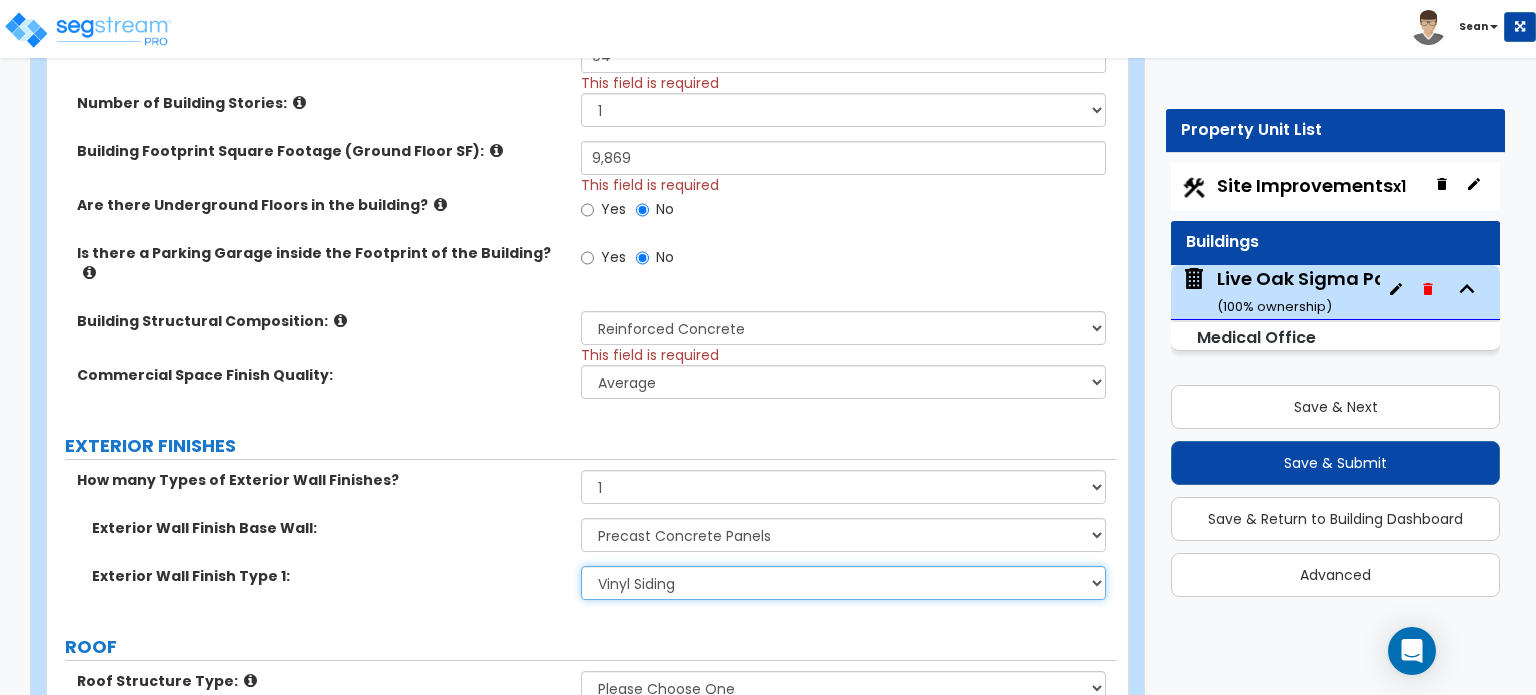 click on "Please Choose One No Finish/Shared Wall No Wall Brick Veneer Stone Veneer Wood Siding Vinyl Siding Metal Siding Stucco EIFS Finish Fiber Cement Siding Paint Finish Metal Composite Panels Glass Curtain Wall" at bounding box center [843, 583] 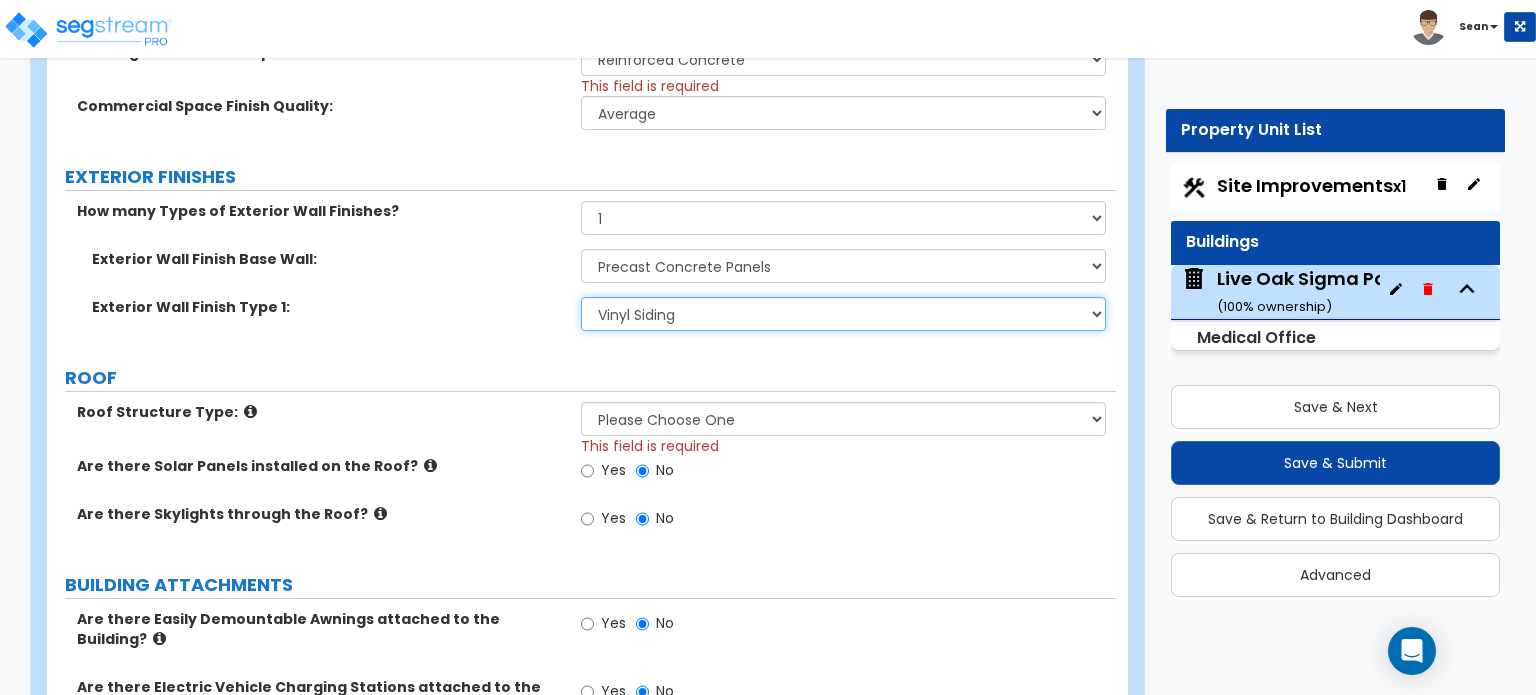 scroll, scrollTop: 1000, scrollLeft: 0, axis: vertical 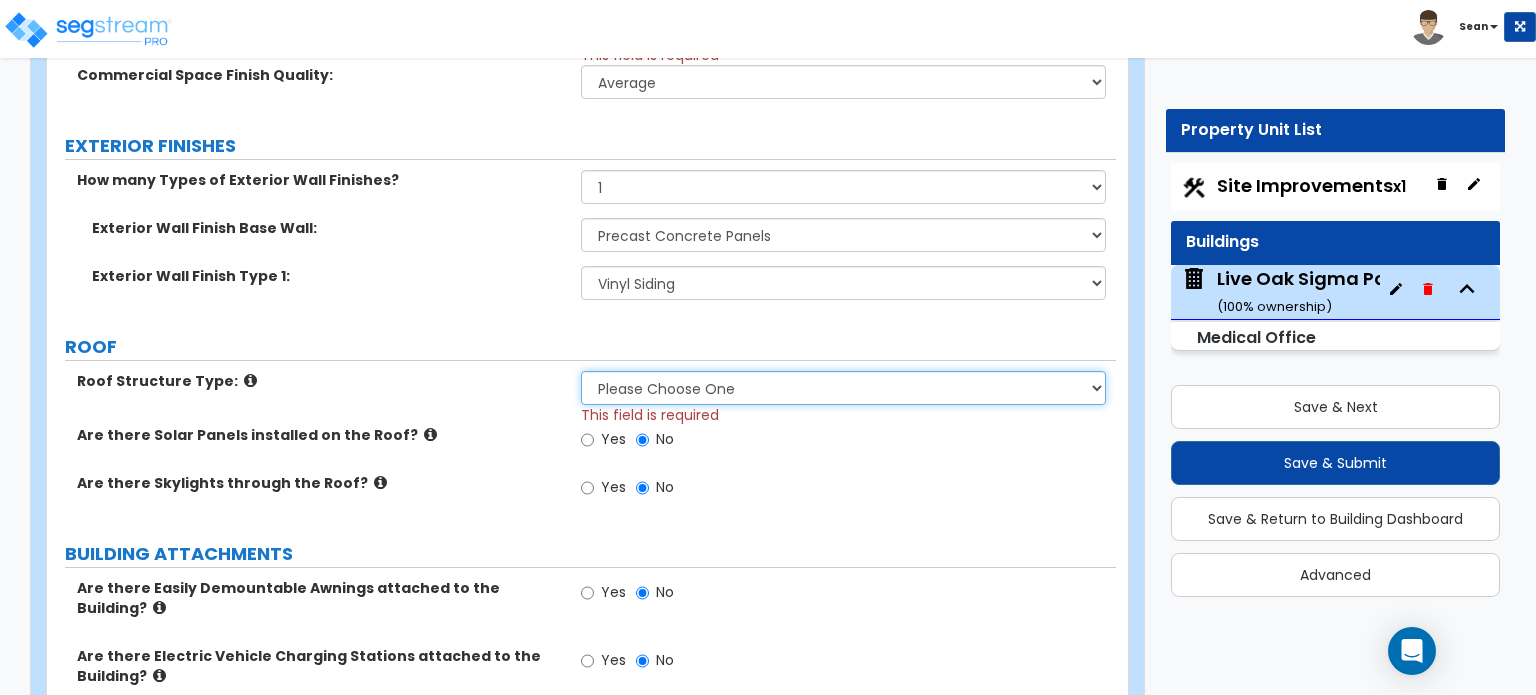click on "Please Choose One Gable Roof Flat Roof Hybrid Gable & Flat Roof" at bounding box center (843, 388) 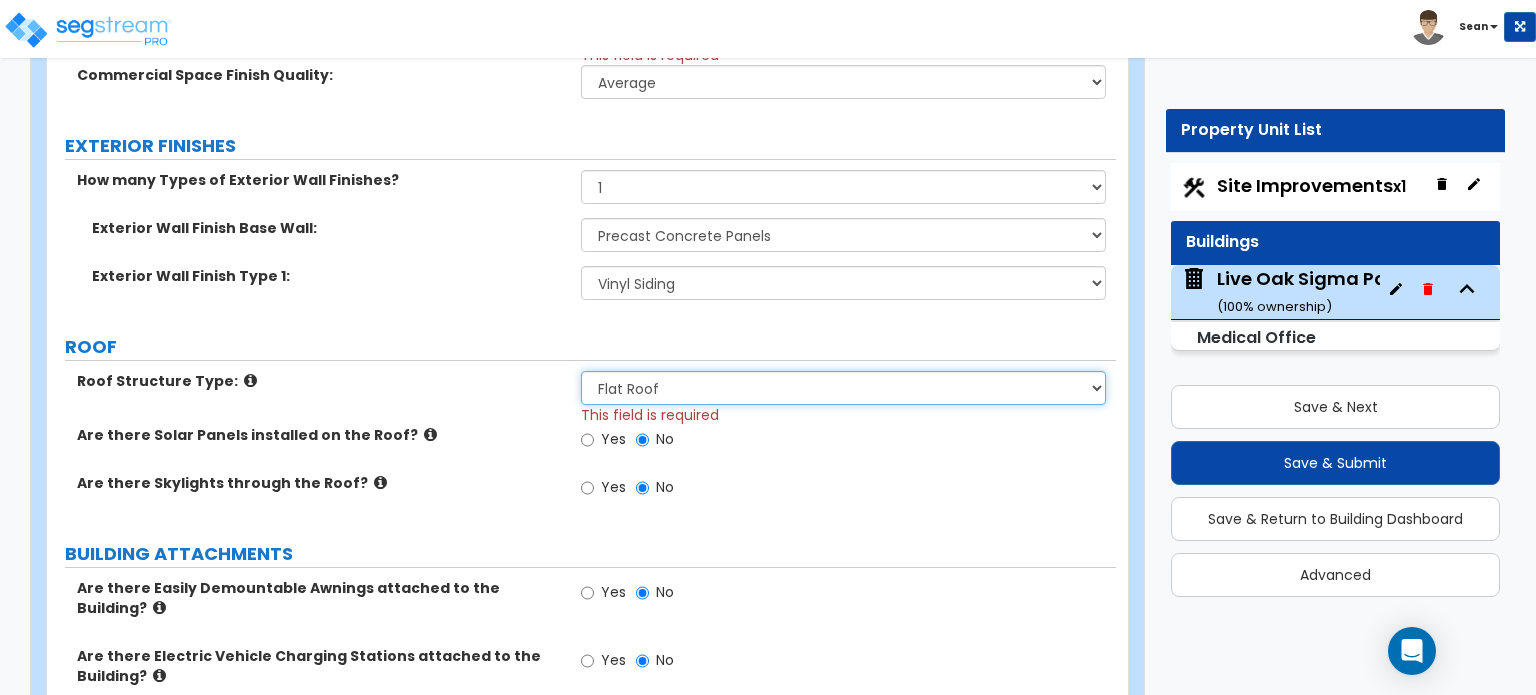 click on "Please Choose One Gable Roof Flat Roof Hybrid Gable & Flat Roof" at bounding box center [843, 388] 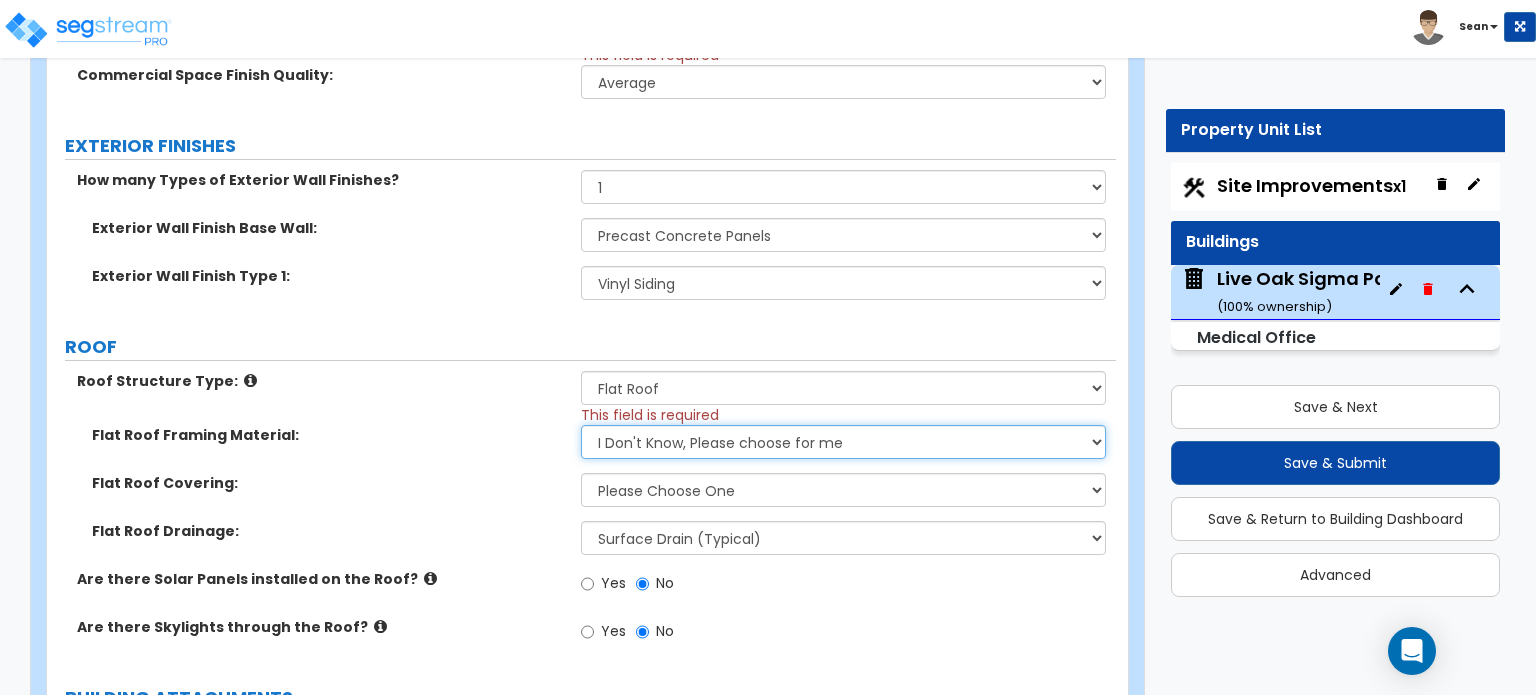click on "I Don't Know, Please choose for me Metal Wood Concrete" at bounding box center [843, 442] 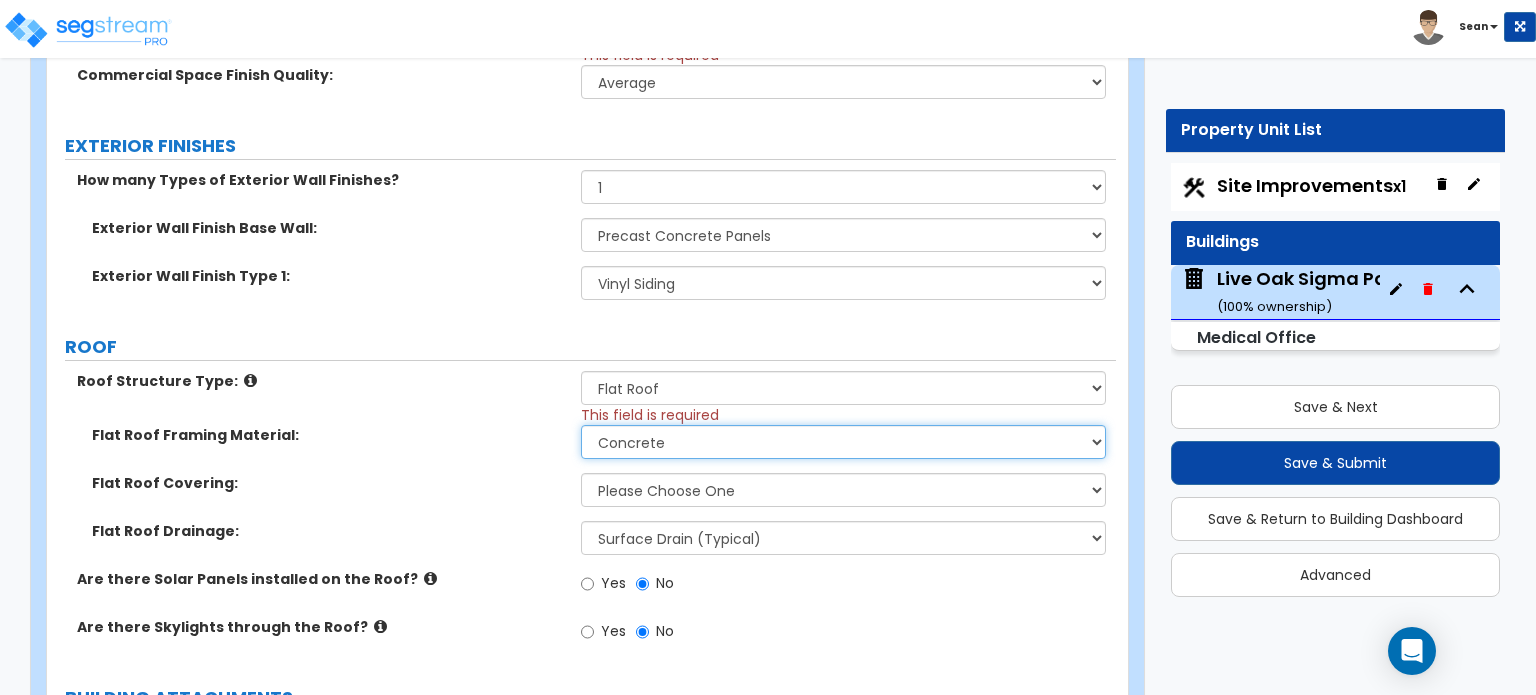 click on "I Don't Know, Please choose for me Metal Wood Concrete" at bounding box center (843, 442) 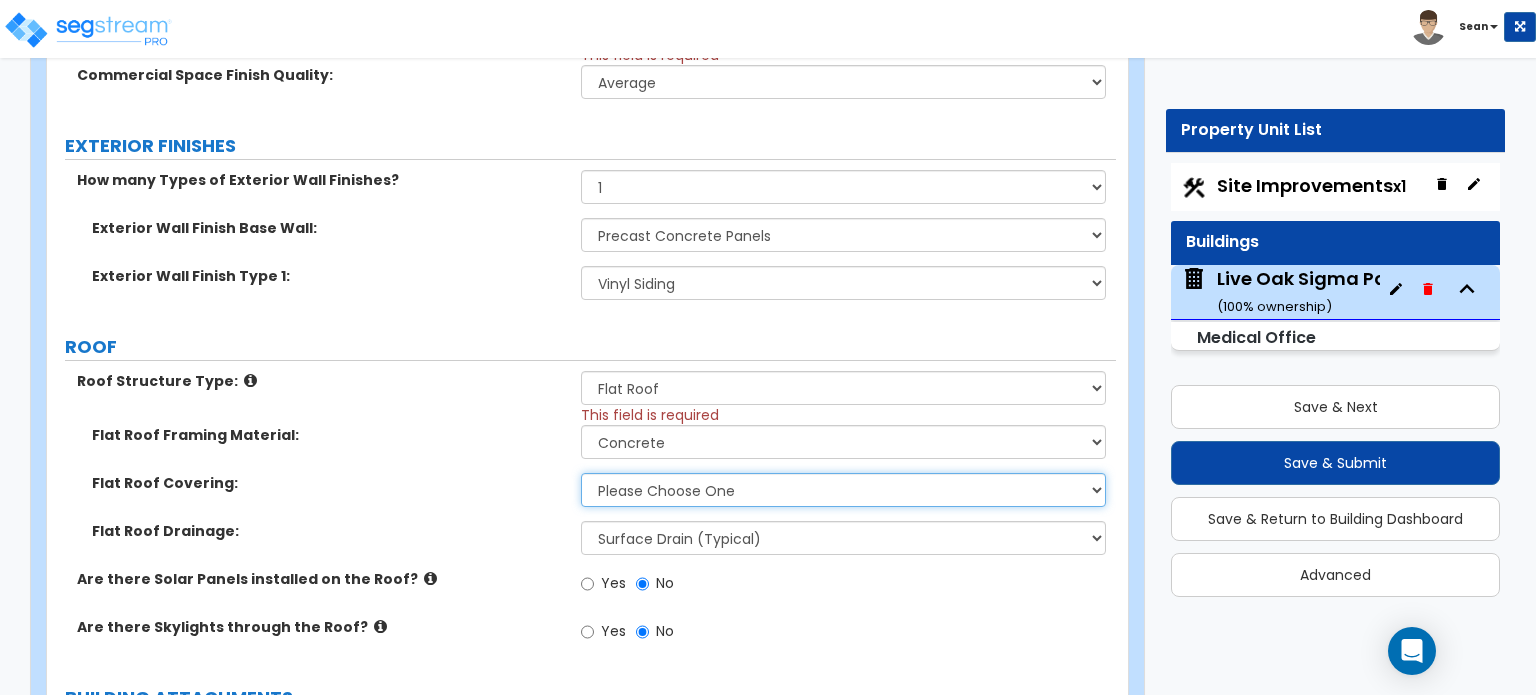 click on "Please Choose One Rolled Asphalt PVC Membrane Plastic (EPDM) Membrane Asphalt Flood Coat" at bounding box center (843, 490) 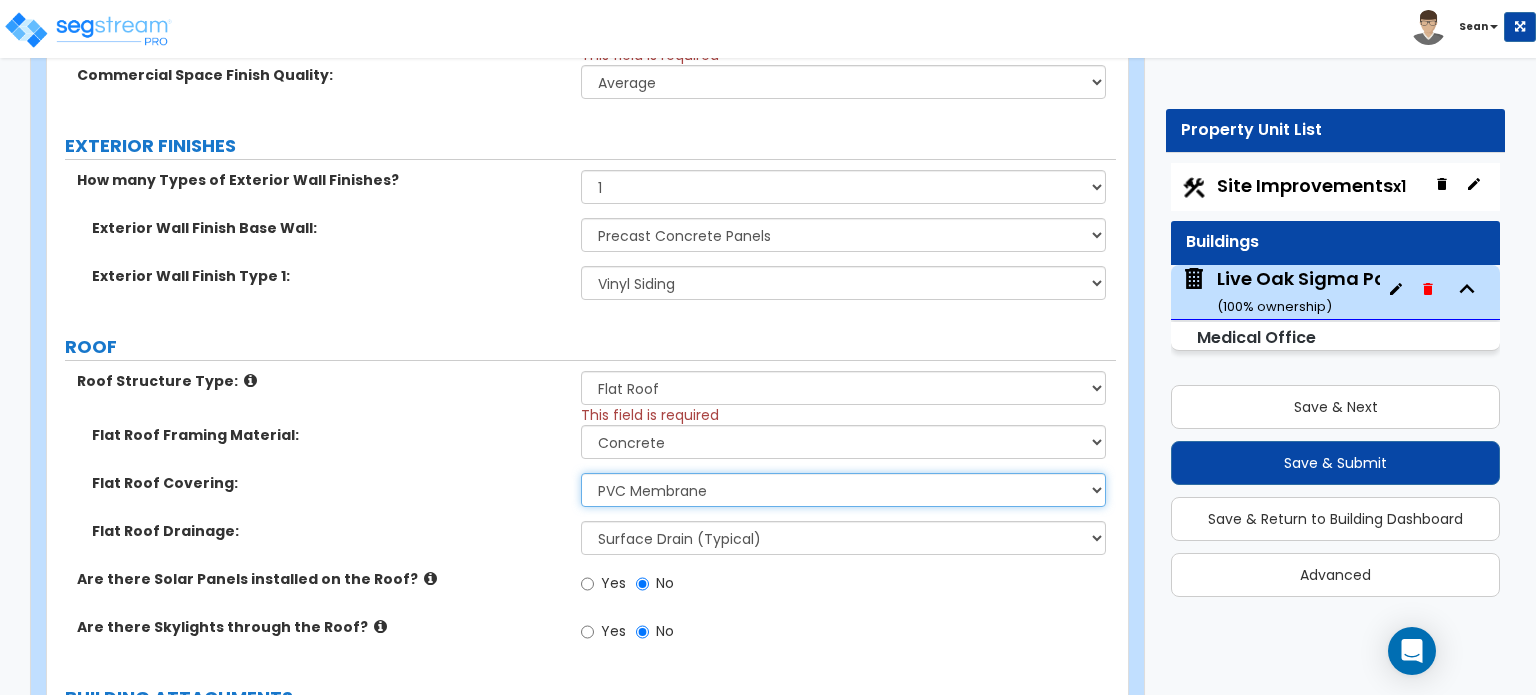 click on "Please Choose One Rolled Asphalt PVC Membrane Plastic (EPDM) Membrane Asphalt Flood Coat" at bounding box center [843, 490] 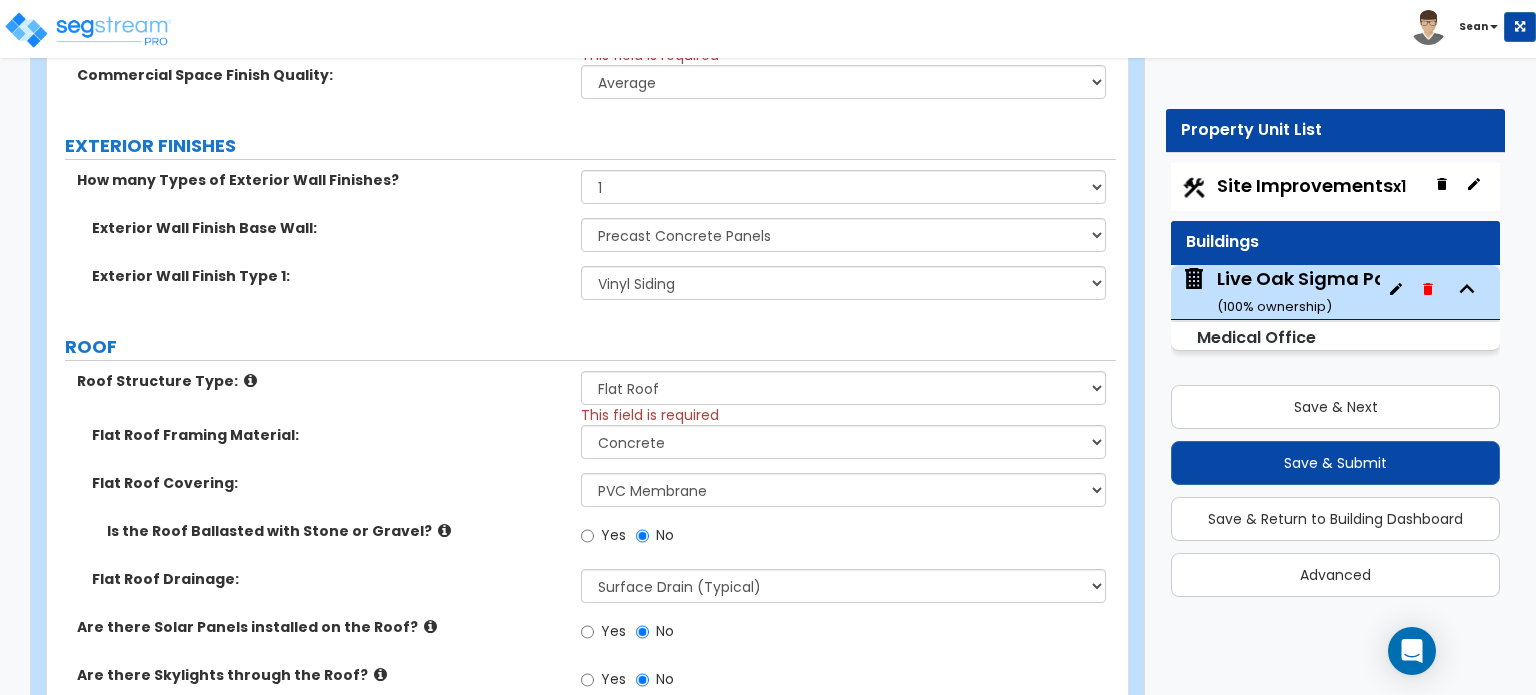 click on "Is the Roof Ballasted with Stone or Gravel?" at bounding box center (336, 531) 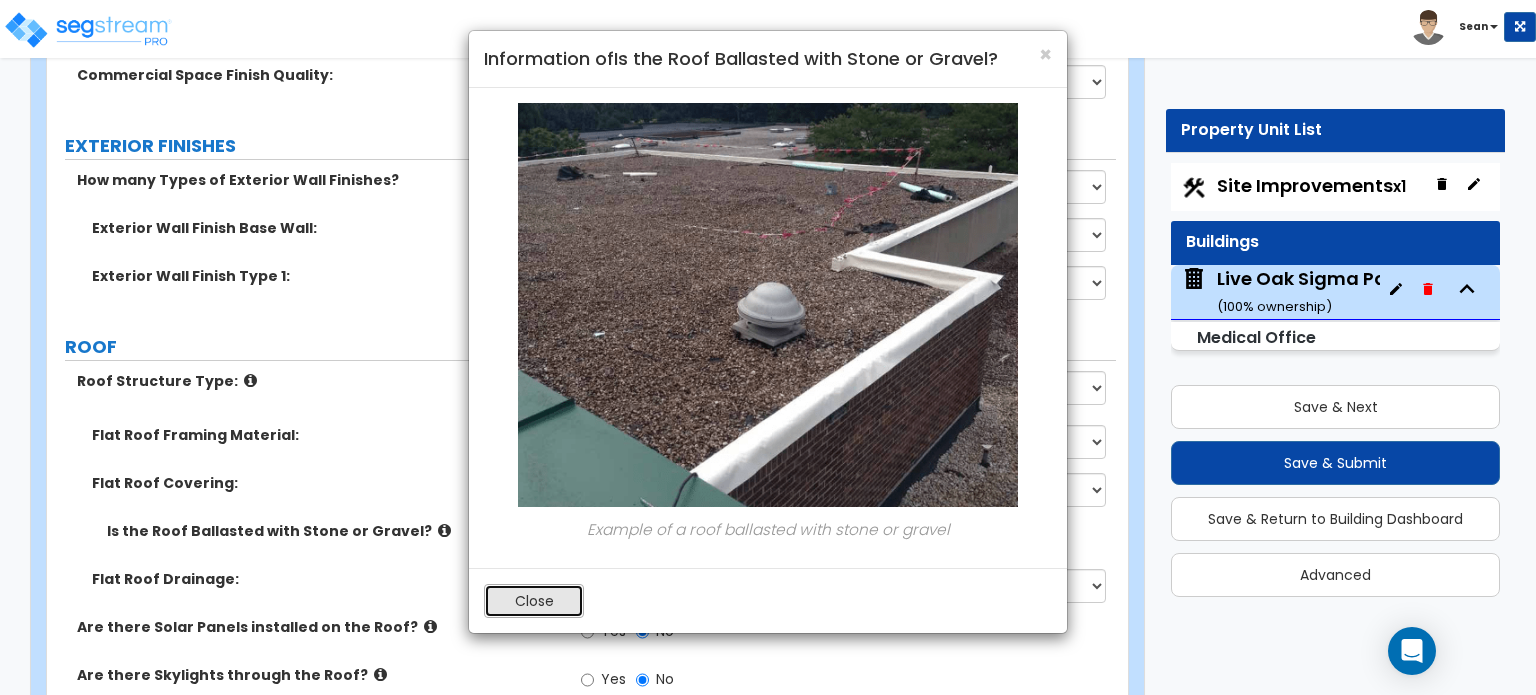 click on "Close" at bounding box center [534, 601] 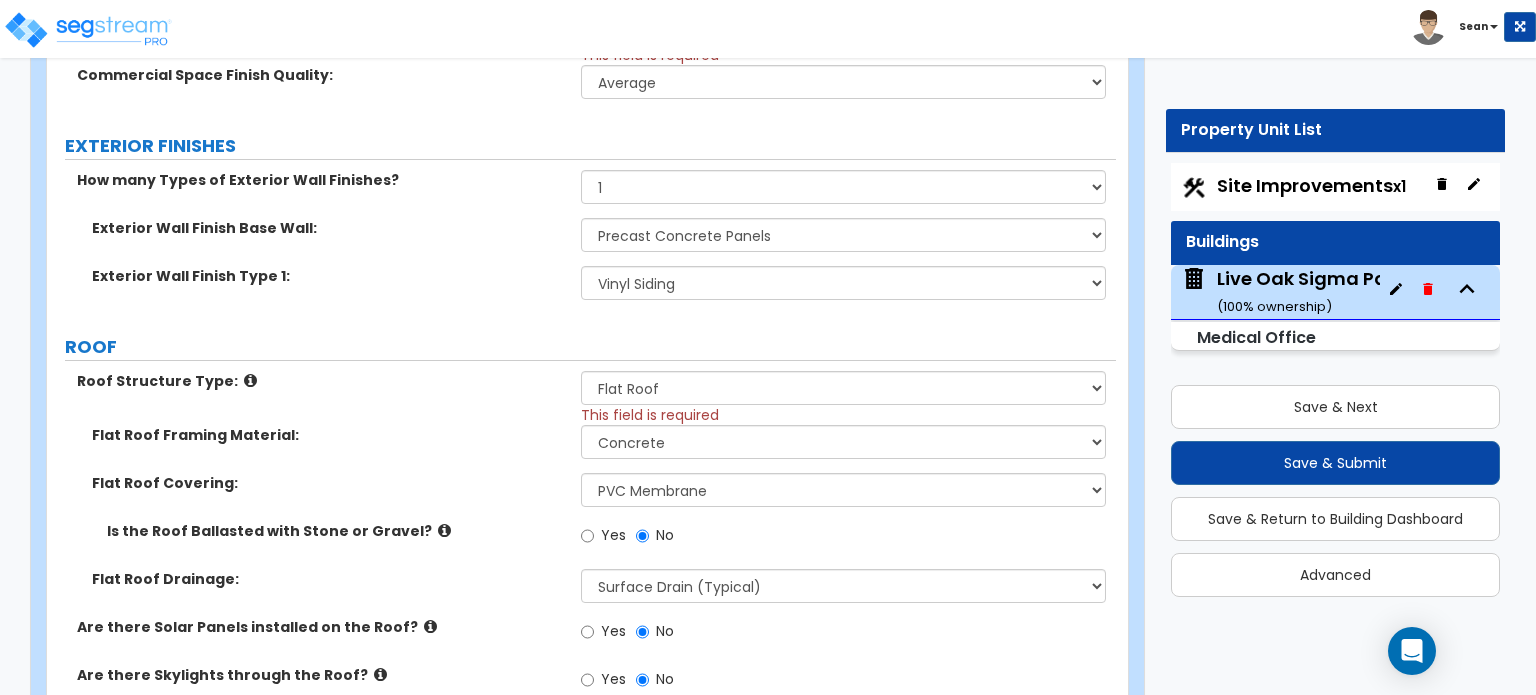 scroll, scrollTop: 1100, scrollLeft: 0, axis: vertical 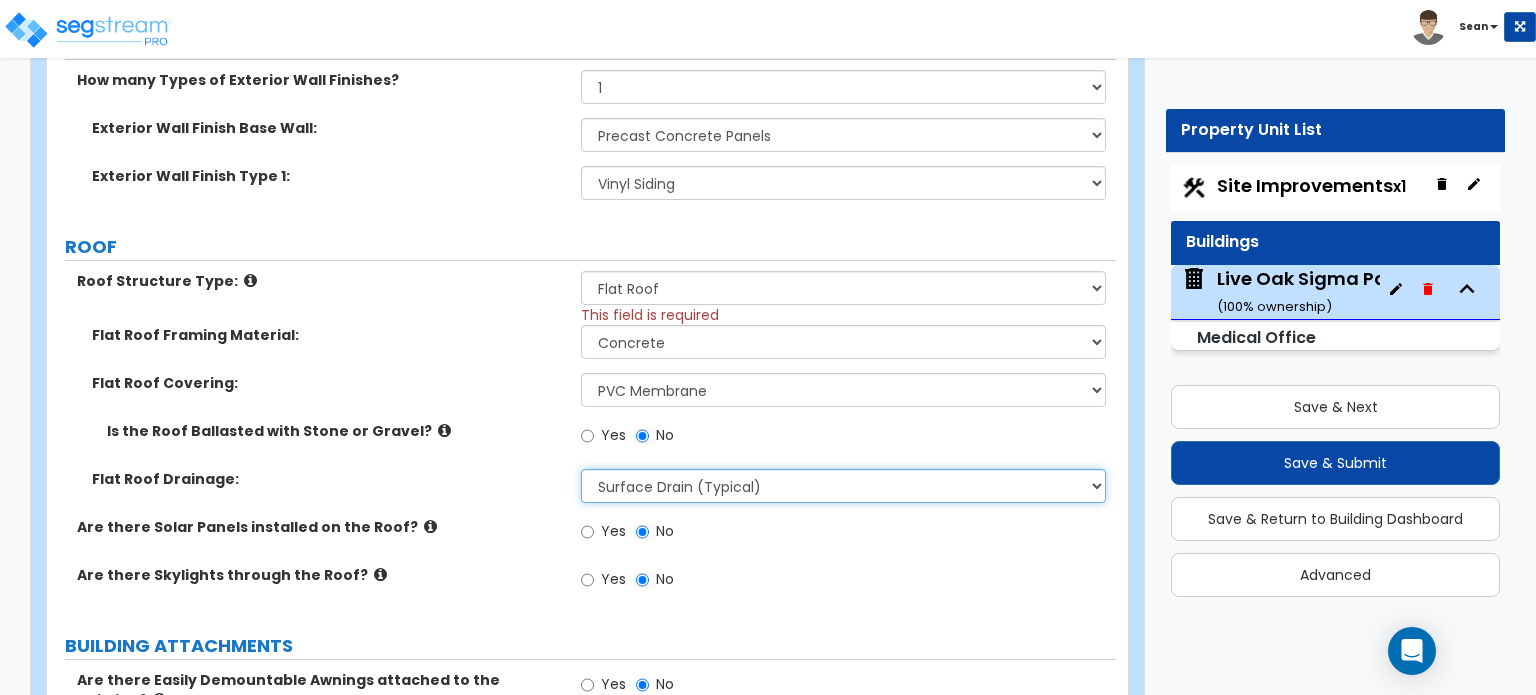 click on "Surface Drain (Typical) Gutters Downspout Only" at bounding box center (843, 486) 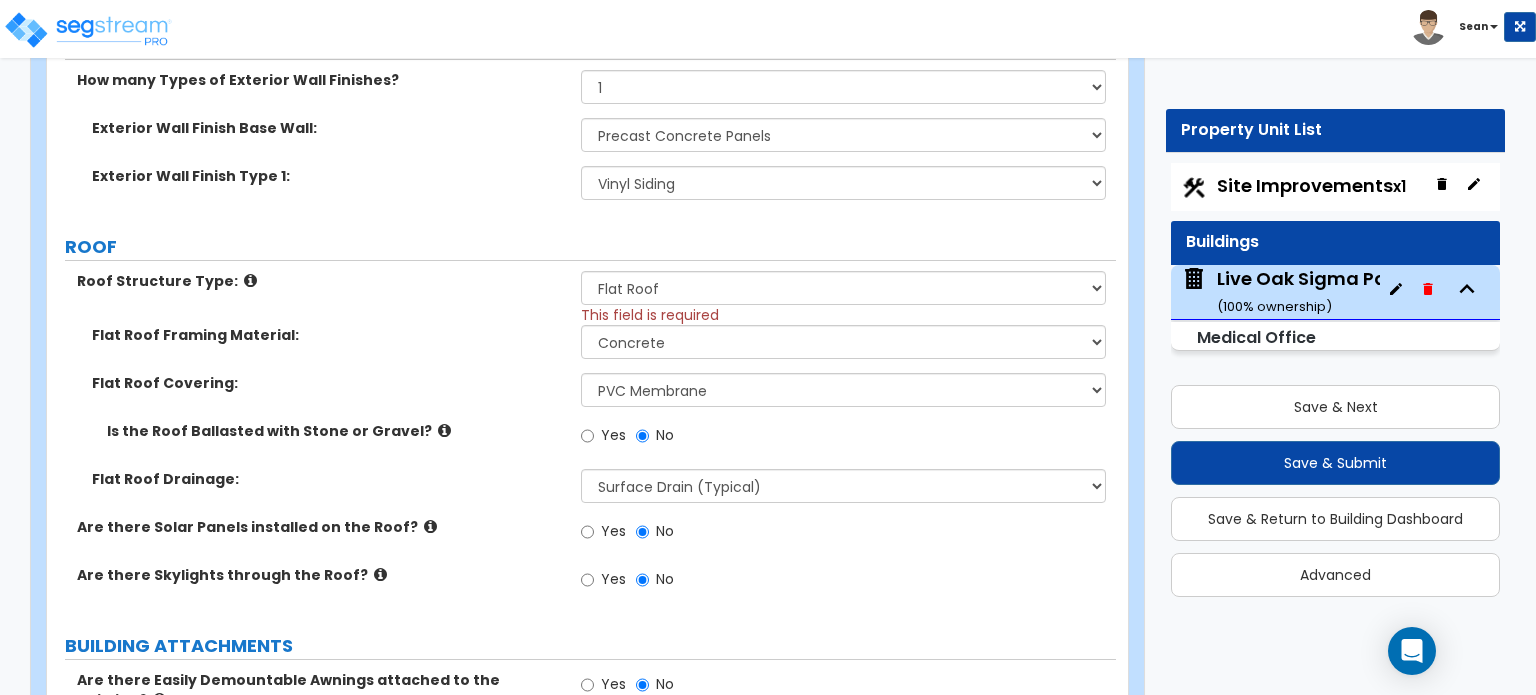 click on "Flat Roof Drainage:" at bounding box center [329, 479] 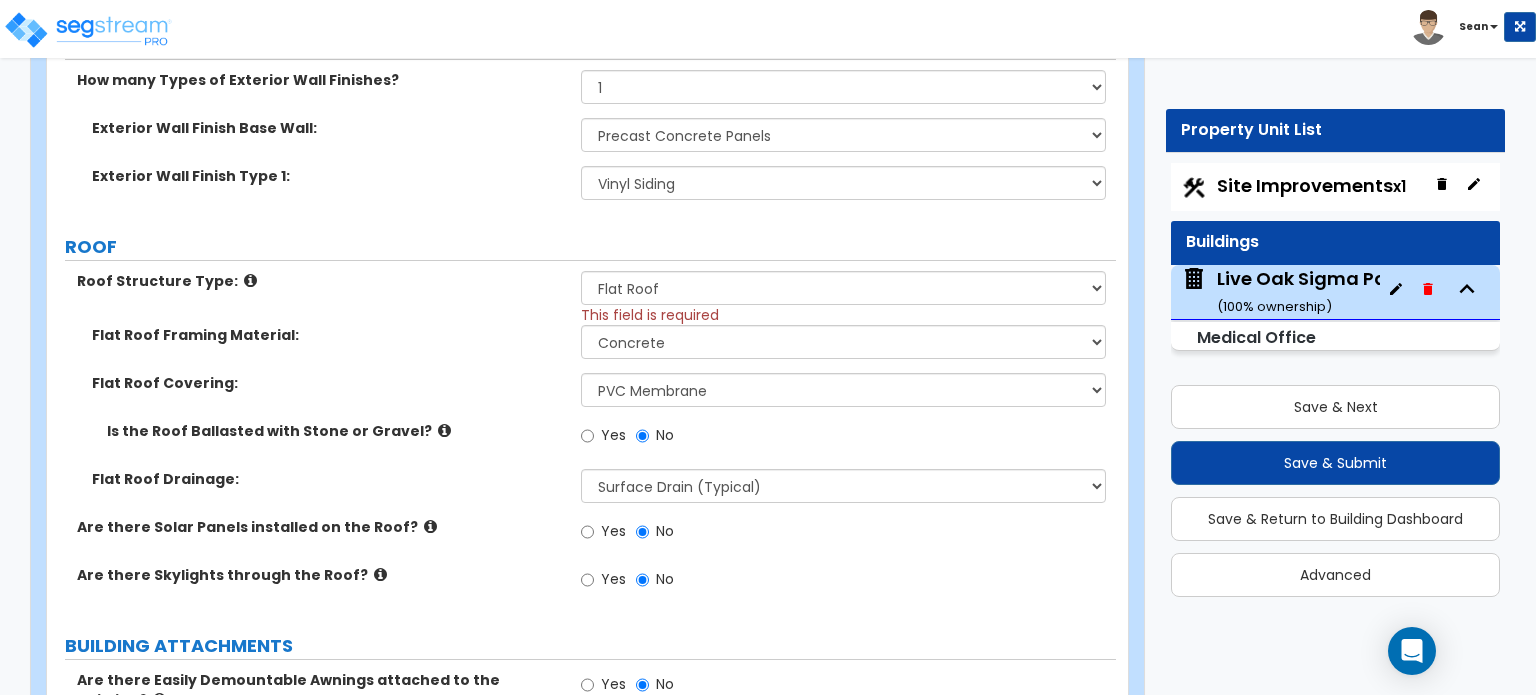 click at bounding box center (380, 574) 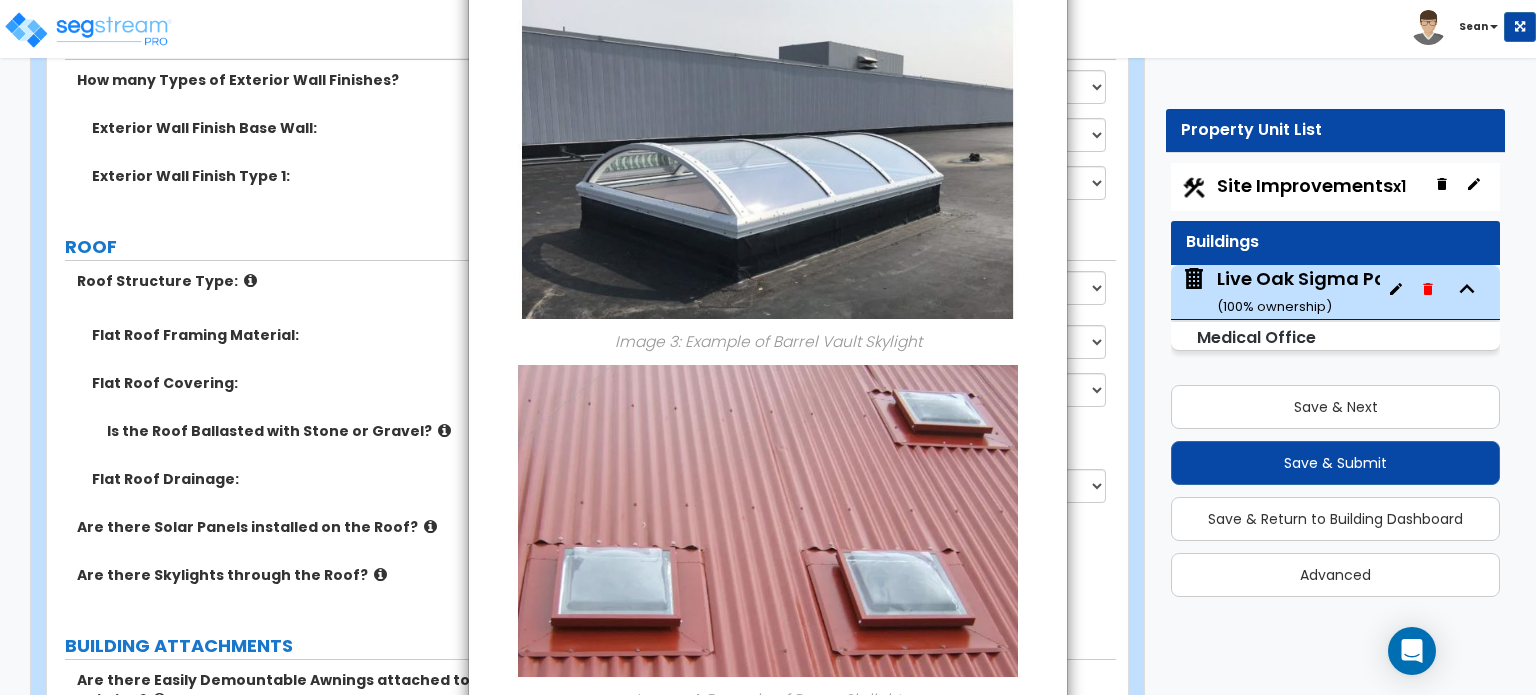 scroll, scrollTop: 1400, scrollLeft: 0, axis: vertical 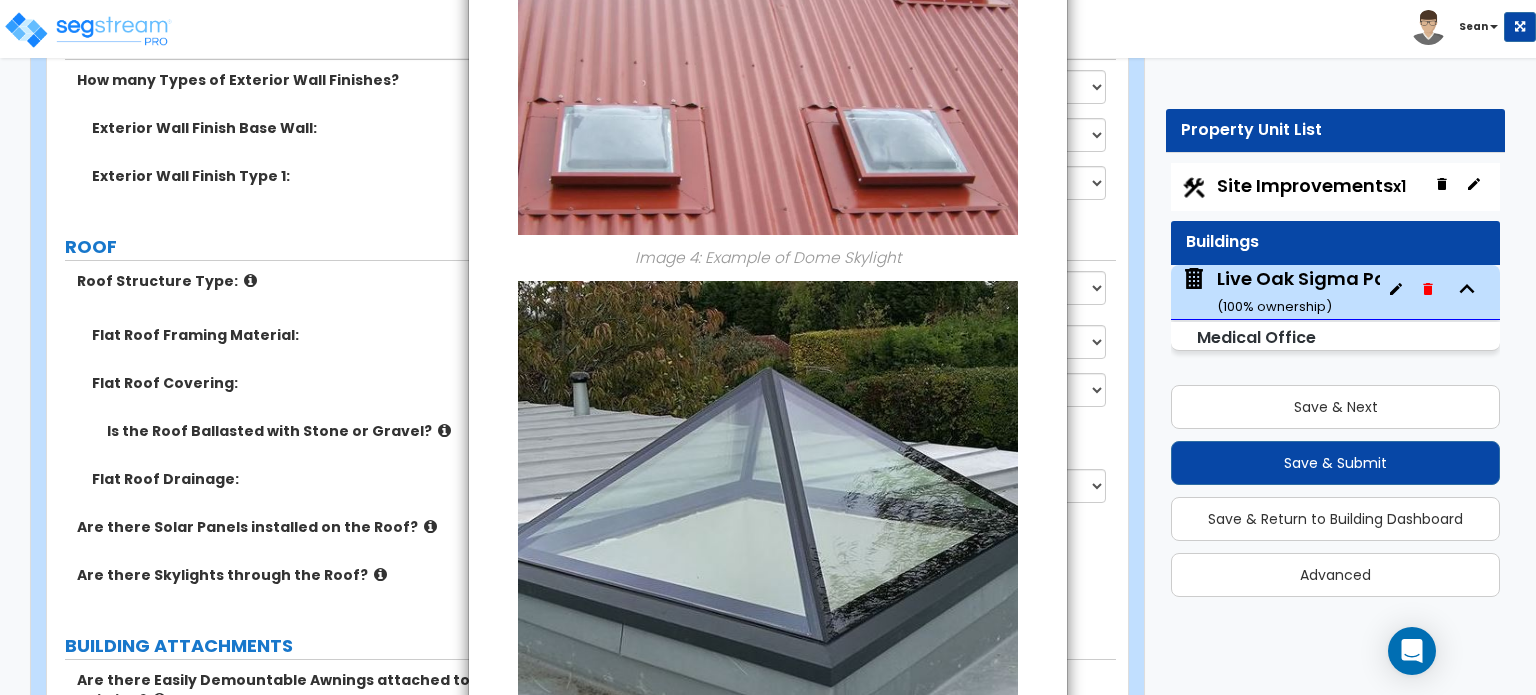 click on "× Information of  Are there Skylights through the Roof? Image 1: Example of Sandwich Panel Skylight Image 2: Example of Fixed Rectangular Glass Skylight Image 3: Example of Barrel Vault Skylight Image 4: Example of Dome Skylight Image 5: Example of Square Pyramid Skylight Close" at bounding box center (768, 347) 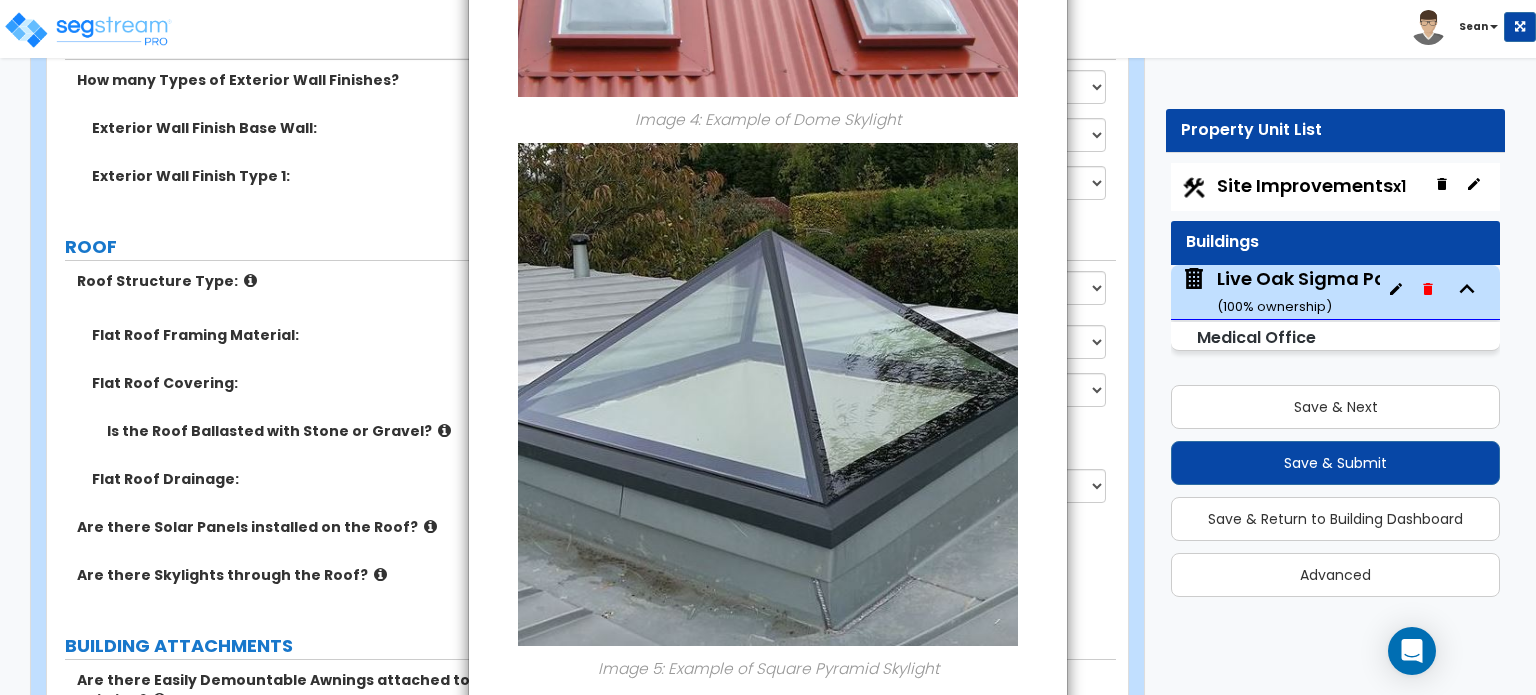 scroll, scrollTop: 1644, scrollLeft: 0, axis: vertical 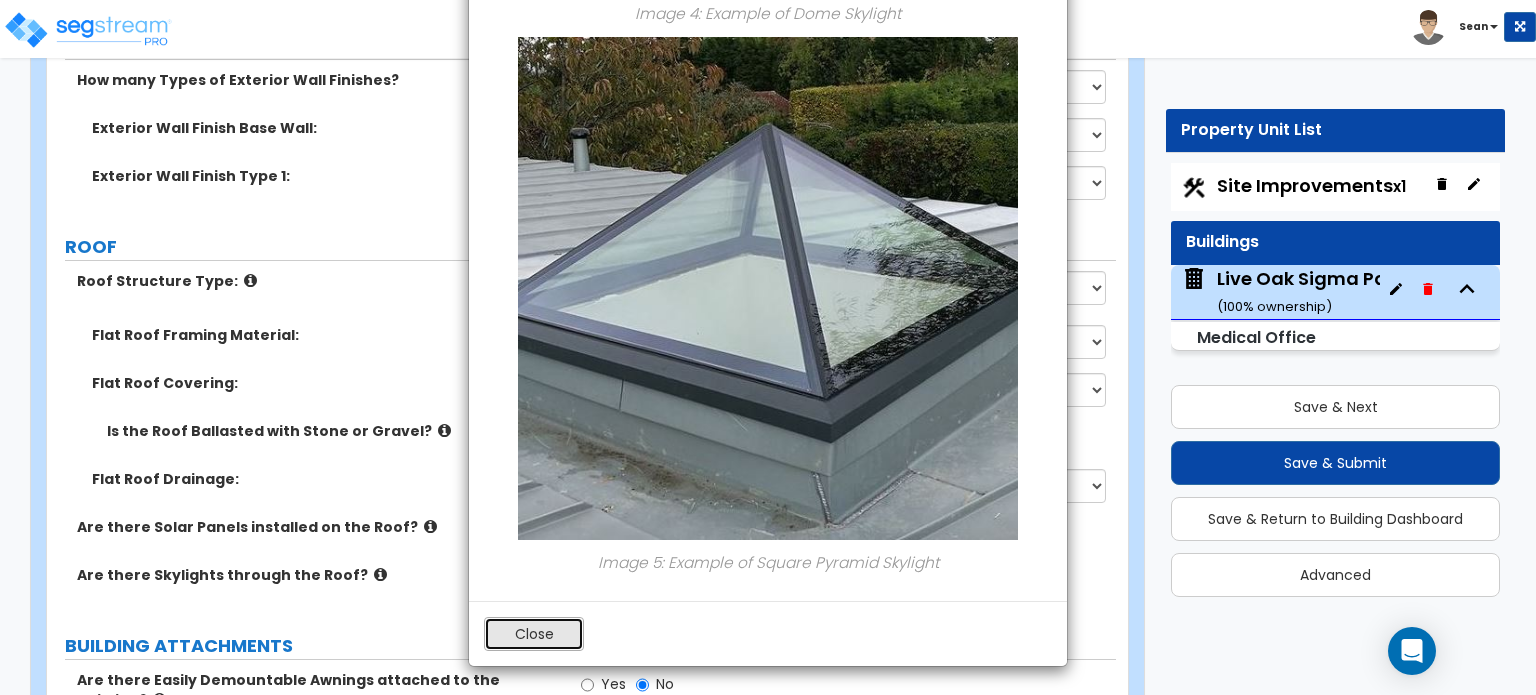 click on "Close" at bounding box center (534, 634) 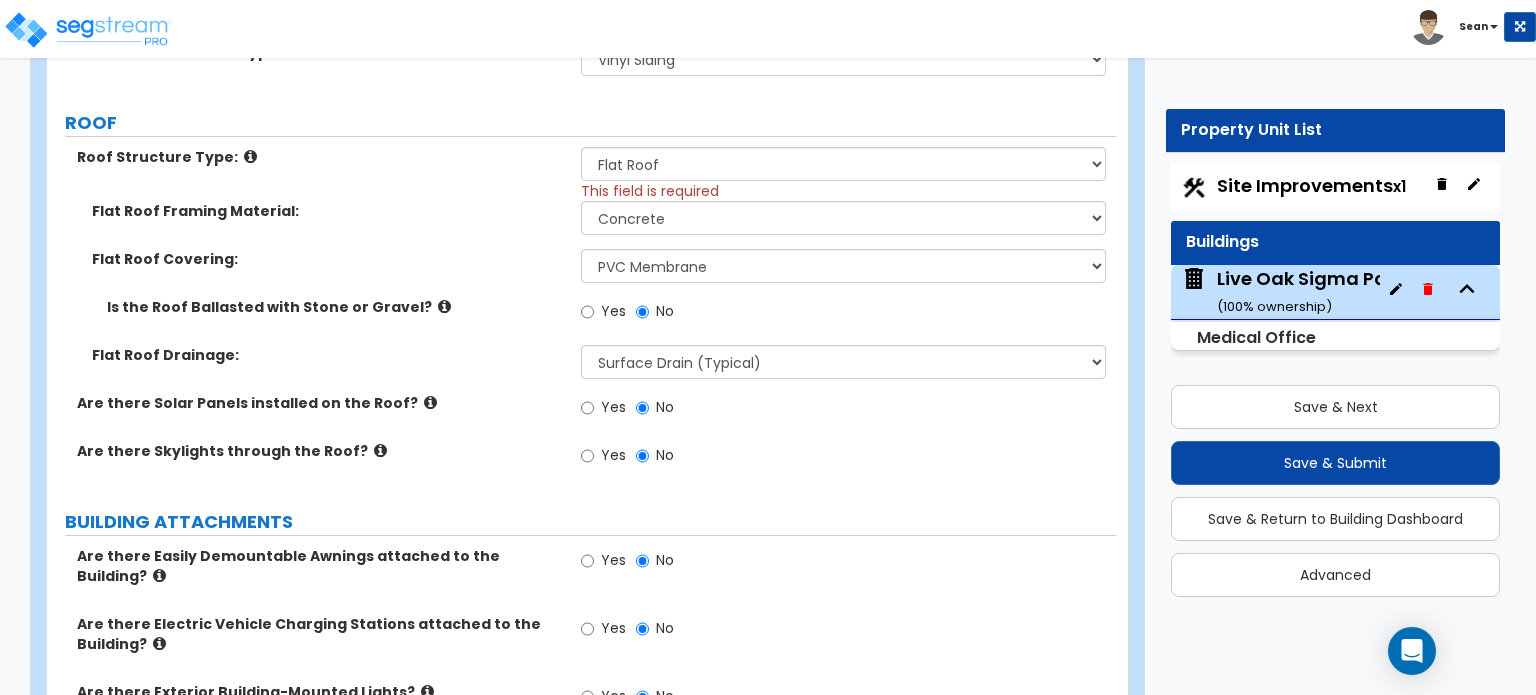 scroll, scrollTop: 1400, scrollLeft: 0, axis: vertical 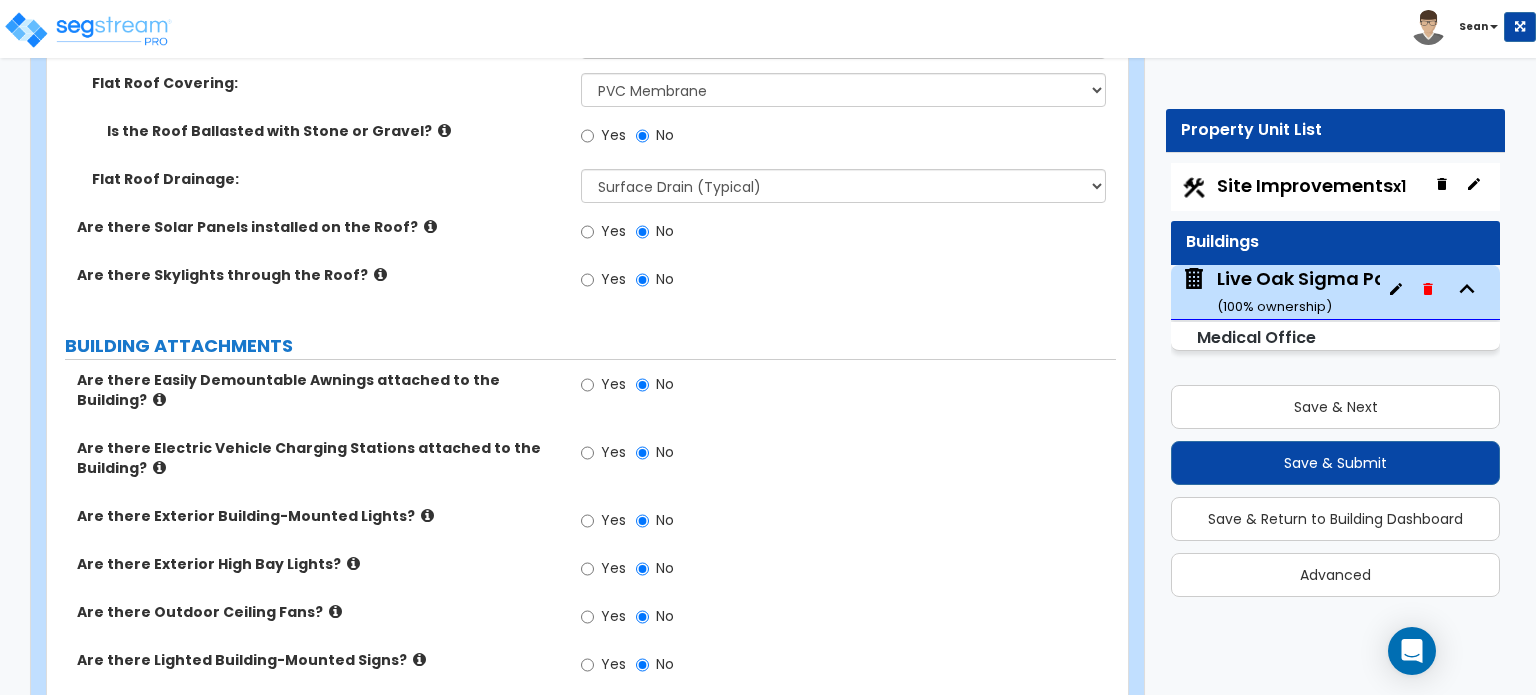 click at bounding box center [159, 399] 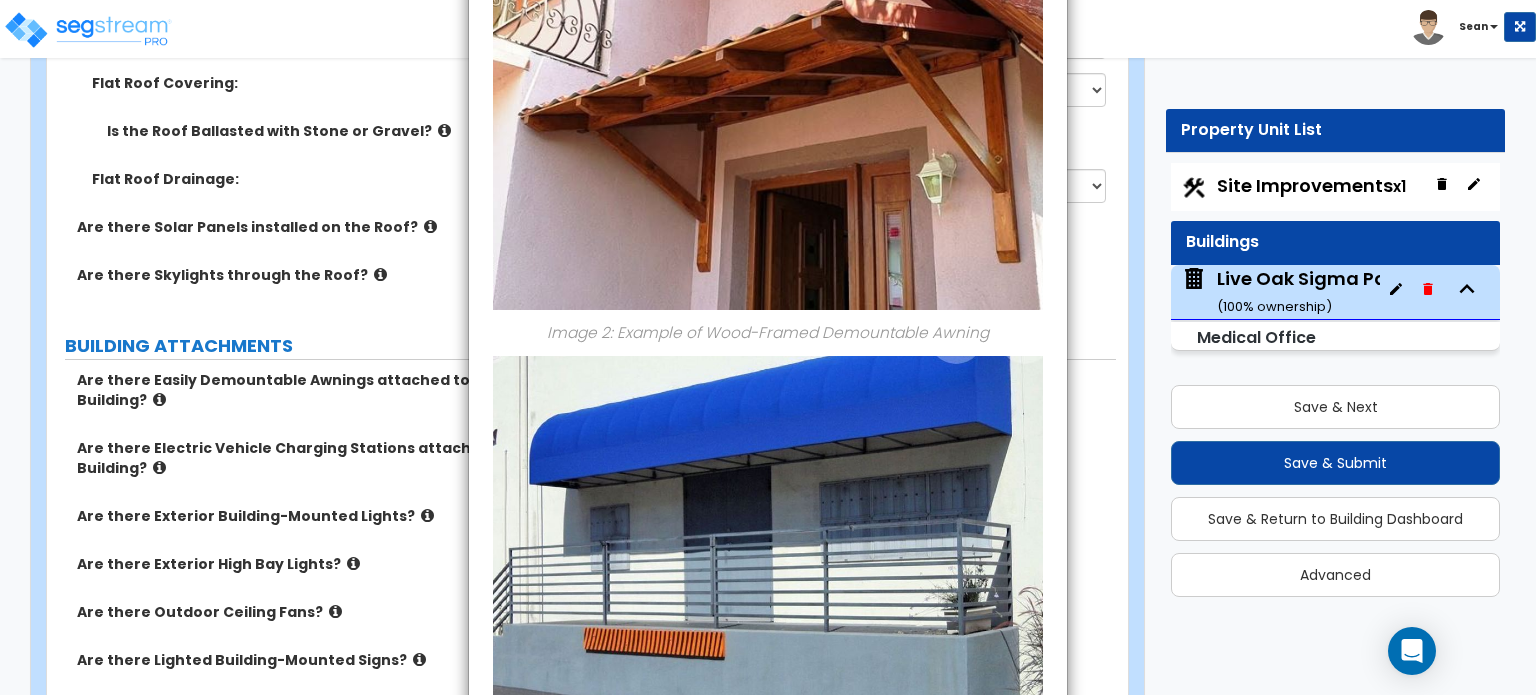 scroll, scrollTop: 965, scrollLeft: 0, axis: vertical 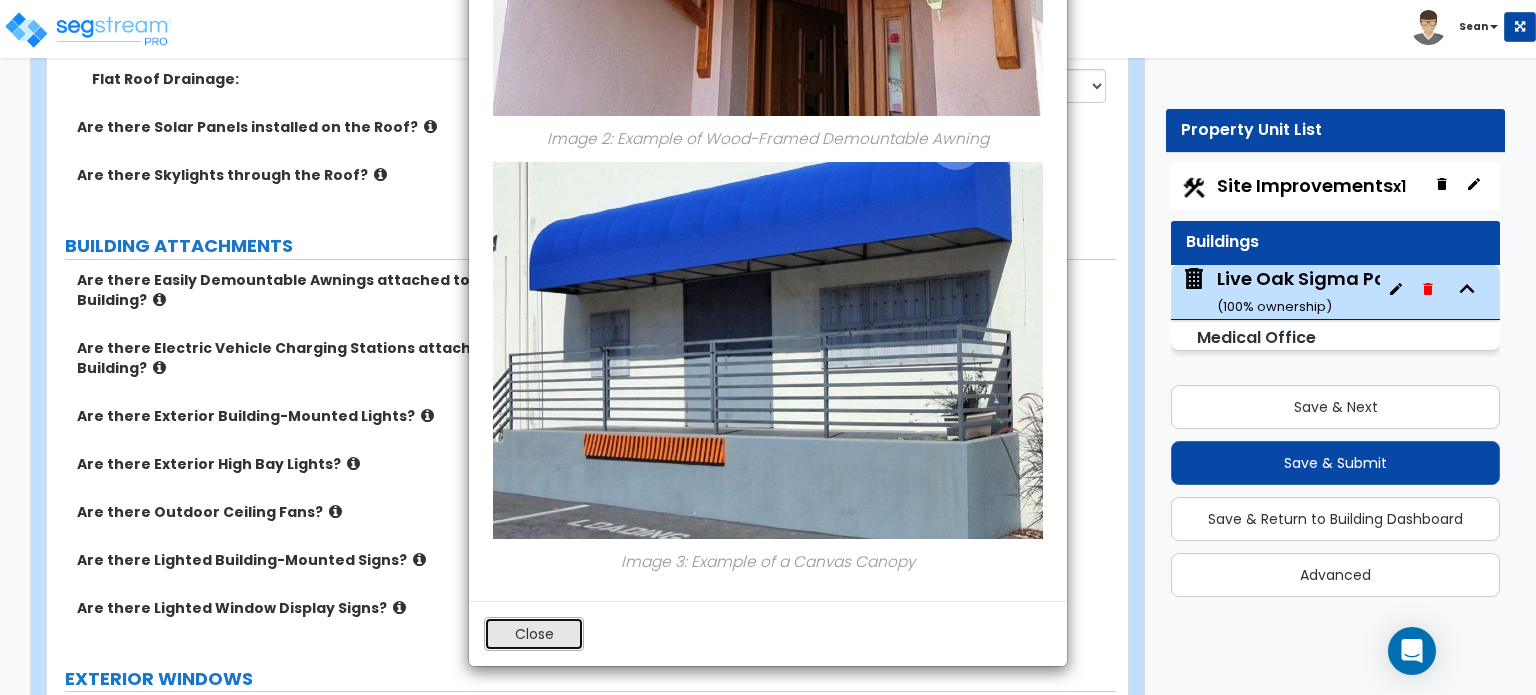 click on "Close" at bounding box center (534, 634) 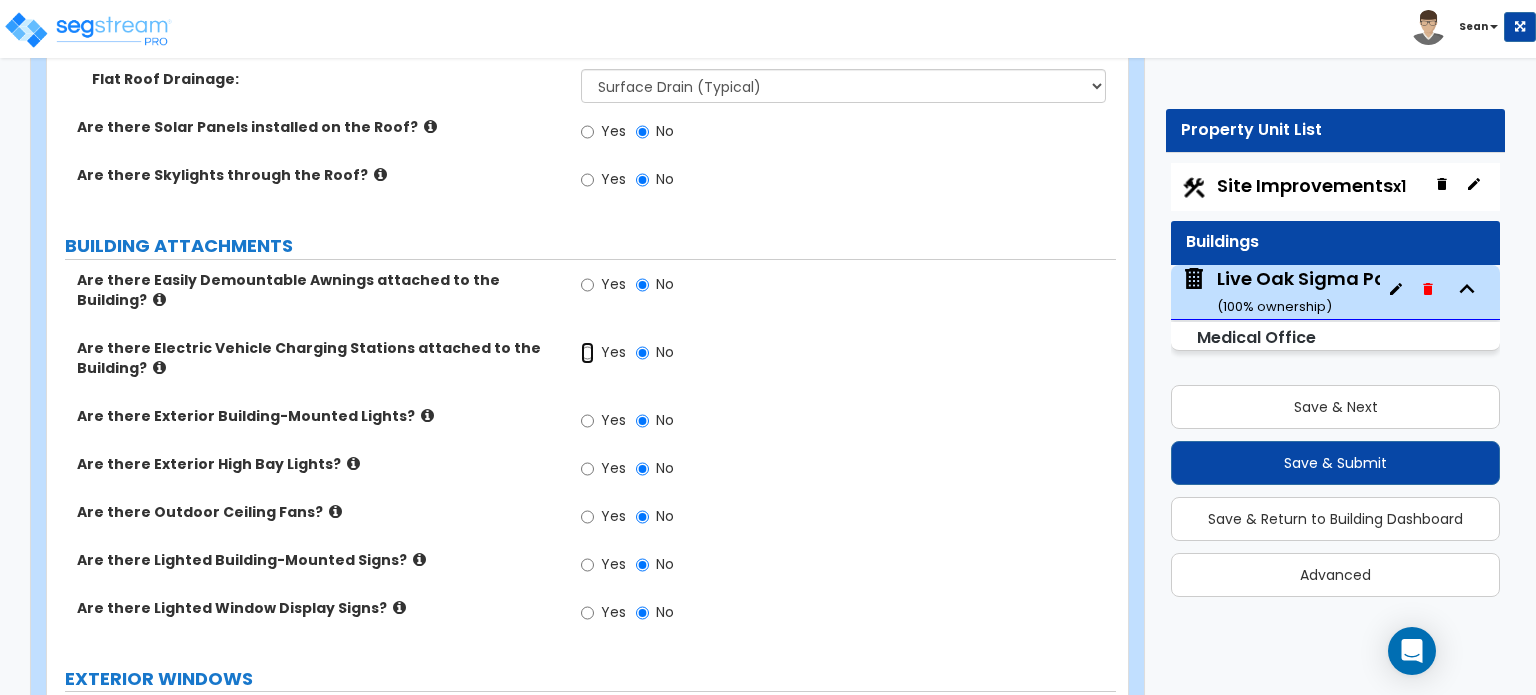 click on "Yes" at bounding box center [587, 353] 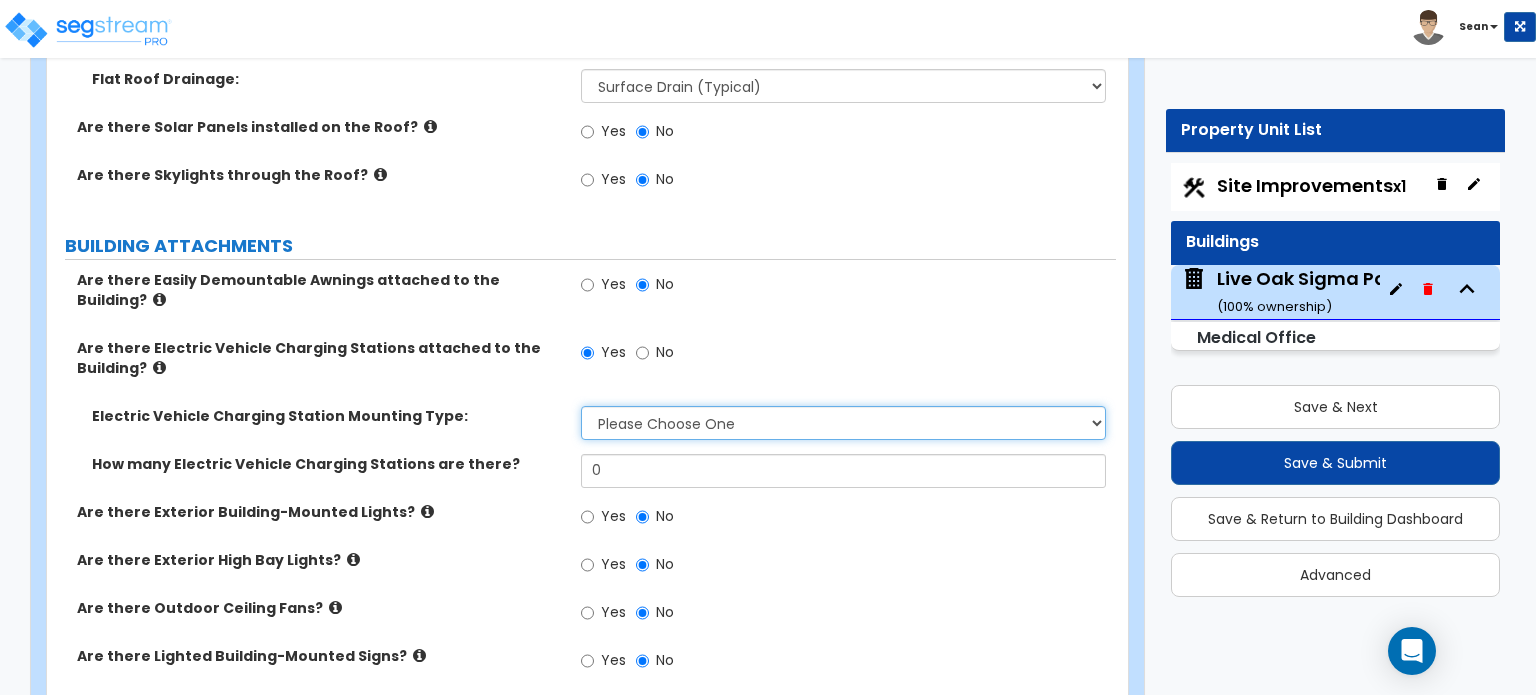 click on "Please Choose One Freestanding Wall-mounted" at bounding box center (843, 423) 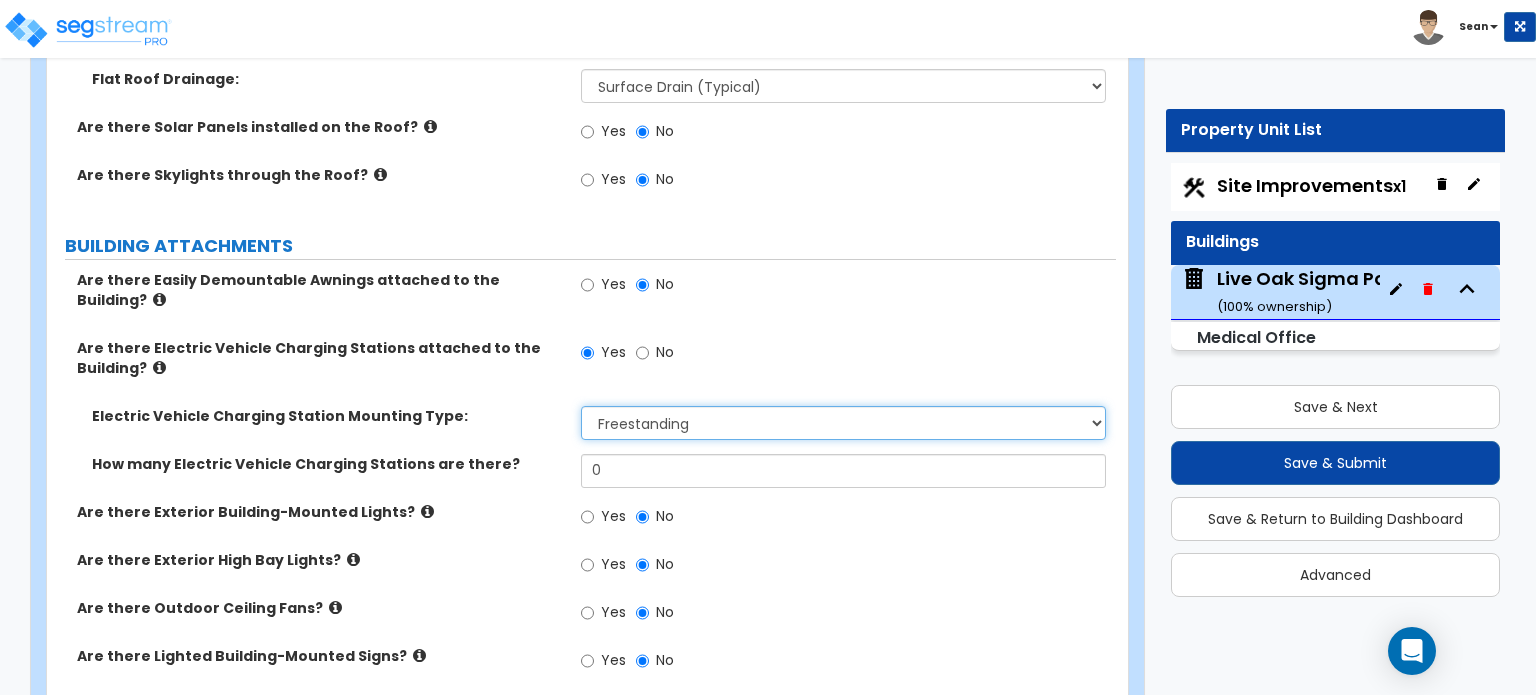 click on "Please Choose One Freestanding Wall-mounted" at bounding box center (843, 423) 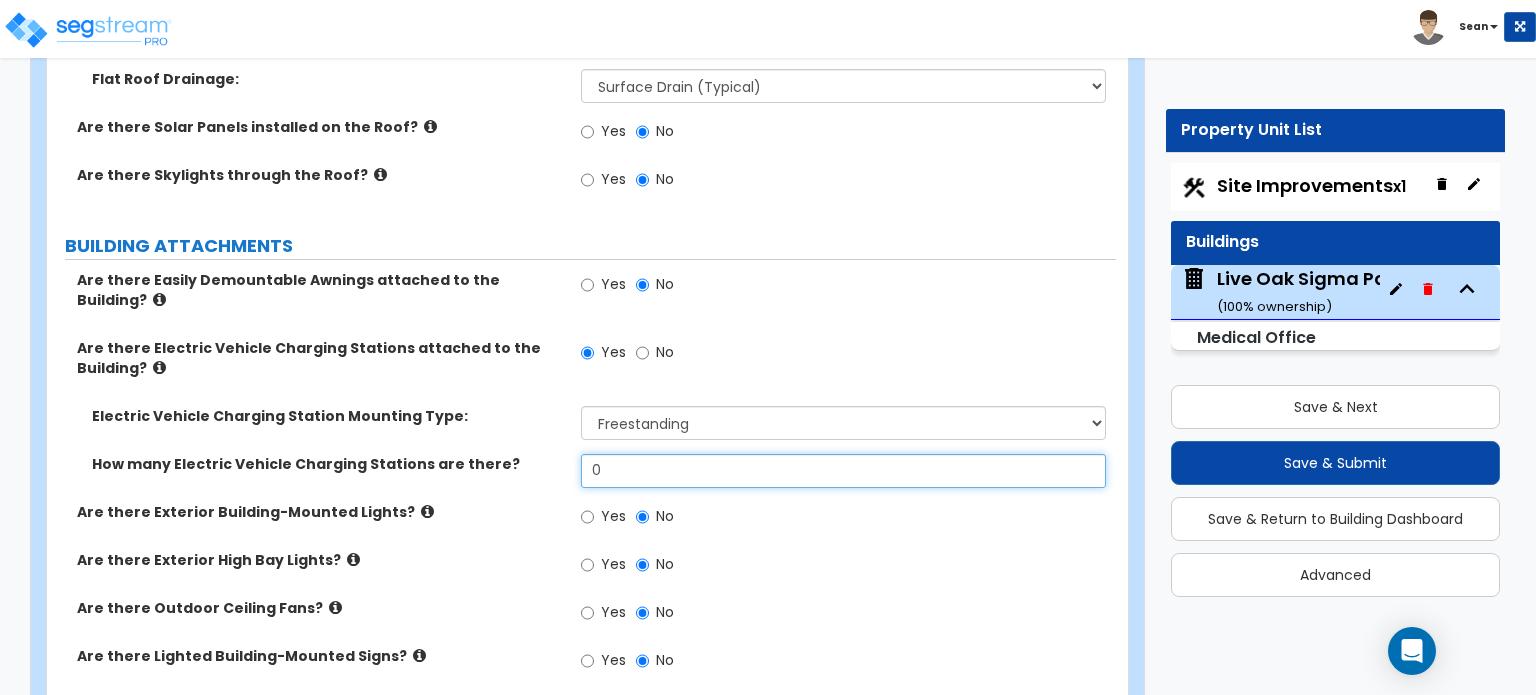 drag, startPoint x: 621, startPoint y: 427, endPoint x: 560, endPoint y: 434, distance: 61.400326 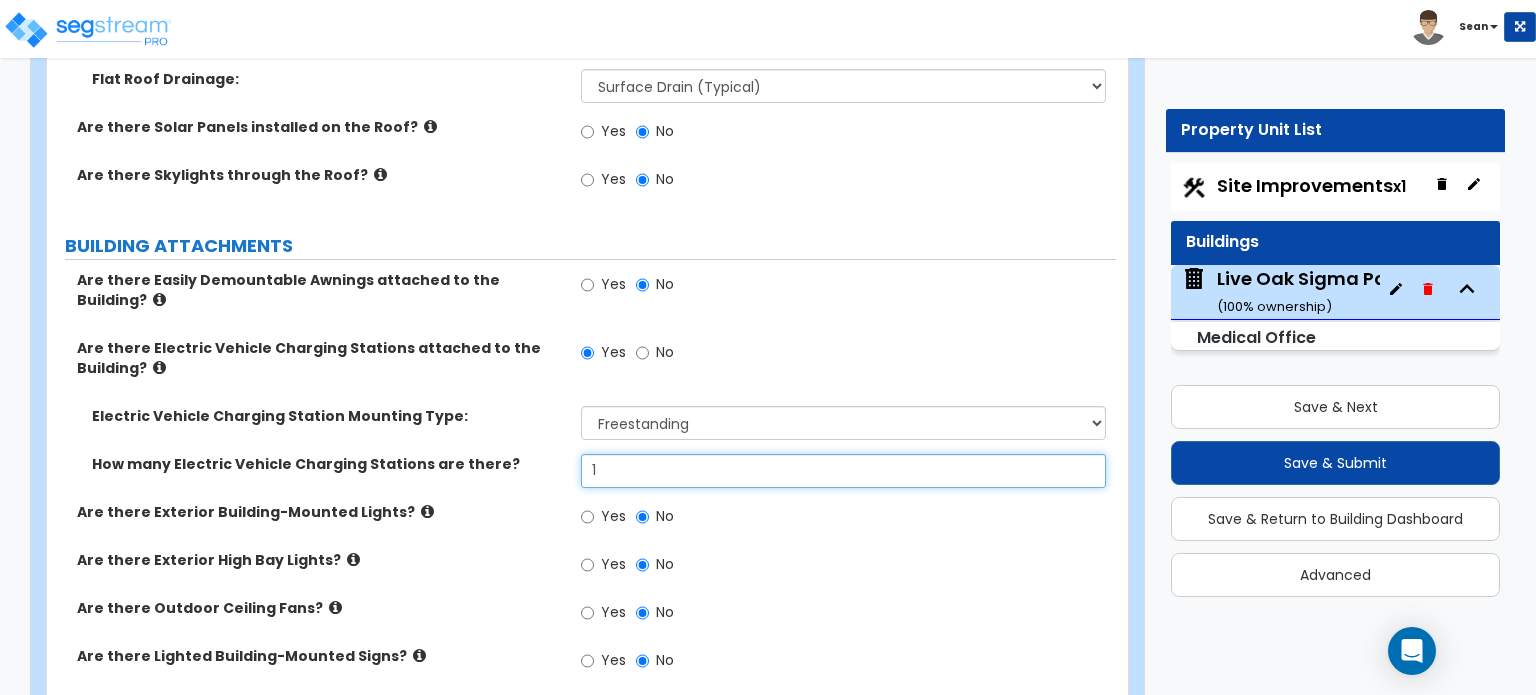 type on "1" 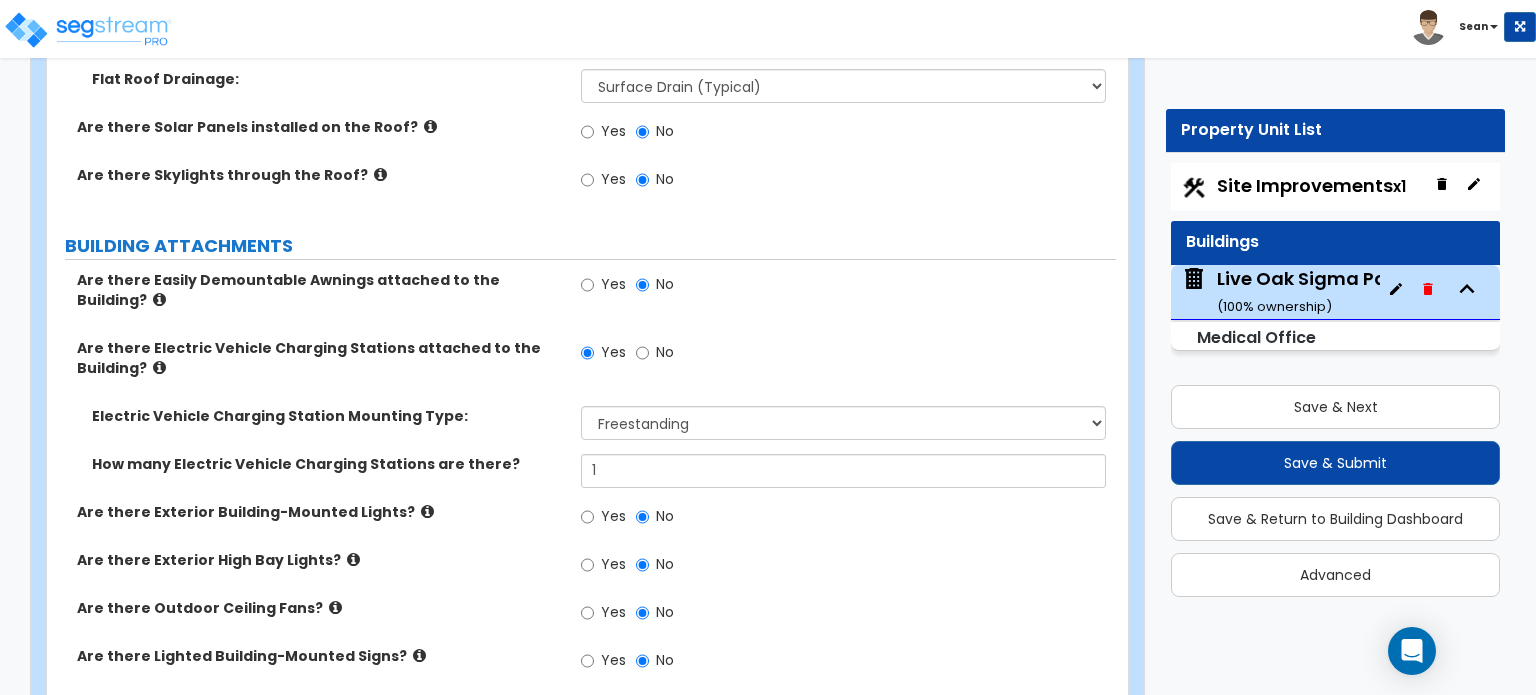 click on "Yes No" at bounding box center [848, 519] 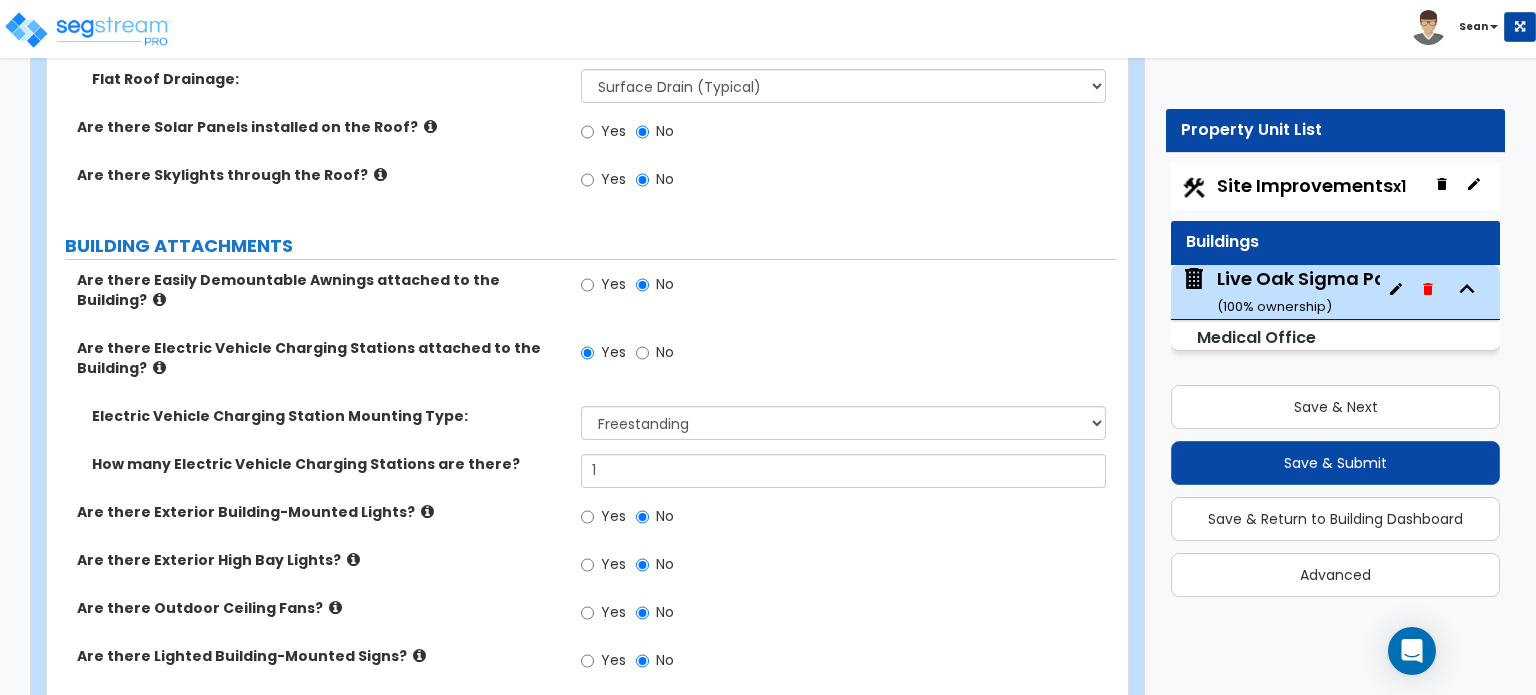scroll, scrollTop: 1600, scrollLeft: 0, axis: vertical 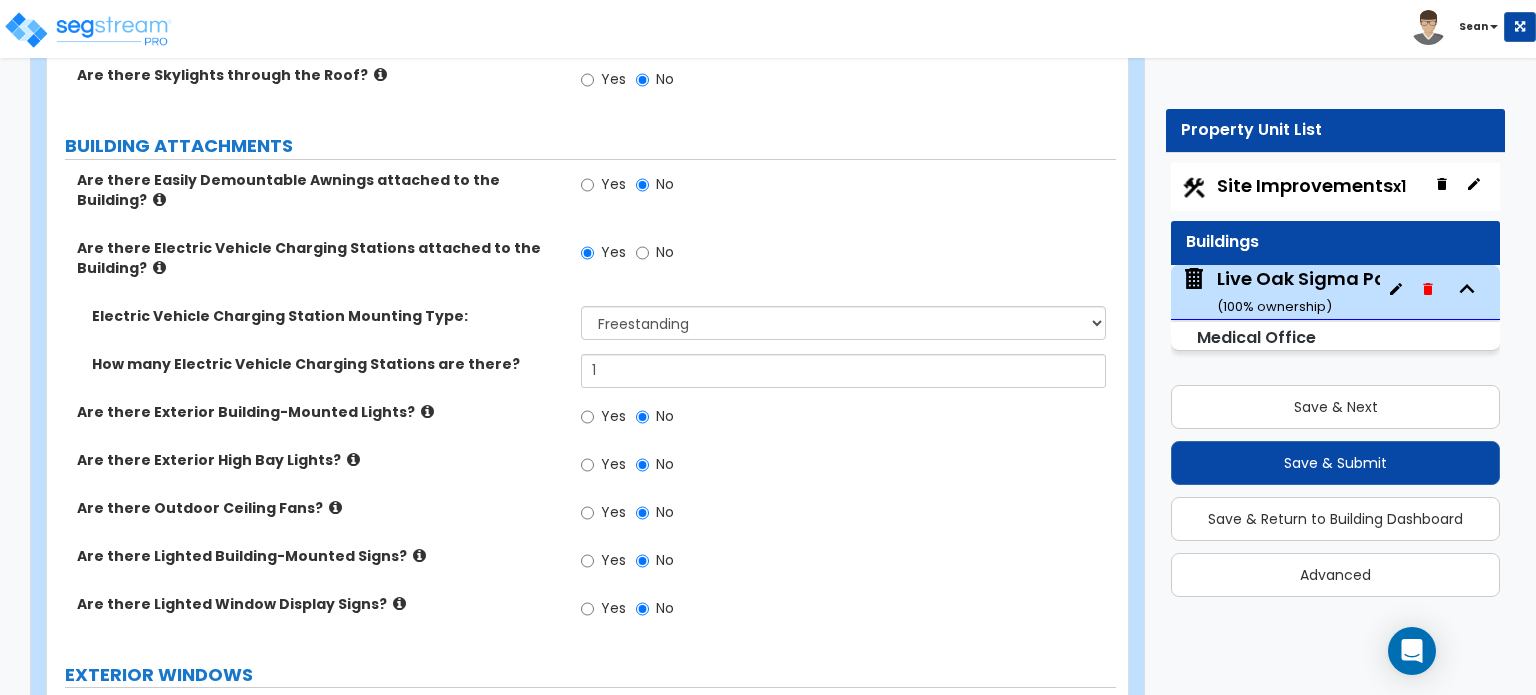 click at bounding box center [427, 411] 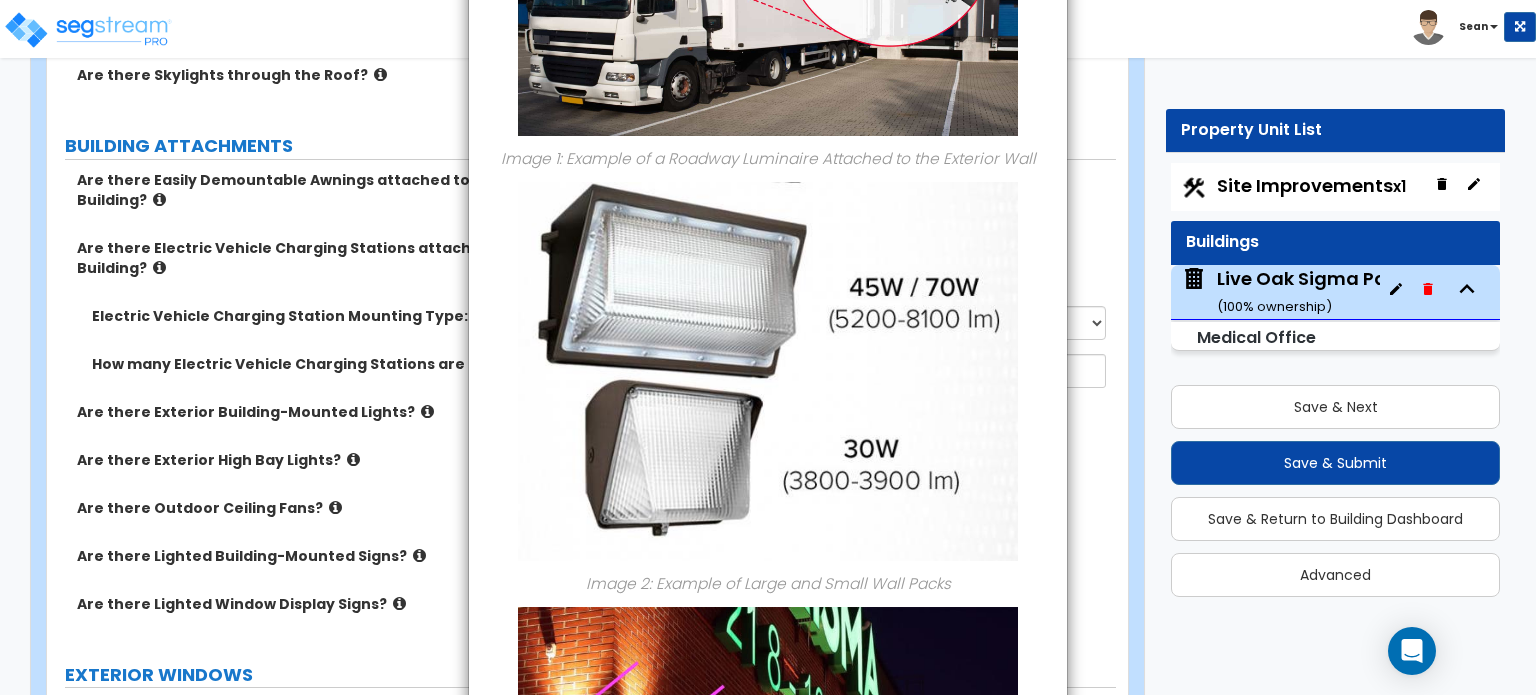 scroll, scrollTop: 0, scrollLeft: 0, axis: both 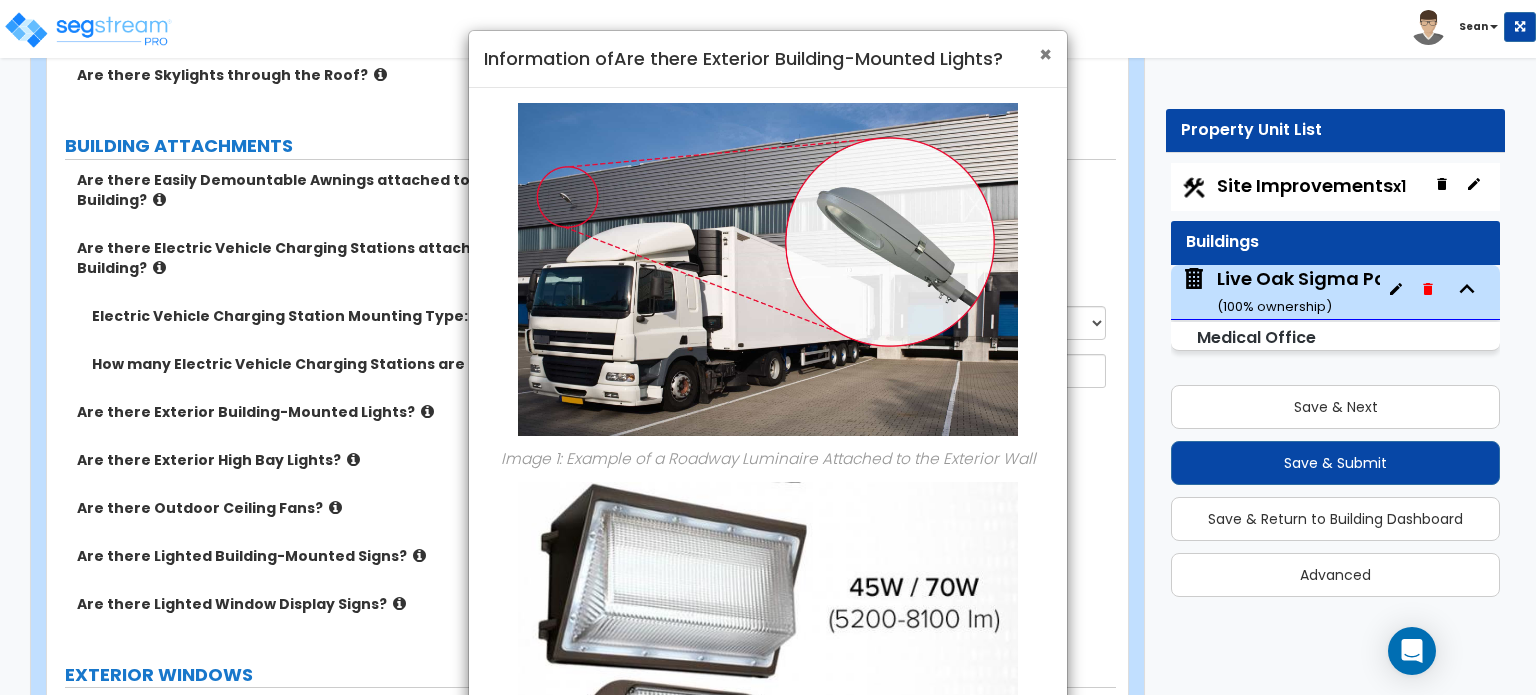 click on "×" at bounding box center (1045, 54) 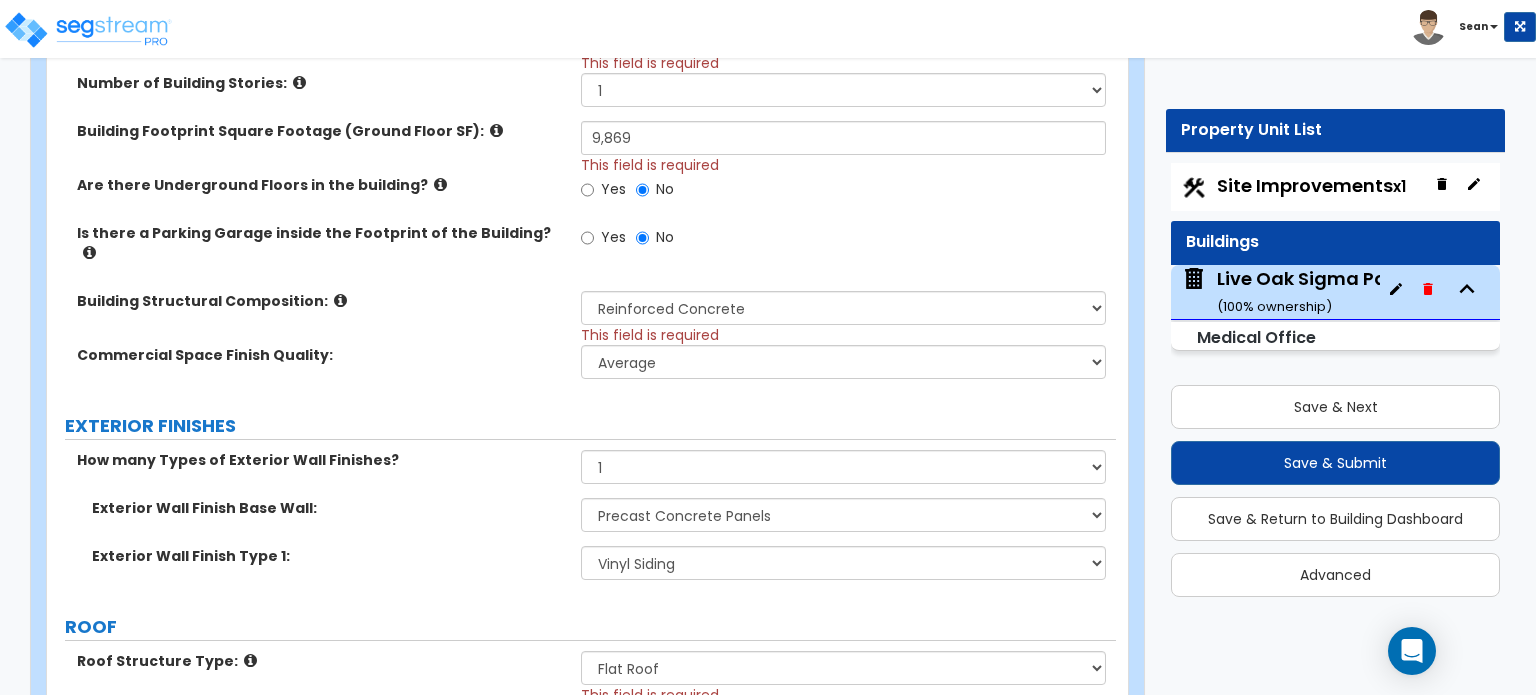 scroll, scrollTop: 700, scrollLeft: 0, axis: vertical 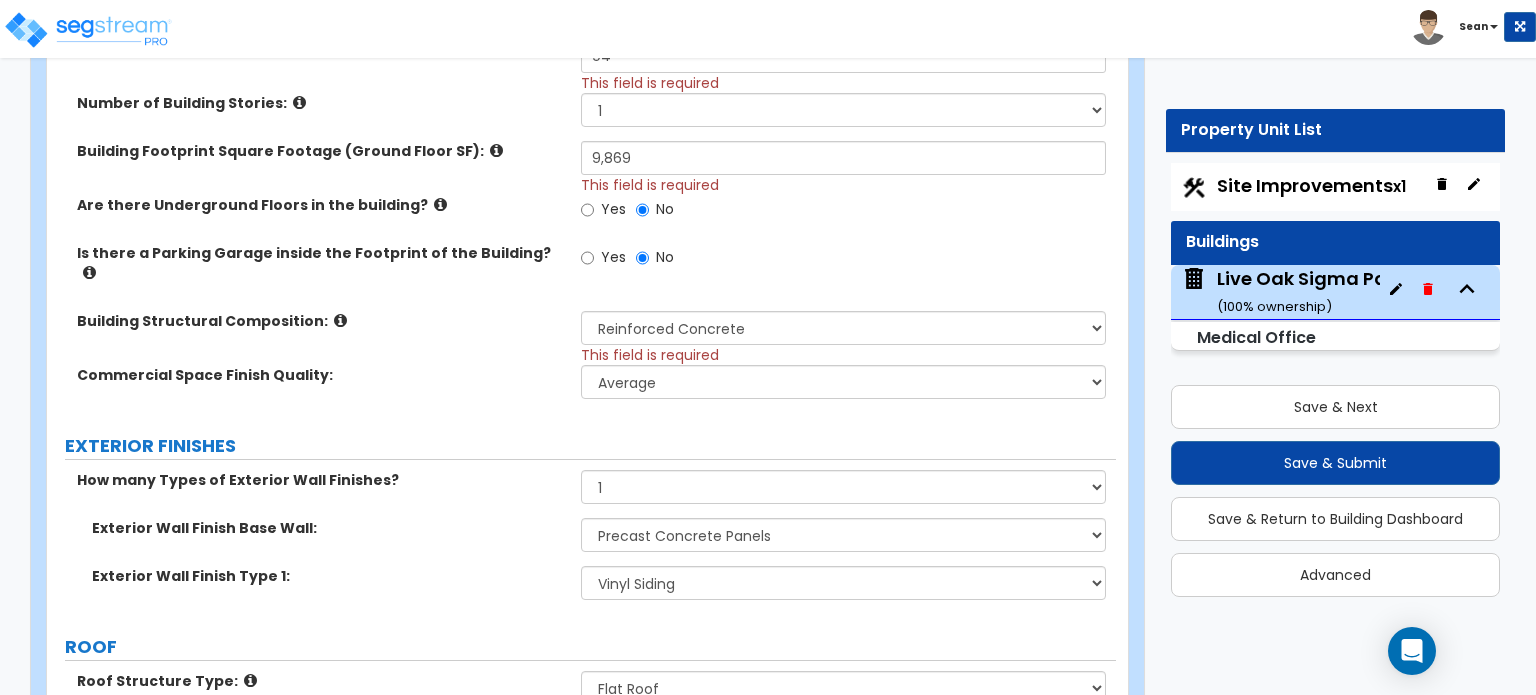 click at bounding box center [340, 320] 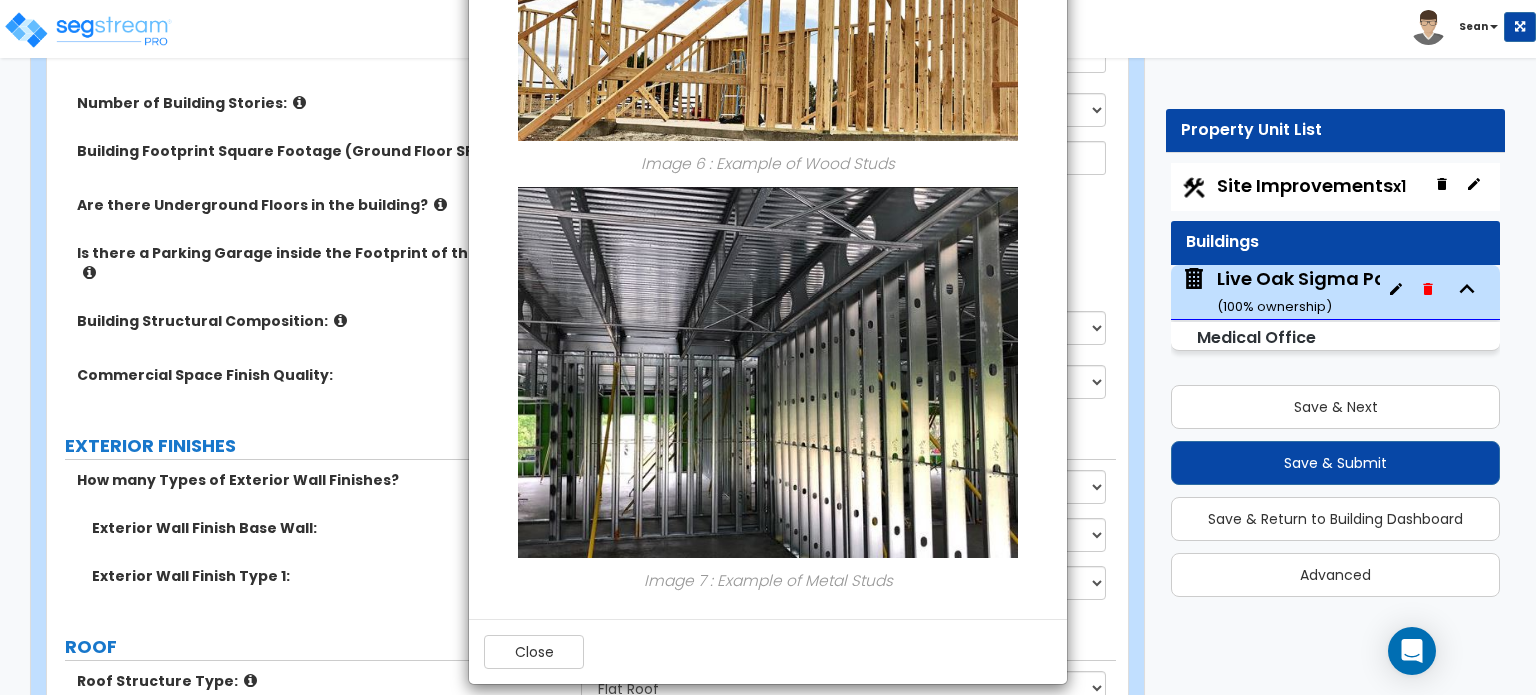scroll, scrollTop: 2186, scrollLeft: 0, axis: vertical 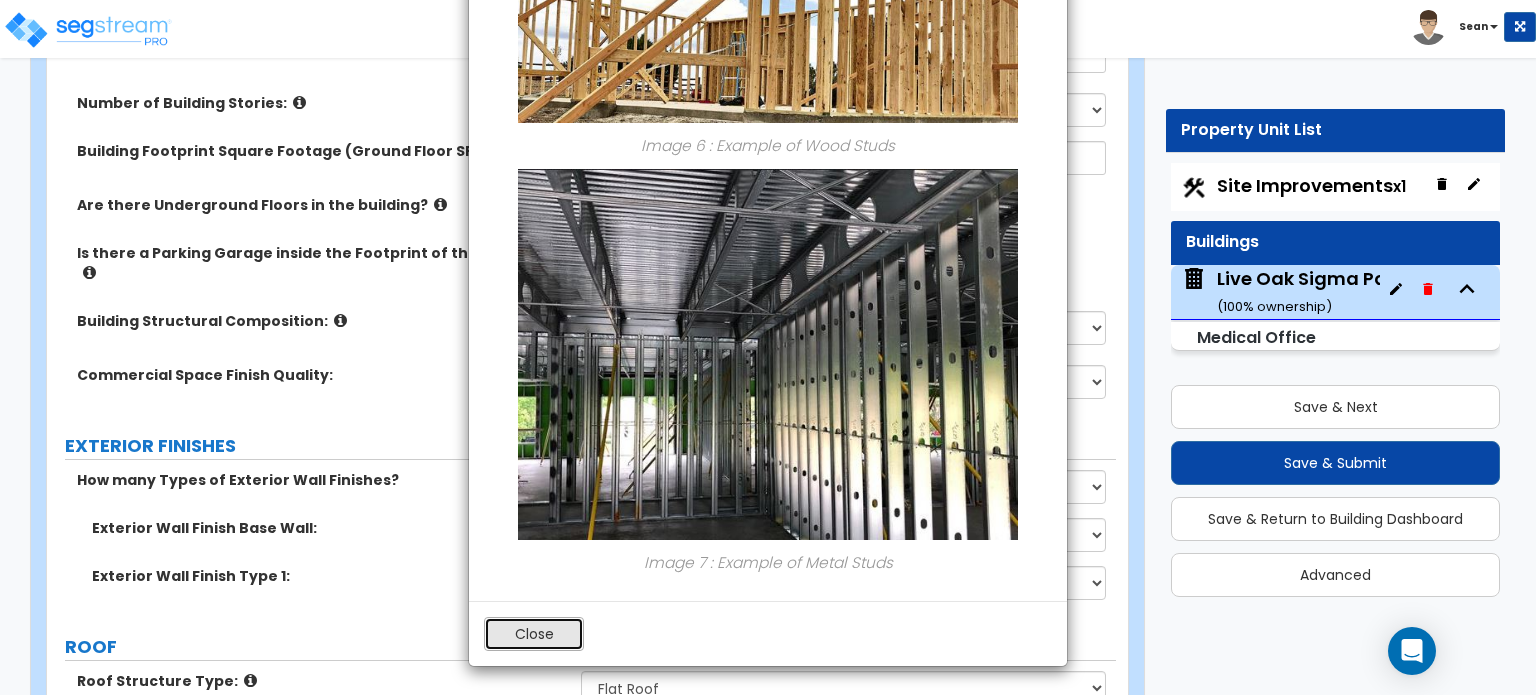 click on "Close" at bounding box center [534, 634] 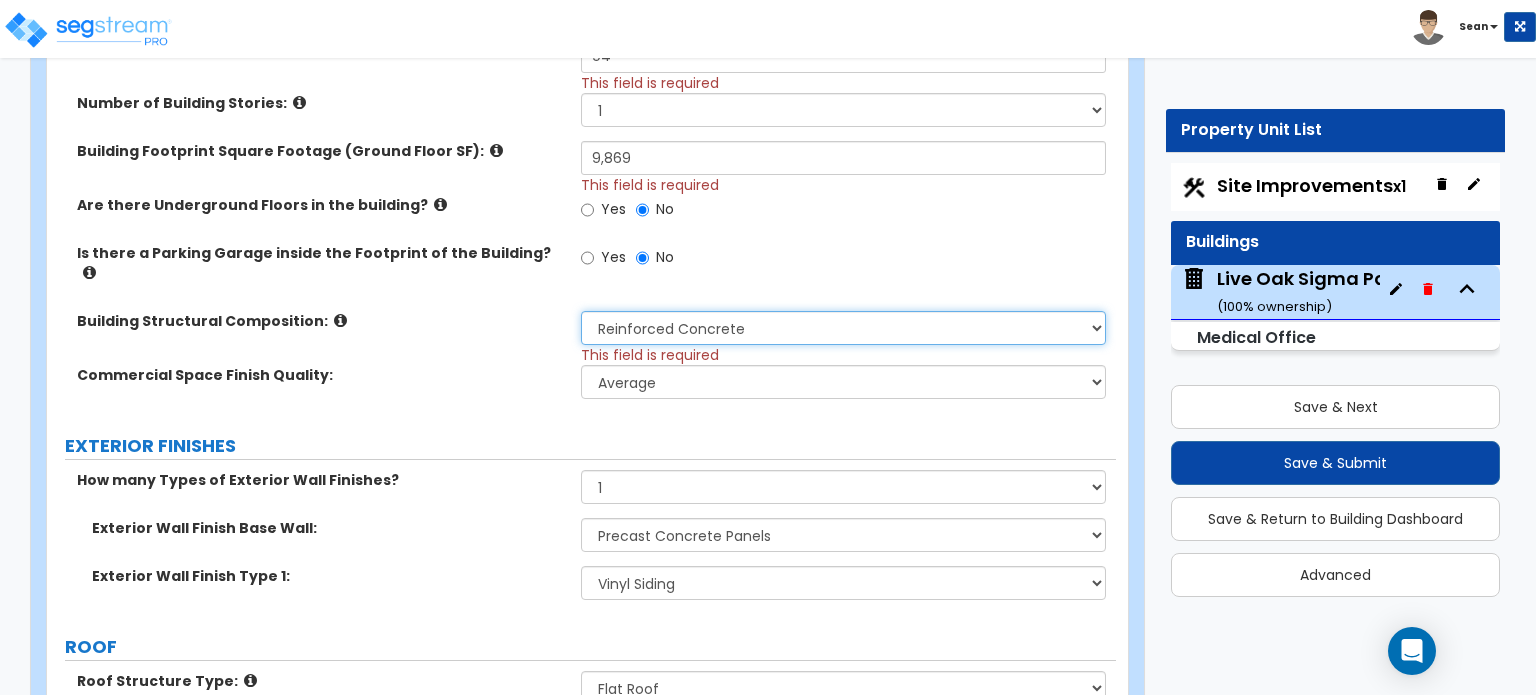 click on "Please Choose One Tilt-up Wall Construction Reinforced Concrete Structural Steel Brick Masonry CMU Masonry Wood Stud Metal Stud" at bounding box center [843, 328] 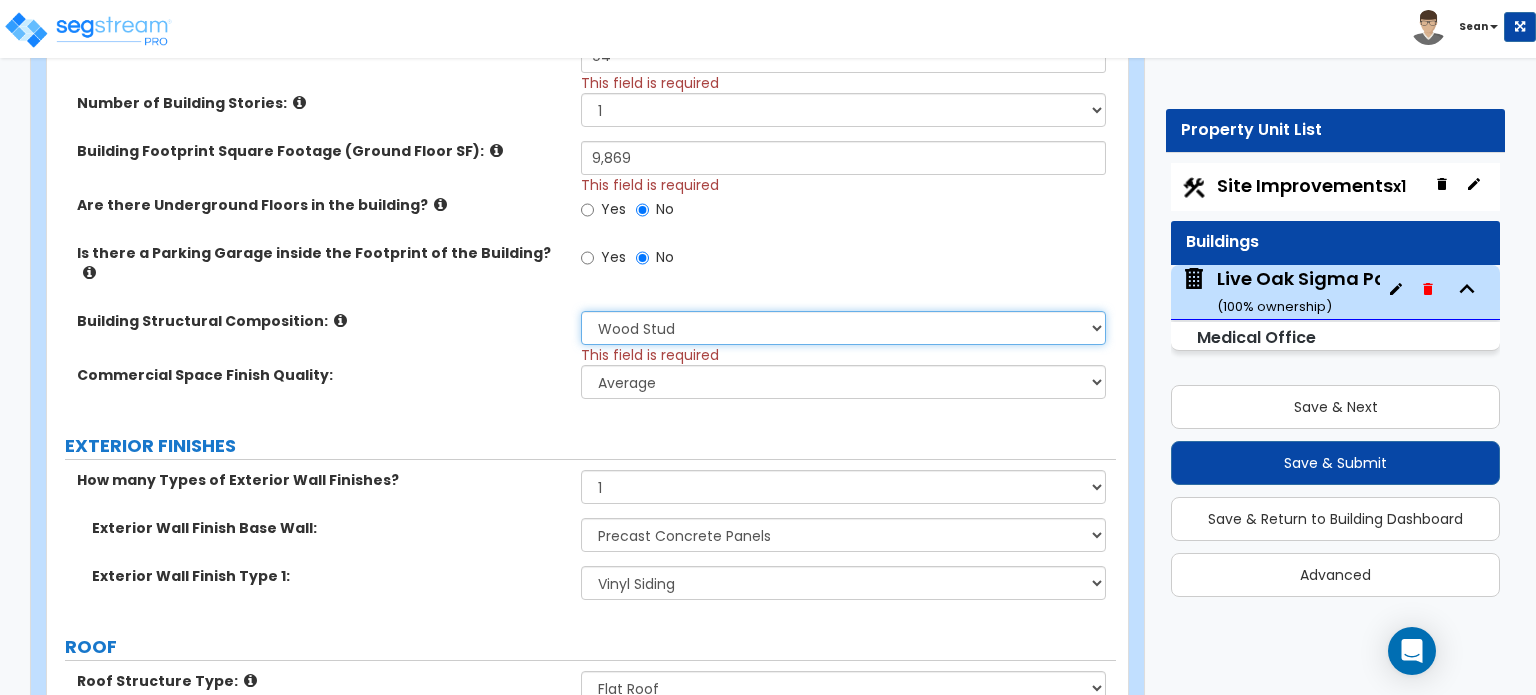 click on "Please Choose One Tilt-up Wall Construction Reinforced Concrete Structural Steel Brick Masonry CMU Masonry Wood Stud Metal Stud" at bounding box center [843, 328] 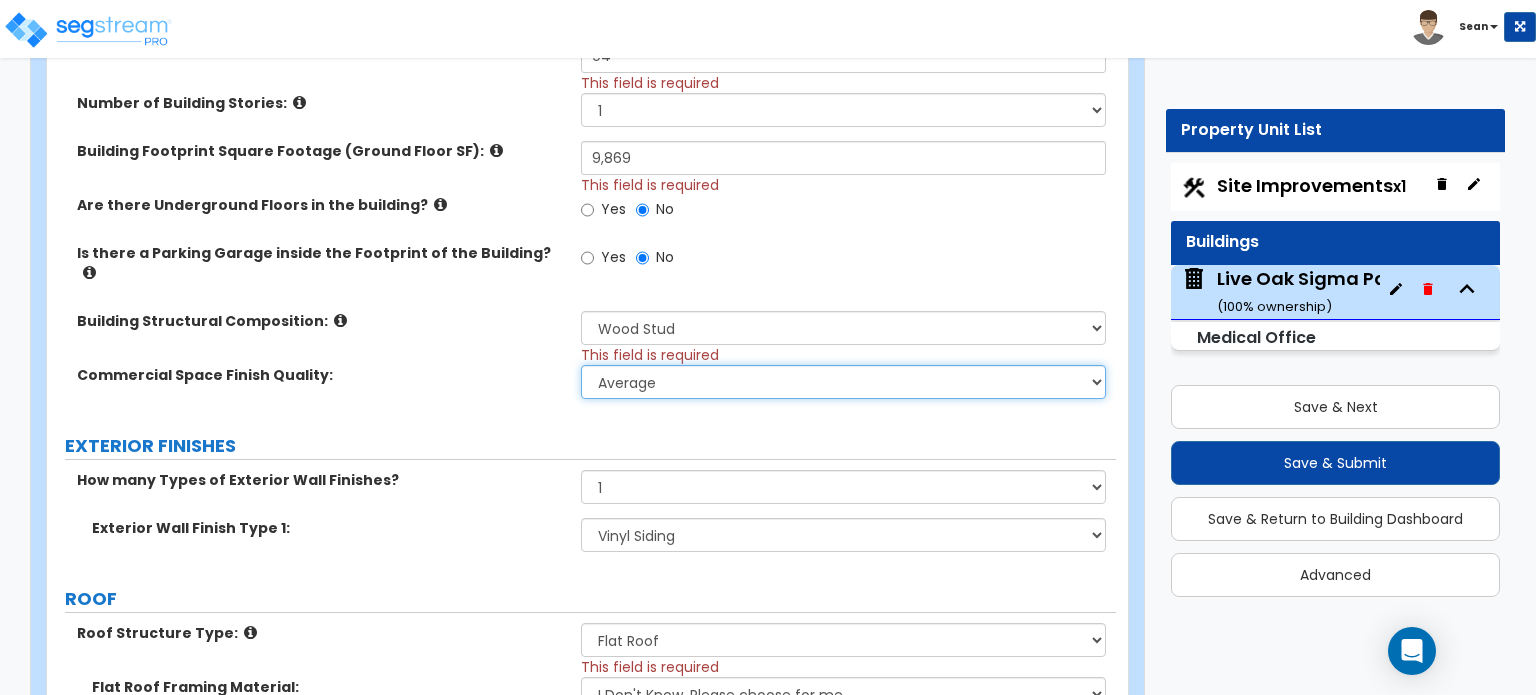 click on "Low Average High" at bounding box center (843, 382) 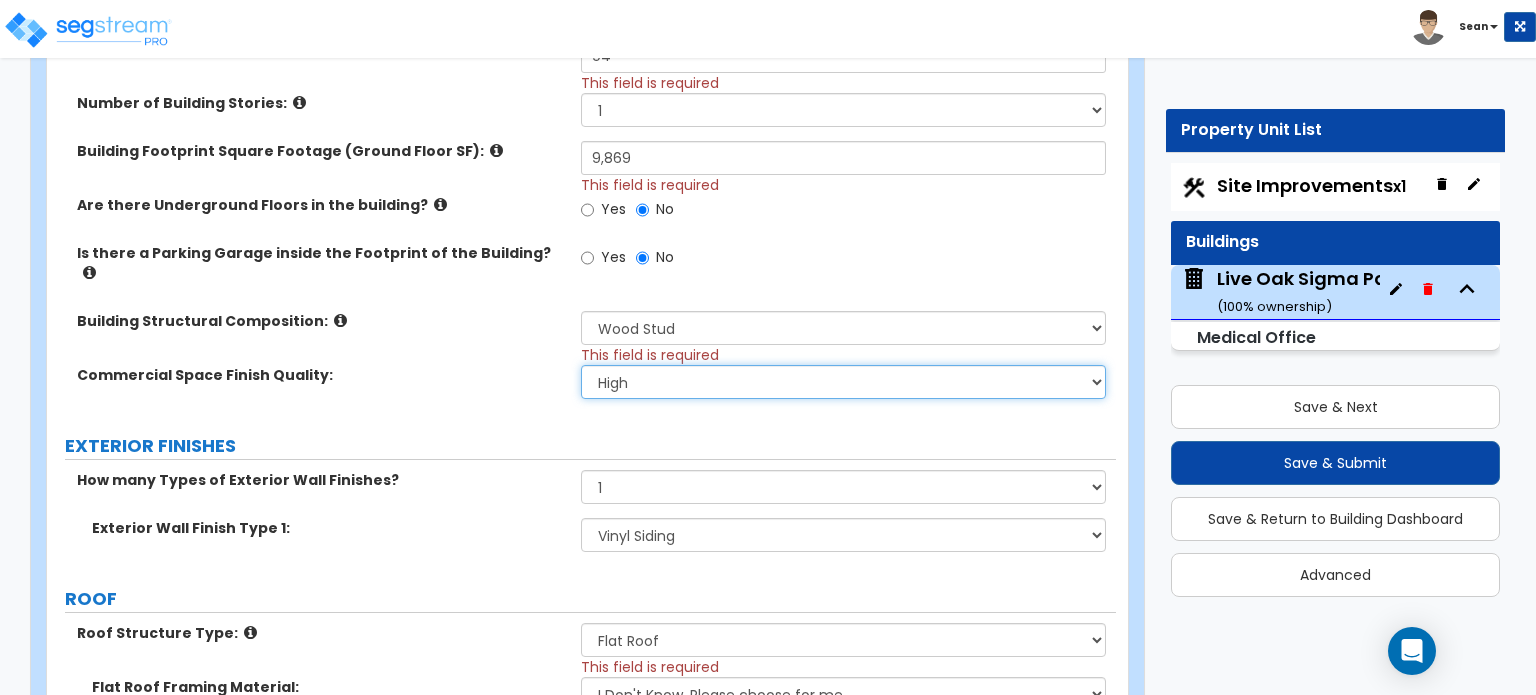 click on "Low Average High" at bounding box center (843, 382) 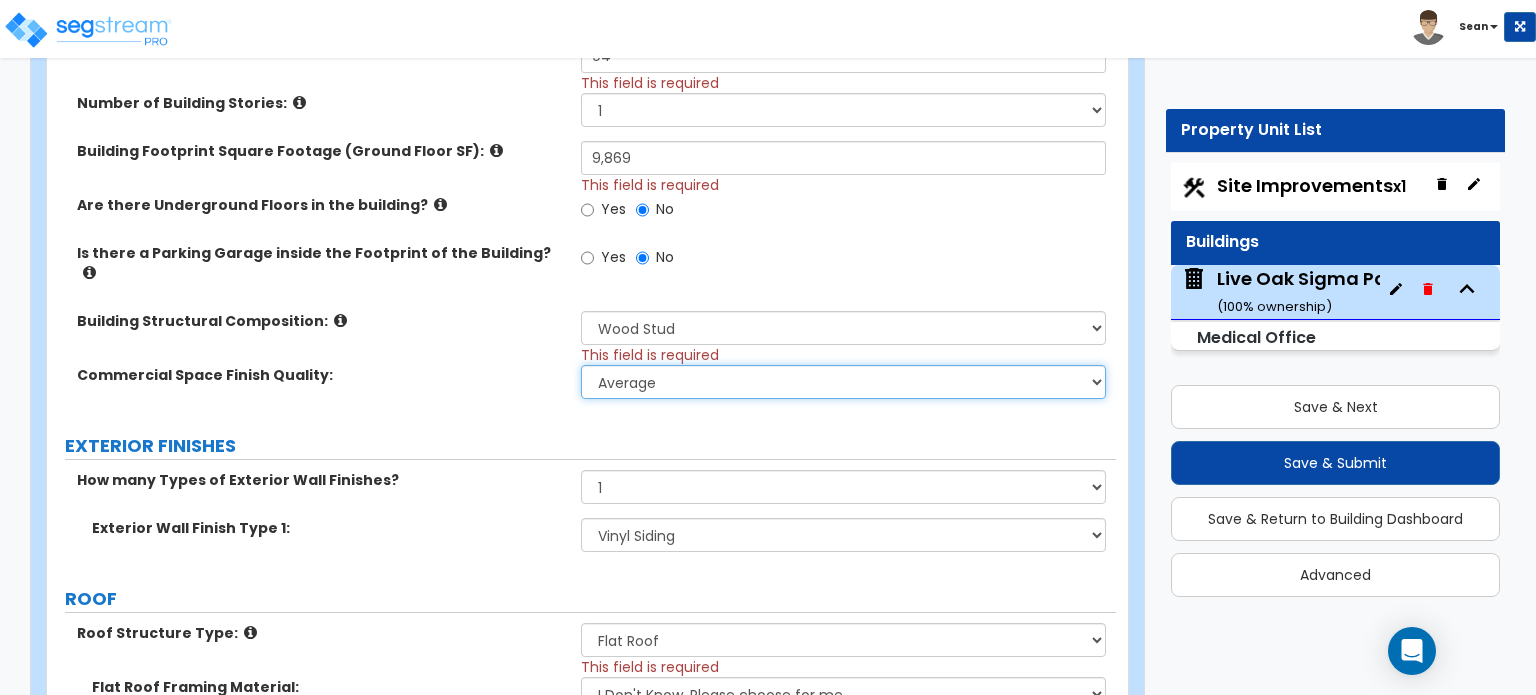 click on "Low Average High" at bounding box center (843, 382) 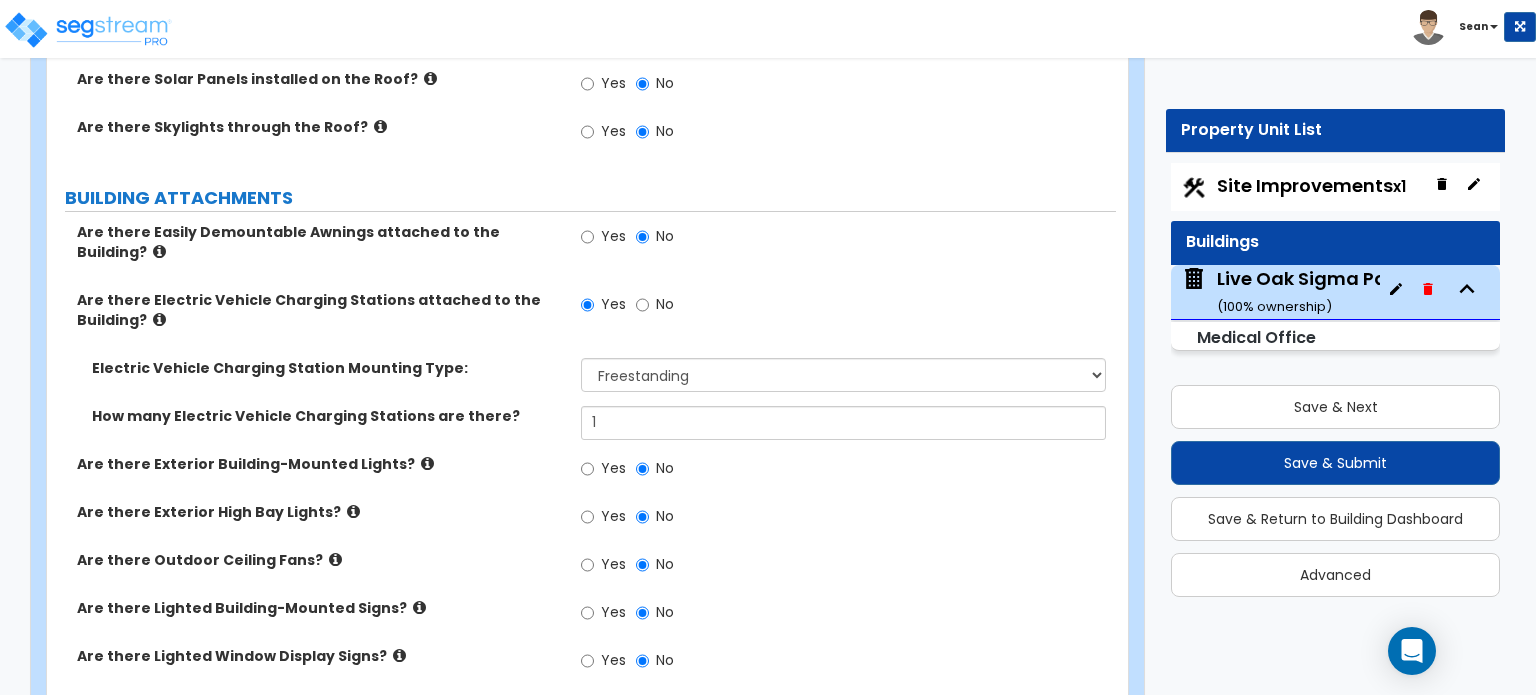 scroll, scrollTop: 1700, scrollLeft: 0, axis: vertical 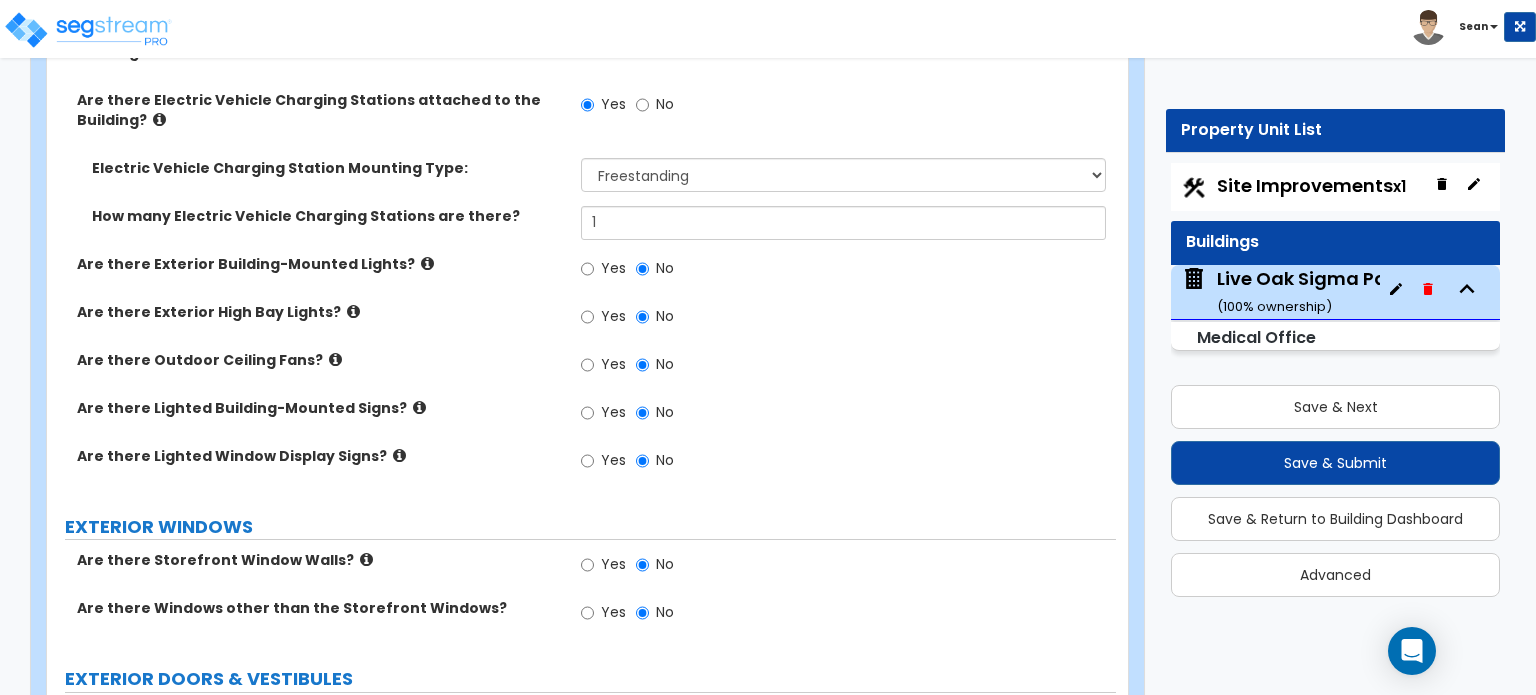 click at bounding box center (427, 263) 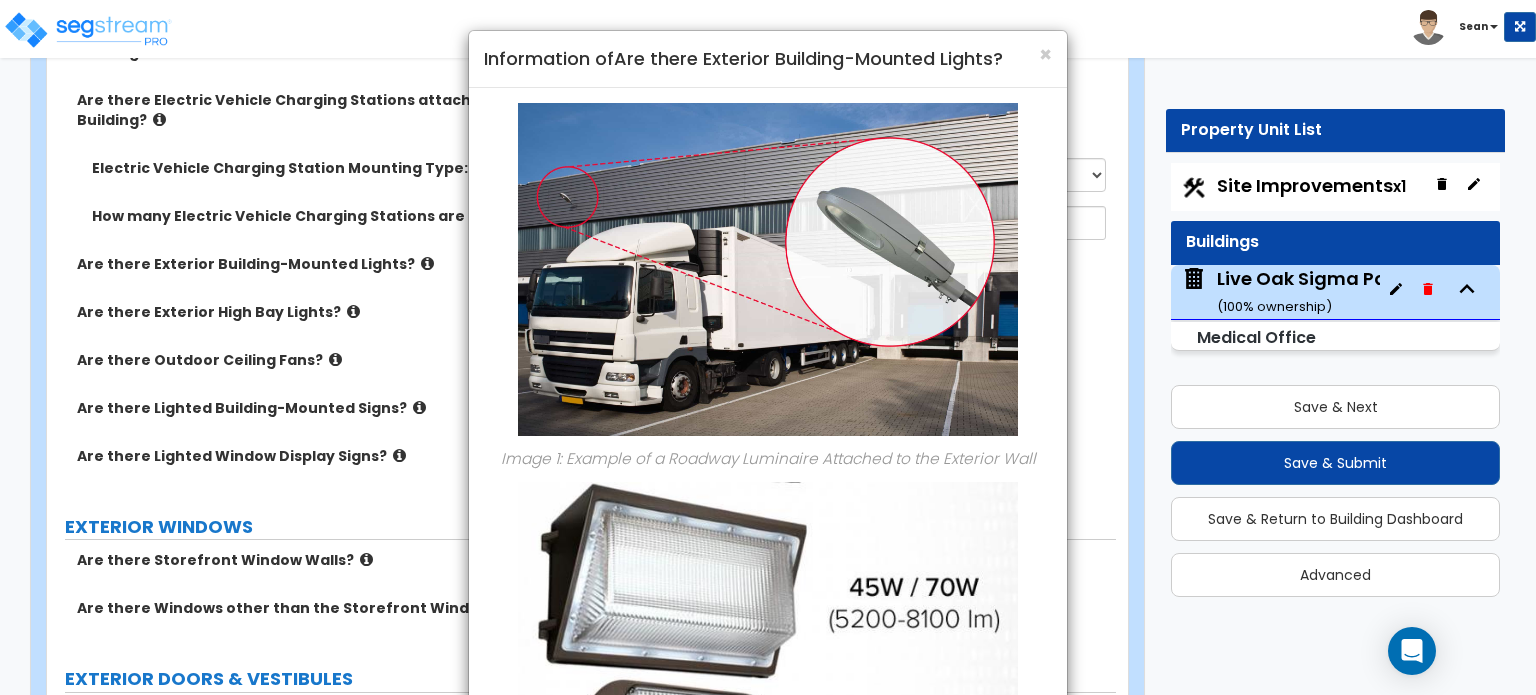 click on "Information of  Are there Exterior Building-Mounted Lights?" at bounding box center (768, 59) 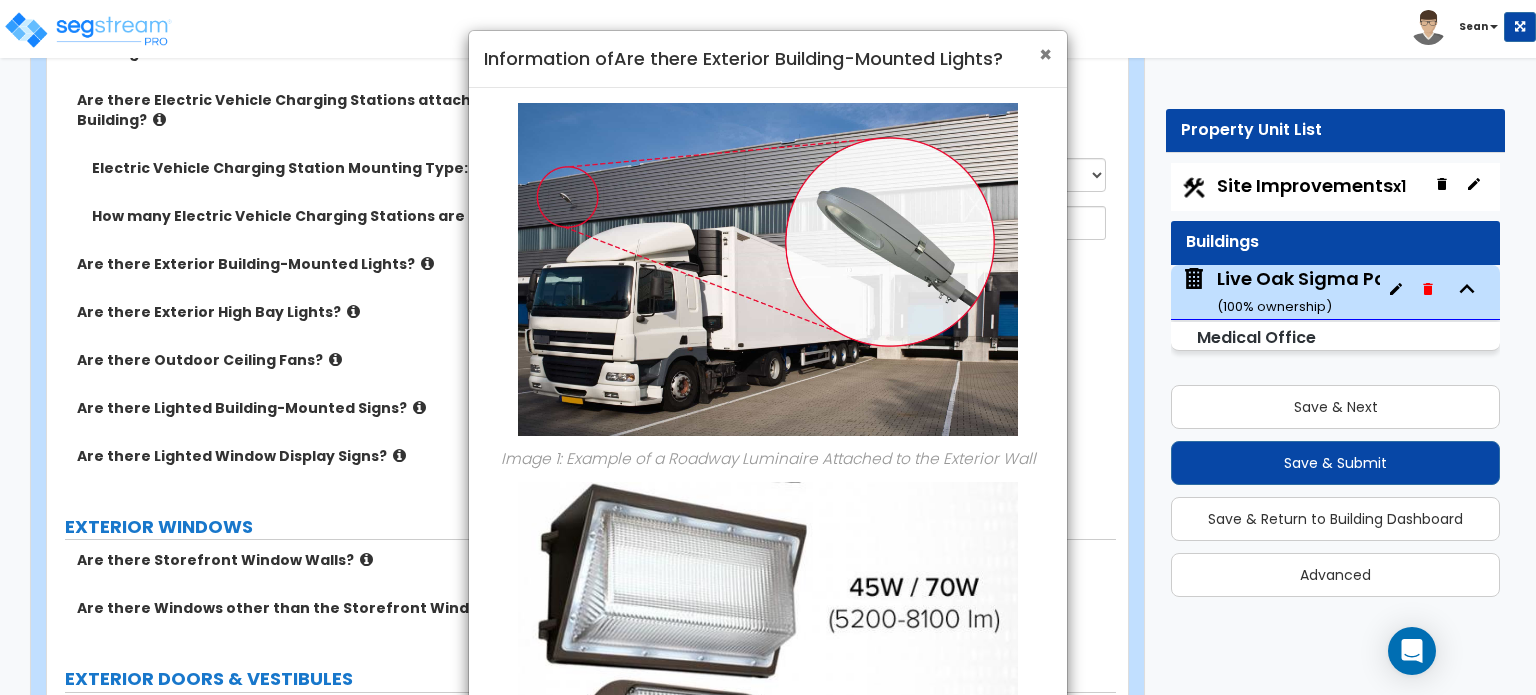 click on "×" at bounding box center [1045, 54] 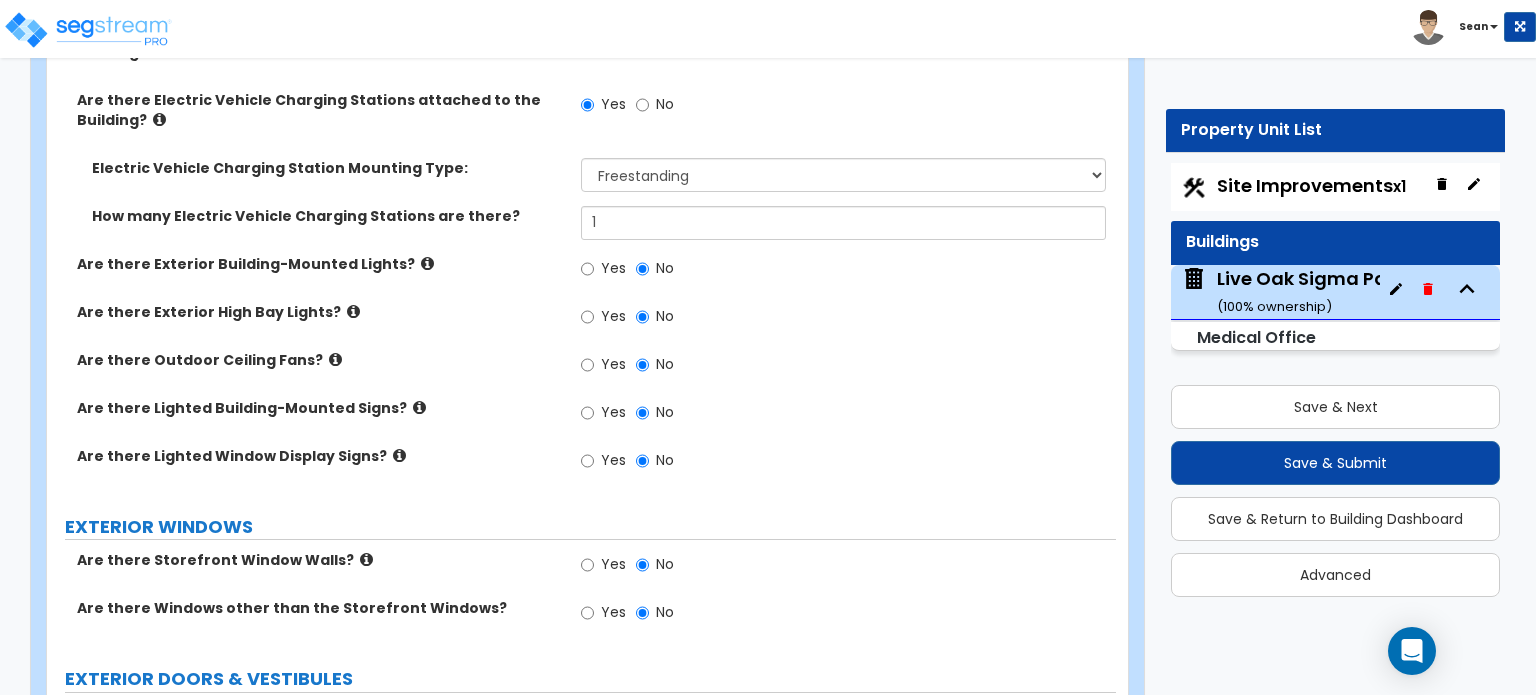 click at bounding box center (353, 311) 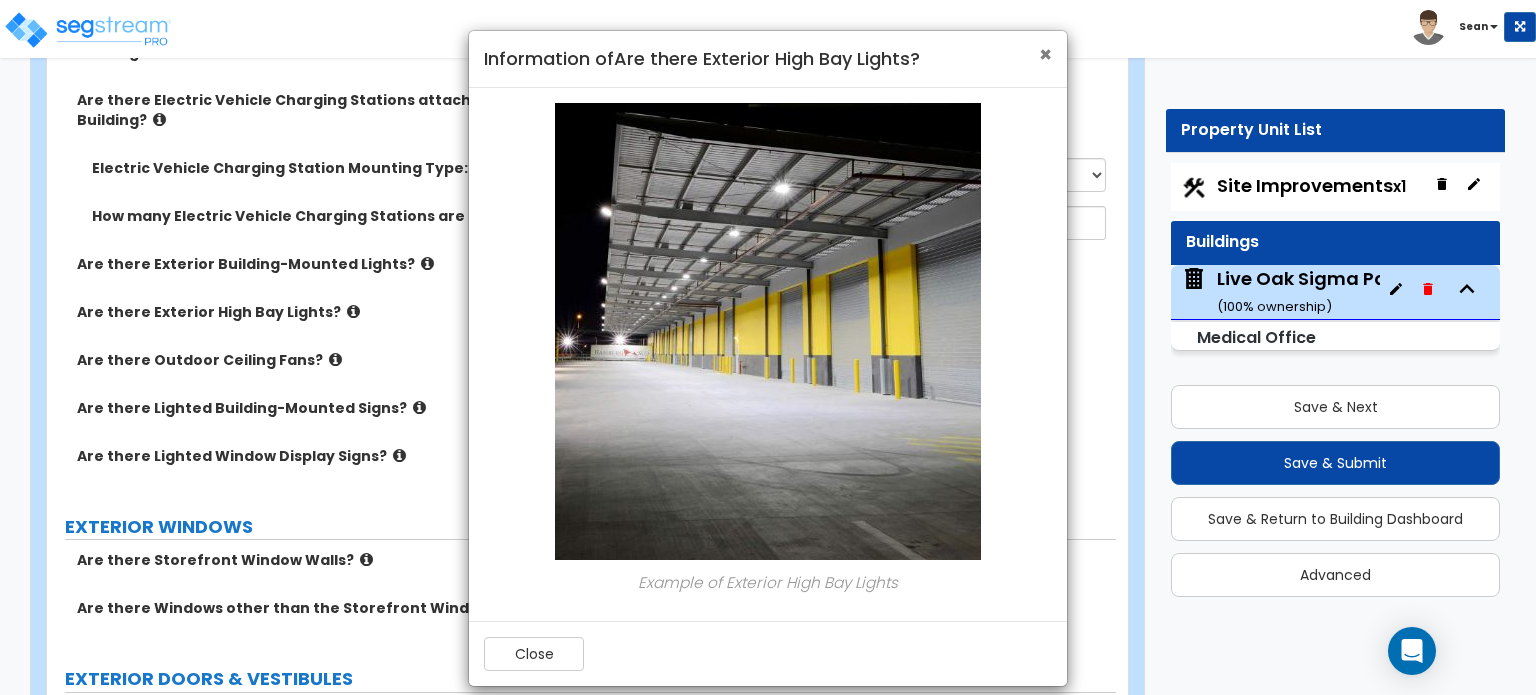 click on "×" at bounding box center [1045, 54] 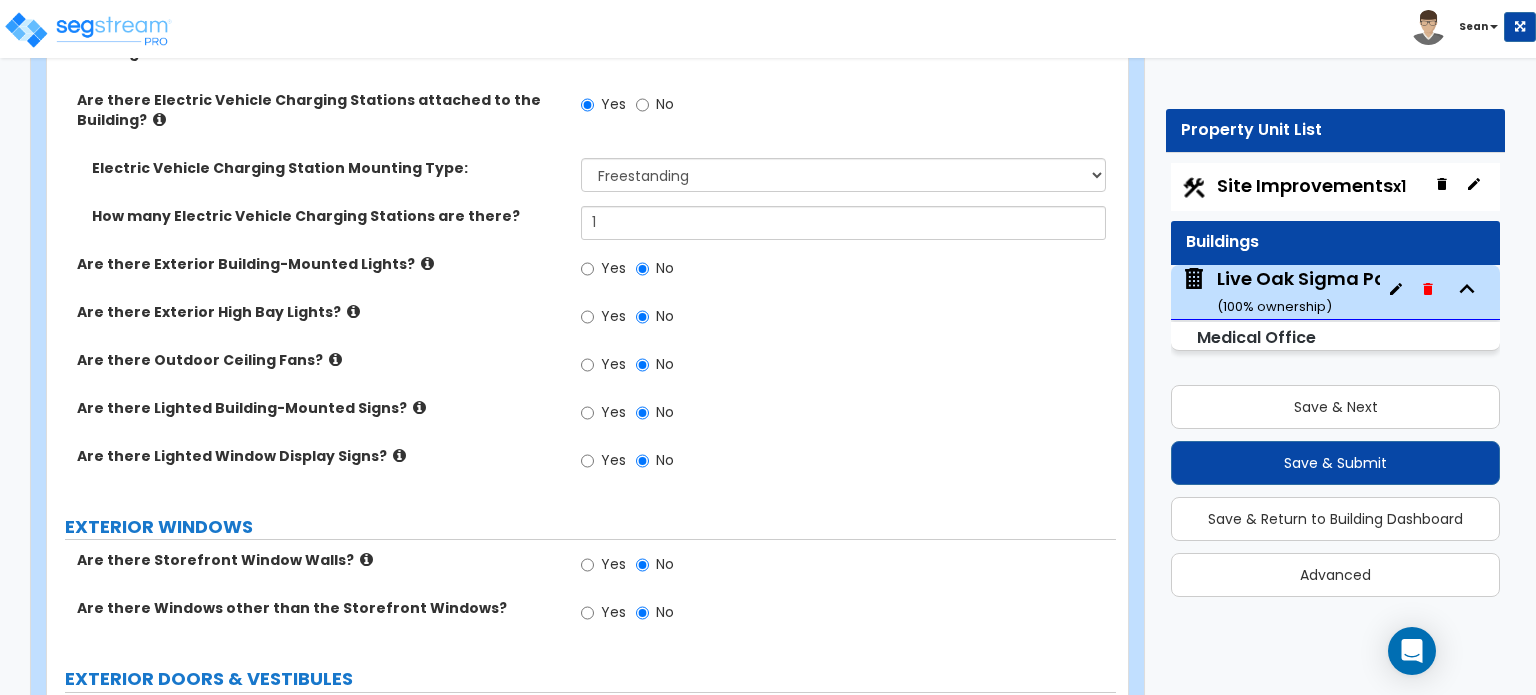 click at bounding box center (419, 407) 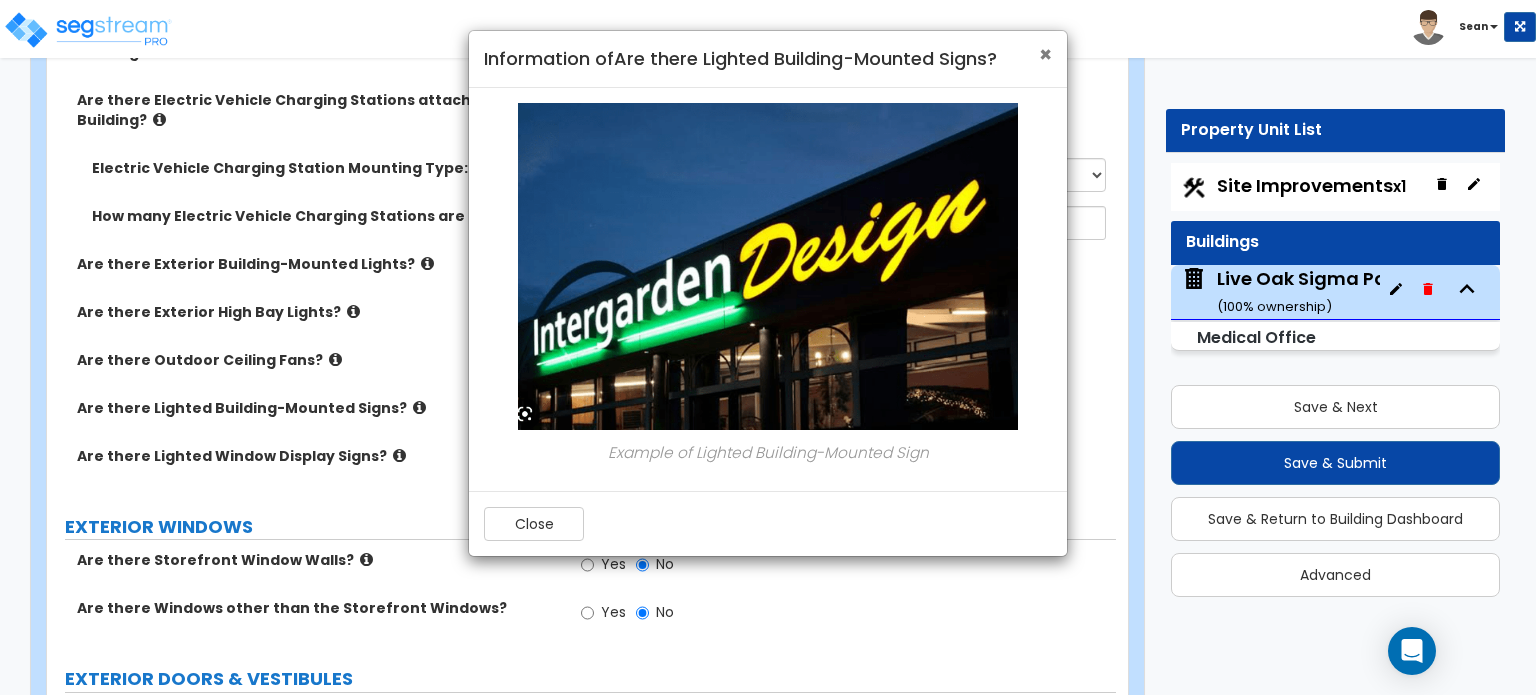 click on "×" at bounding box center (1045, 54) 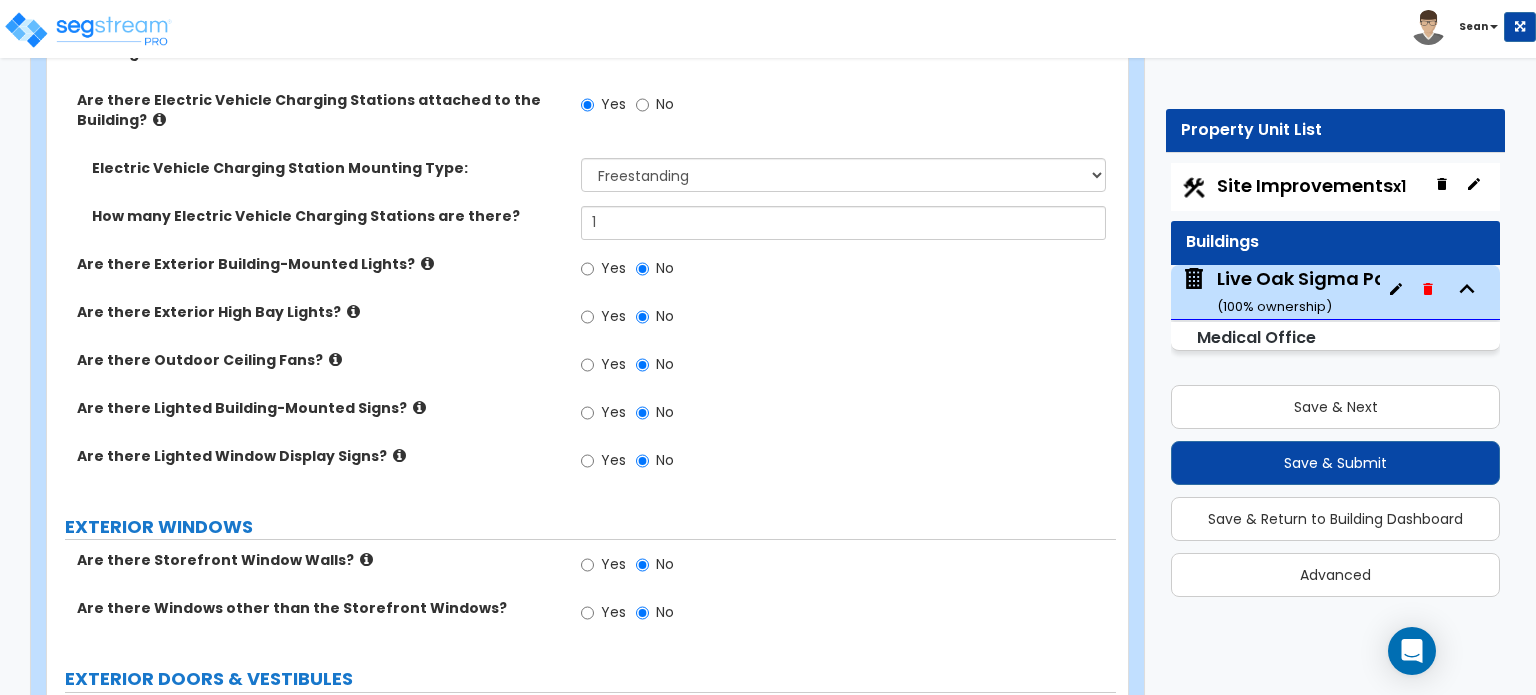 click at bounding box center (399, 455) 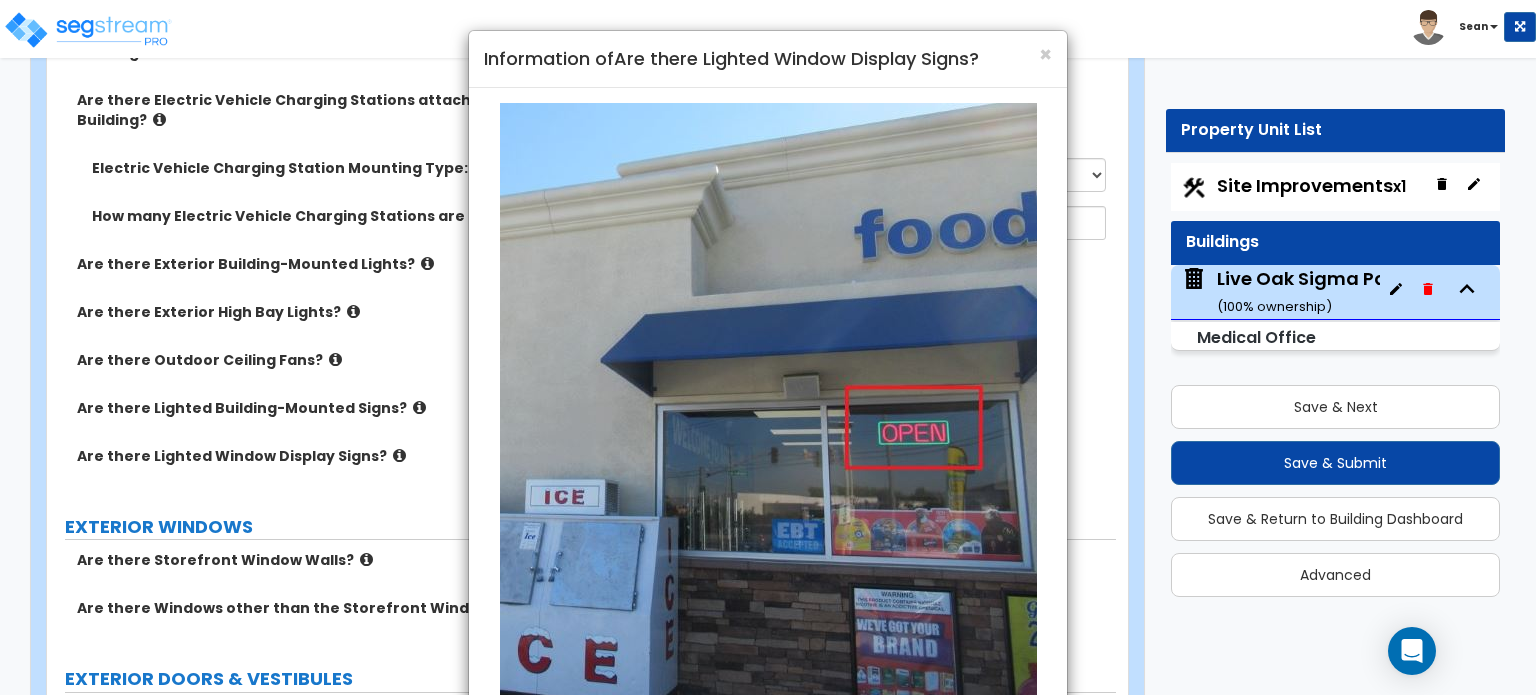 click on "Information of  Are there Lighted Window Display Signs?" at bounding box center (768, 59) 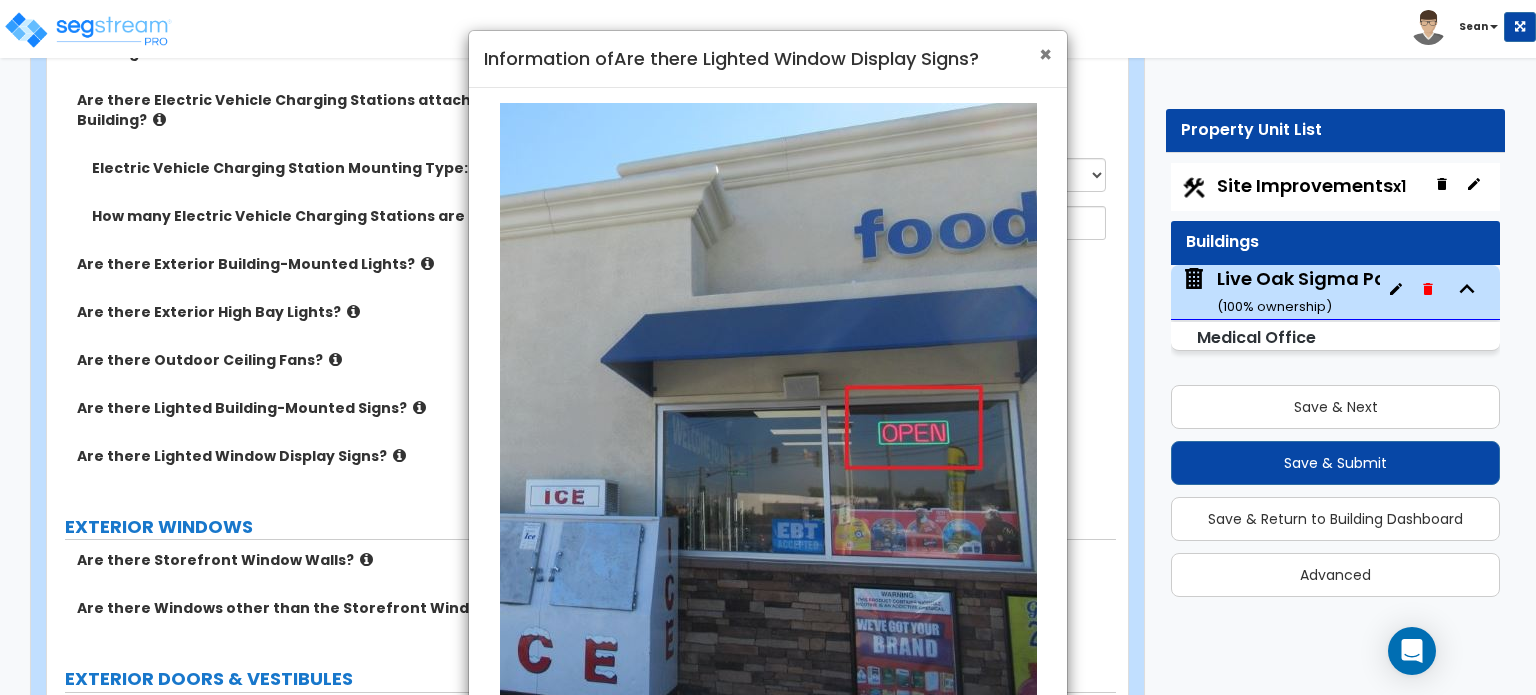 click on "×" at bounding box center [1045, 54] 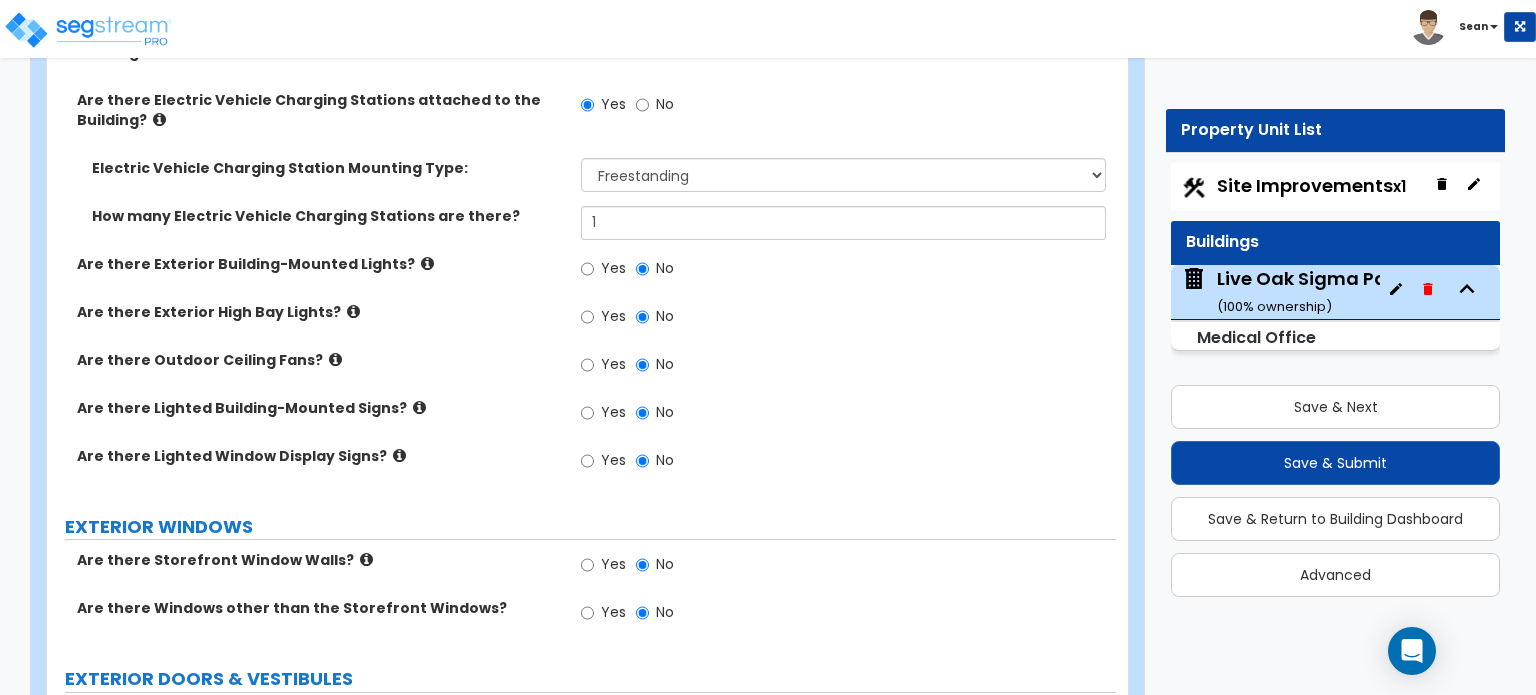 click on "Are there Lighted Building-Mounted Signs?" at bounding box center (321, 408) 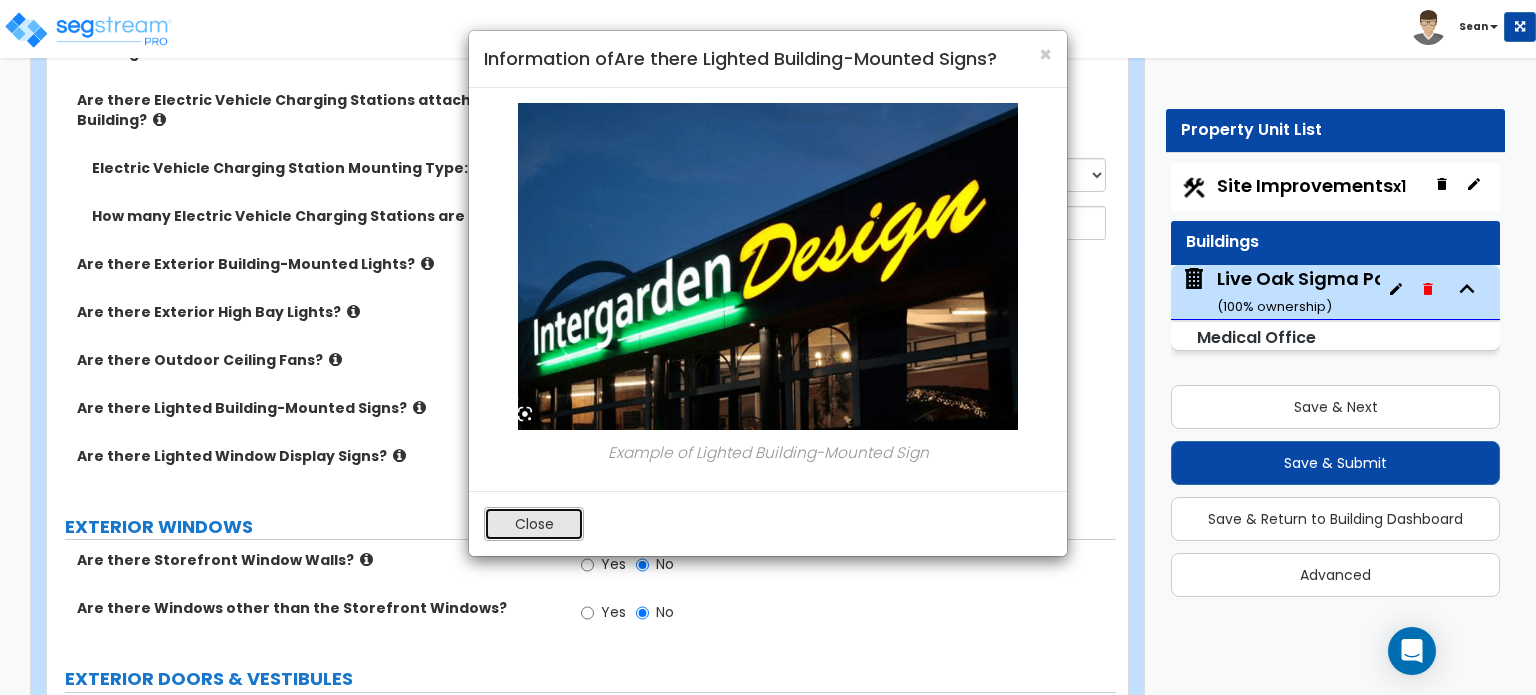 click on "Close" at bounding box center [534, 524] 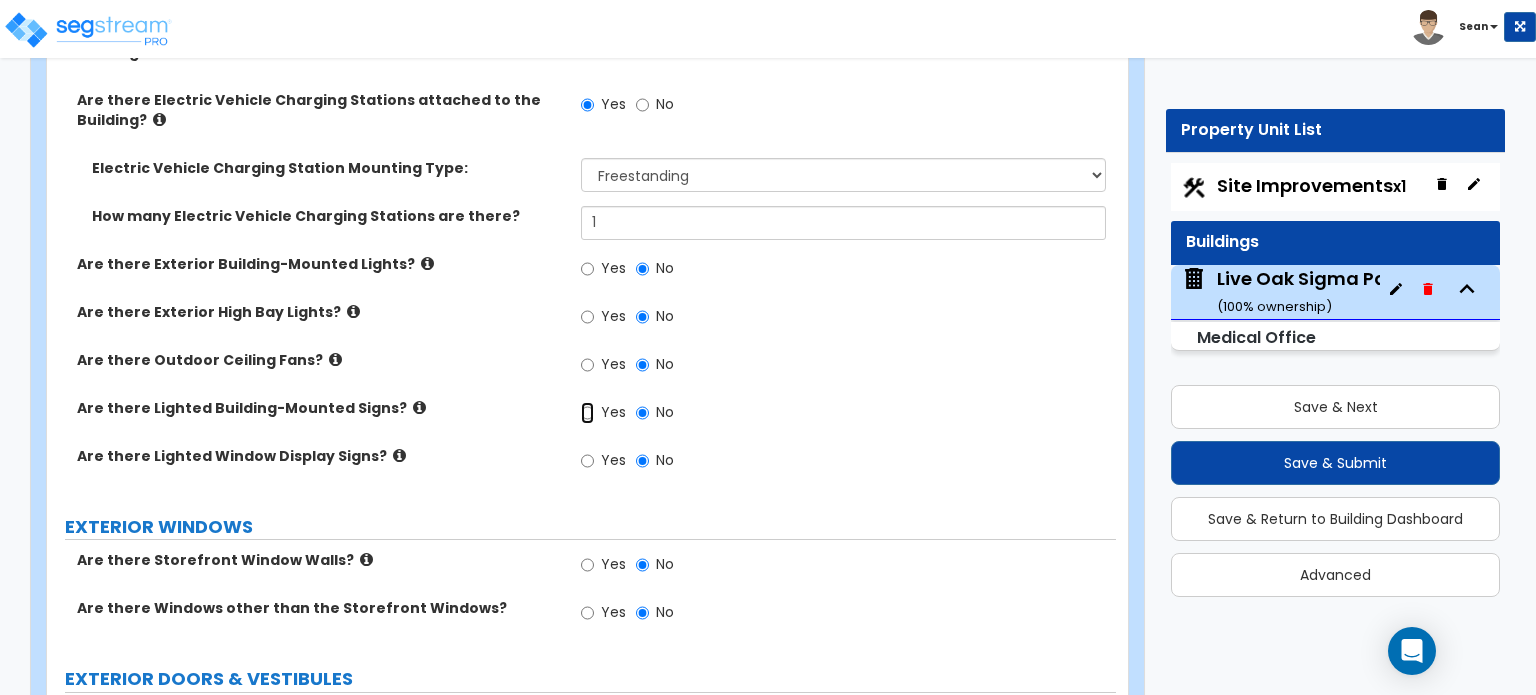 click on "Yes" at bounding box center [587, 413] 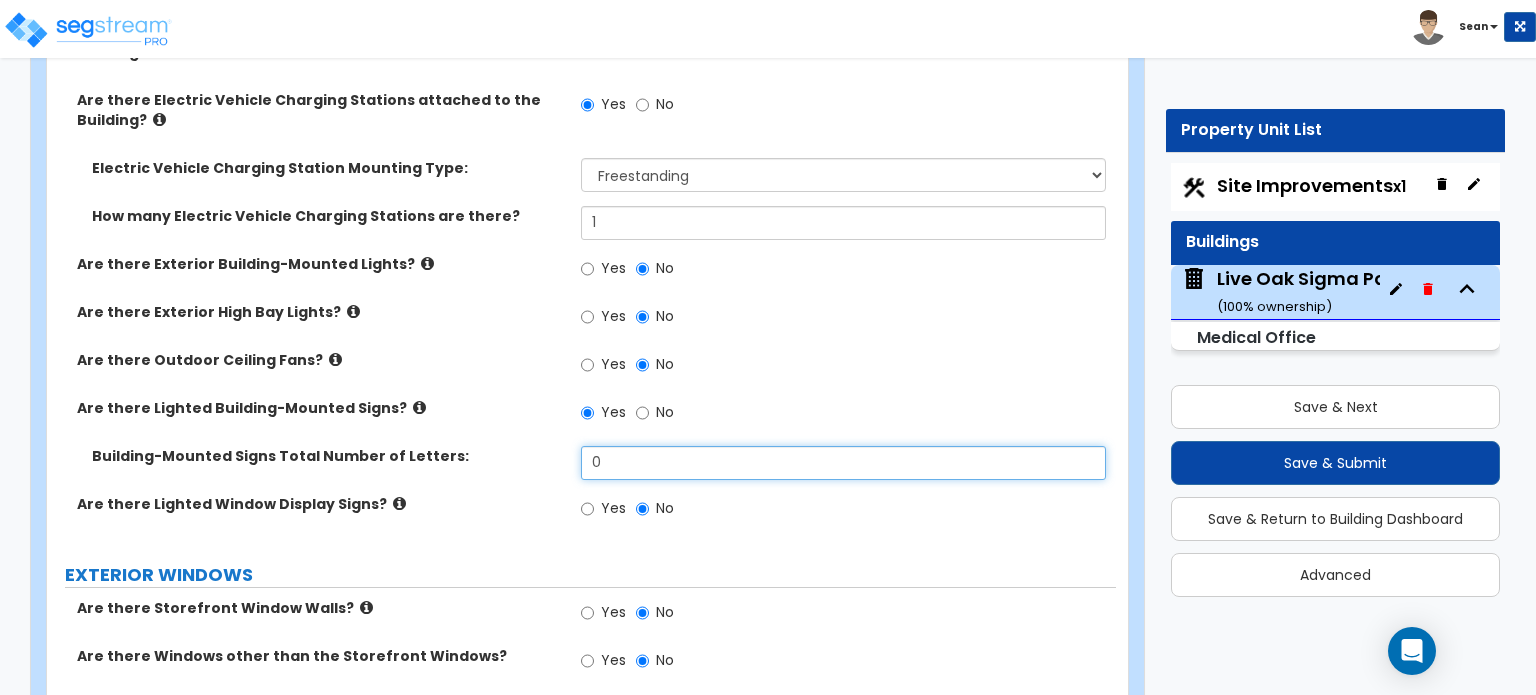drag, startPoint x: 632, startPoint y: 419, endPoint x: 525, endPoint y: 438, distance: 108.67382 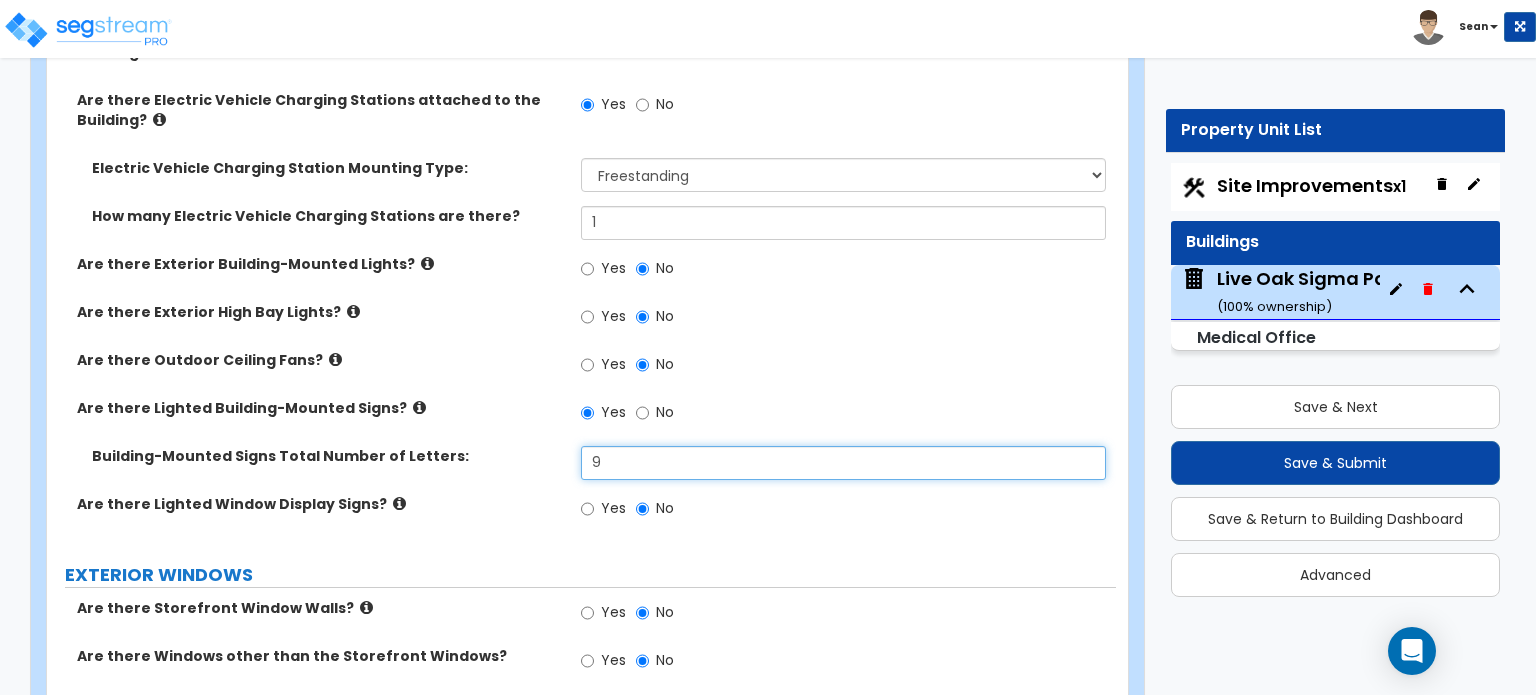 type on "9" 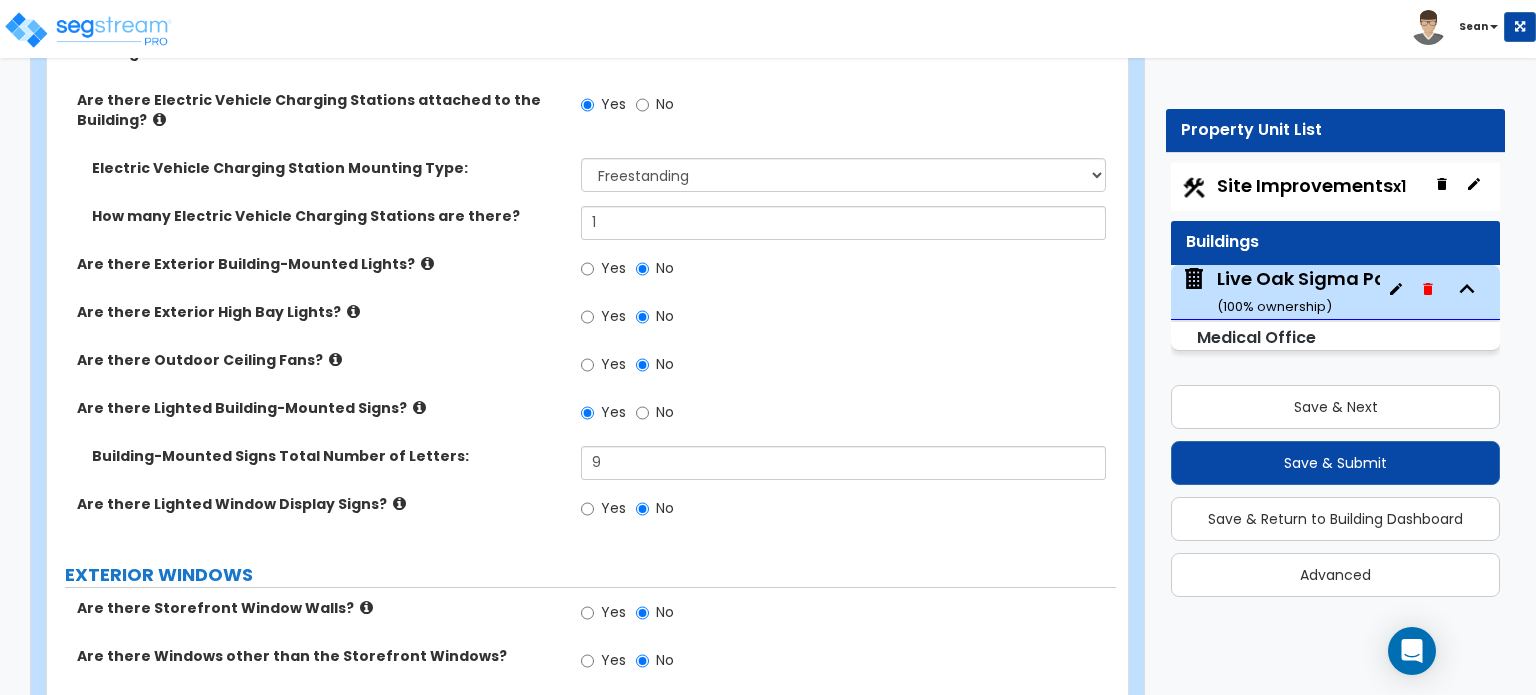 click at bounding box center [427, 263] 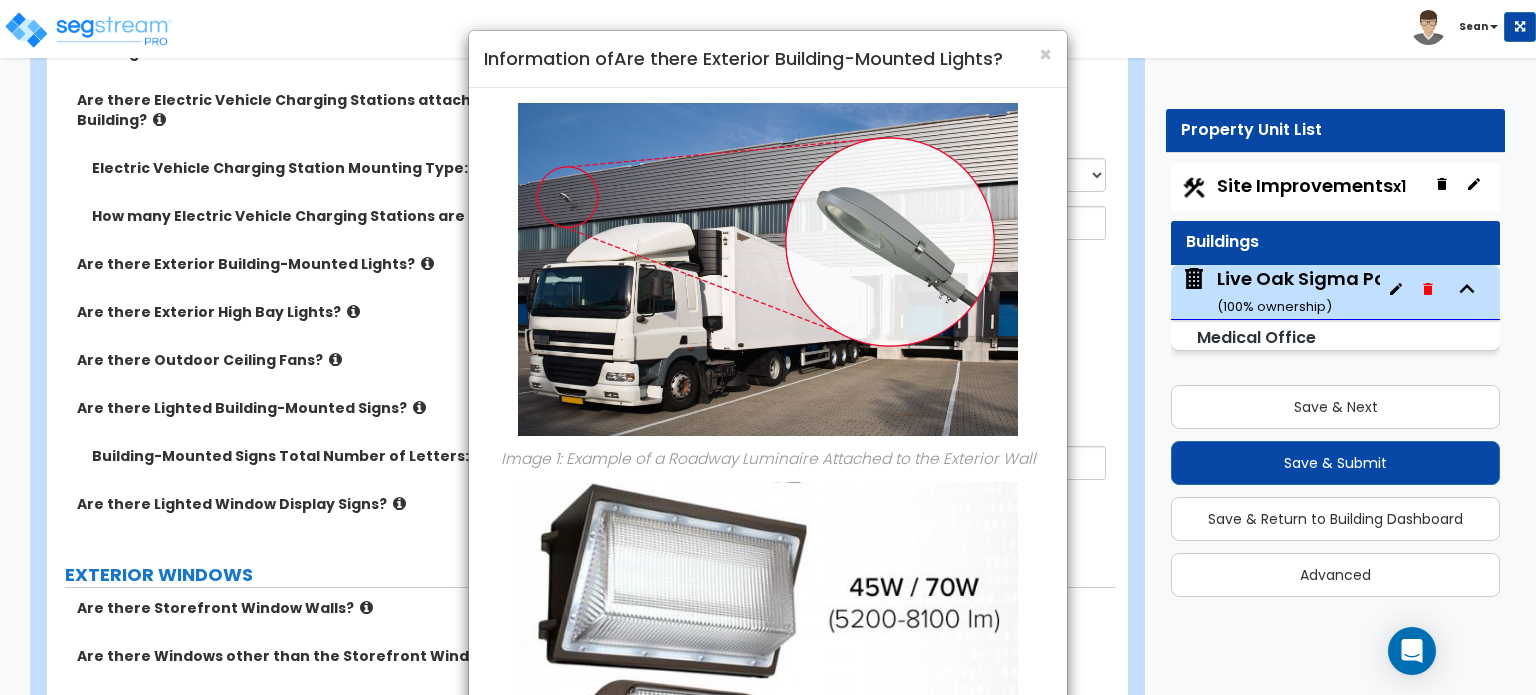 click on "Information of  Are there Exterior Building-Mounted Lights?" at bounding box center [768, 59] 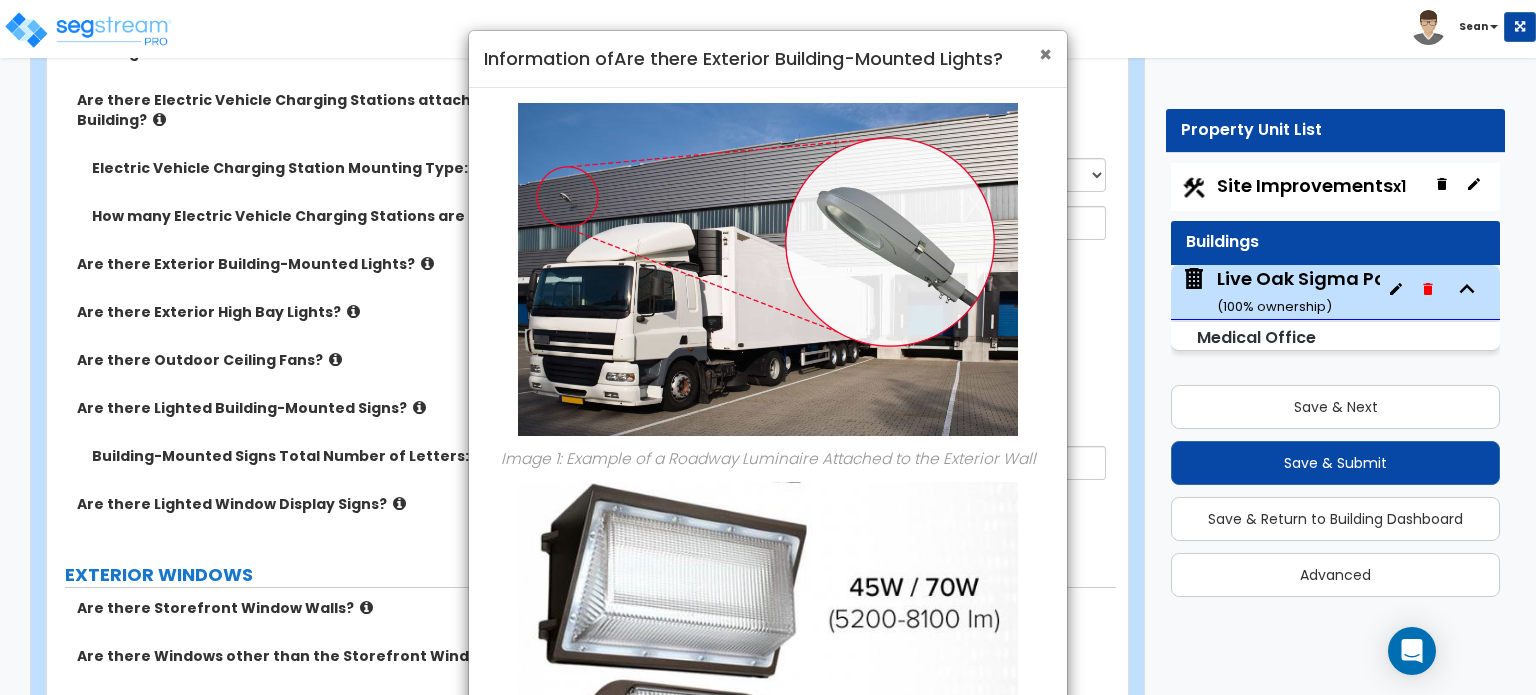 click on "×" at bounding box center (1045, 54) 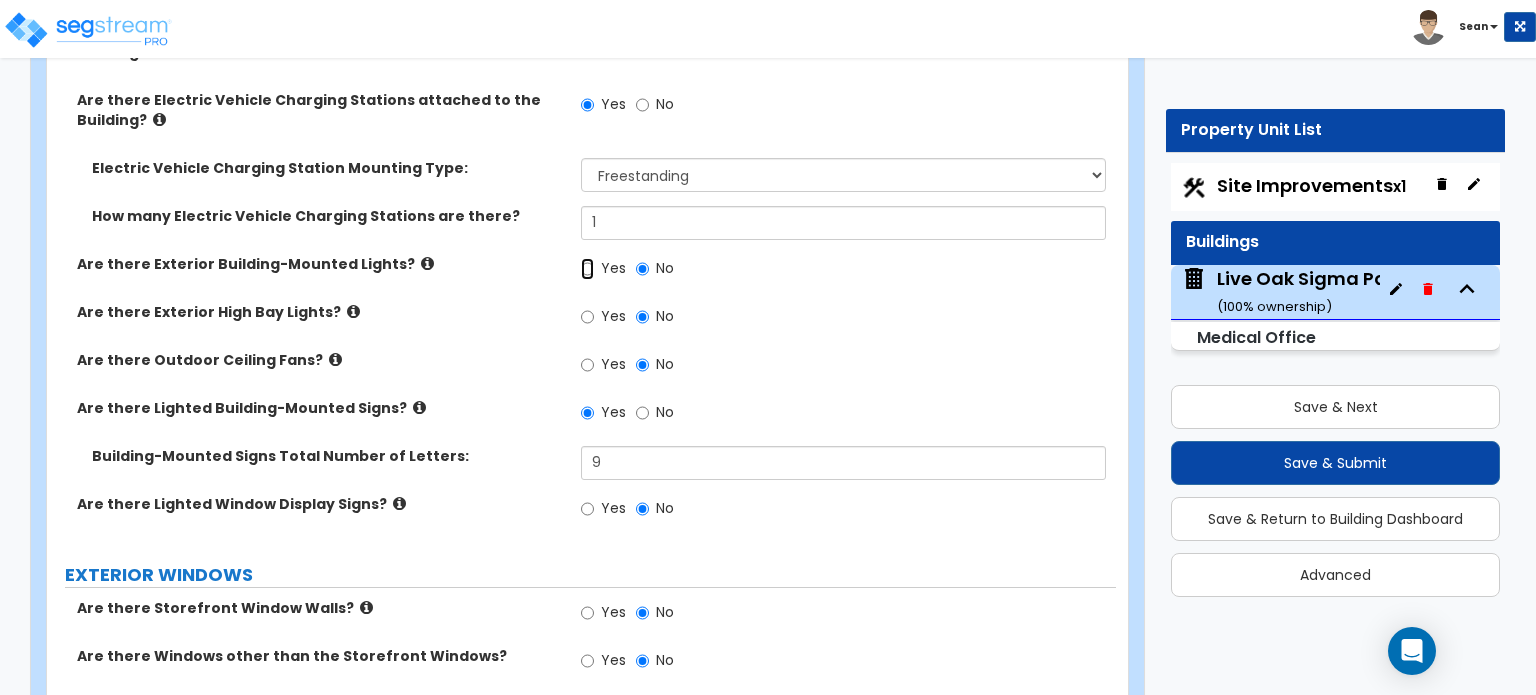 click on "Yes" at bounding box center [587, 269] 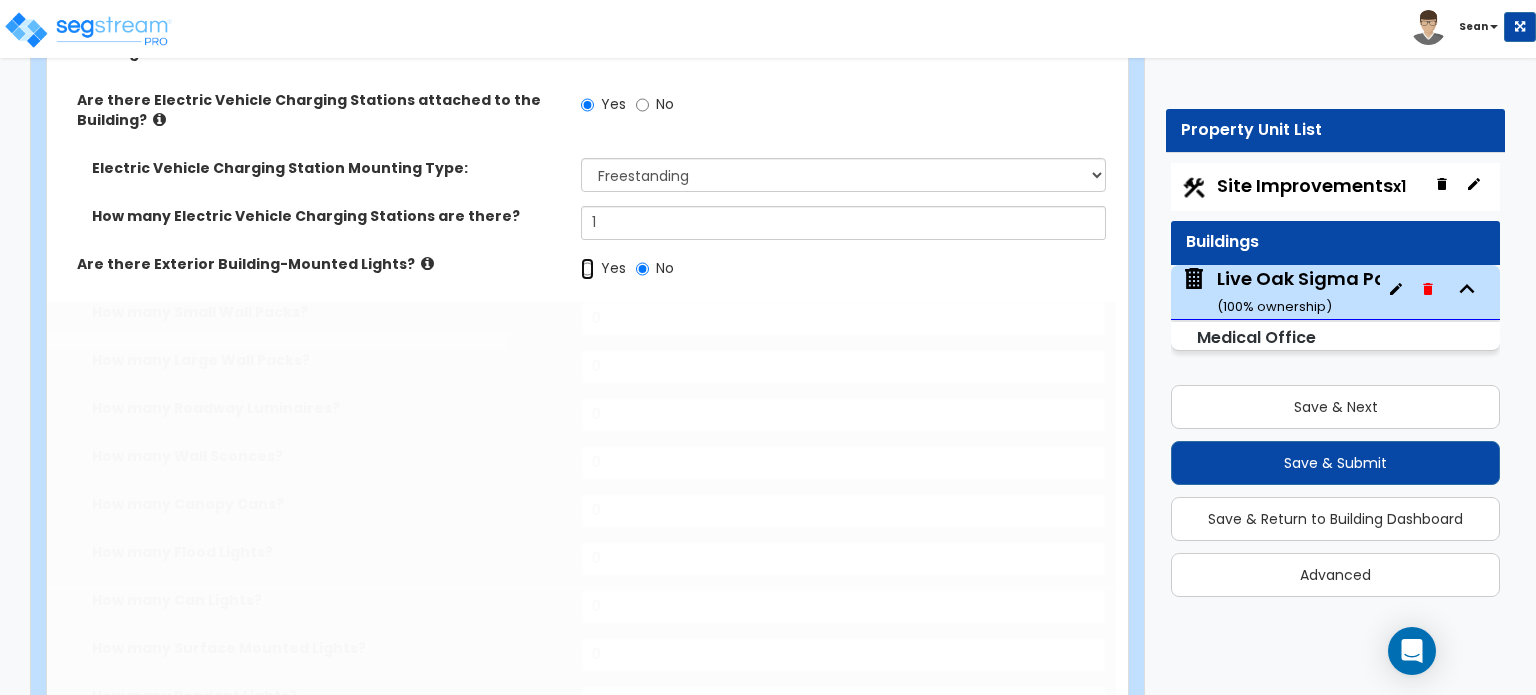 radio on "true" 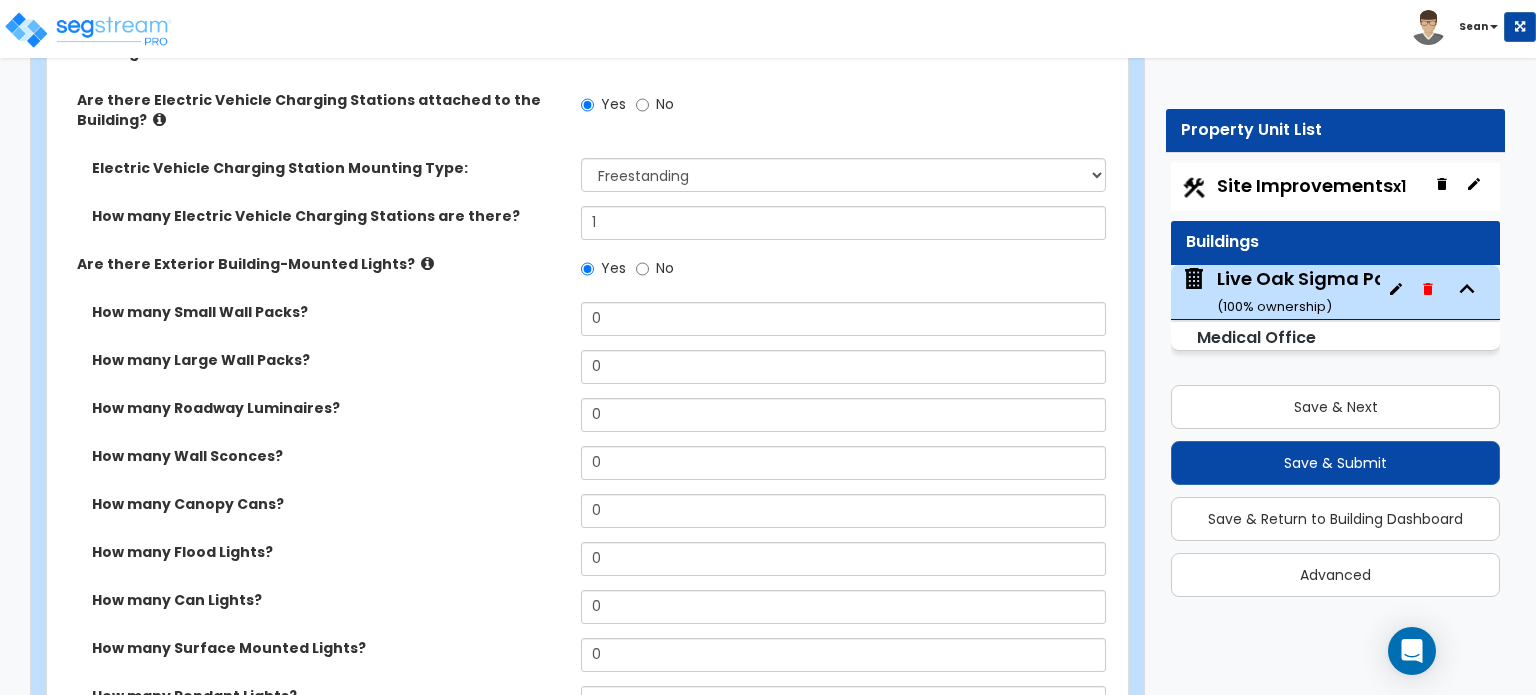 click at bounding box center (427, 263) 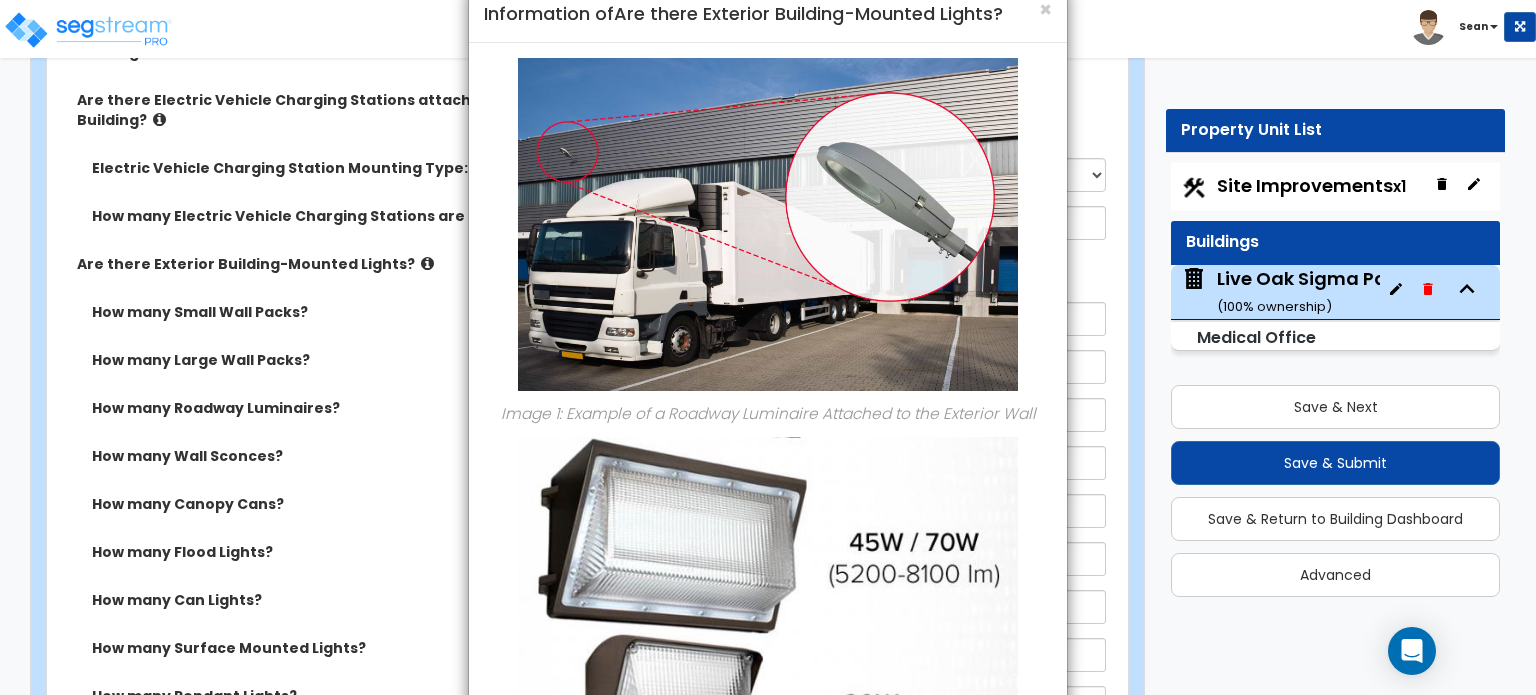 scroll, scrollTop: 0, scrollLeft: 0, axis: both 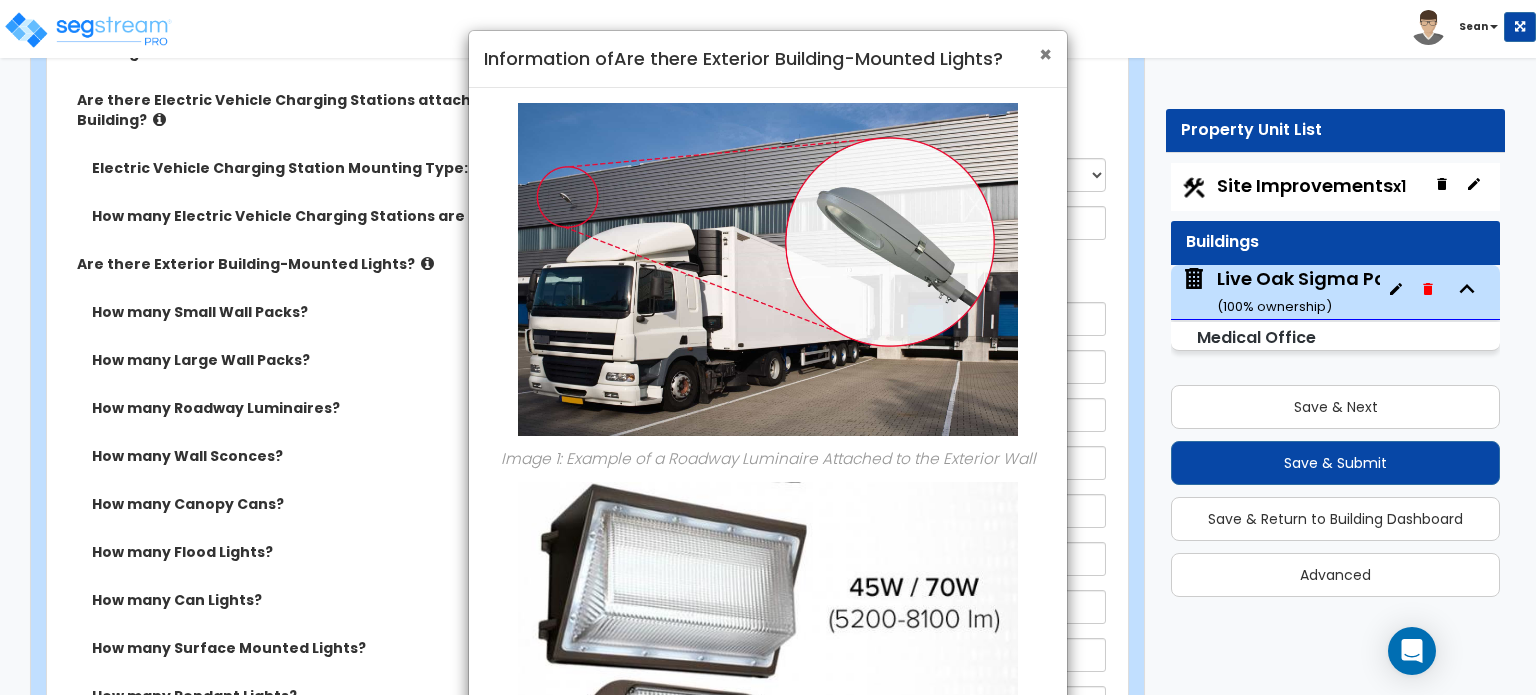 click on "×" at bounding box center [1045, 54] 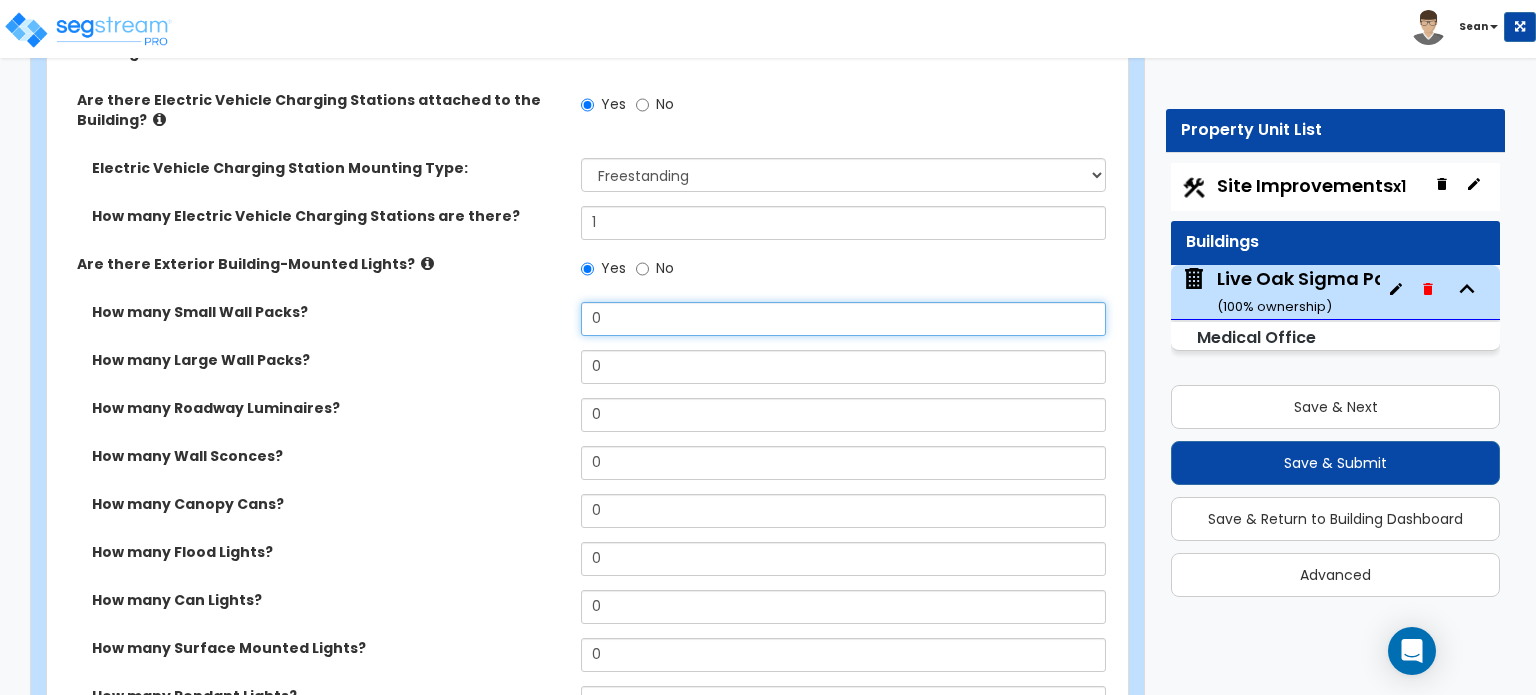 drag, startPoint x: 642, startPoint y: 272, endPoint x: 563, endPoint y: 294, distance: 82.006096 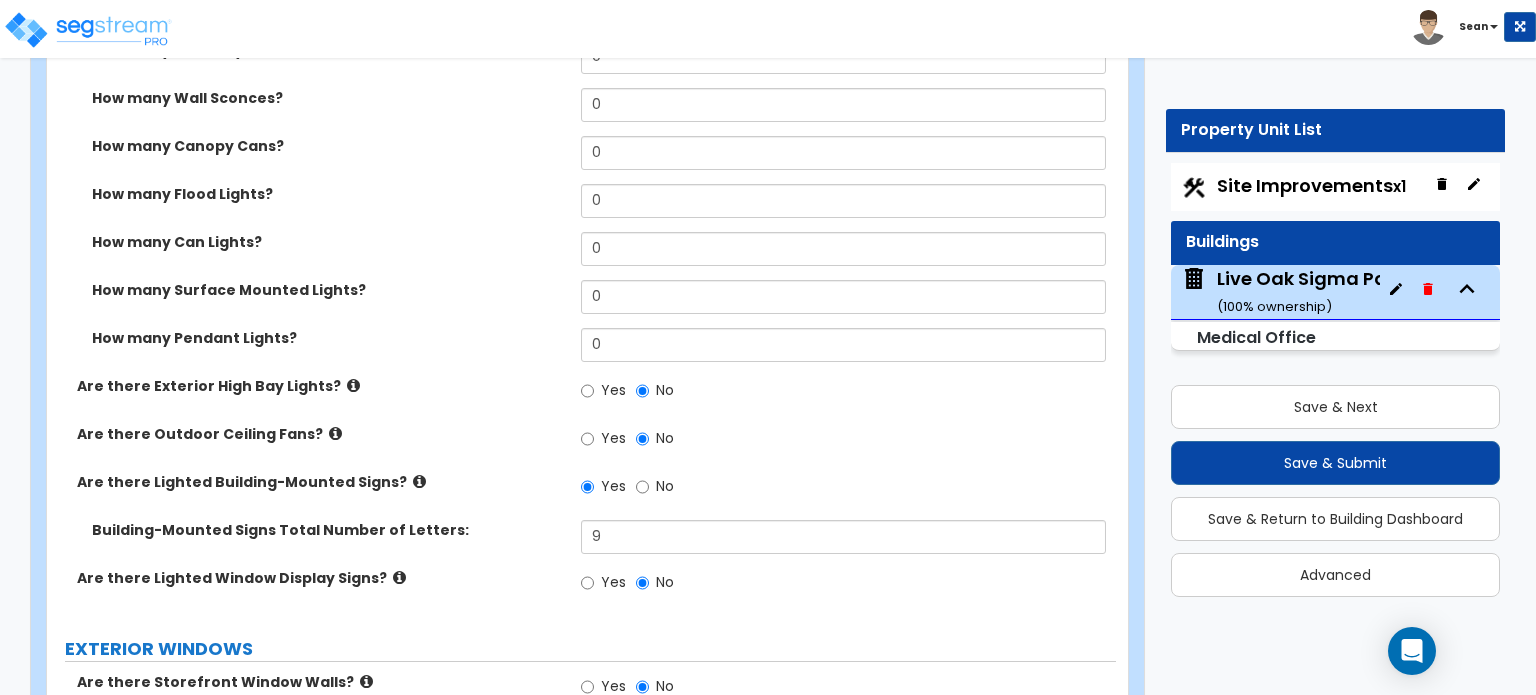 scroll, scrollTop: 2100, scrollLeft: 0, axis: vertical 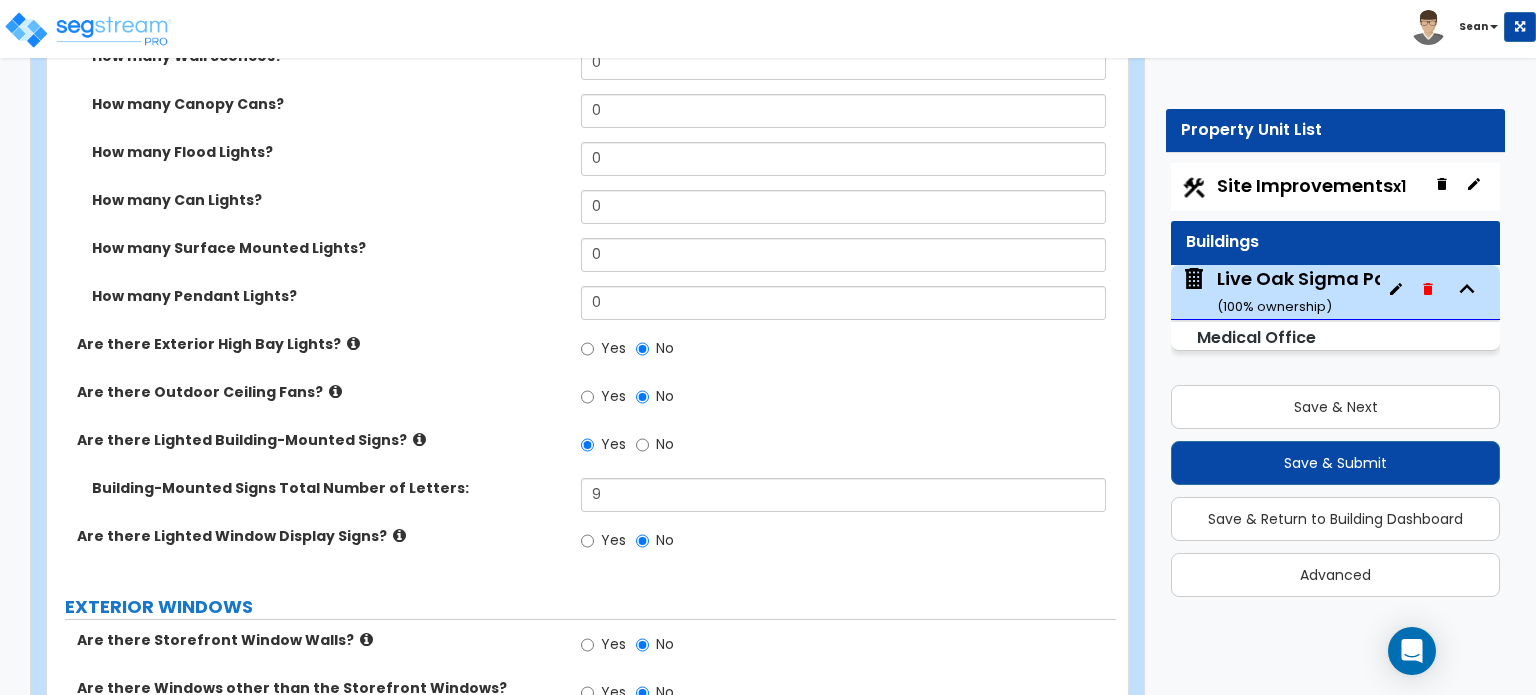 type on "8" 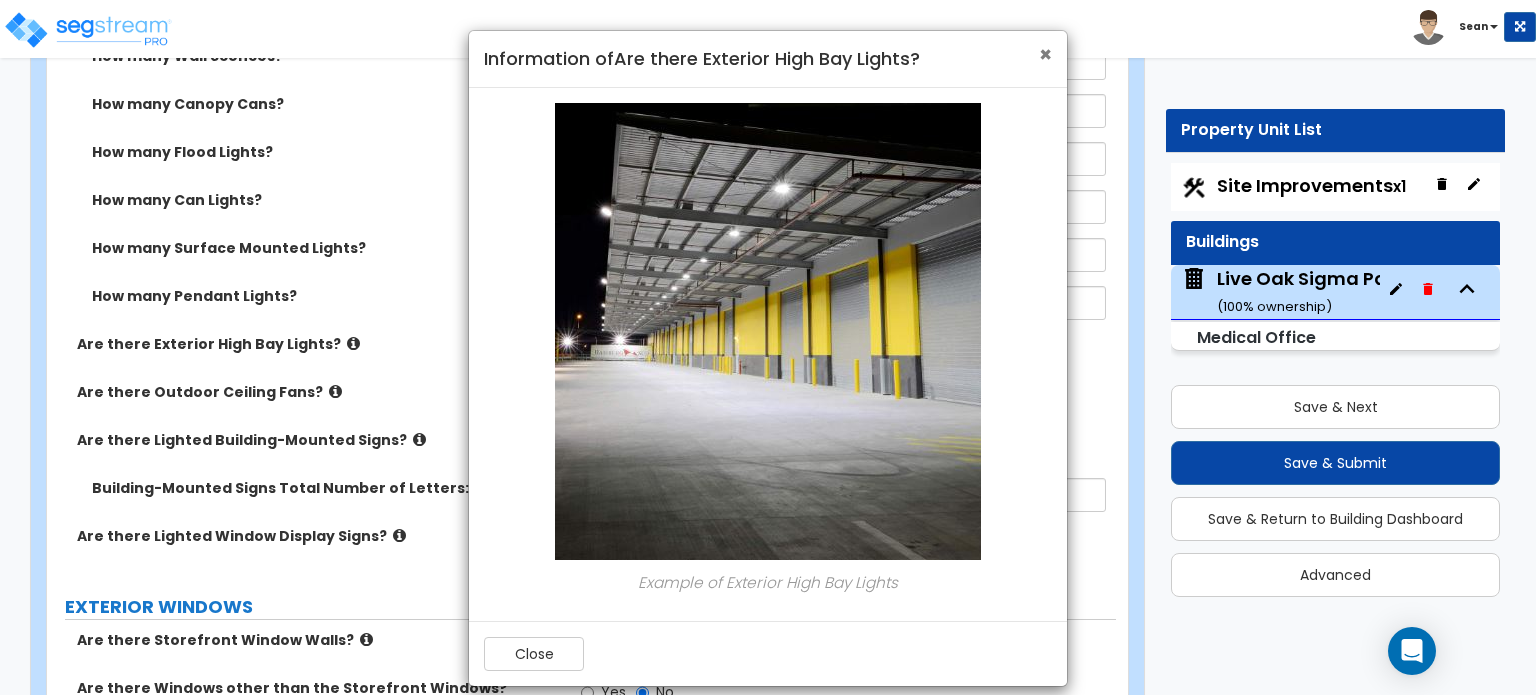 click on "×" at bounding box center [1045, 54] 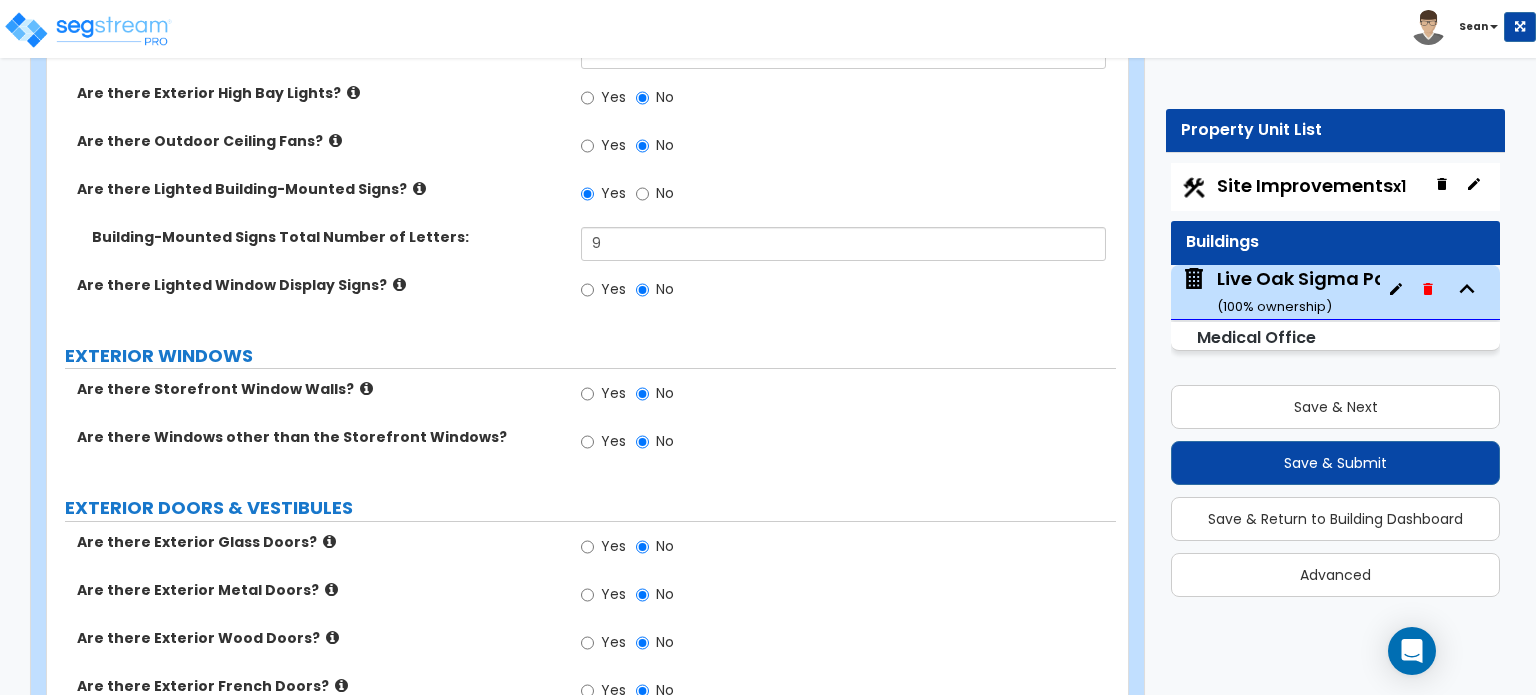 scroll, scrollTop: 2400, scrollLeft: 0, axis: vertical 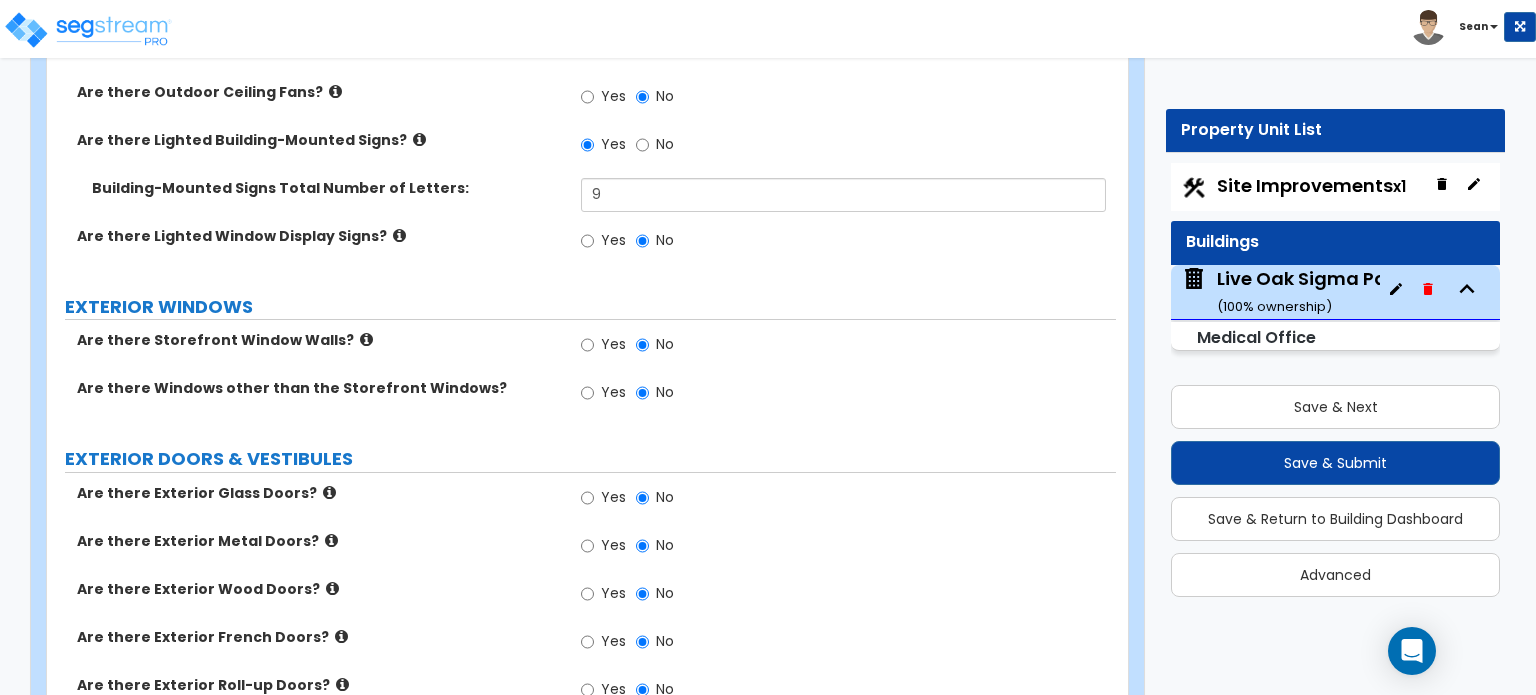 click at bounding box center [366, 339] 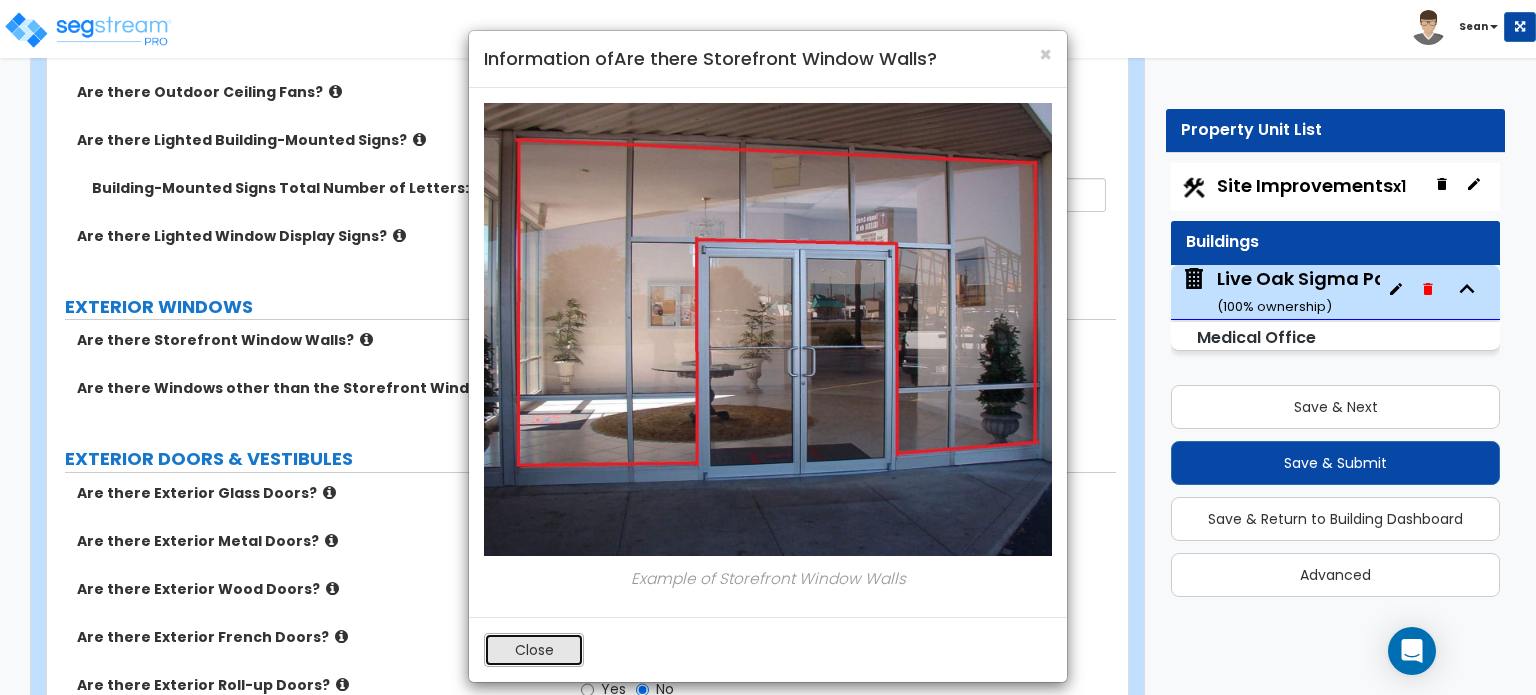 click on "Close" at bounding box center [534, 650] 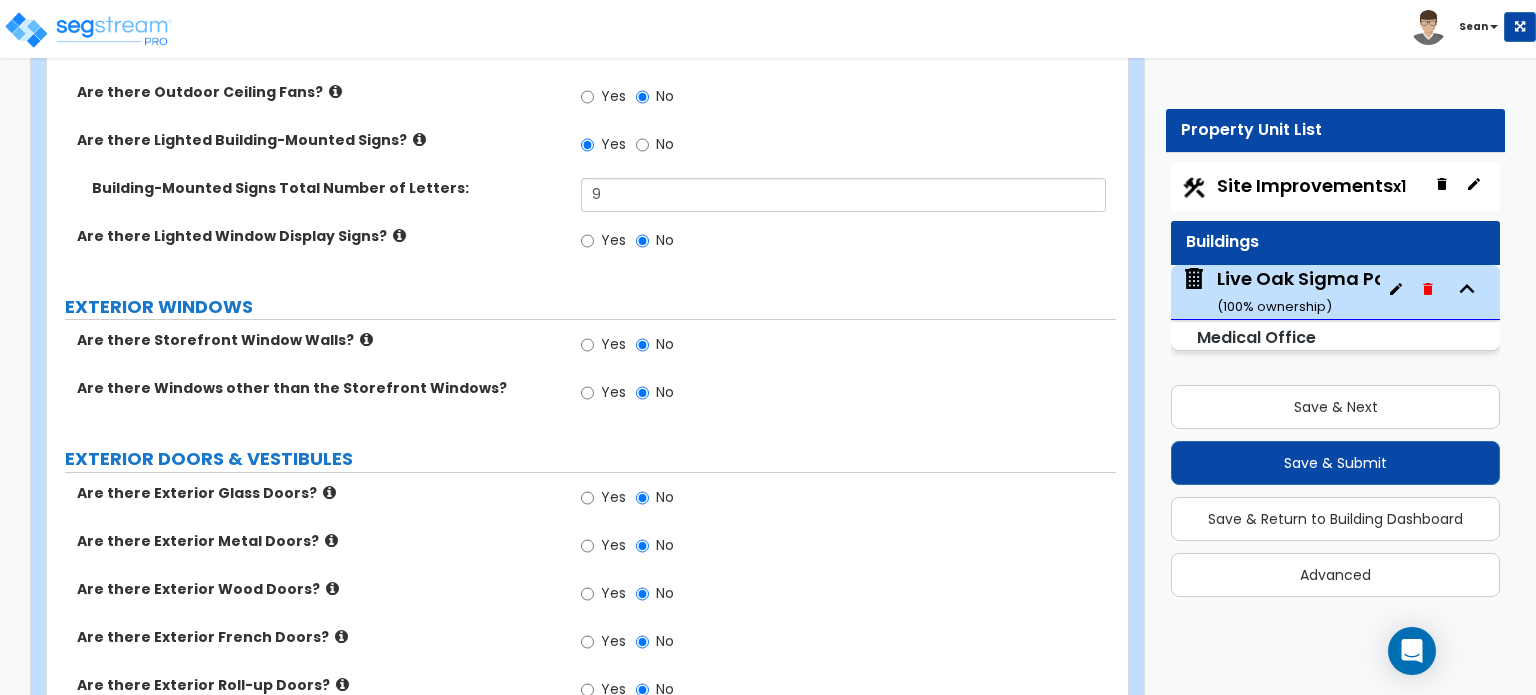 click at bounding box center [366, 339] 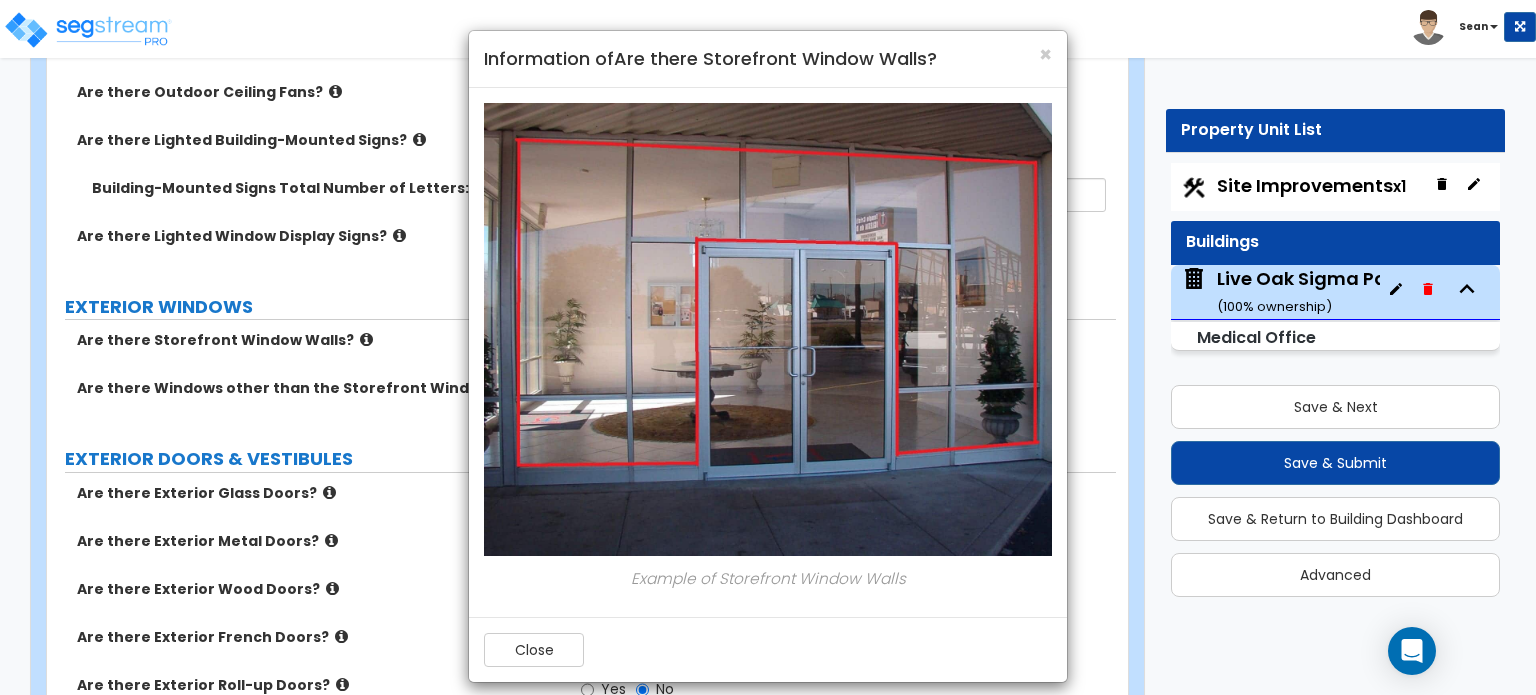 scroll, scrollTop: 16, scrollLeft: 0, axis: vertical 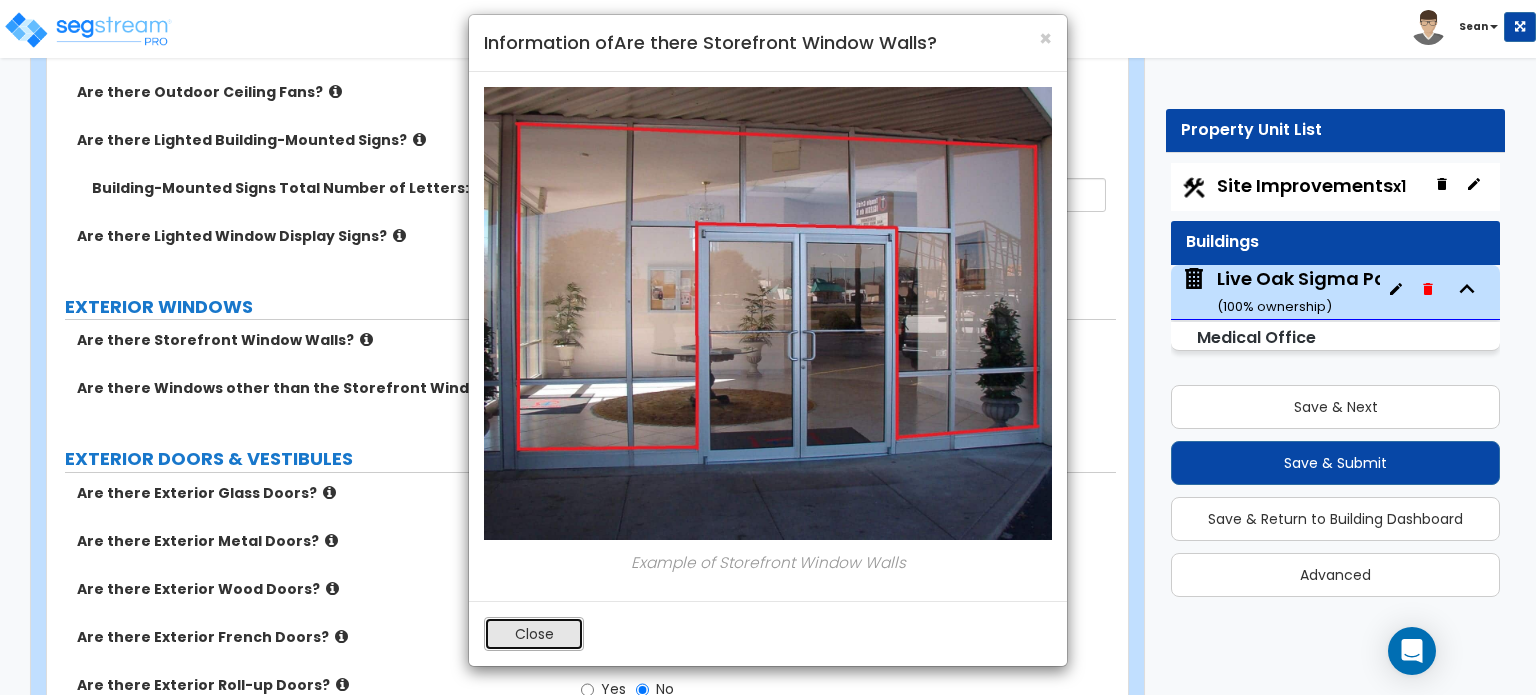 click on "Close" at bounding box center [534, 634] 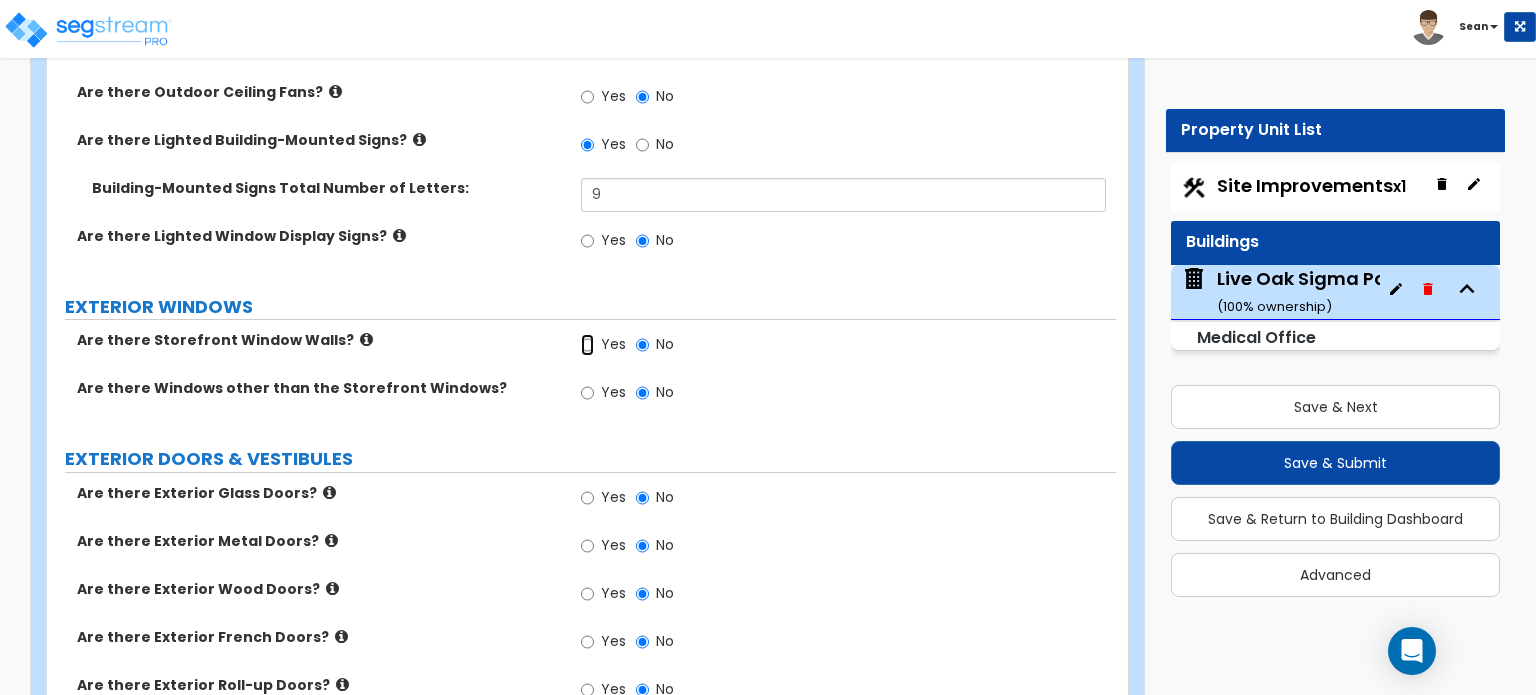 click on "Yes" at bounding box center [587, 345] 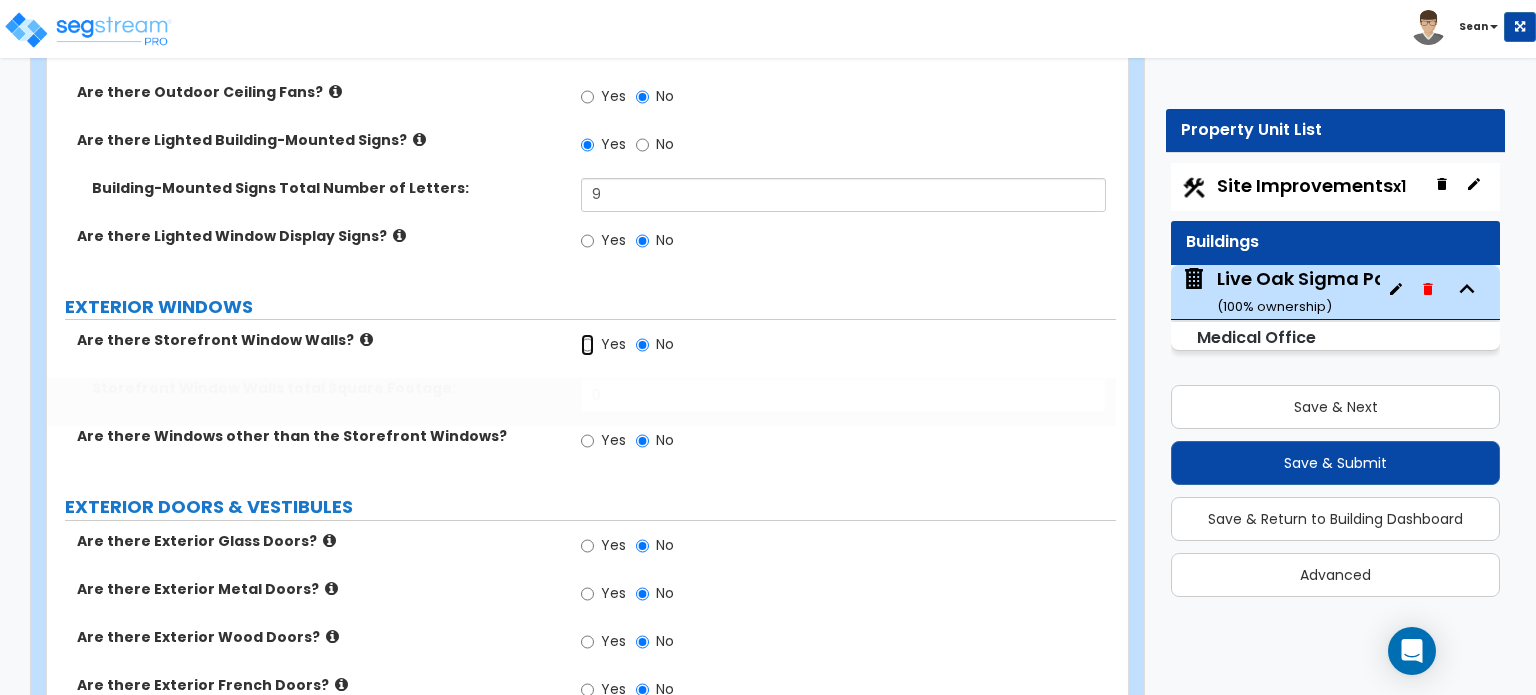 radio on "true" 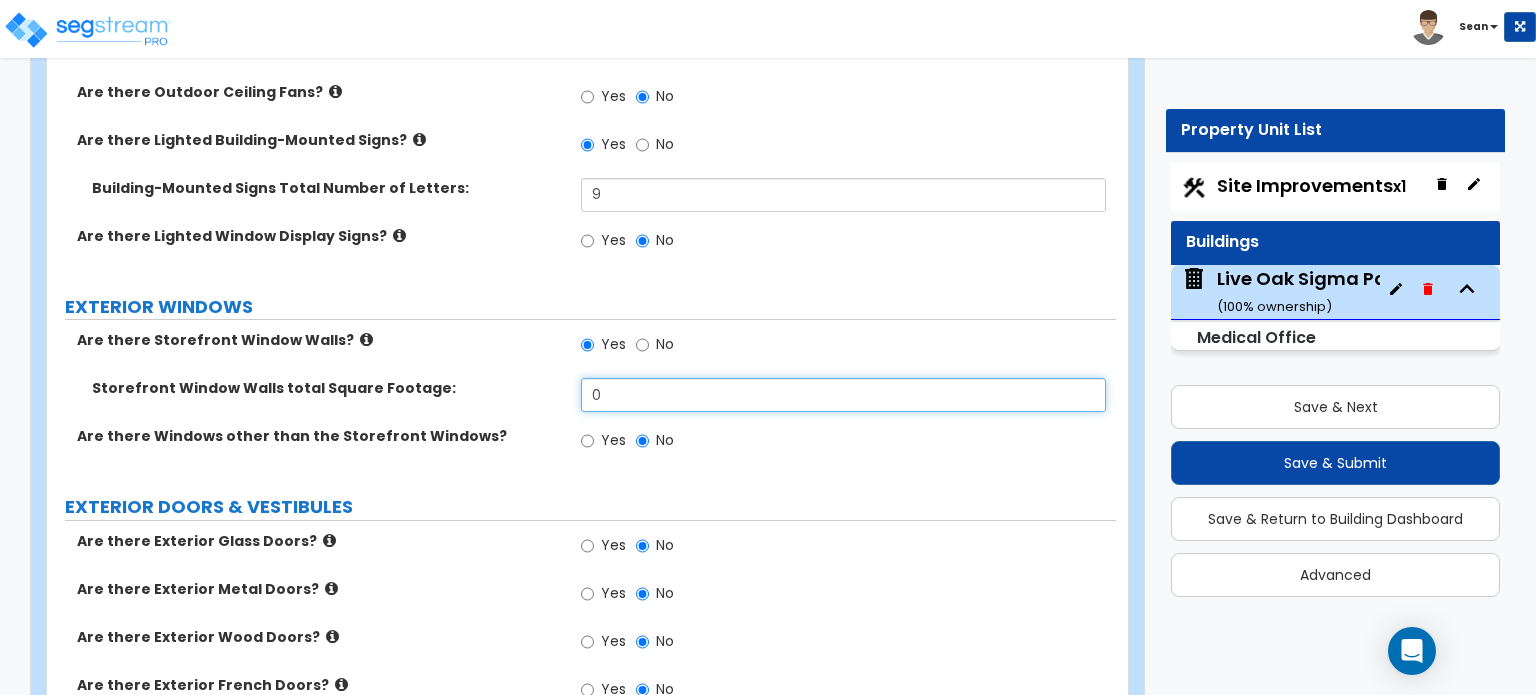 drag, startPoint x: 635, startPoint y: 350, endPoint x: 556, endPoint y: 363, distance: 80.06248 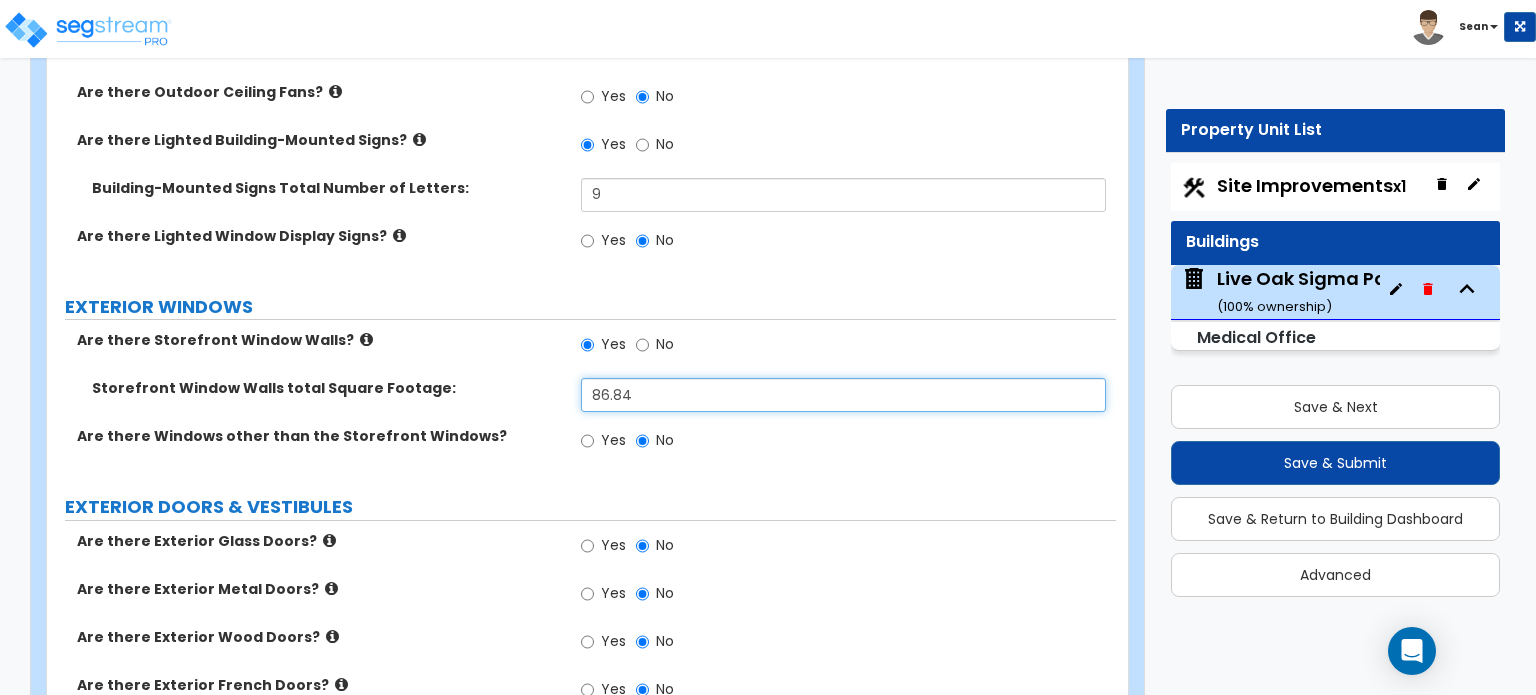 type on "86.84" 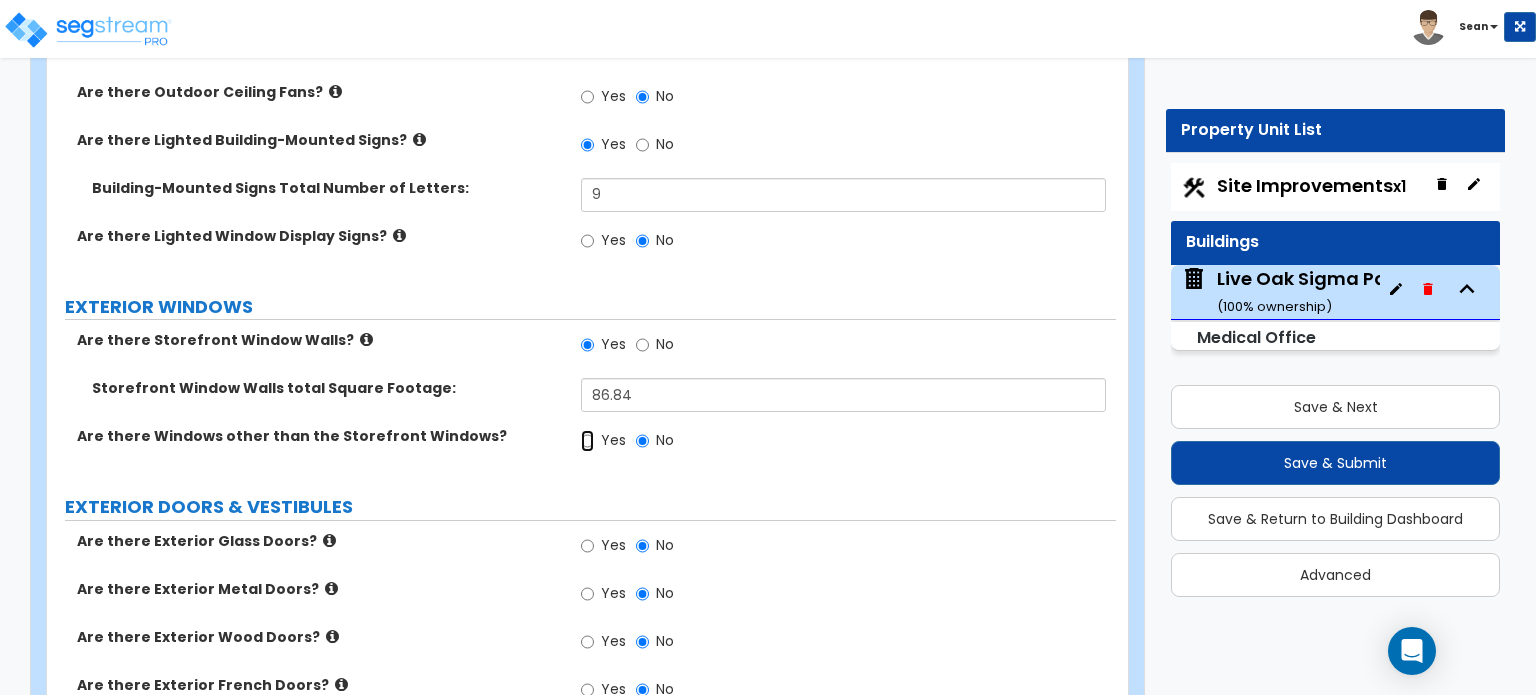 click on "Yes" at bounding box center (587, 441) 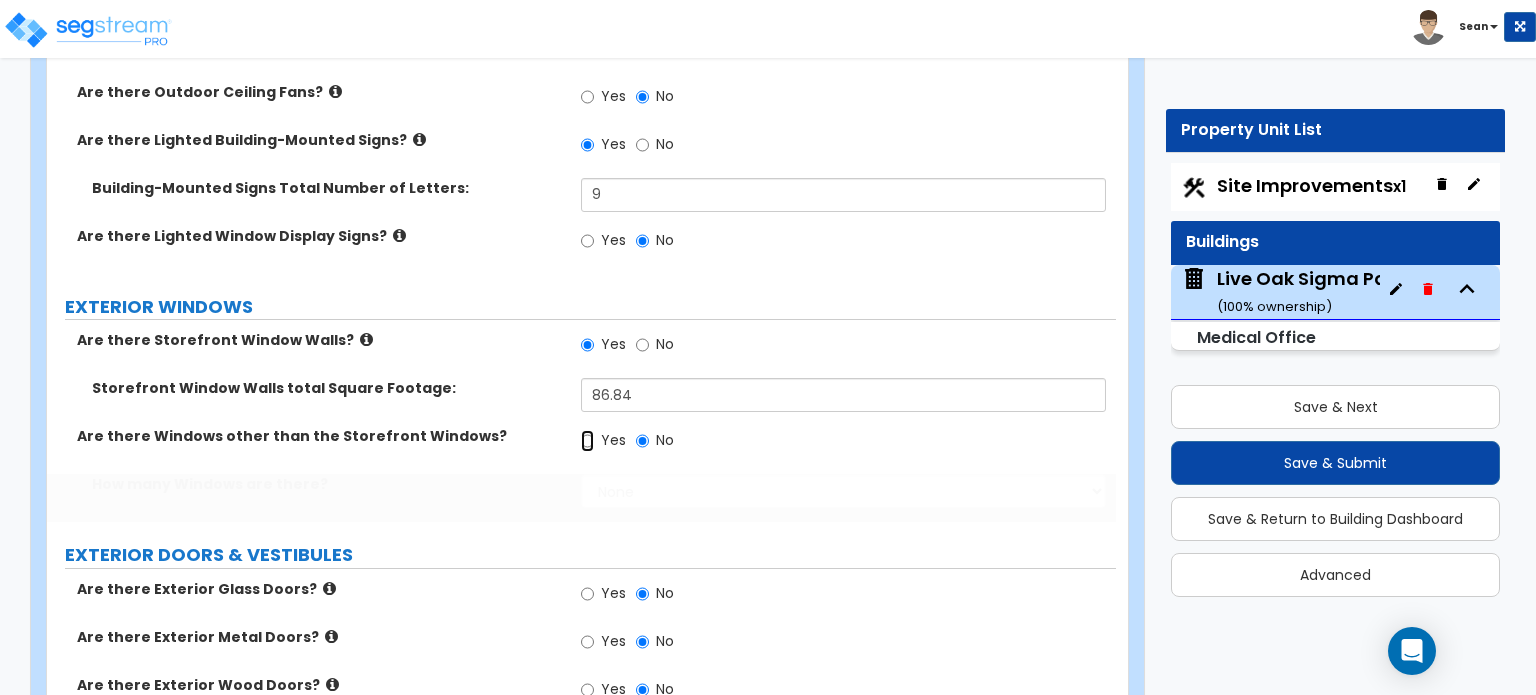 radio on "true" 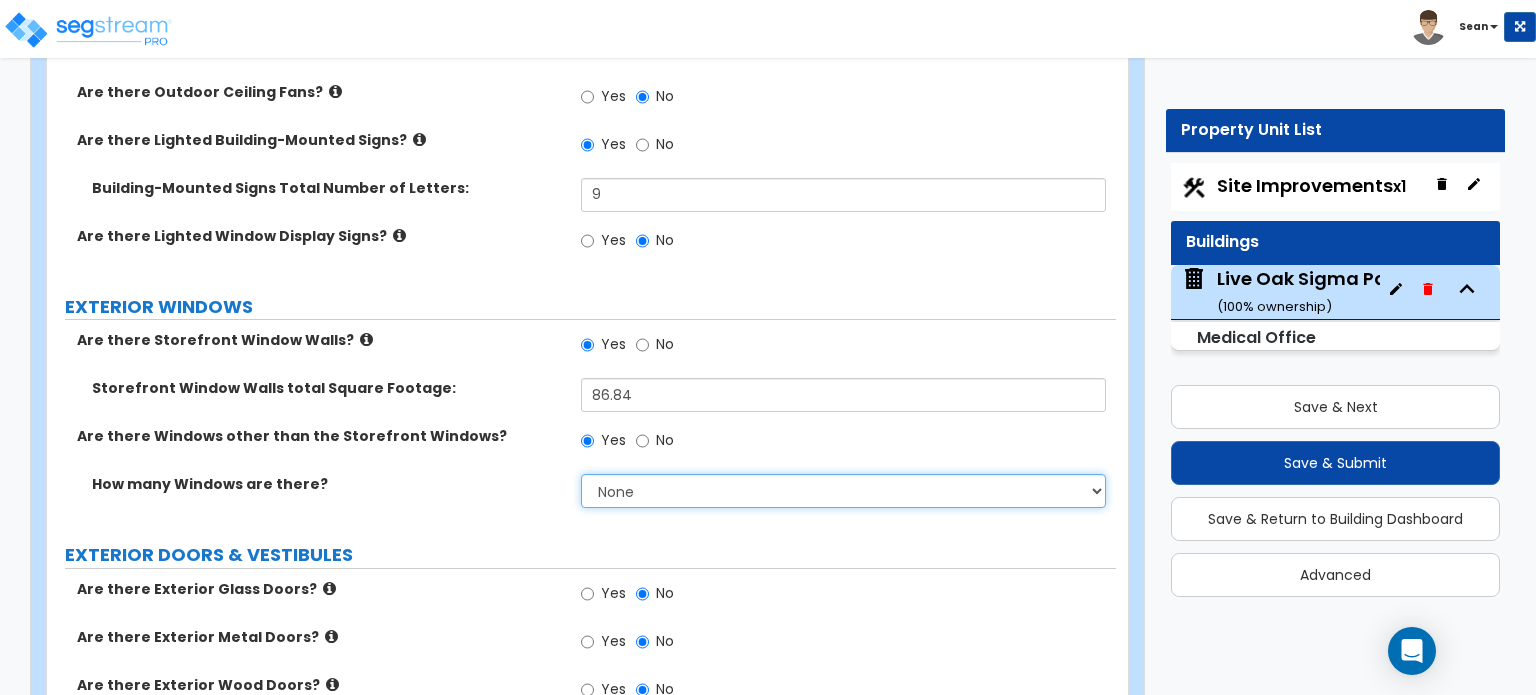click on "None I want to enter a Percentage of the Exterior Windows I want to enter the Number of Windows per type" at bounding box center [843, 491] 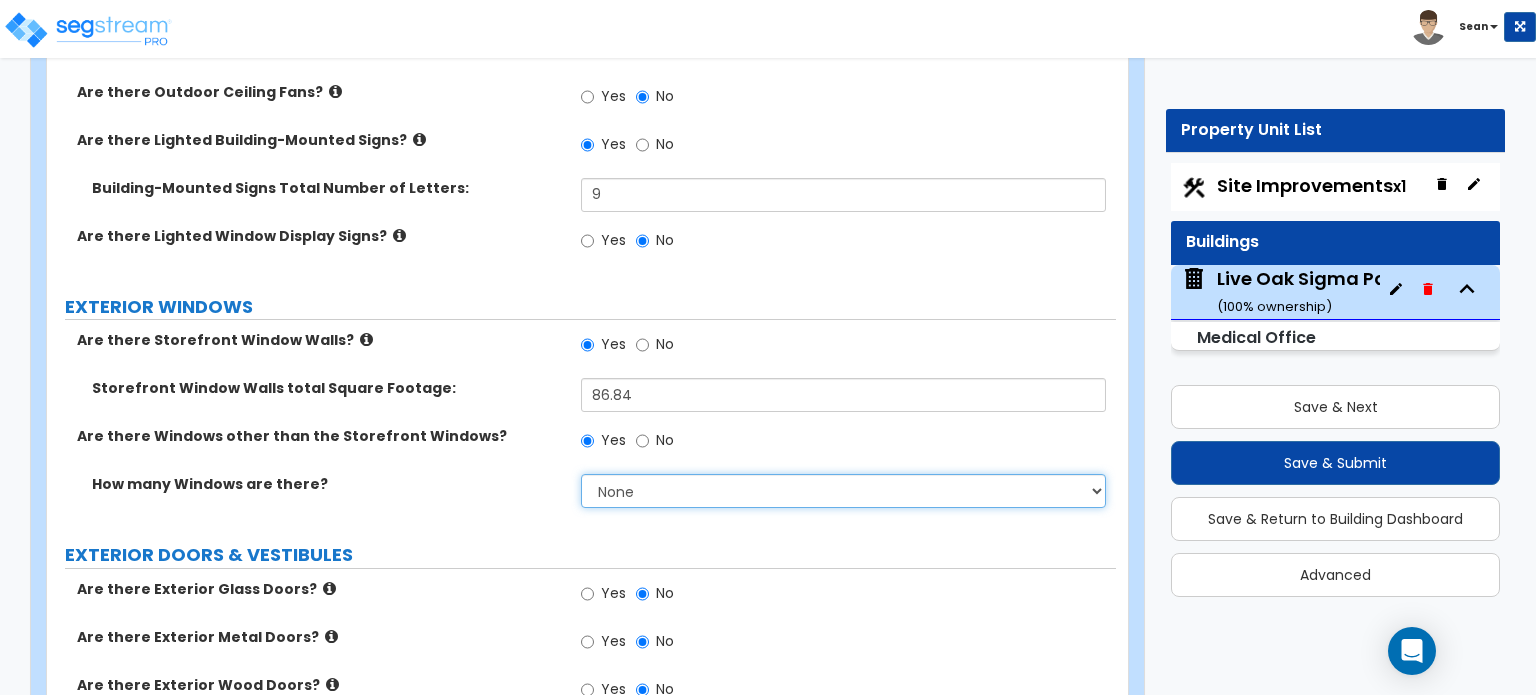 select on "2" 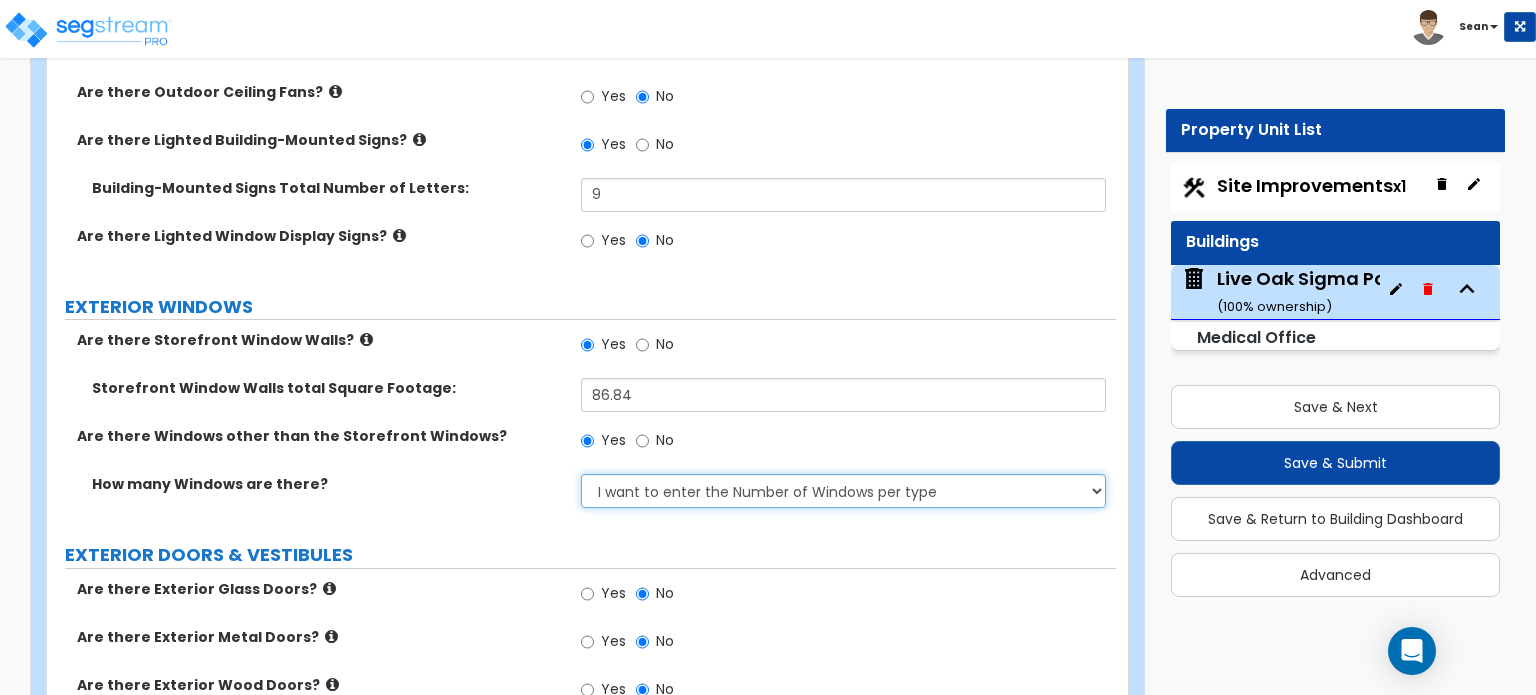 click on "None I want to enter a Percentage of the Exterior Windows I want to enter the Number of Windows per type" at bounding box center (843, 491) 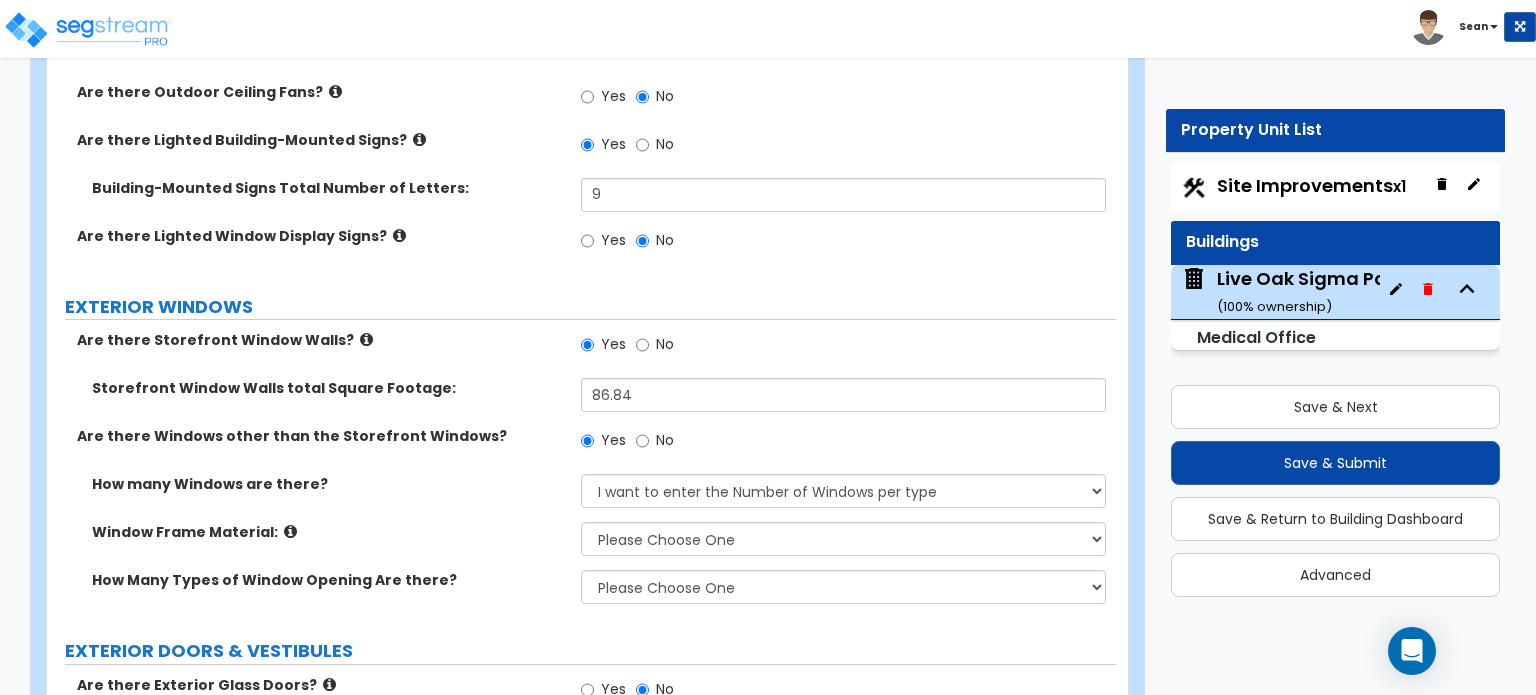 click at bounding box center [290, 531] 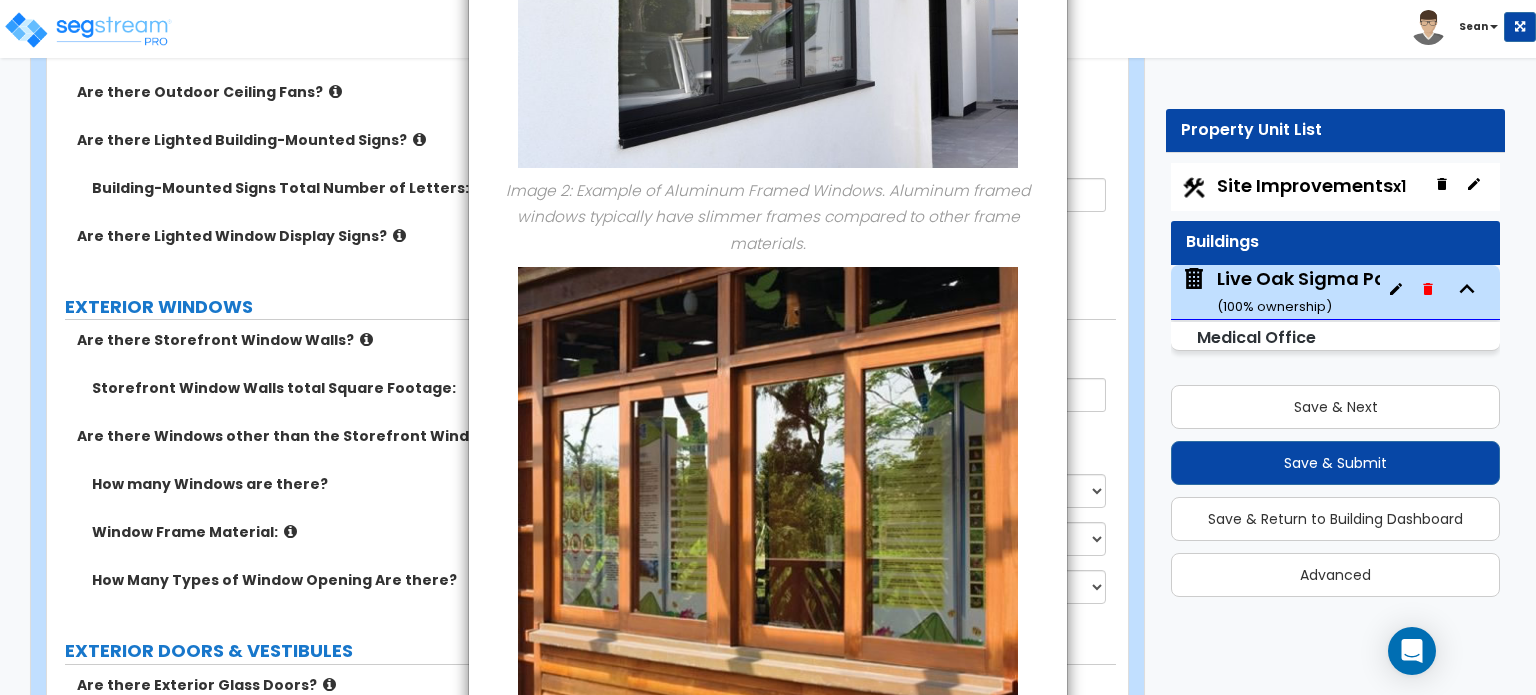 scroll, scrollTop: 980, scrollLeft: 0, axis: vertical 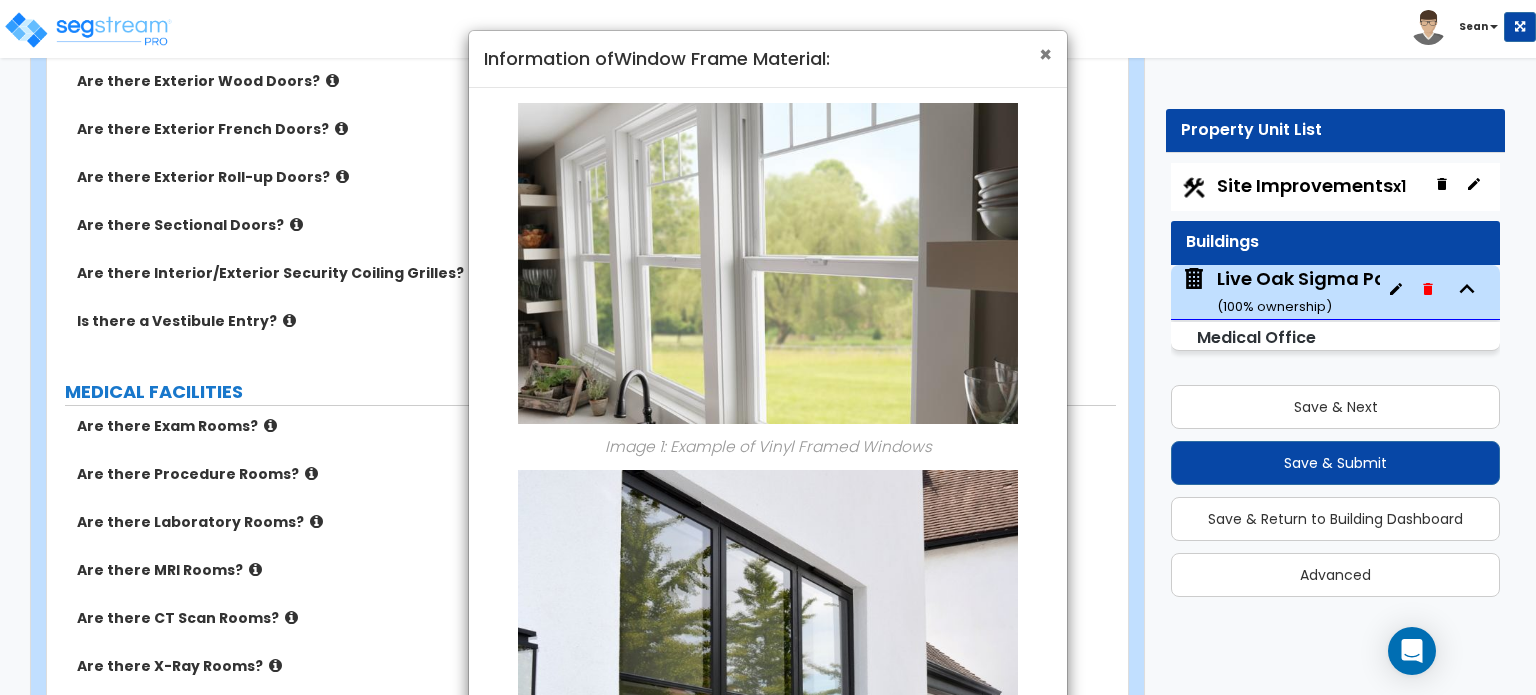 click on "×" at bounding box center (1045, 54) 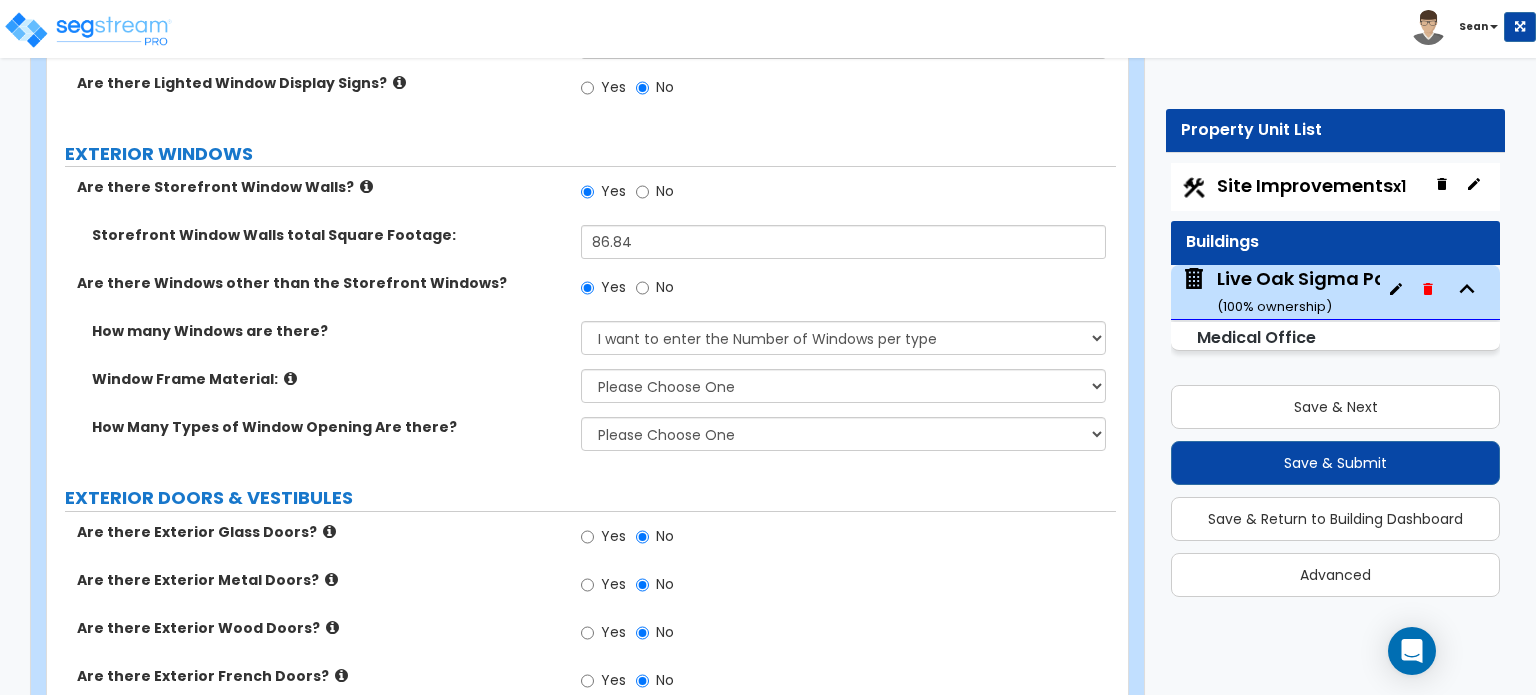 scroll, scrollTop: 2600, scrollLeft: 0, axis: vertical 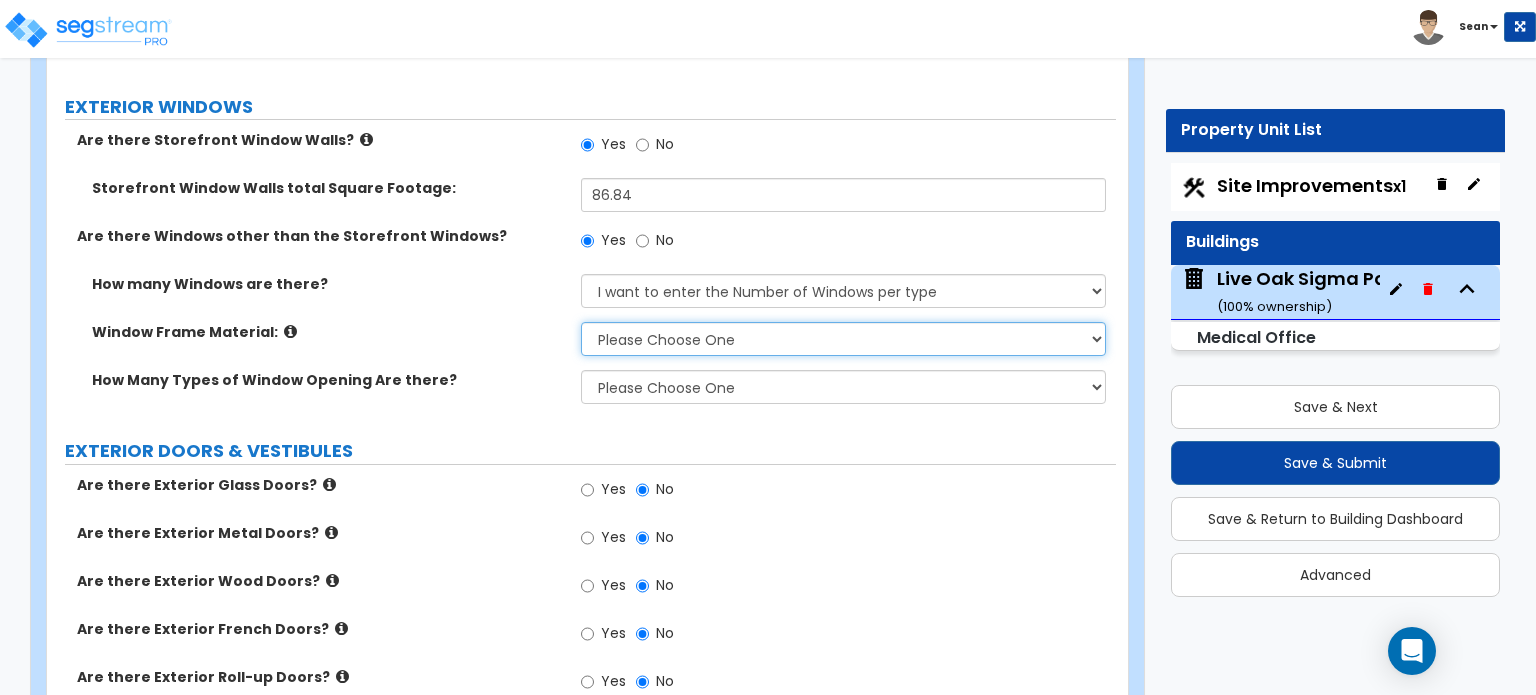 click on "Please Choose One Vinyl Aluminum Wood" at bounding box center [843, 339] 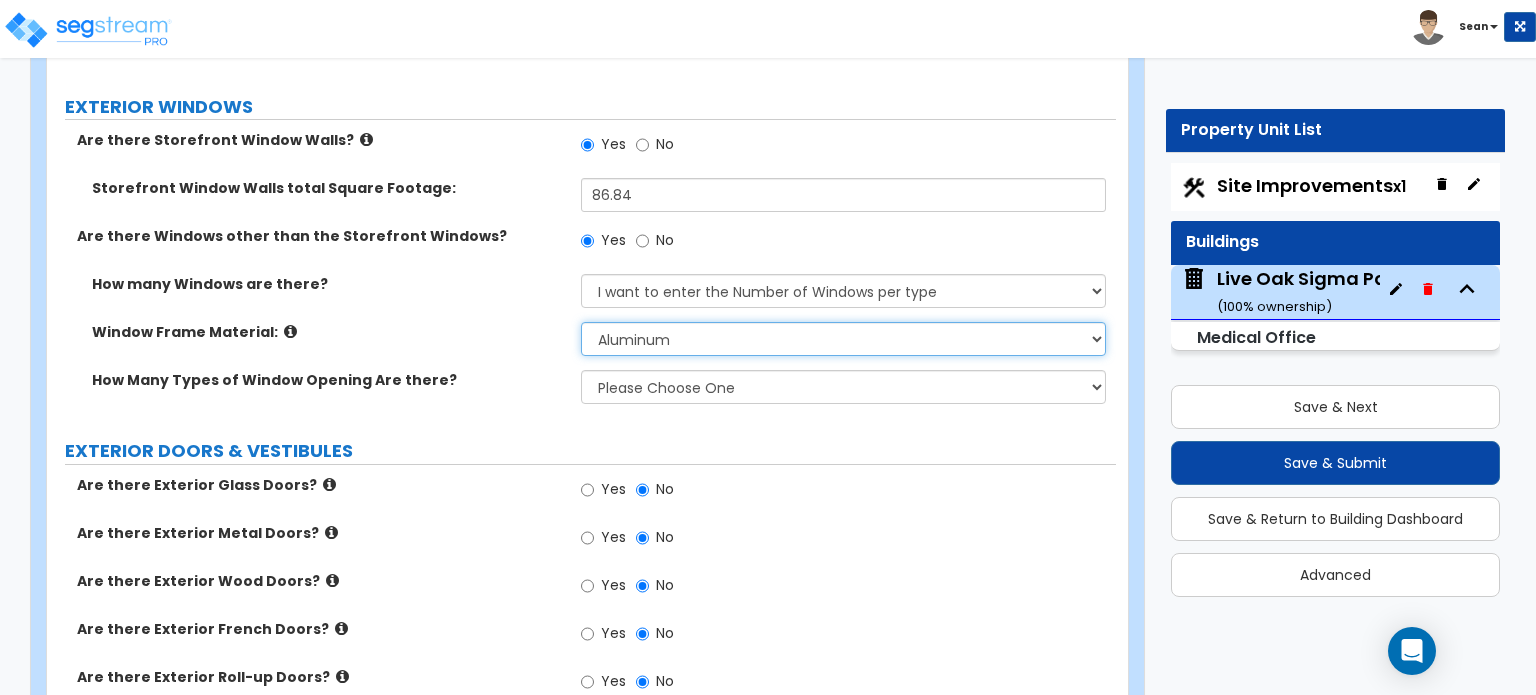 click on "Please Choose One Vinyl Aluminum Wood" at bounding box center (843, 339) 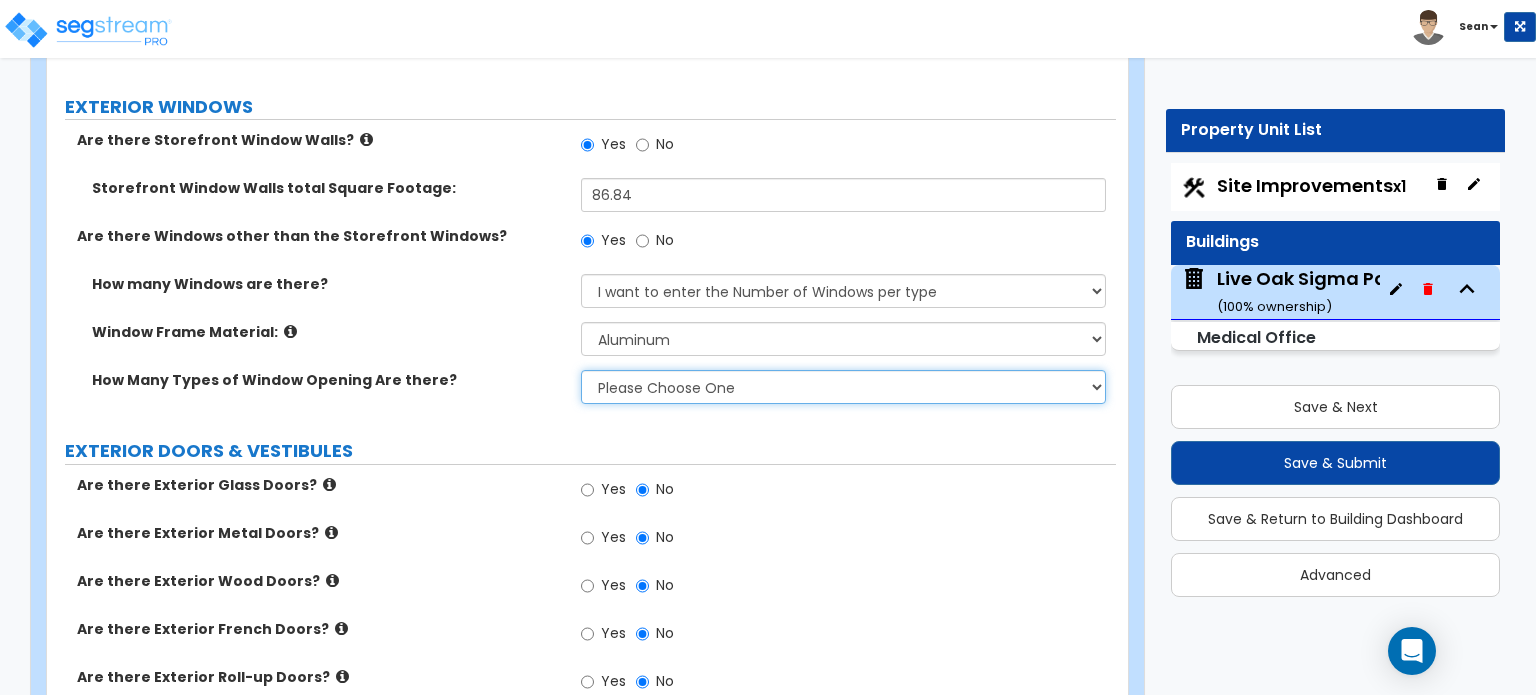 click on "Please Choose One 1 2 3 4" at bounding box center [843, 387] 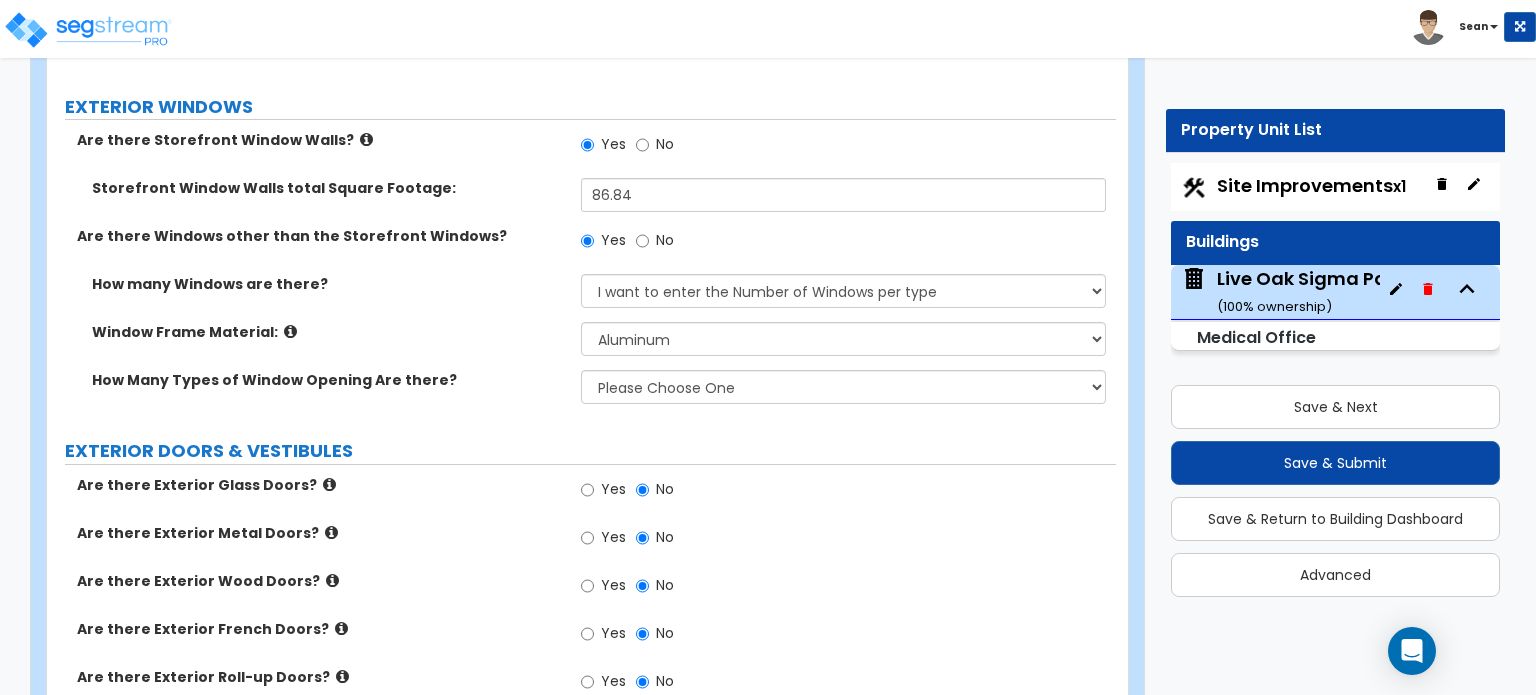 click on "Find these errors below in the questionnaire: What is the Average Exterior Wall Height of this Building? Length of the Center Line of the Bldg from End to End in feet: Building Footprint Square Footage (Ground Floor SF): Building Structural Composition: Roof Structure Type: PORTE COCHERE Is there a Porte Cochere? Yes No GENERAL BUILDING INFORMATION What is the Average Exterior Wall Height of this Building? 17 This field is required Length of the Center Line of the Bldg from End to End in feet: 94 This field is required Number of Building Stories: 1 2 3 4 5 Building Footprint Square Footage (Ground Floor SF): 9,869 This field is required Are there Underground Floors in the building? Yes No Is there a Parking Garage inside the Footprint of the Building? Yes No Building Structural Composition: Please Choose One Tilt-up Wall Construction Reinforced Concrete Structural Steel Brick Masonry CMU Masonry Wood Stud Metal Stud This field is required Commercial Space Finish Quality: Low Average High EXTERIOR FINISHES 1 2" at bounding box center [581, 577] 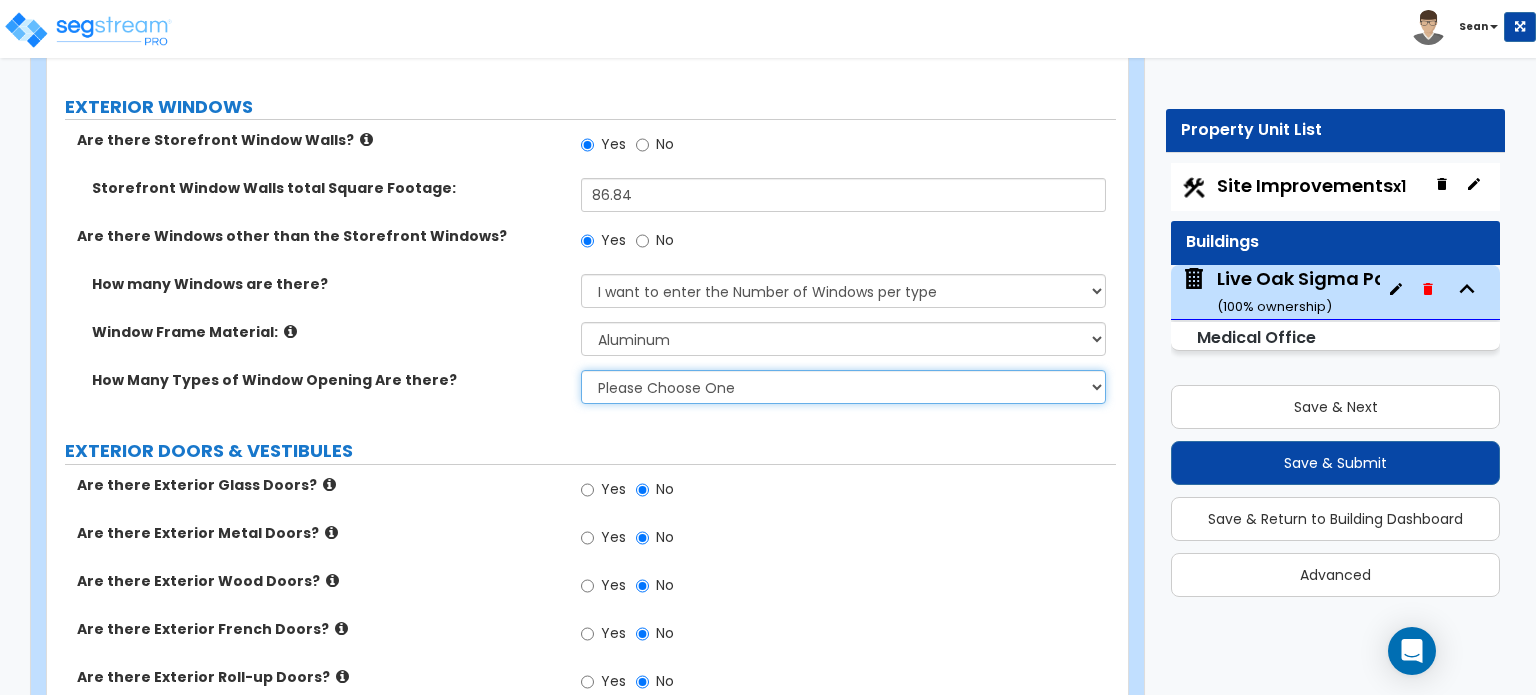 drag, startPoint x: 704, startPoint y: 345, endPoint x: 704, endPoint y: 358, distance: 13 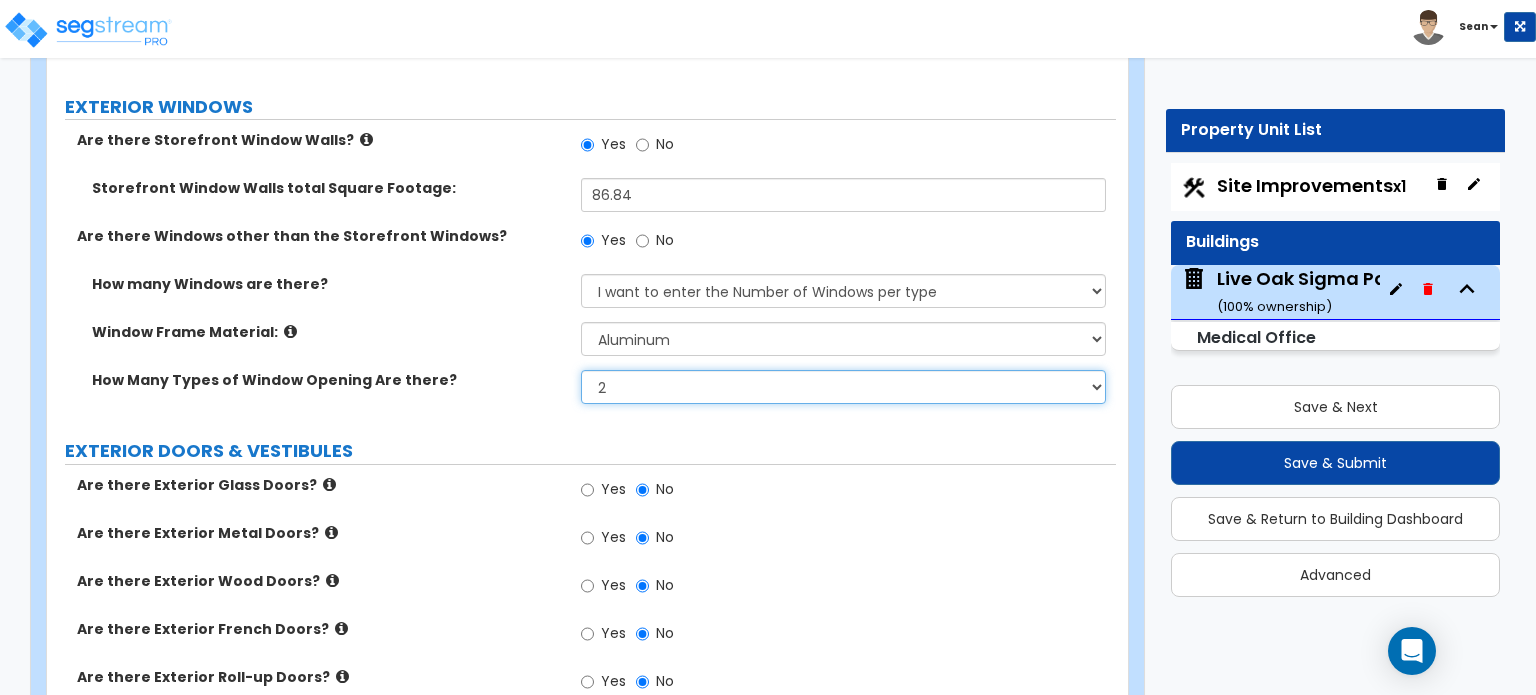 click on "Please Choose One 1 2 3 4" at bounding box center (843, 387) 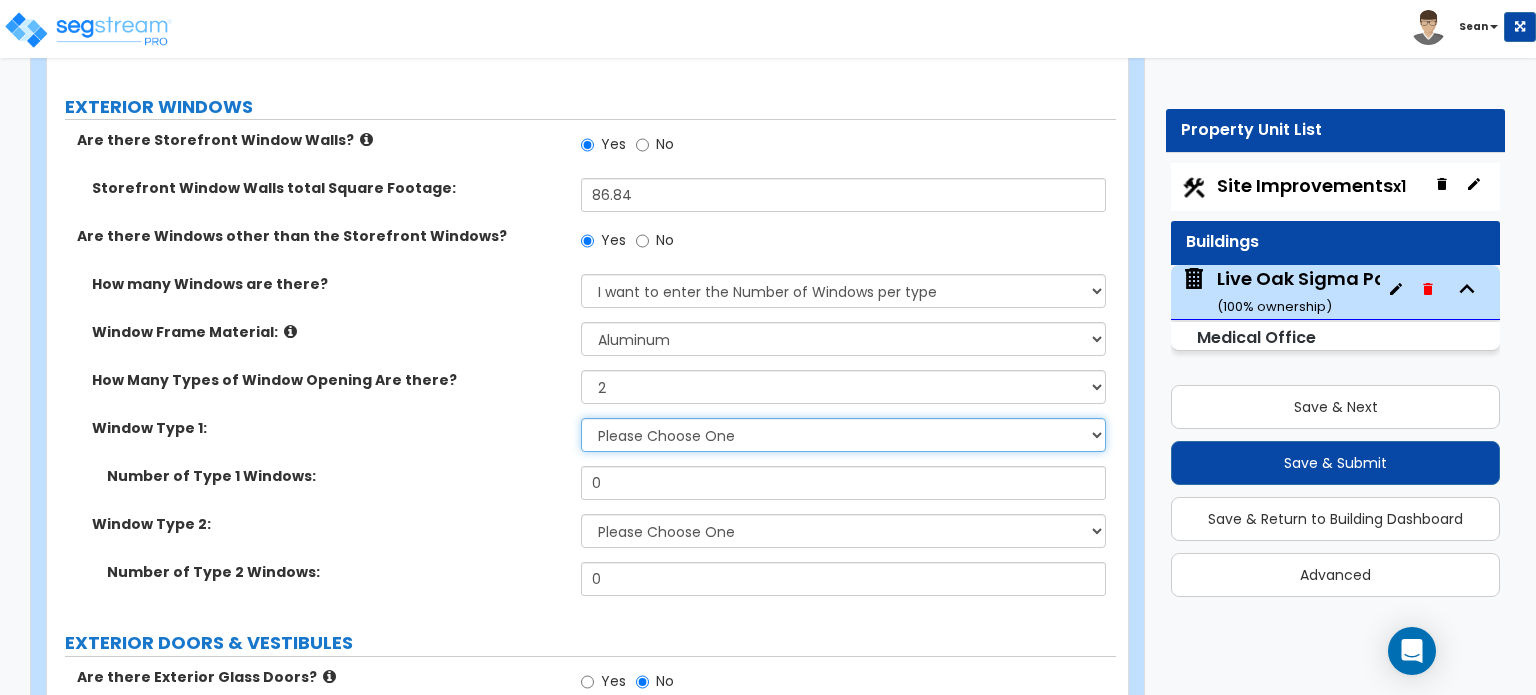 click on "Please Choose One Sliding Picture/Fixed Double/Single Hung Awning Swing" at bounding box center [843, 435] 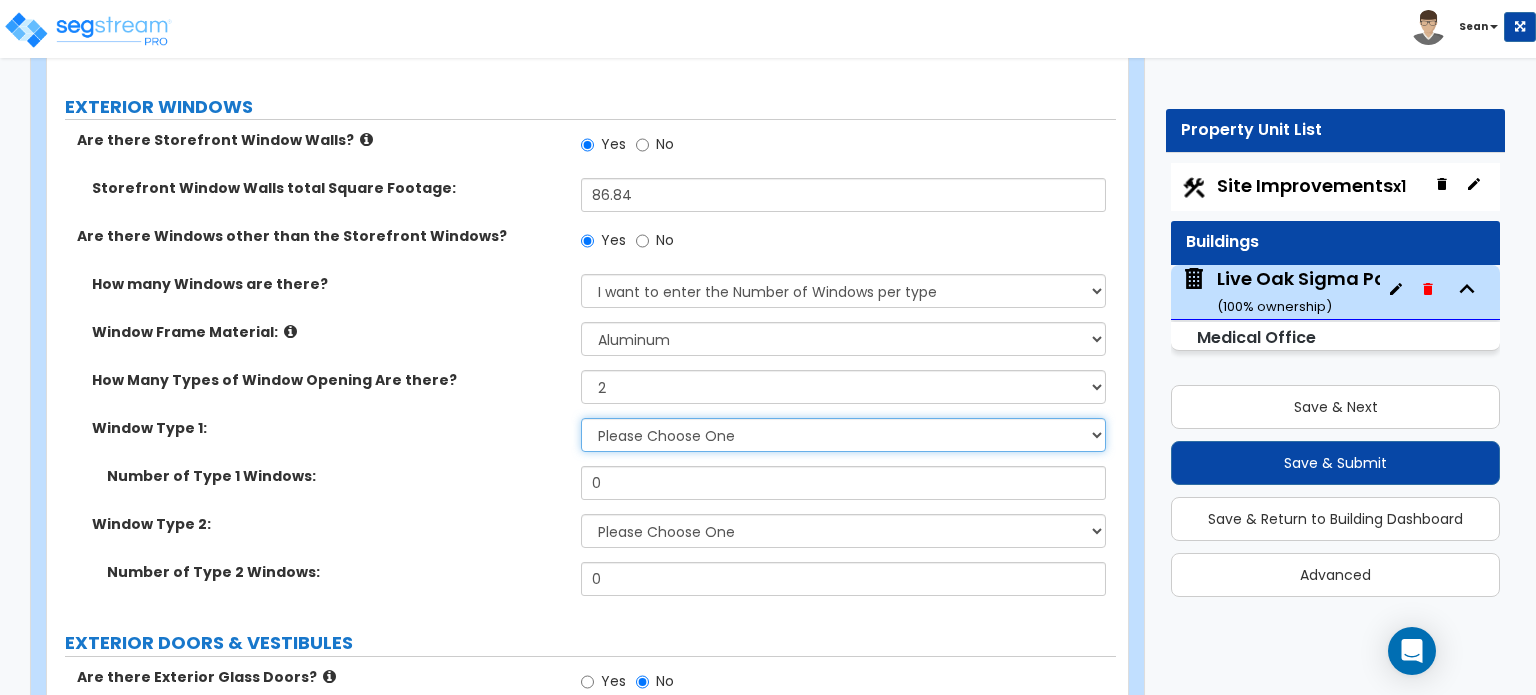 select on "3" 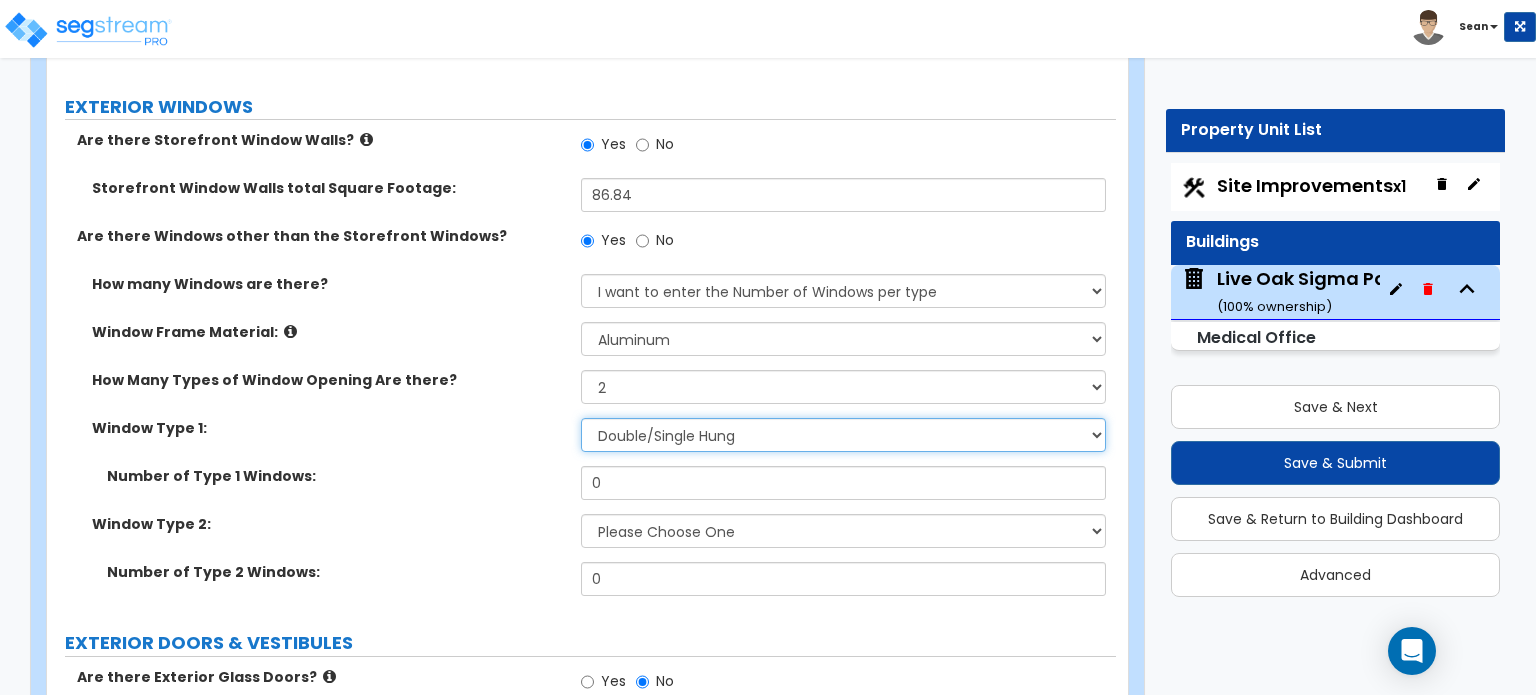 click on "Please Choose One Sliding Picture/Fixed Double/Single Hung Awning Swing" at bounding box center (843, 435) 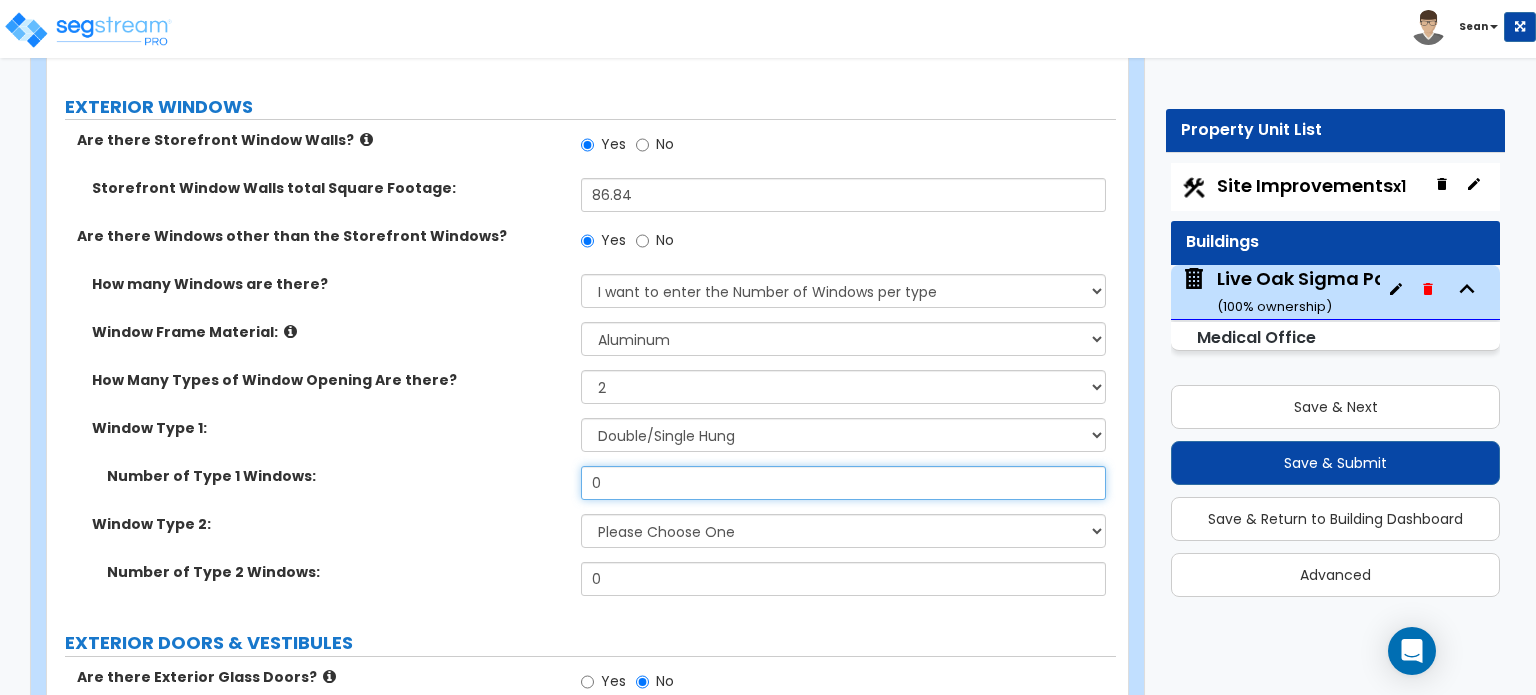 drag, startPoint x: 644, startPoint y: 445, endPoint x: 581, endPoint y: 451, distance: 63.28507 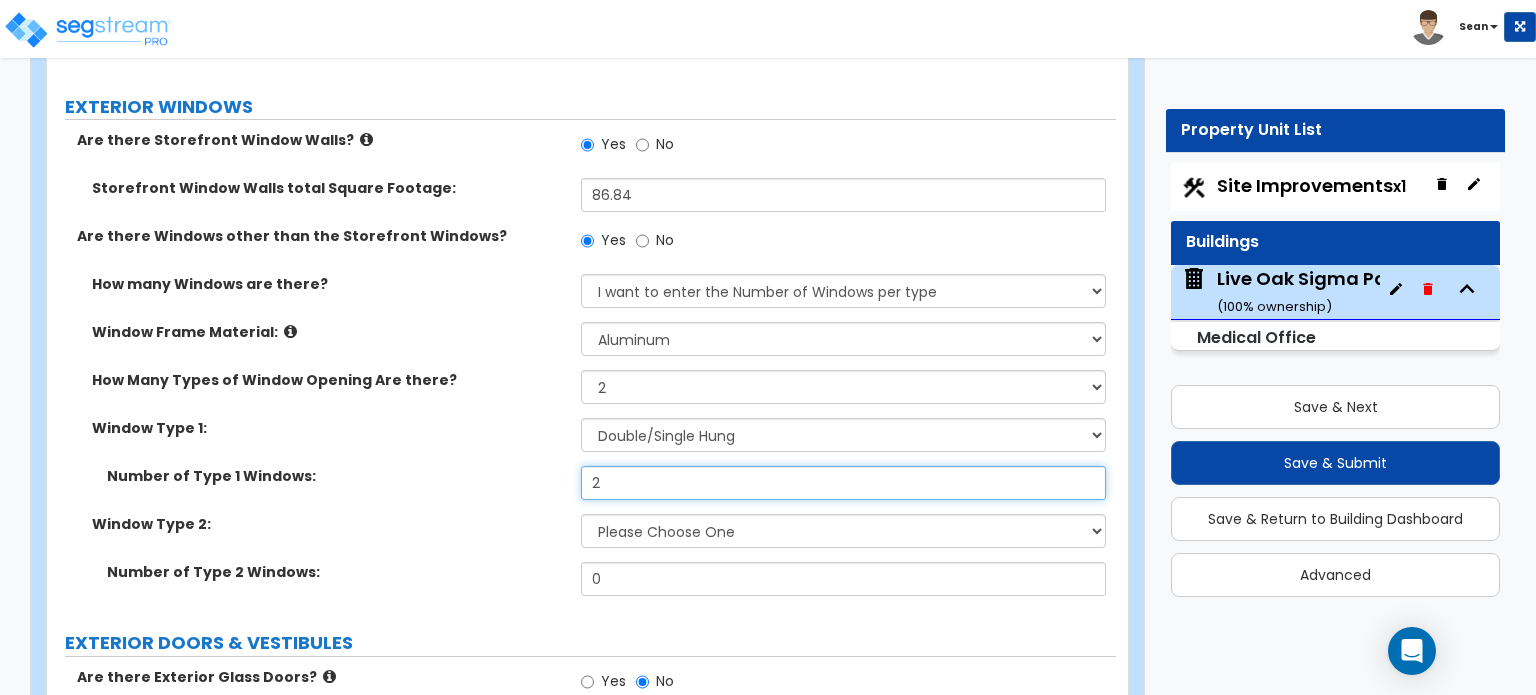 type on "2" 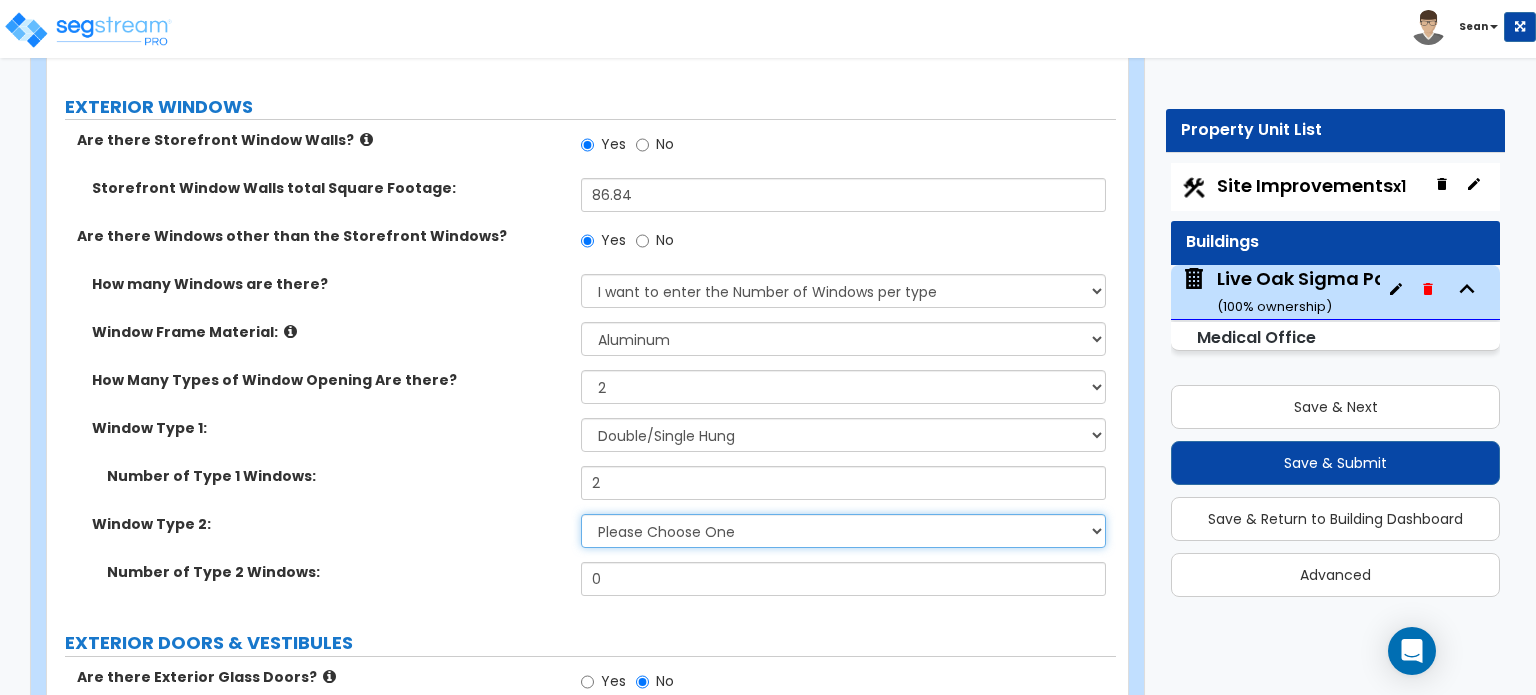 click on "Please Choose One Sliding Picture/Fixed Double/Single Hung Awning Swing" at bounding box center (843, 531) 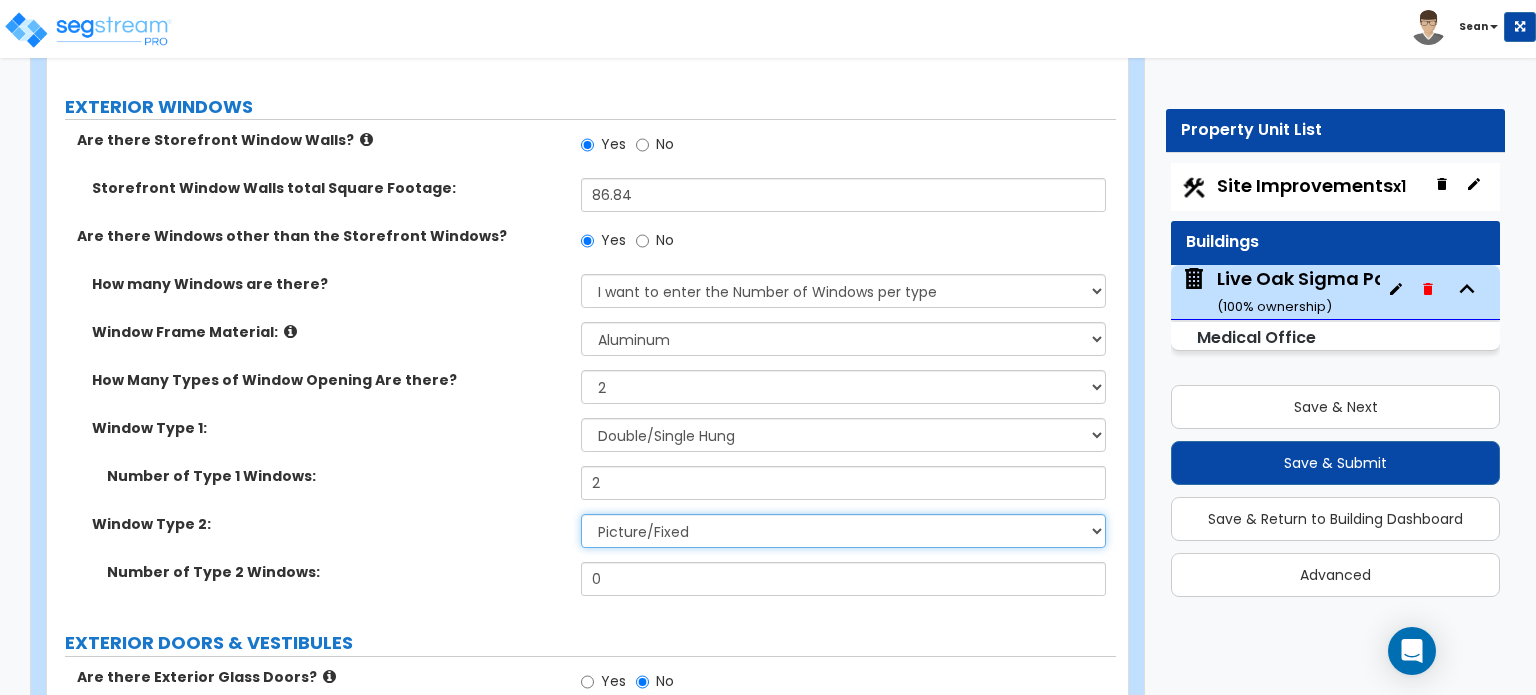 click on "Please Choose One Sliding Picture/Fixed Double/Single Hung Awning Swing" at bounding box center [843, 531] 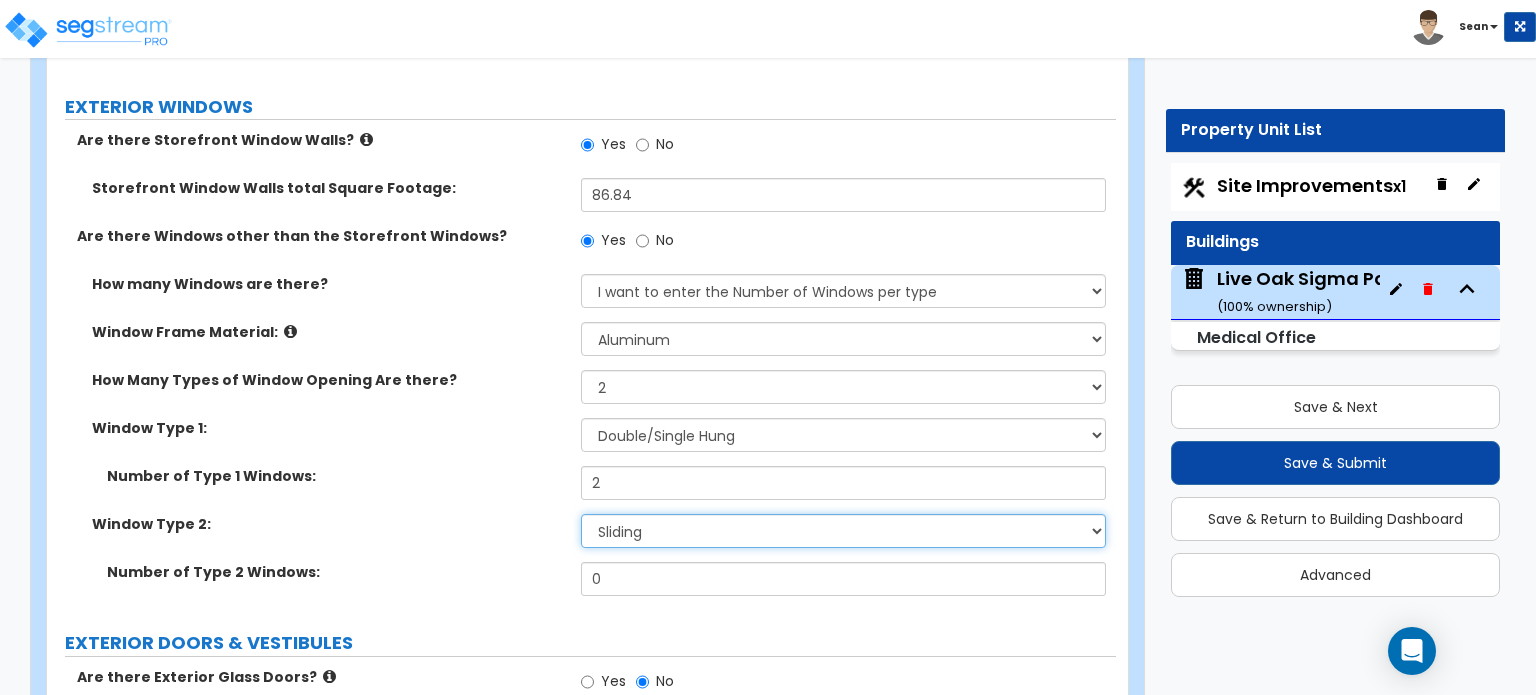 select on "2" 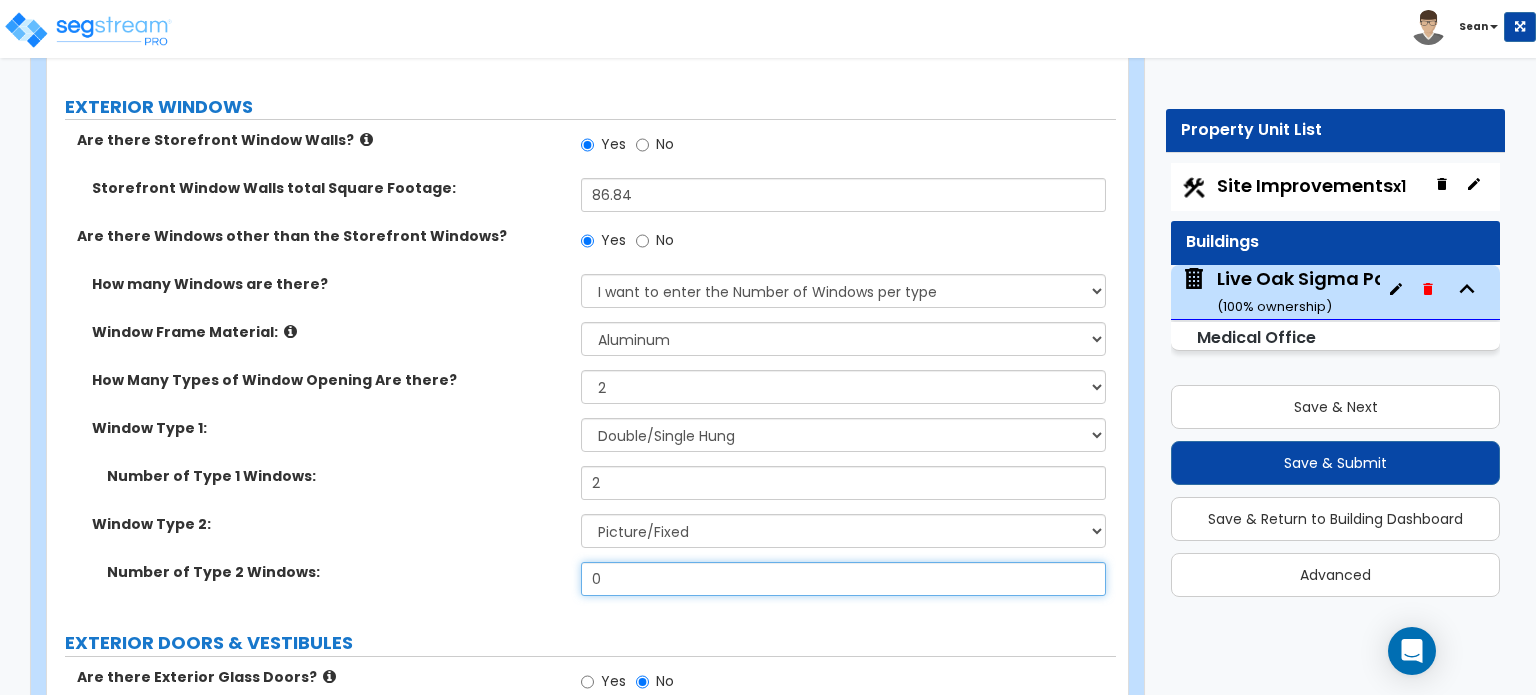 click on "Number of Type 2 Windows: 0" at bounding box center (581, 586) 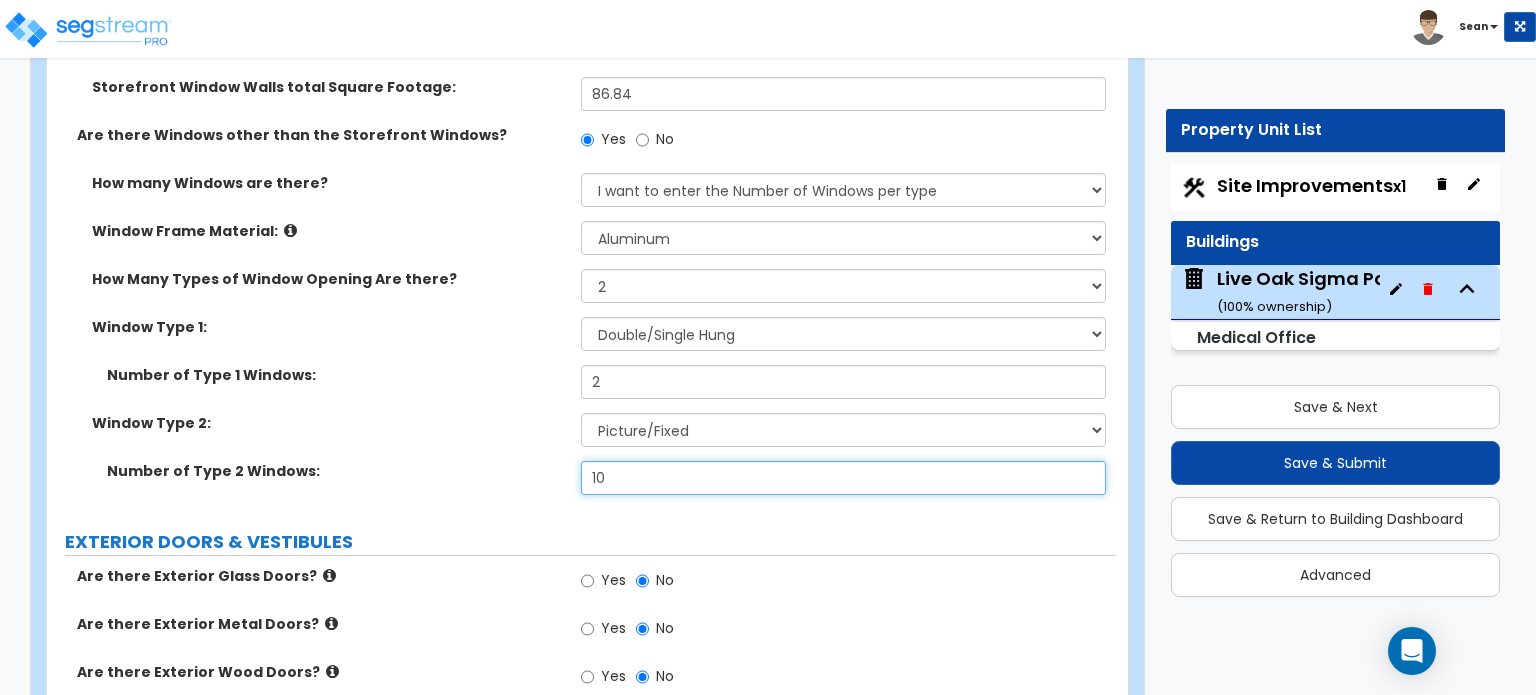 scroll, scrollTop: 2800, scrollLeft: 0, axis: vertical 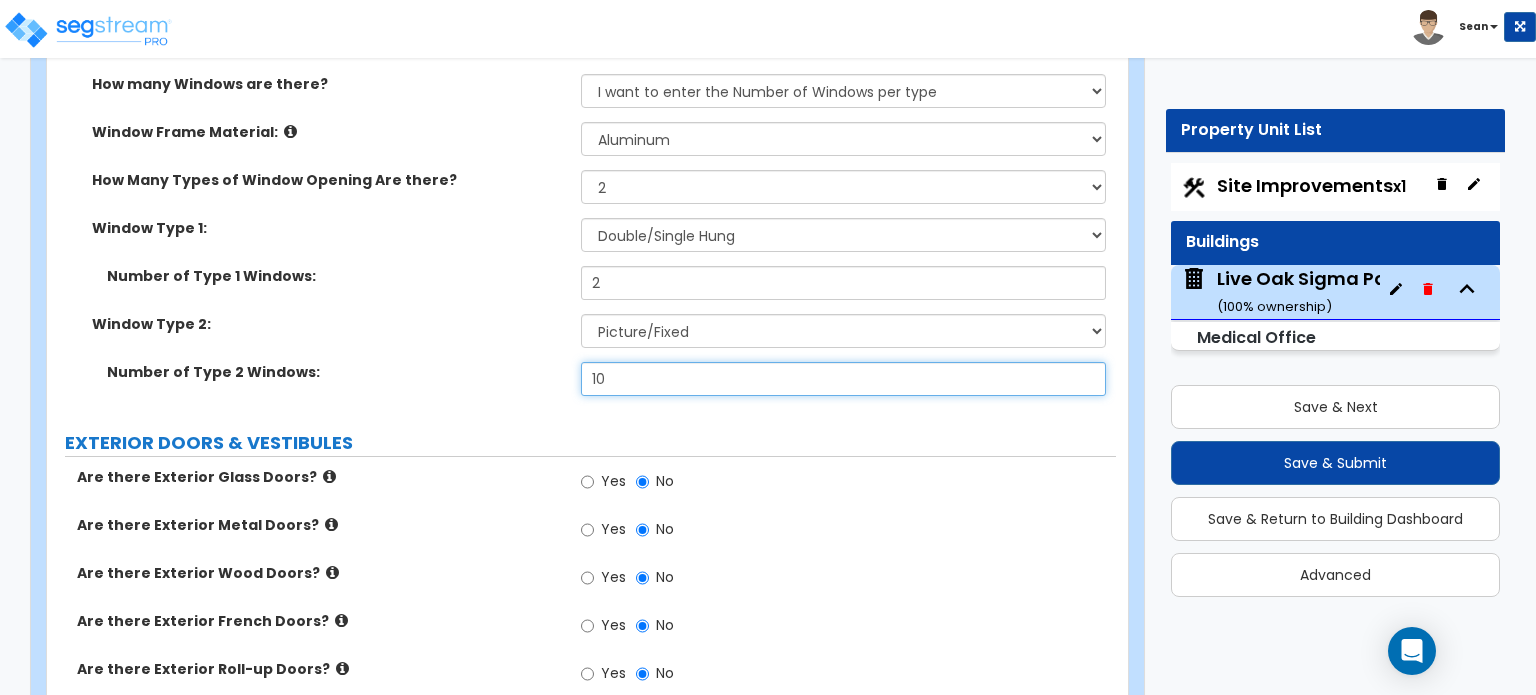 type on "10" 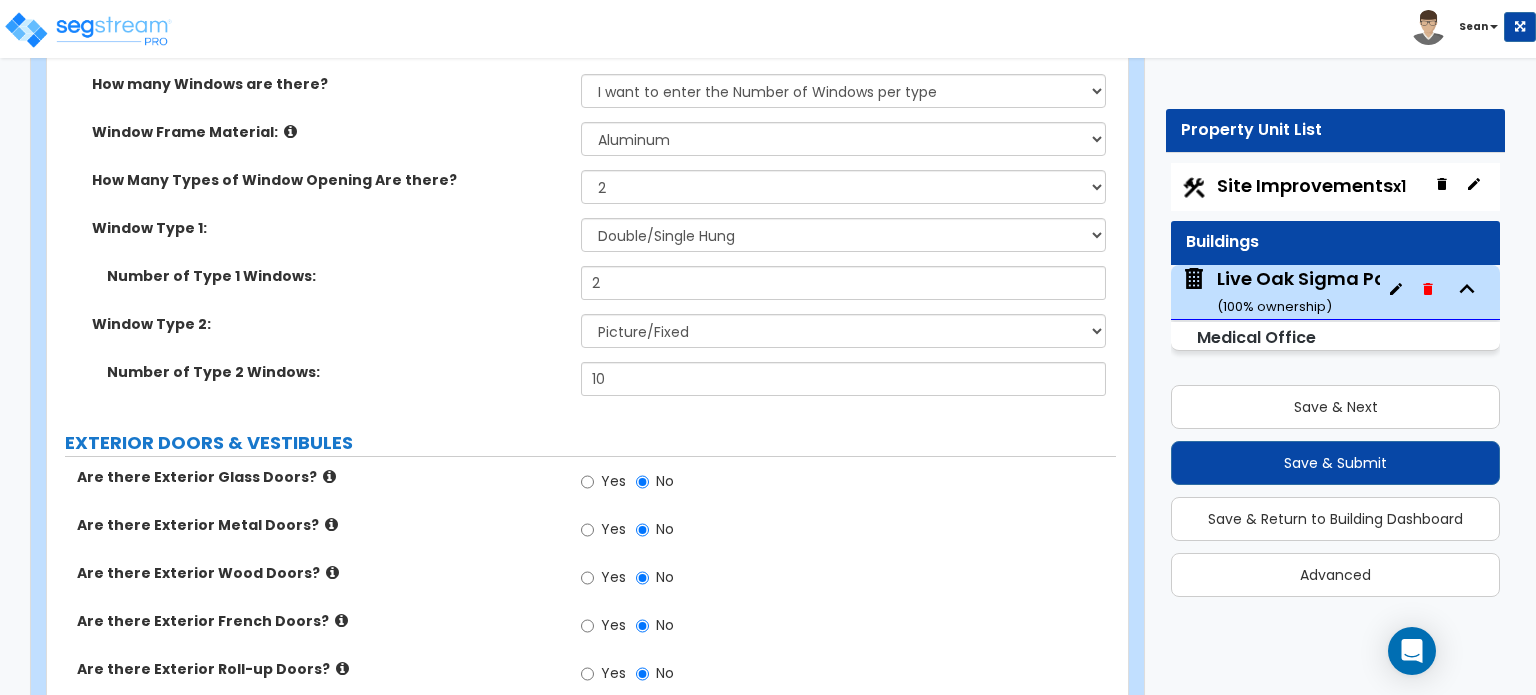 click at bounding box center [329, 476] 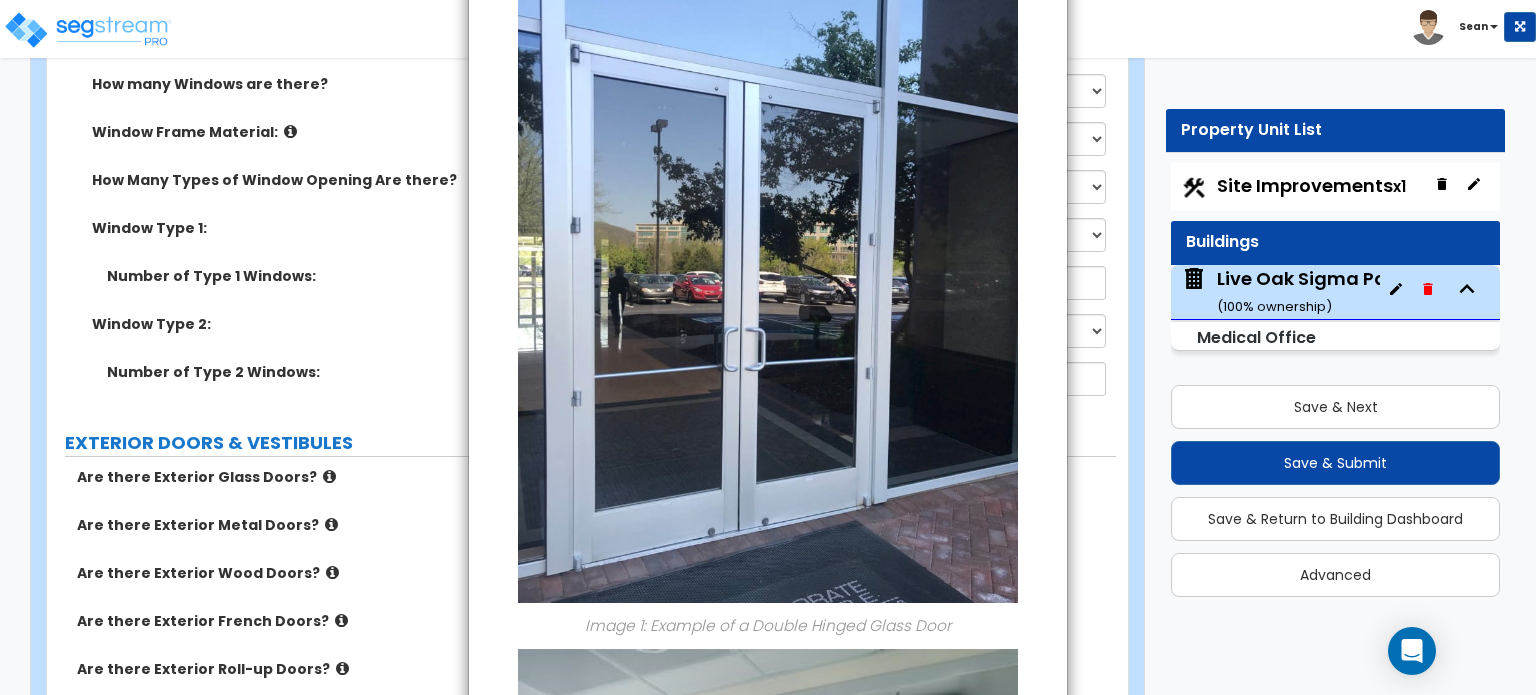 scroll, scrollTop: 0, scrollLeft: 0, axis: both 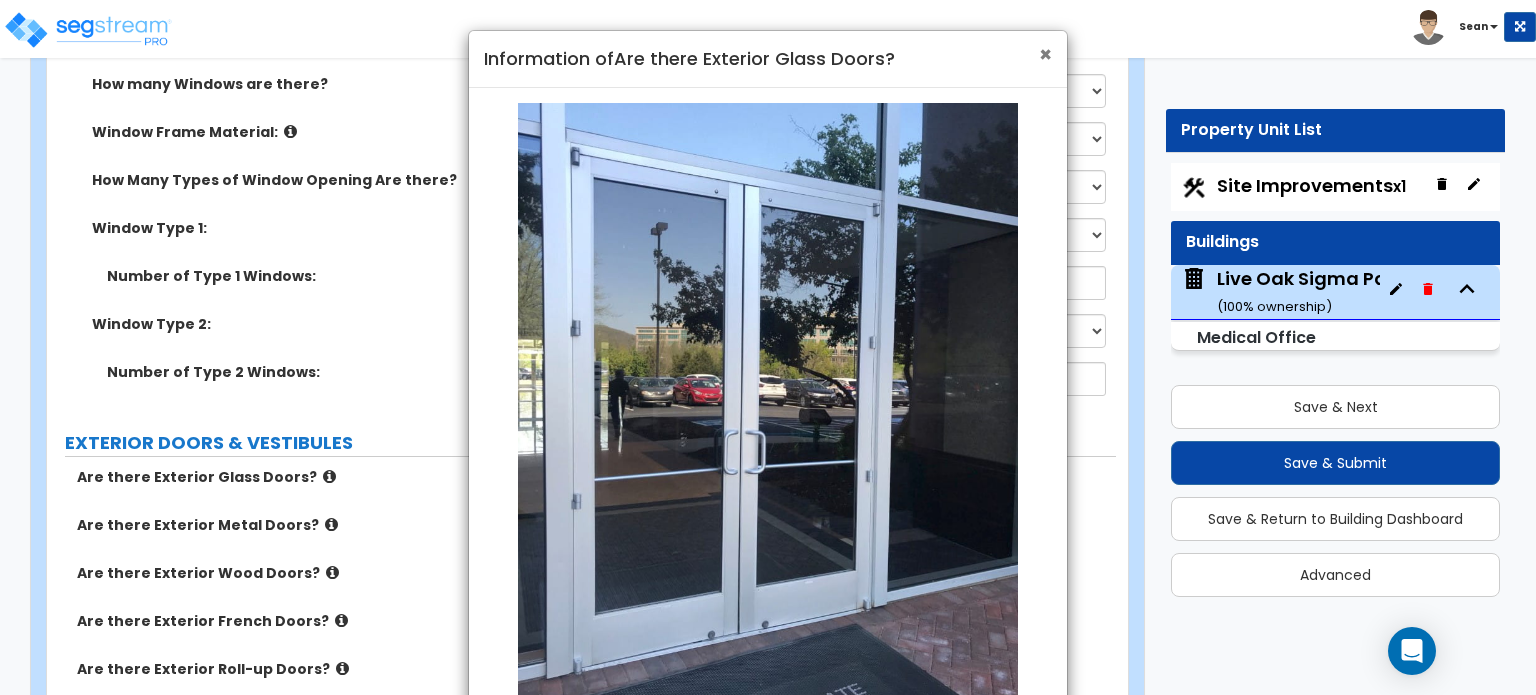 click on "×" at bounding box center [1045, 54] 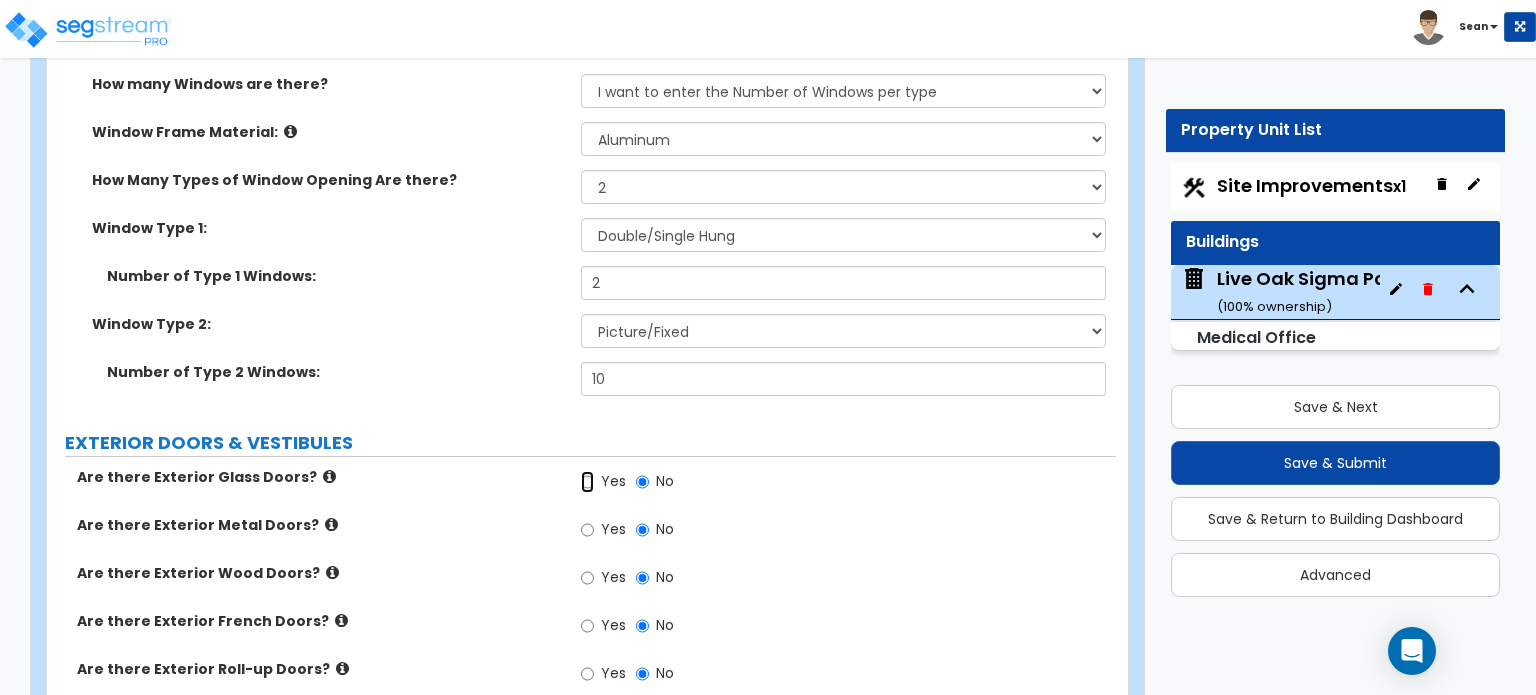 click on "Yes" at bounding box center [587, 482] 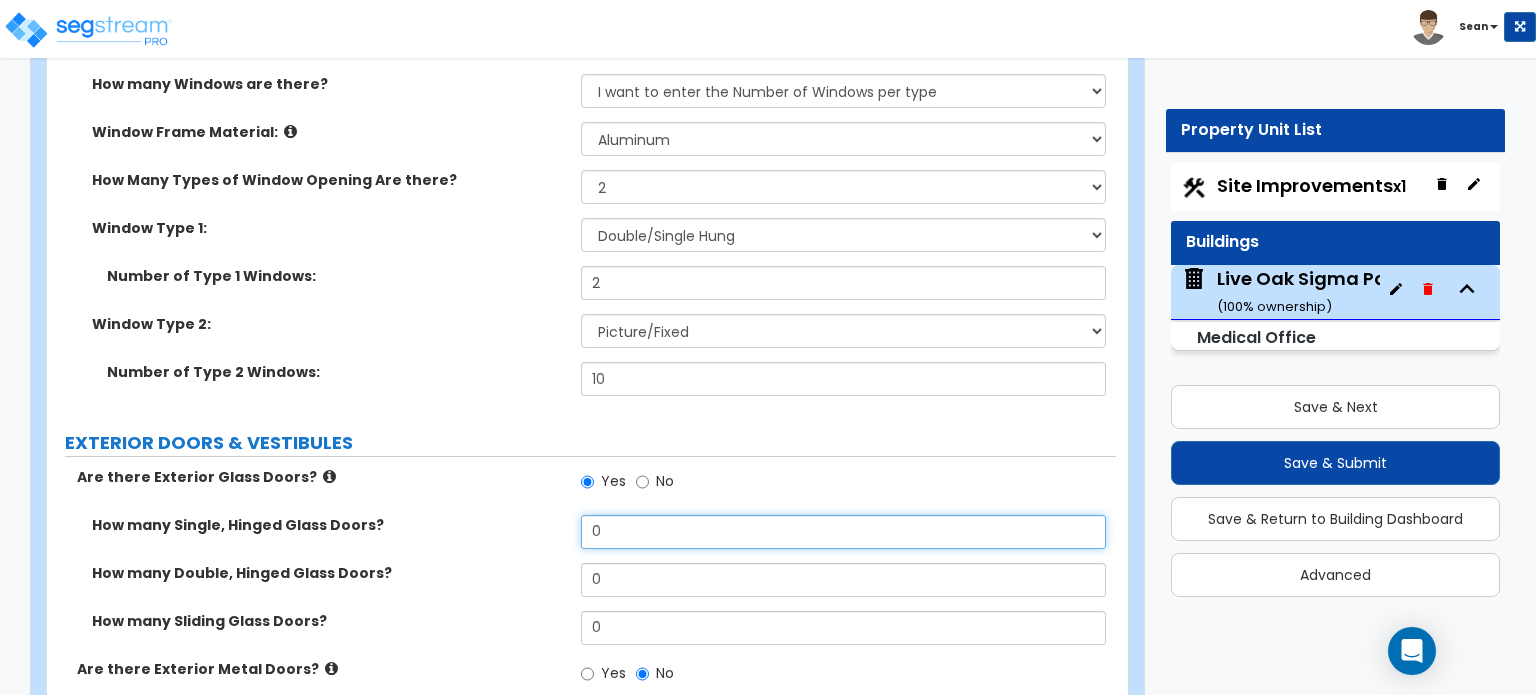 drag, startPoint x: 628, startPoint y: 487, endPoint x: 560, endPoint y: 499, distance: 69.050705 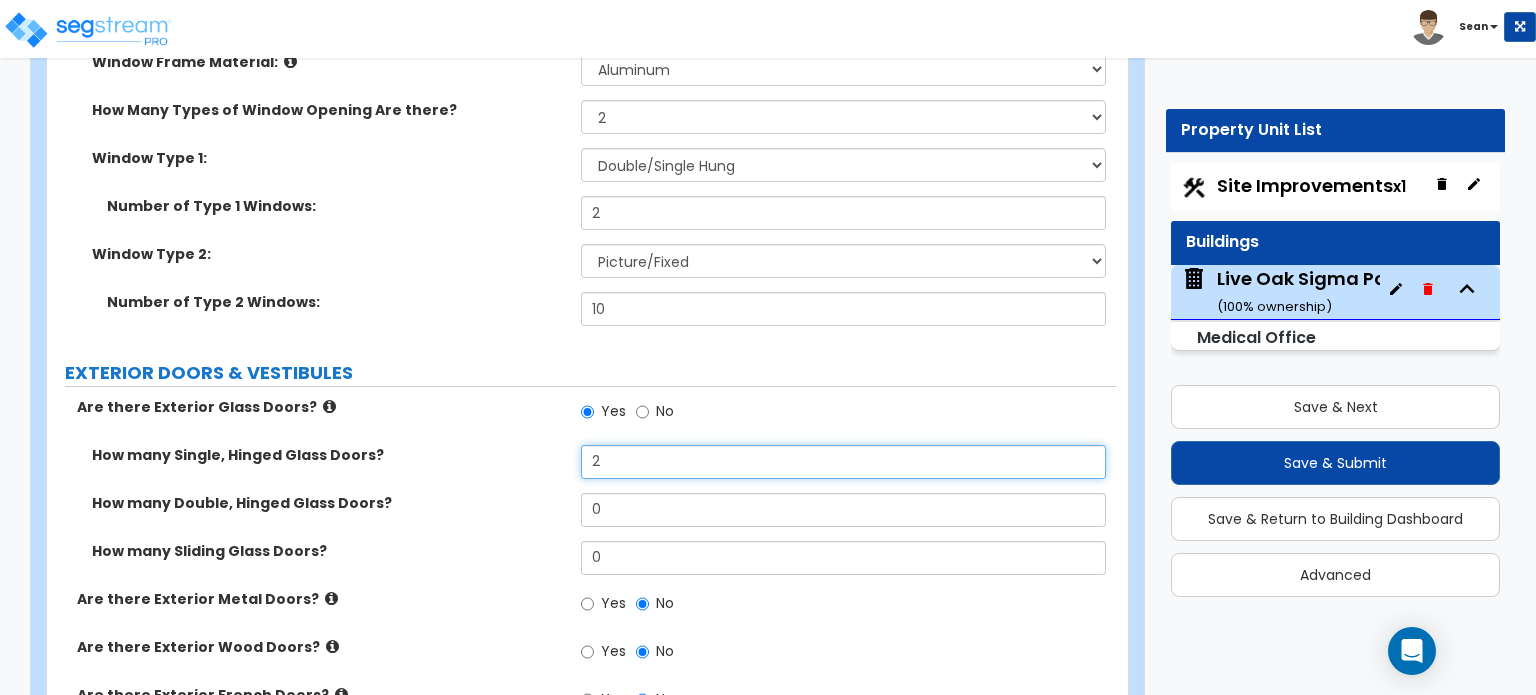 scroll, scrollTop: 2900, scrollLeft: 0, axis: vertical 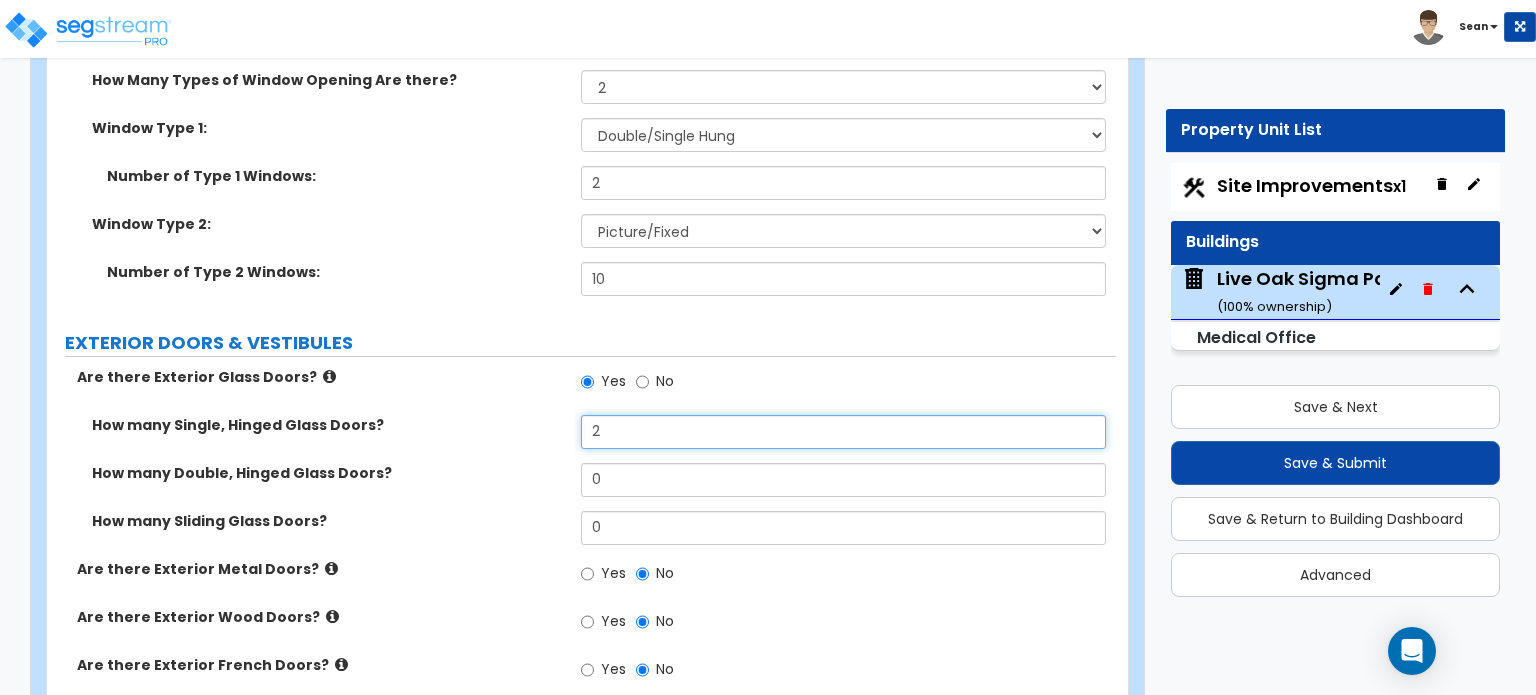 type on "2" 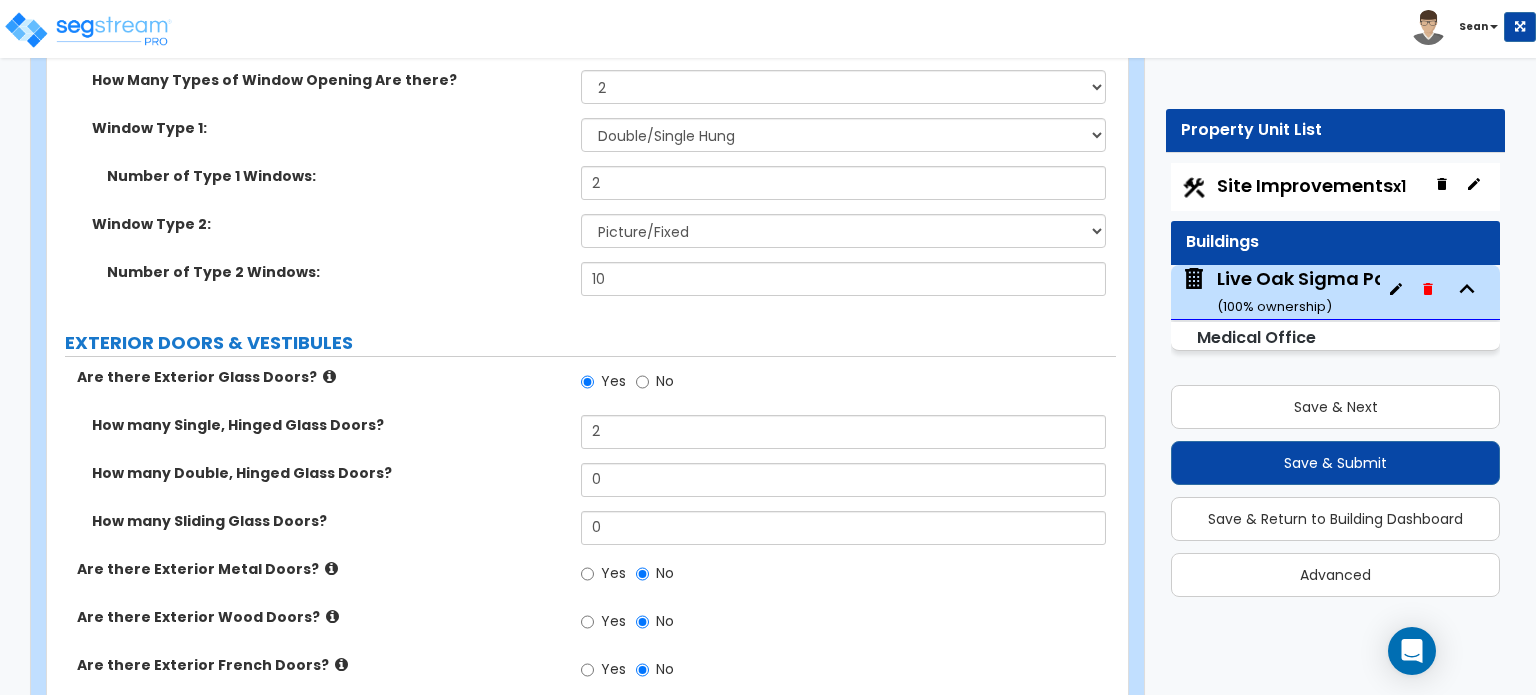 click on "Are there Exterior Metal Doors?" at bounding box center (321, 569) 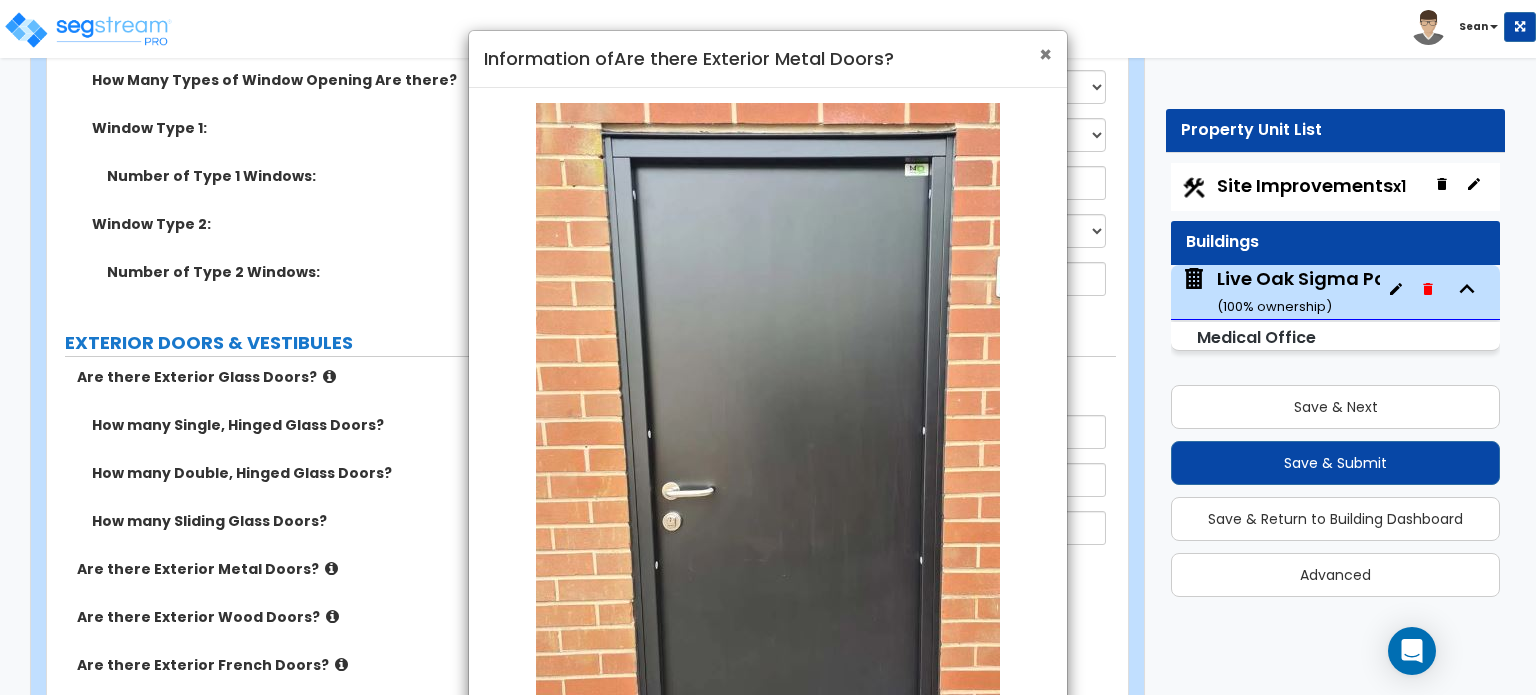 click on "×" at bounding box center (1045, 54) 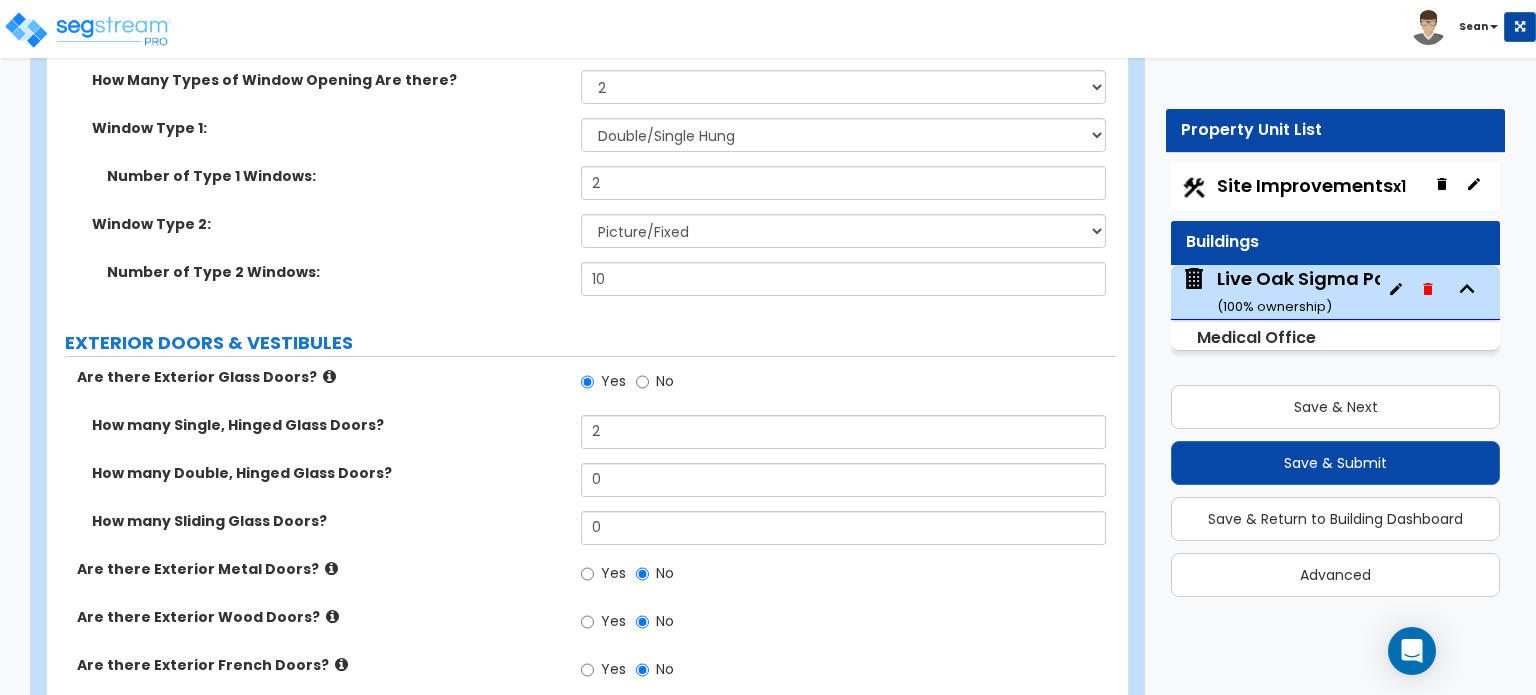 scroll, scrollTop: 3000, scrollLeft: 0, axis: vertical 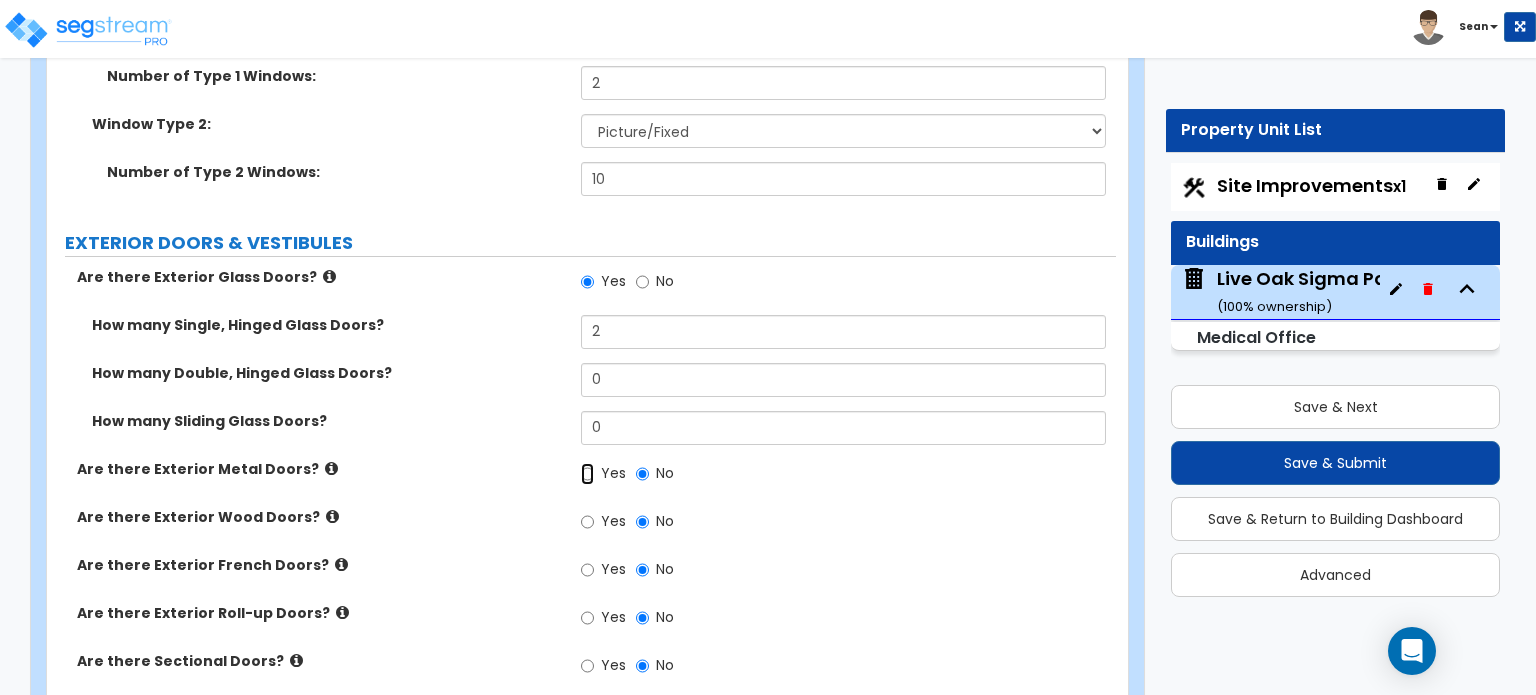 click on "Yes" at bounding box center [587, 474] 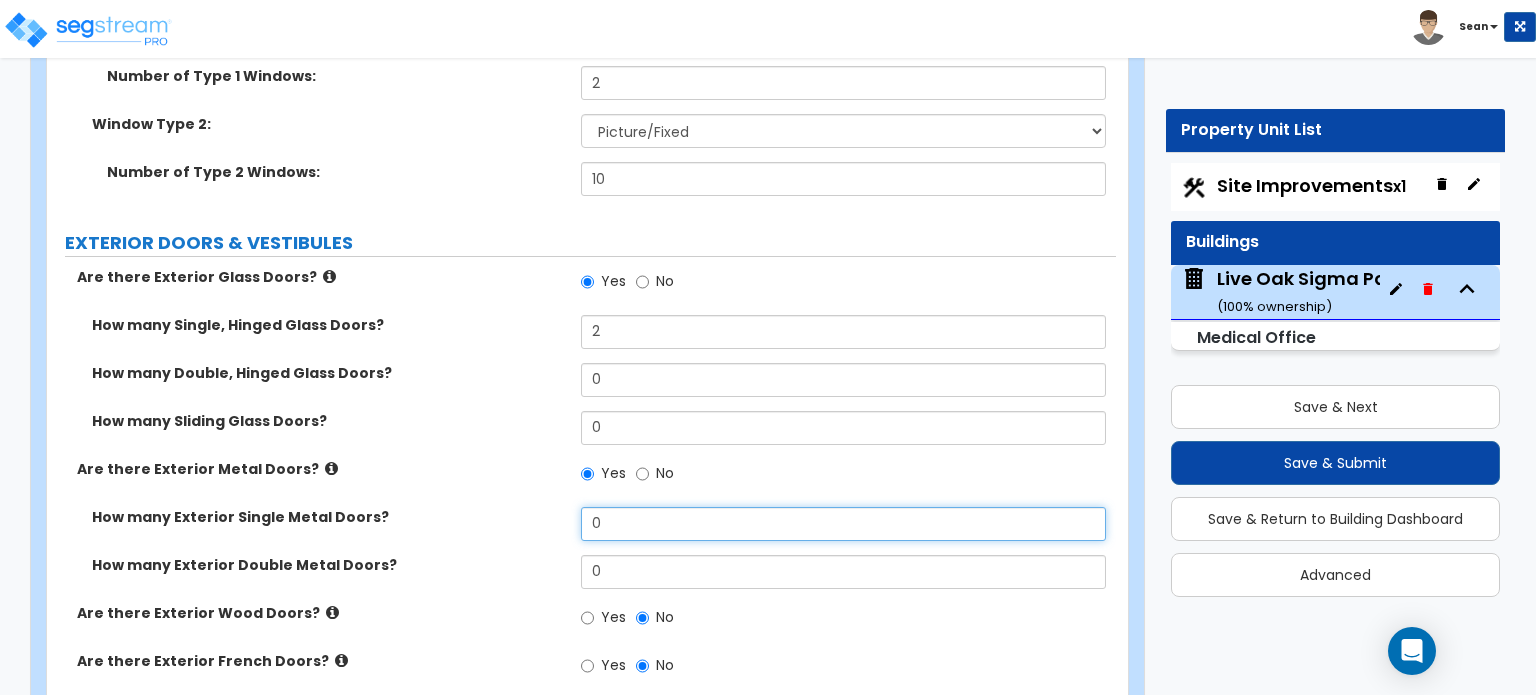 drag, startPoint x: 603, startPoint y: 484, endPoint x: 552, endPoint y: 495, distance: 52.17279 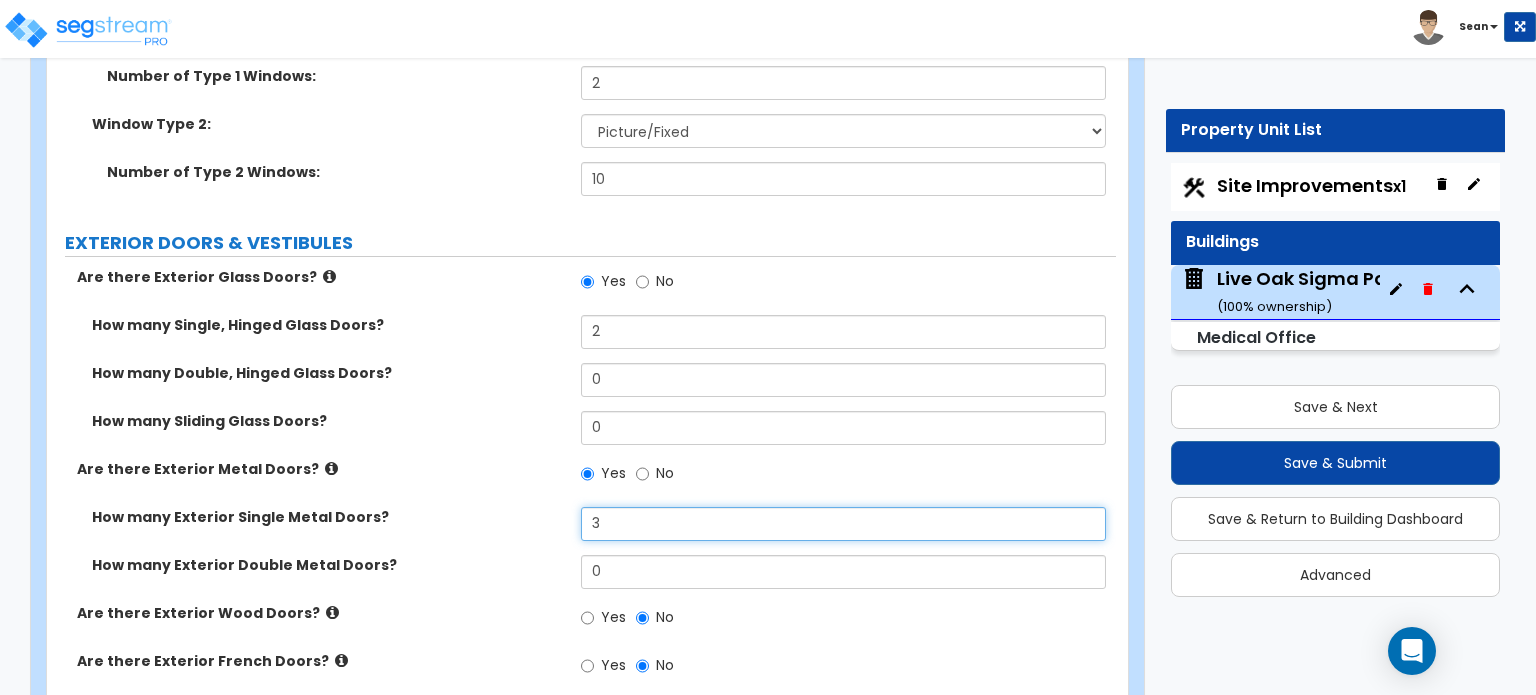 type on "3" 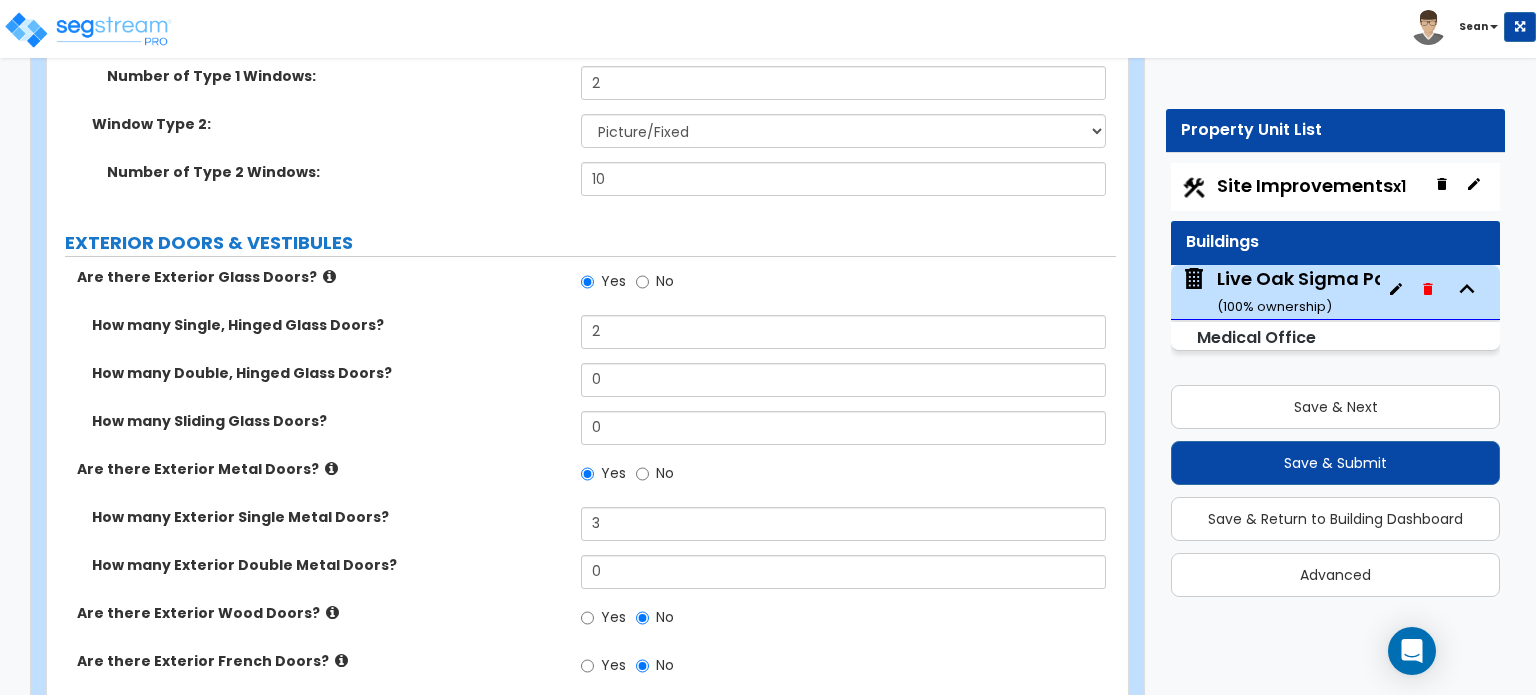 click on "Yes No" at bounding box center [848, 620] 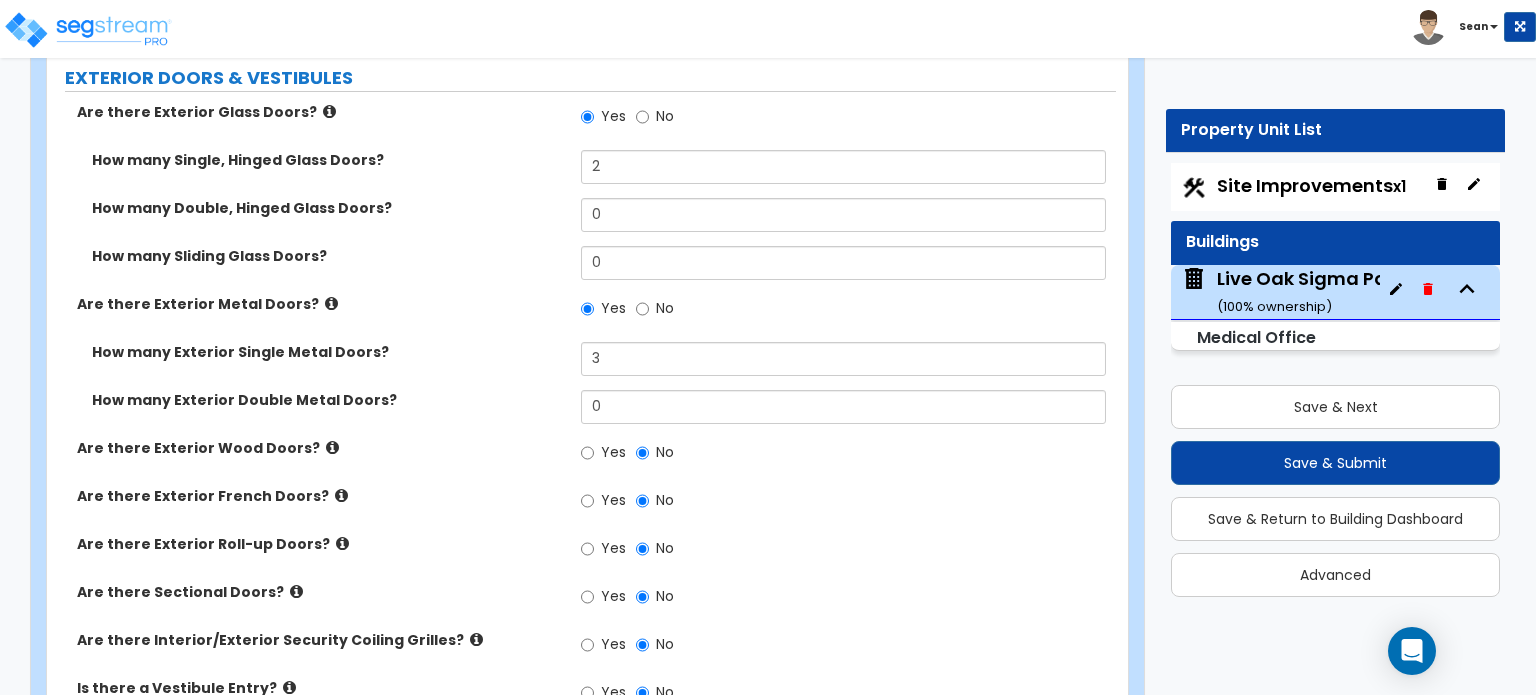 scroll, scrollTop: 3200, scrollLeft: 0, axis: vertical 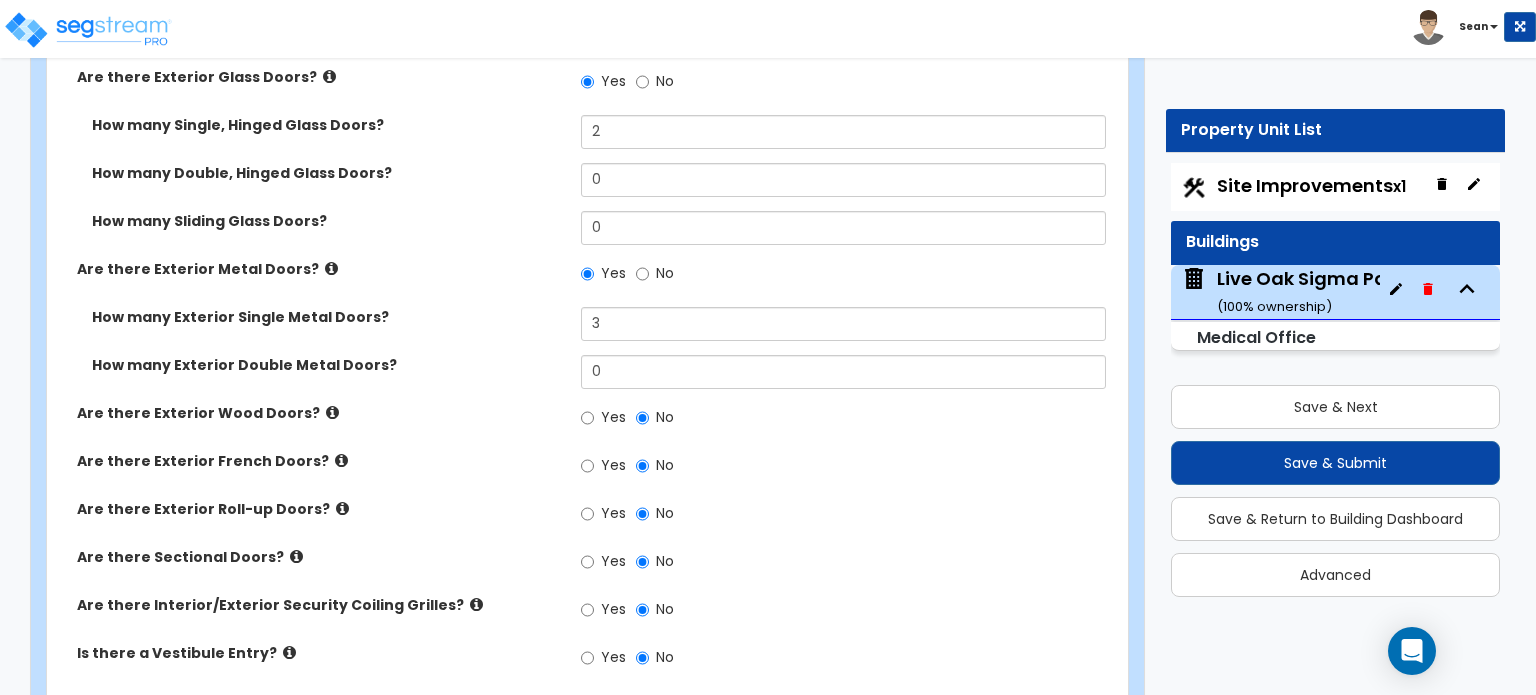 click at bounding box center [342, 508] 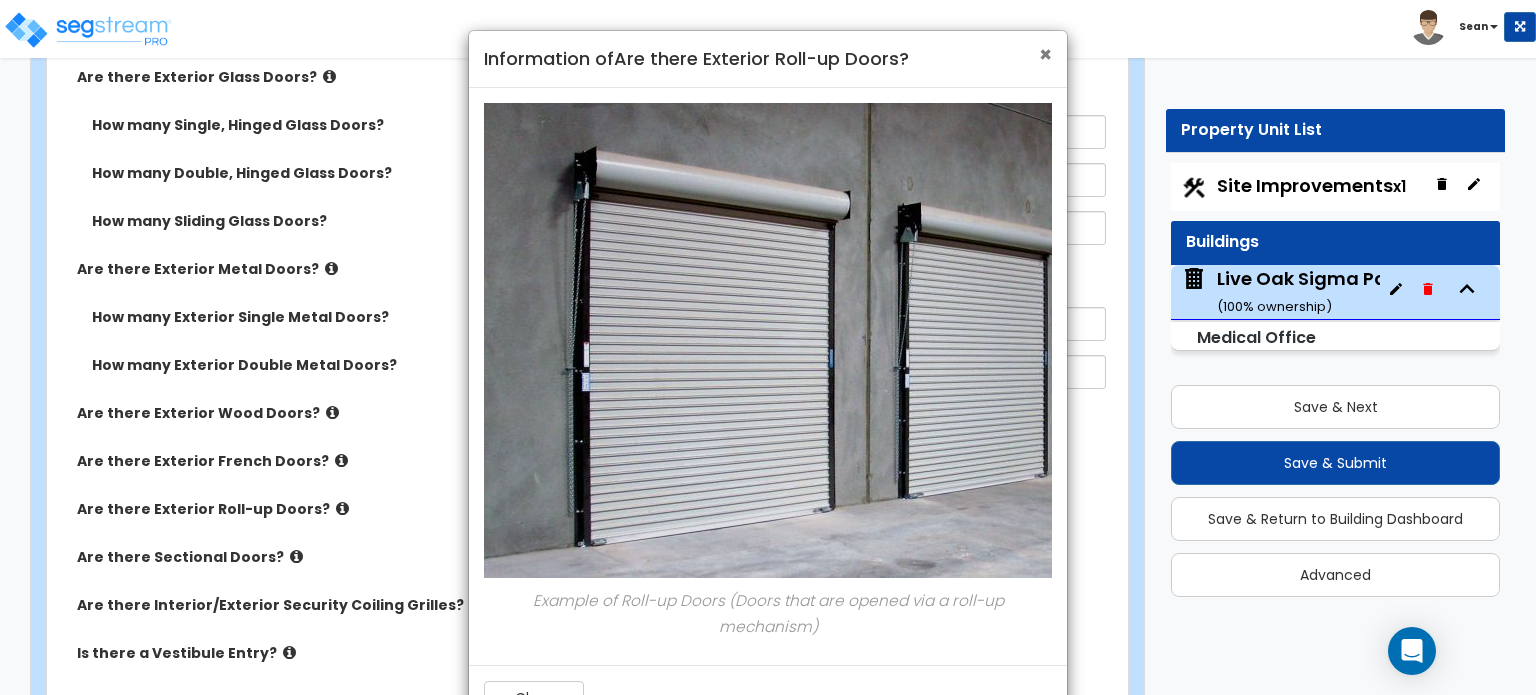 drag, startPoint x: 1051, startPoint y: 55, endPoint x: 952, endPoint y: 115, distance: 115.76269 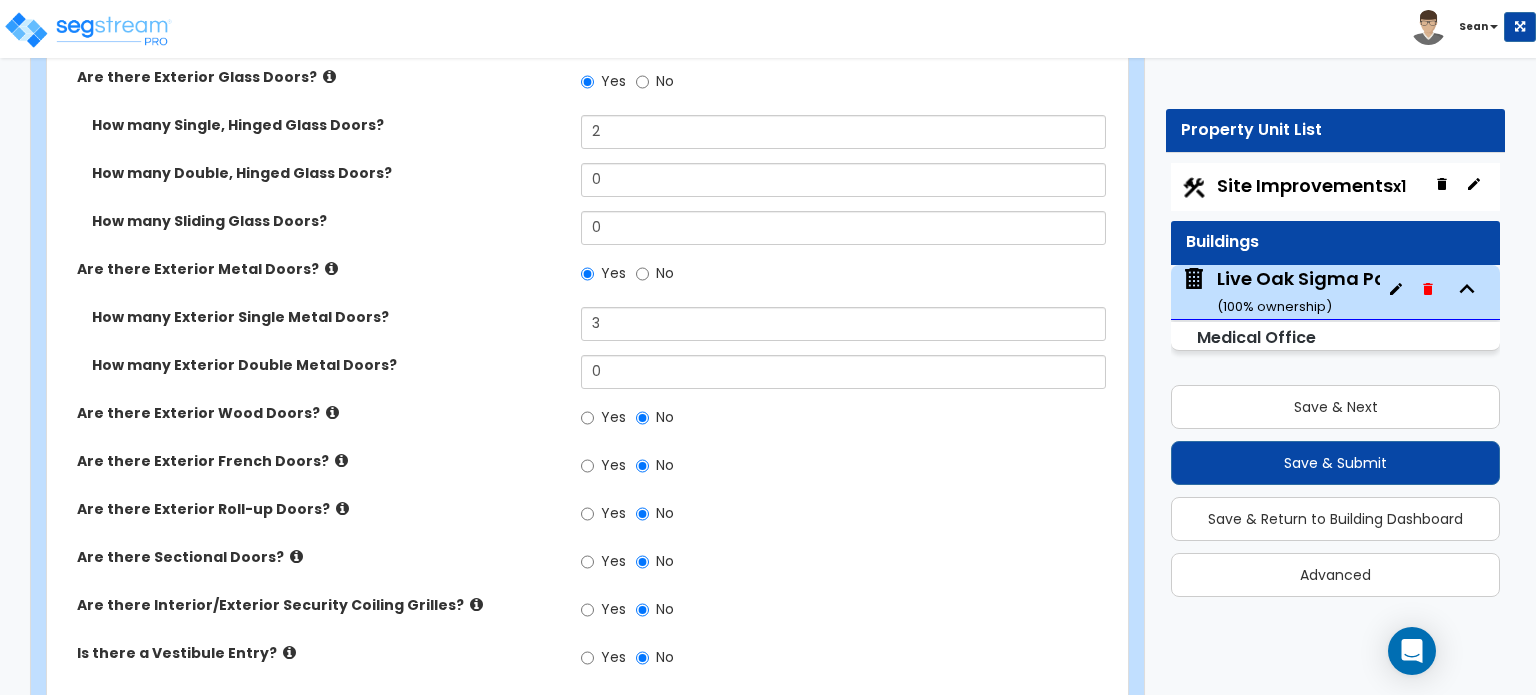 click at bounding box center [296, 556] 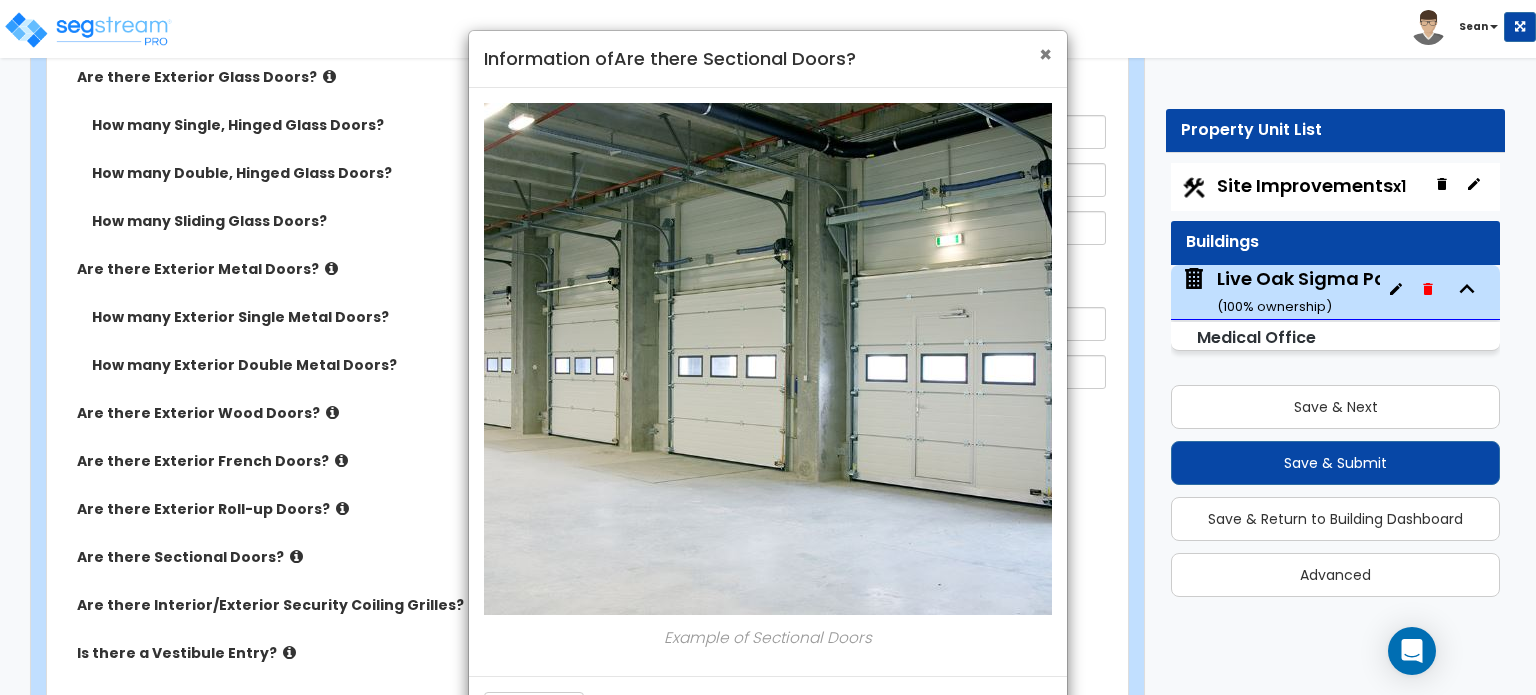 click on "×" at bounding box center (1045, 54) 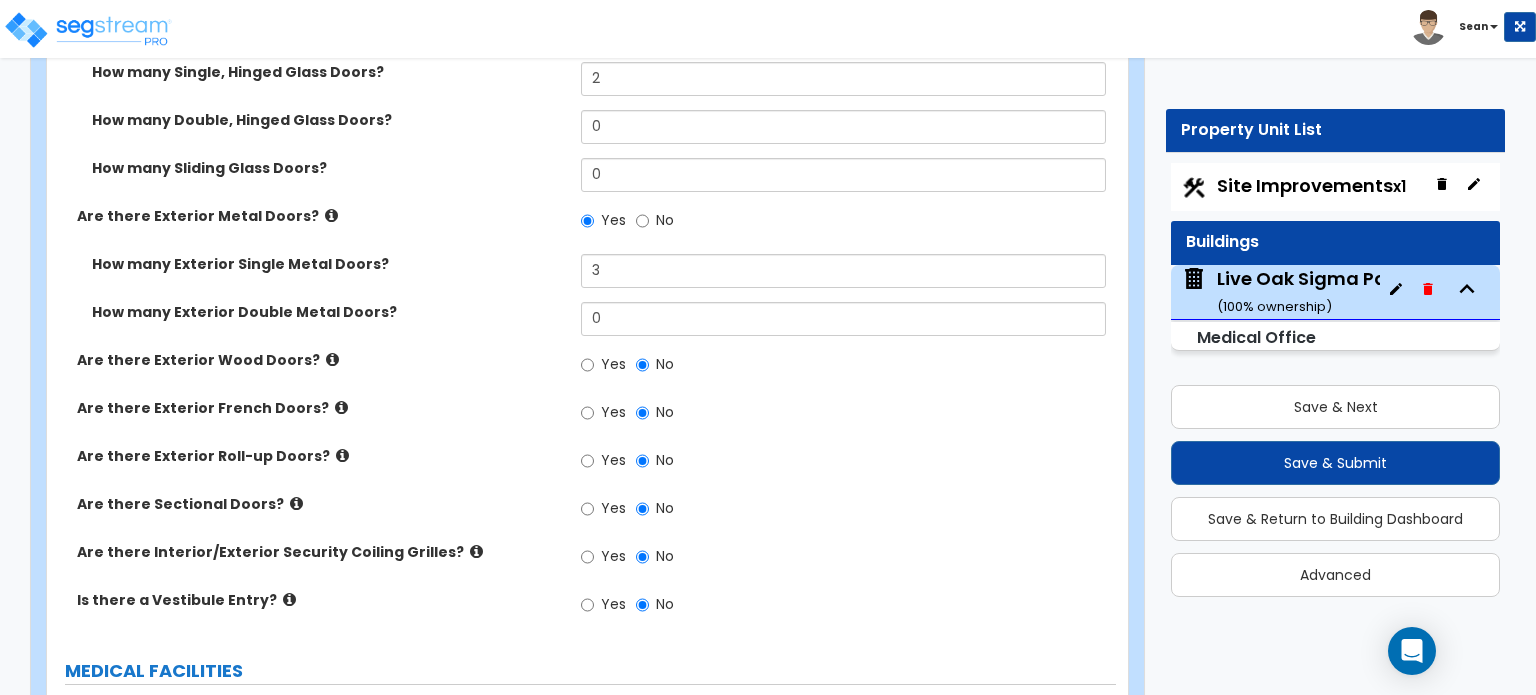 scroll, scrollTop: 3300, scrollLeft: 0, axis: vertical 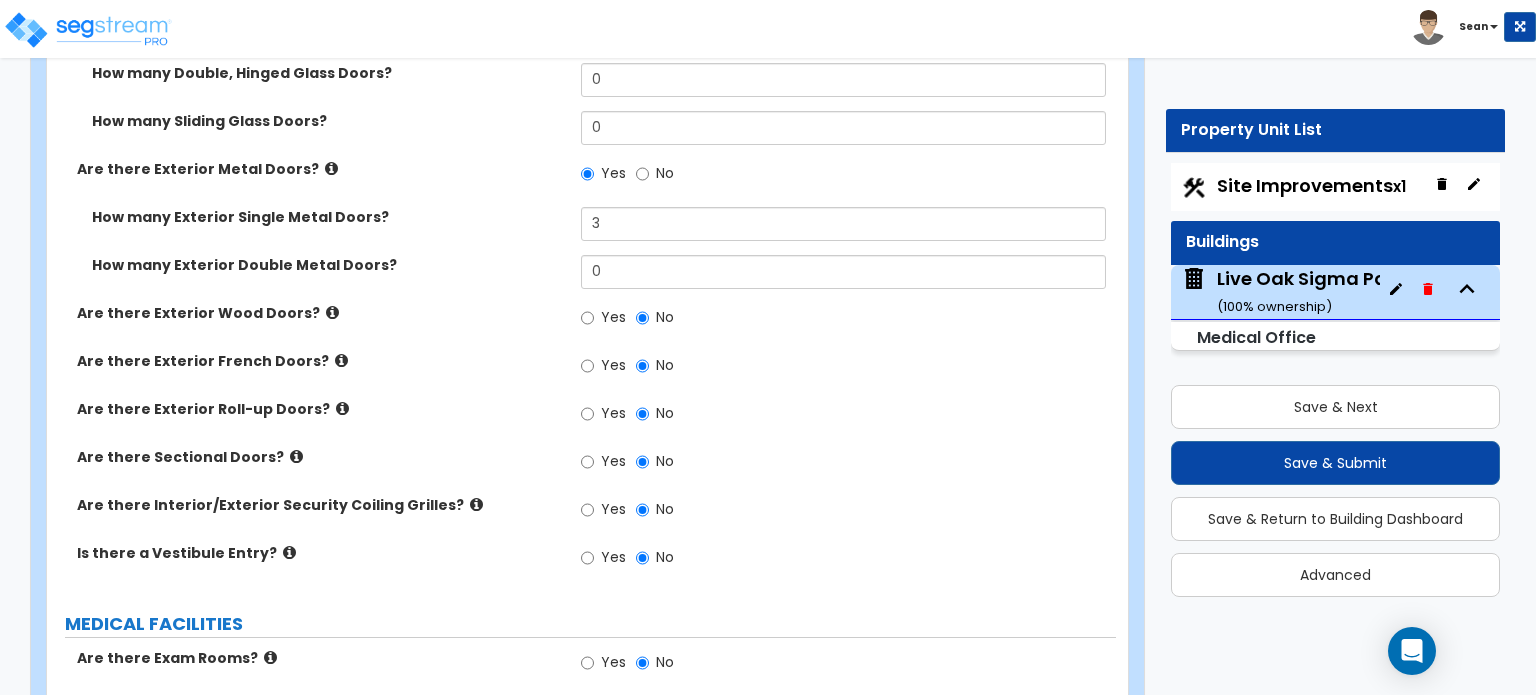 click at bounding box center [476, 504] 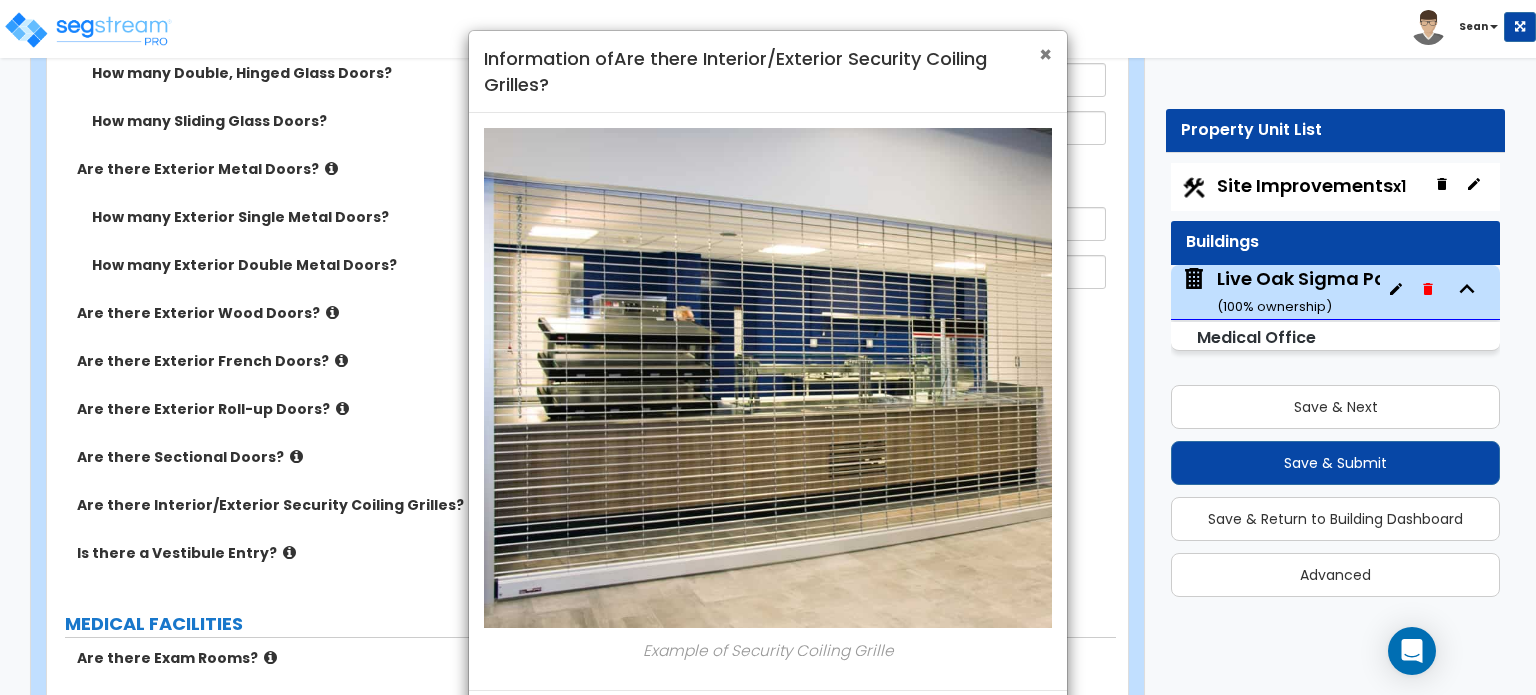 click on "×" at bounding box center (1045, 54) 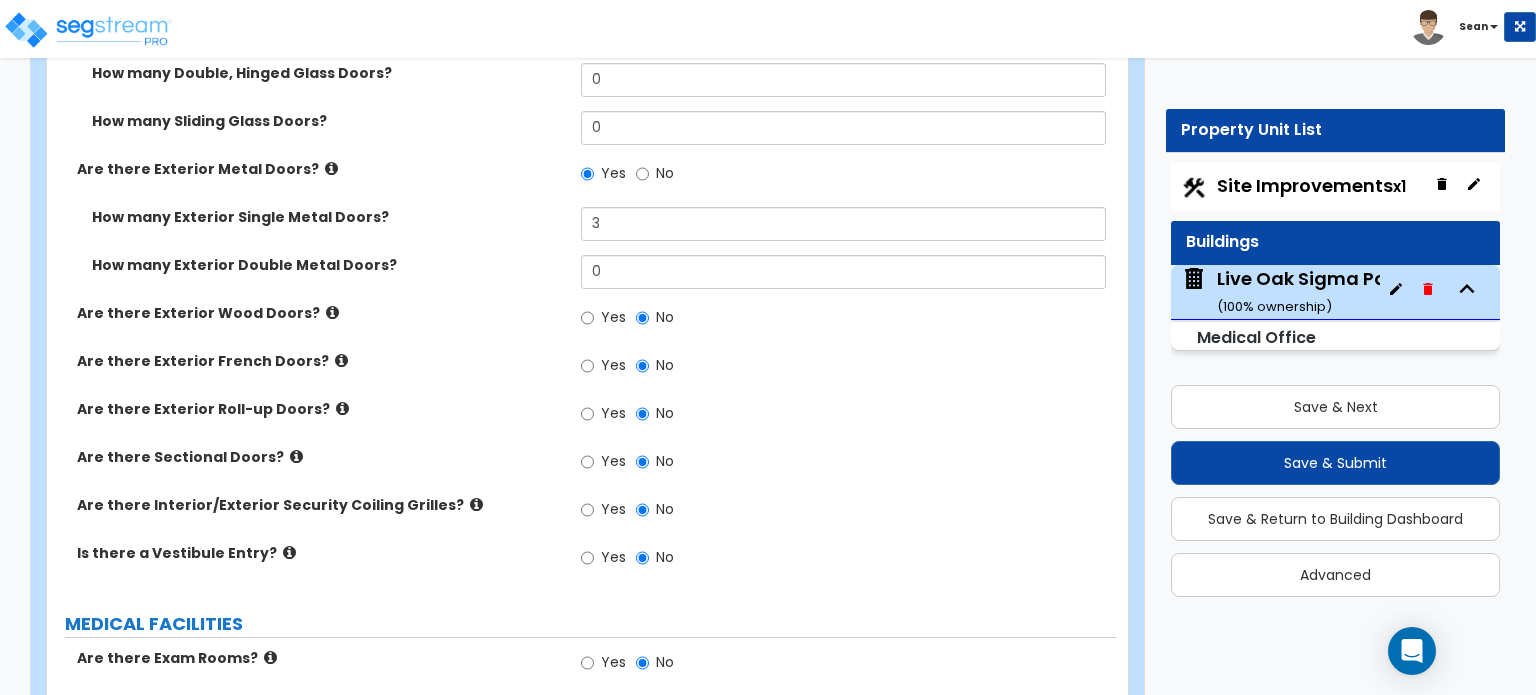 click at bounding box center [289, 552] 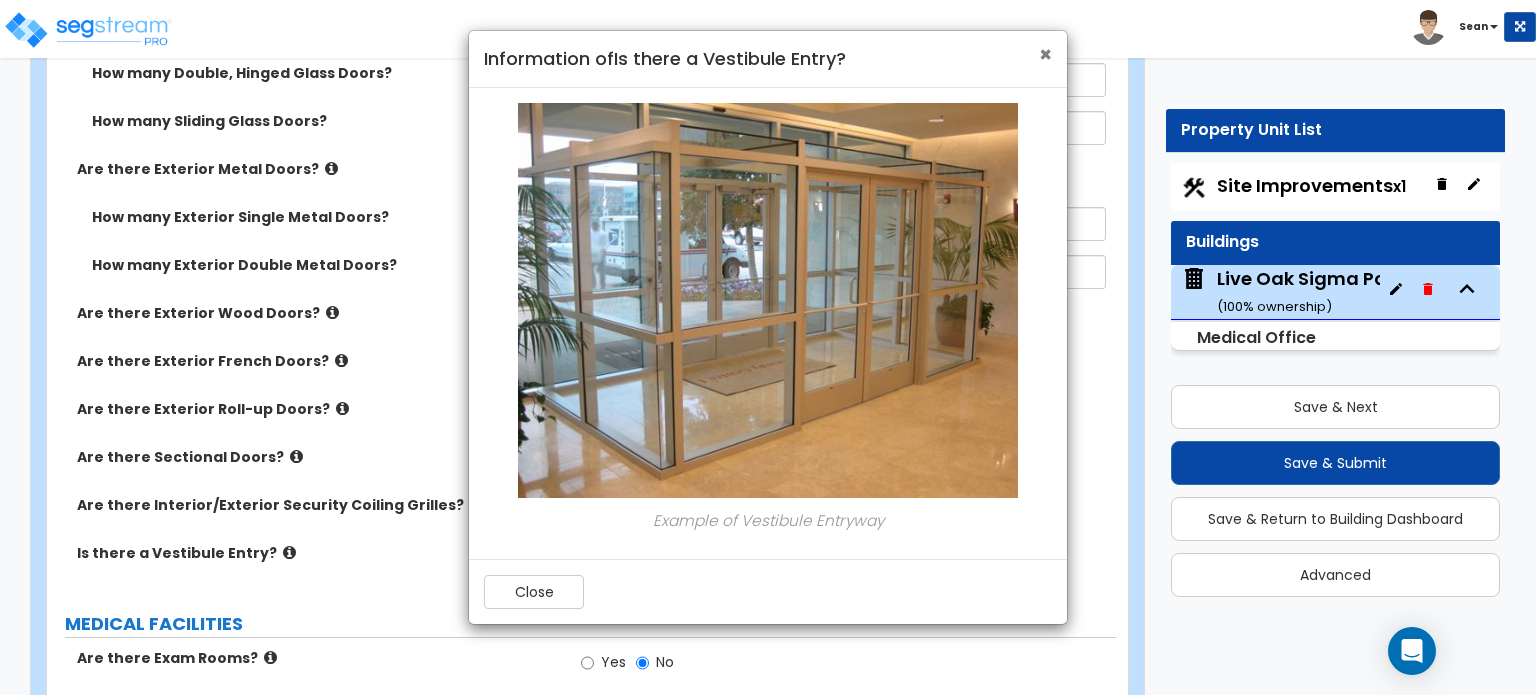 click on "×" at bounding box center (1045, 54) 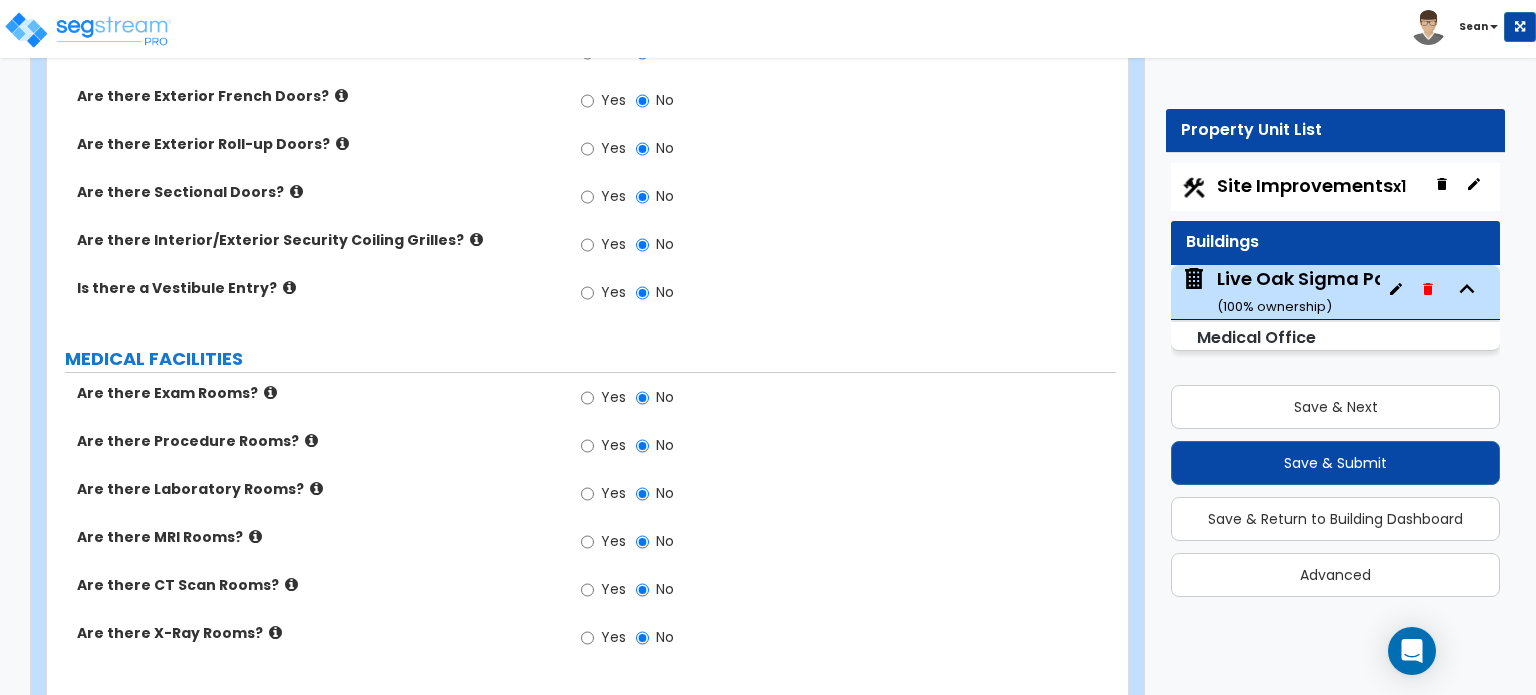 scroll, scrollTop: 3600, scrollLeft: 0, axis: vertical 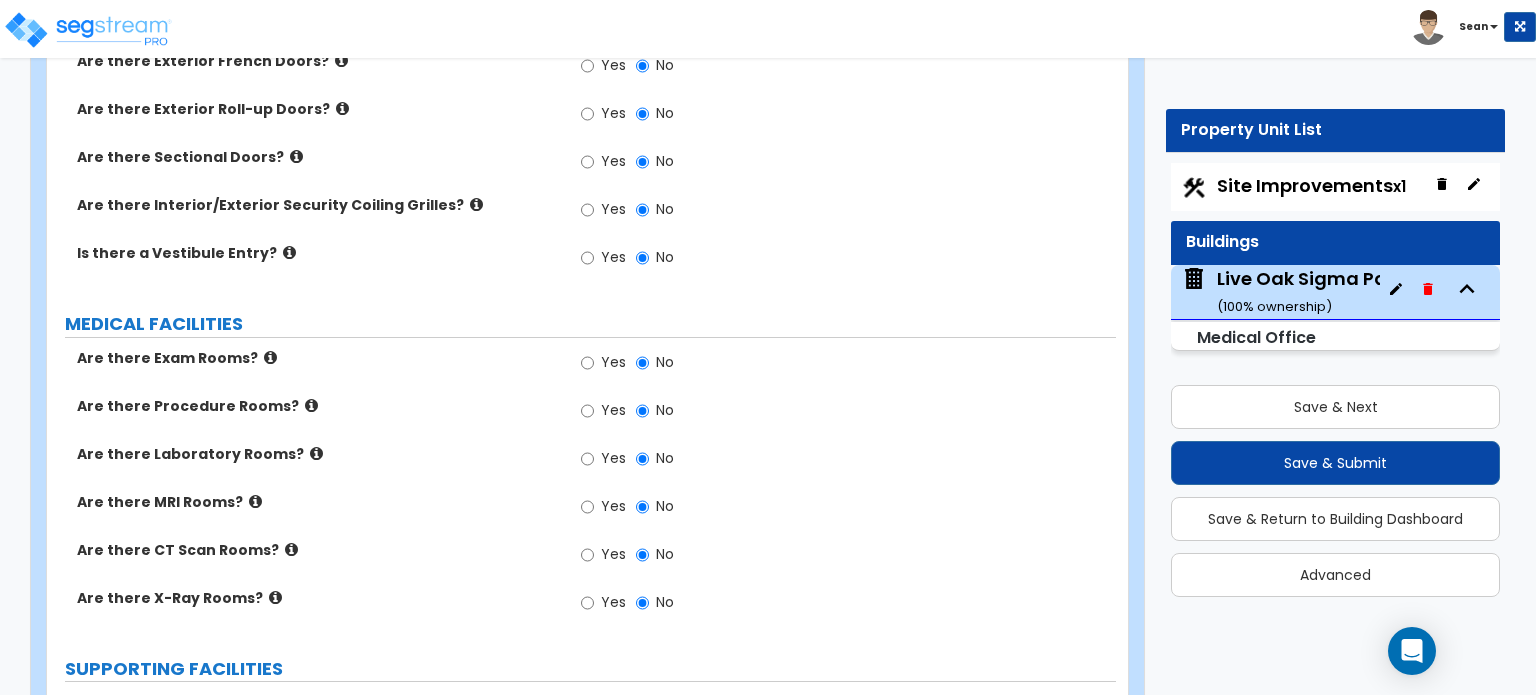 click at bounding box center [270, 357] 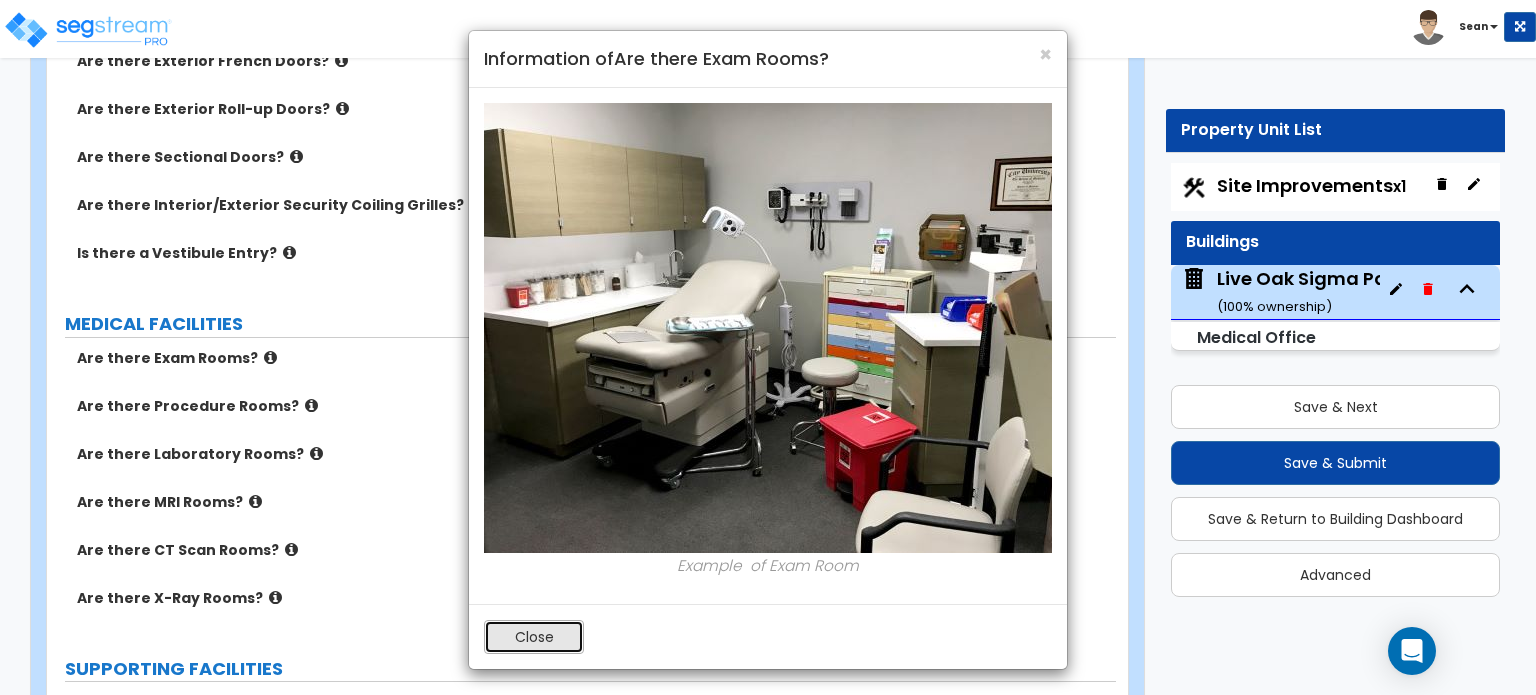 click on "Close" at bounding box center [534, 637] 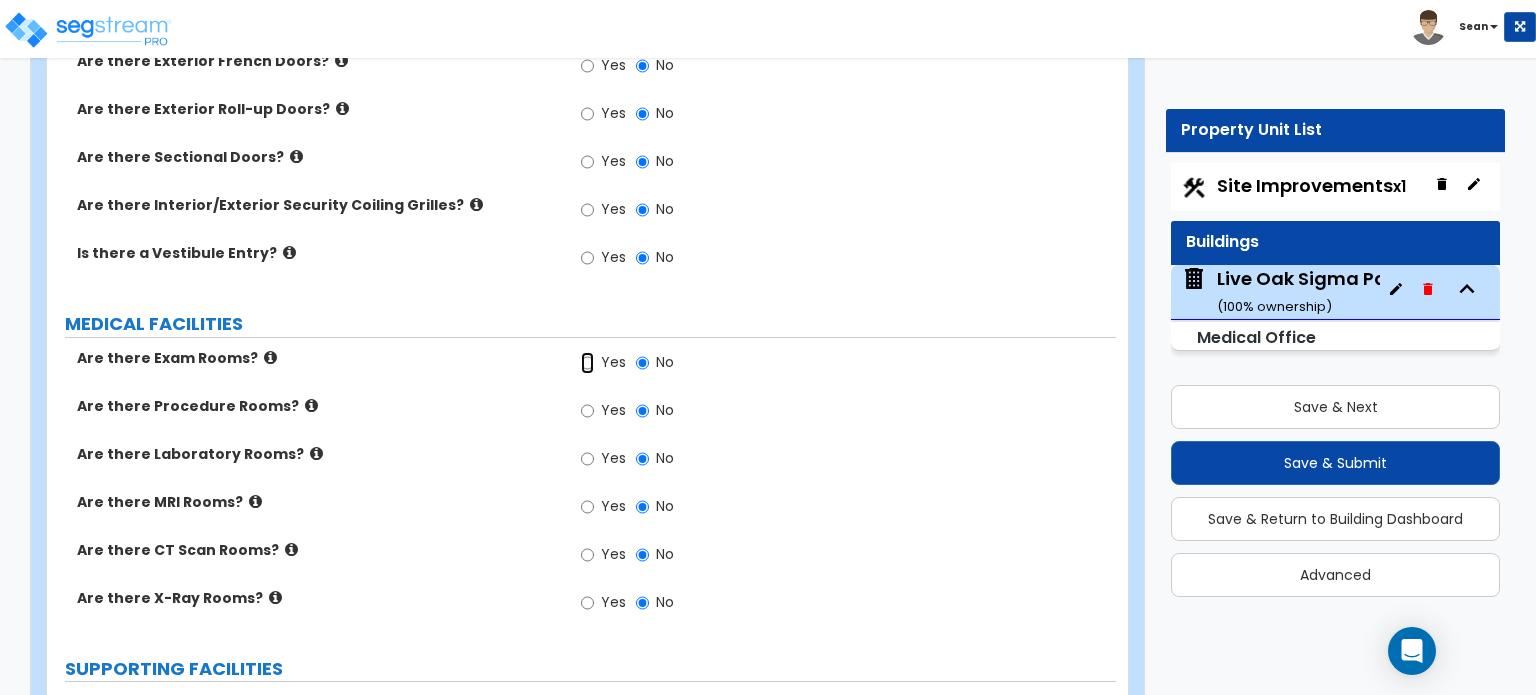 click on "Yes" at bounding box center [587, 363] 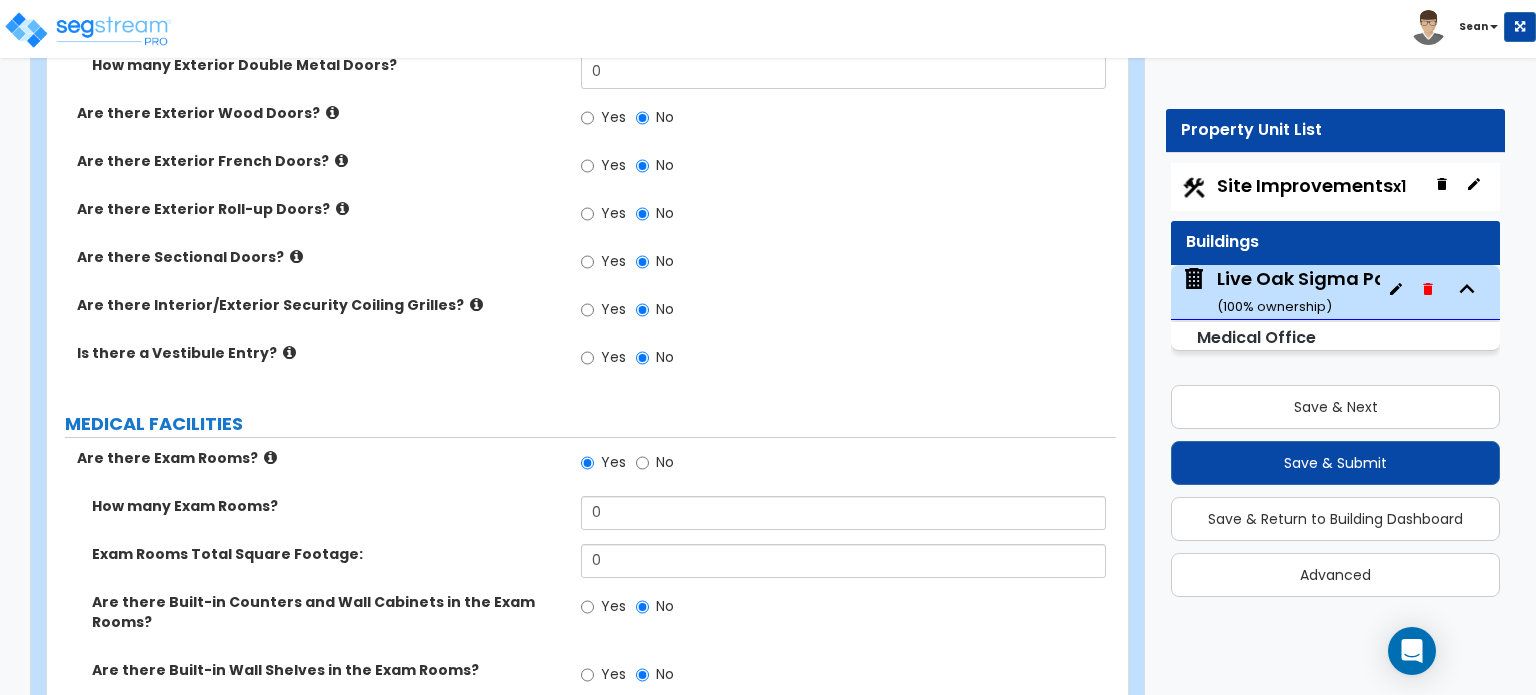 scroll, scrollTop: 3700, scrollLeft: 0, axis: vertical 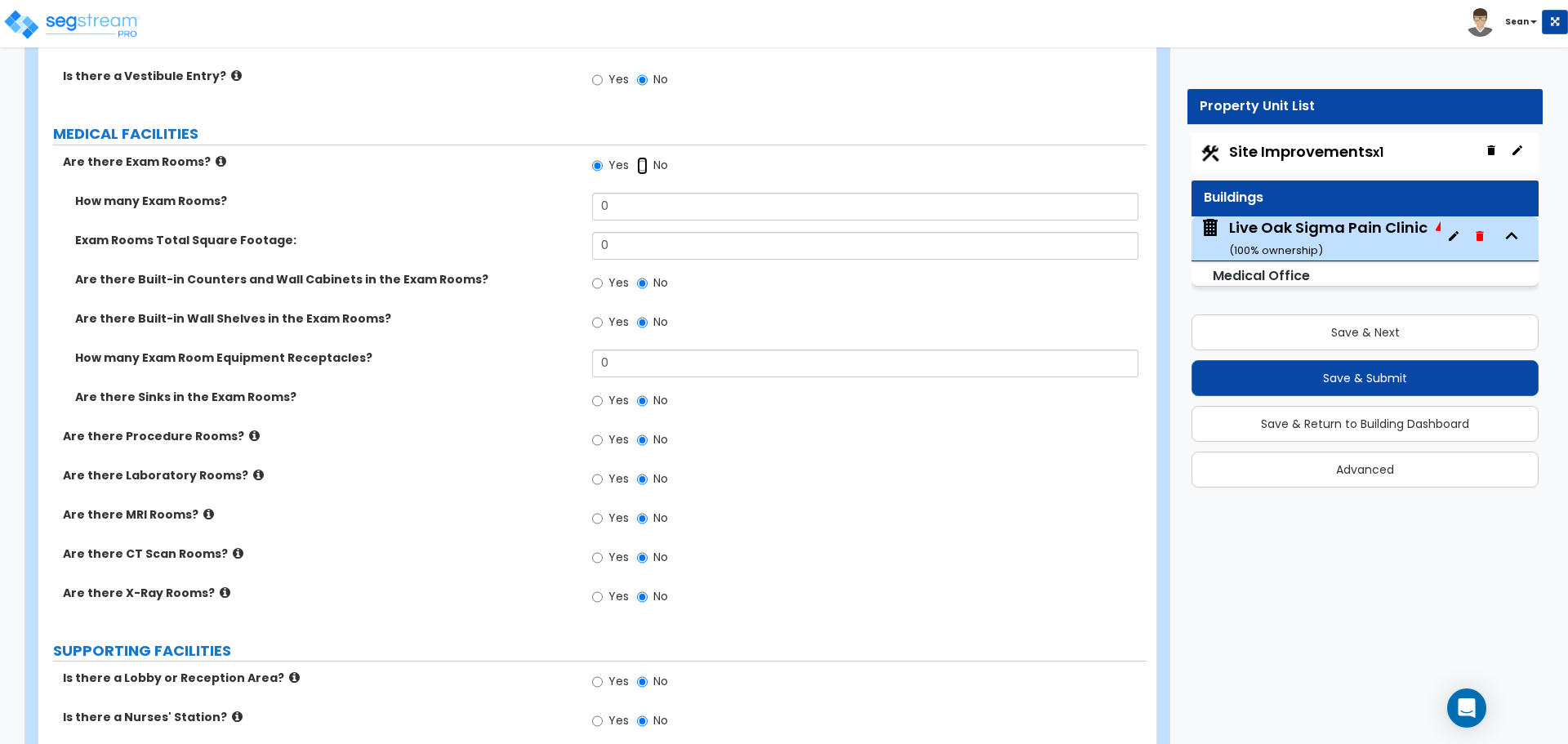 click on "No" at bounding box center [642, 166] 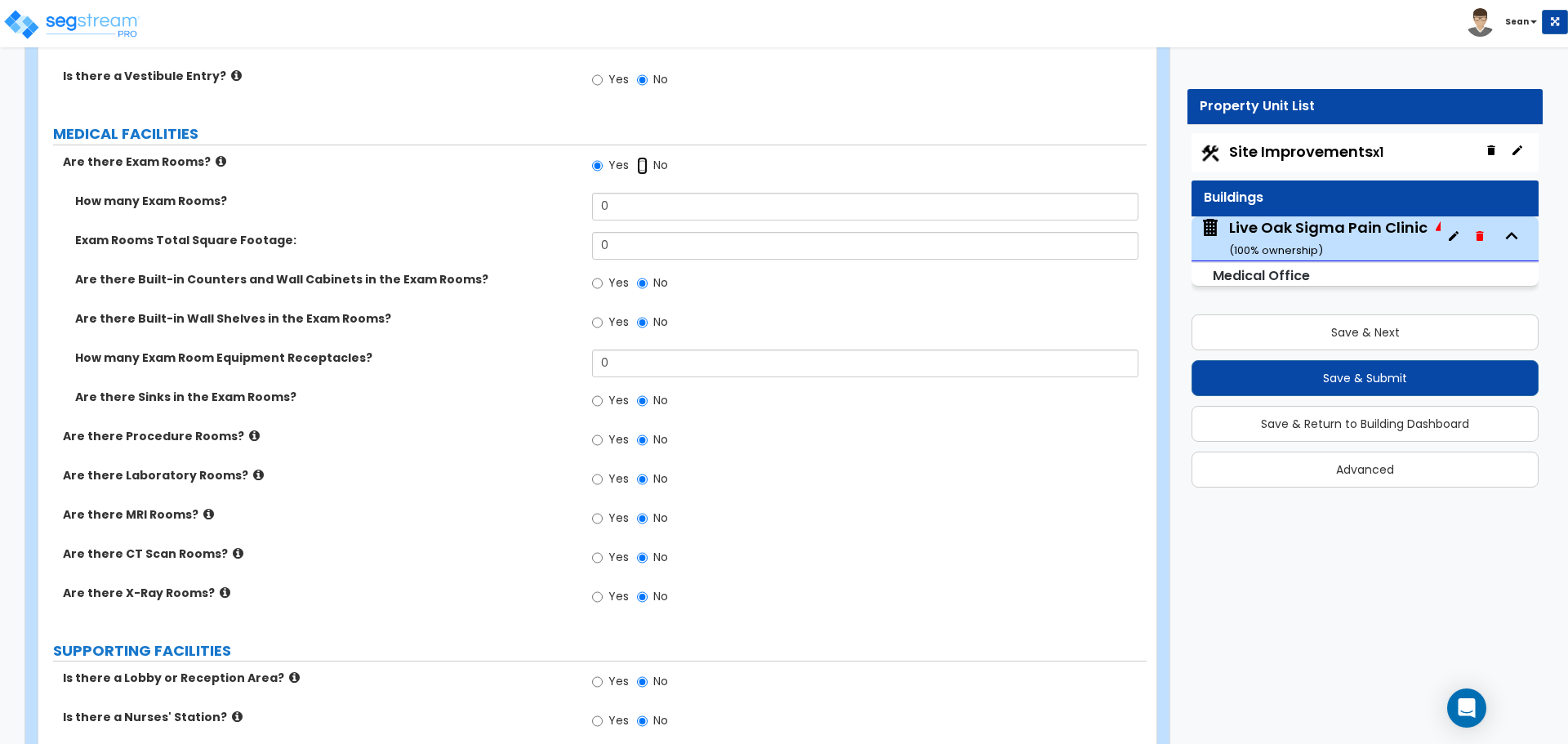 radio on "false" 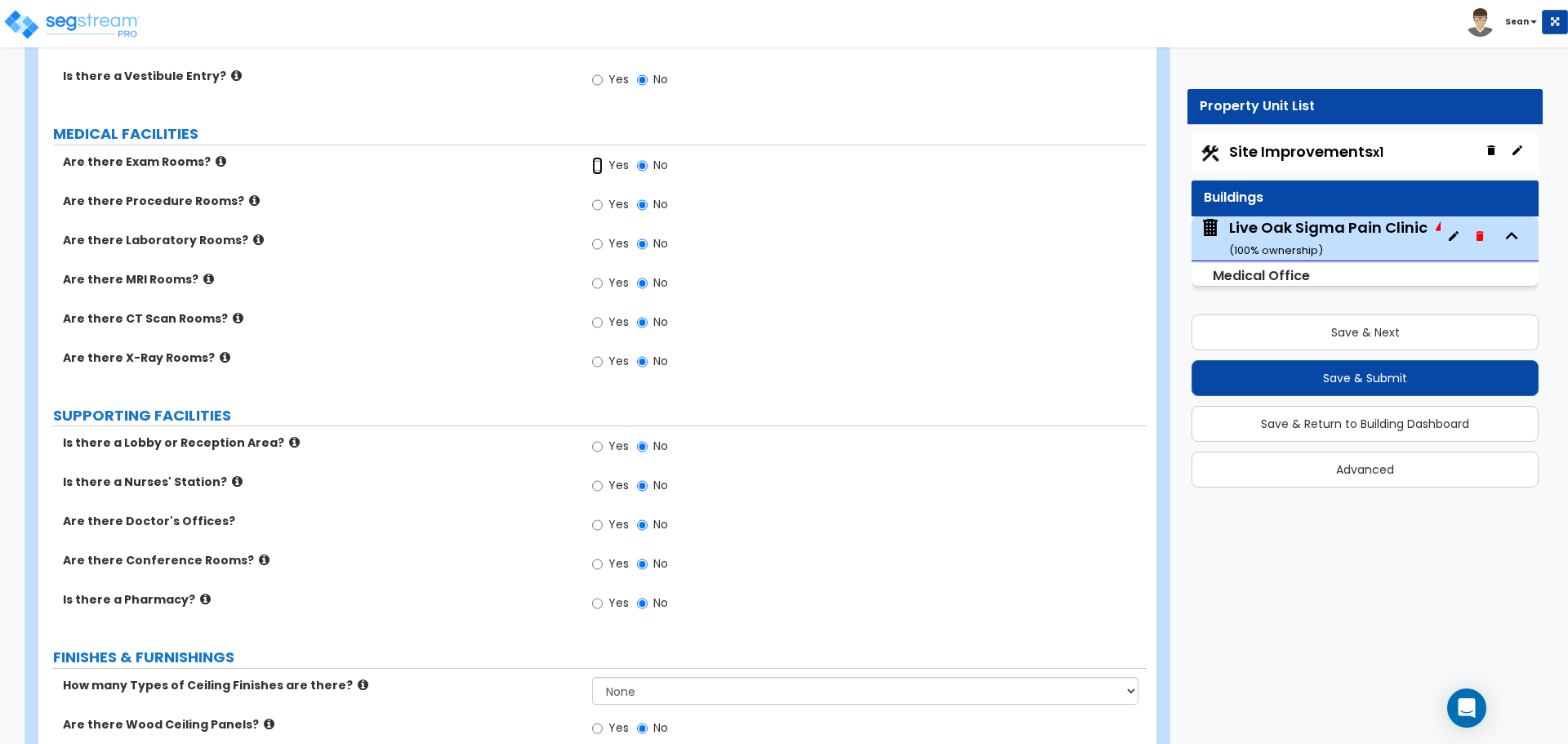click on "Yes" at bounding box center [597, 166] 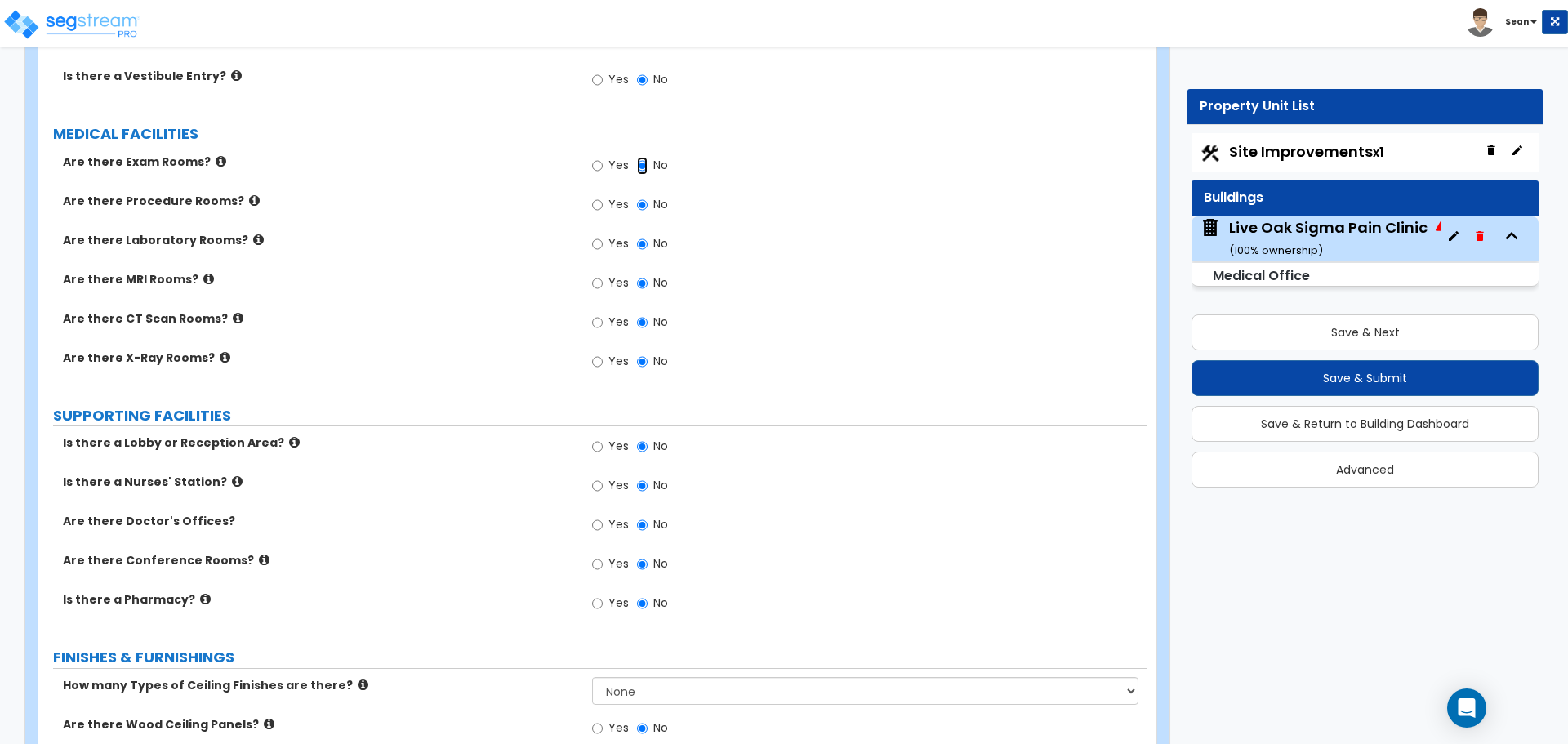 click on "No" at bounding box center (642, 166) 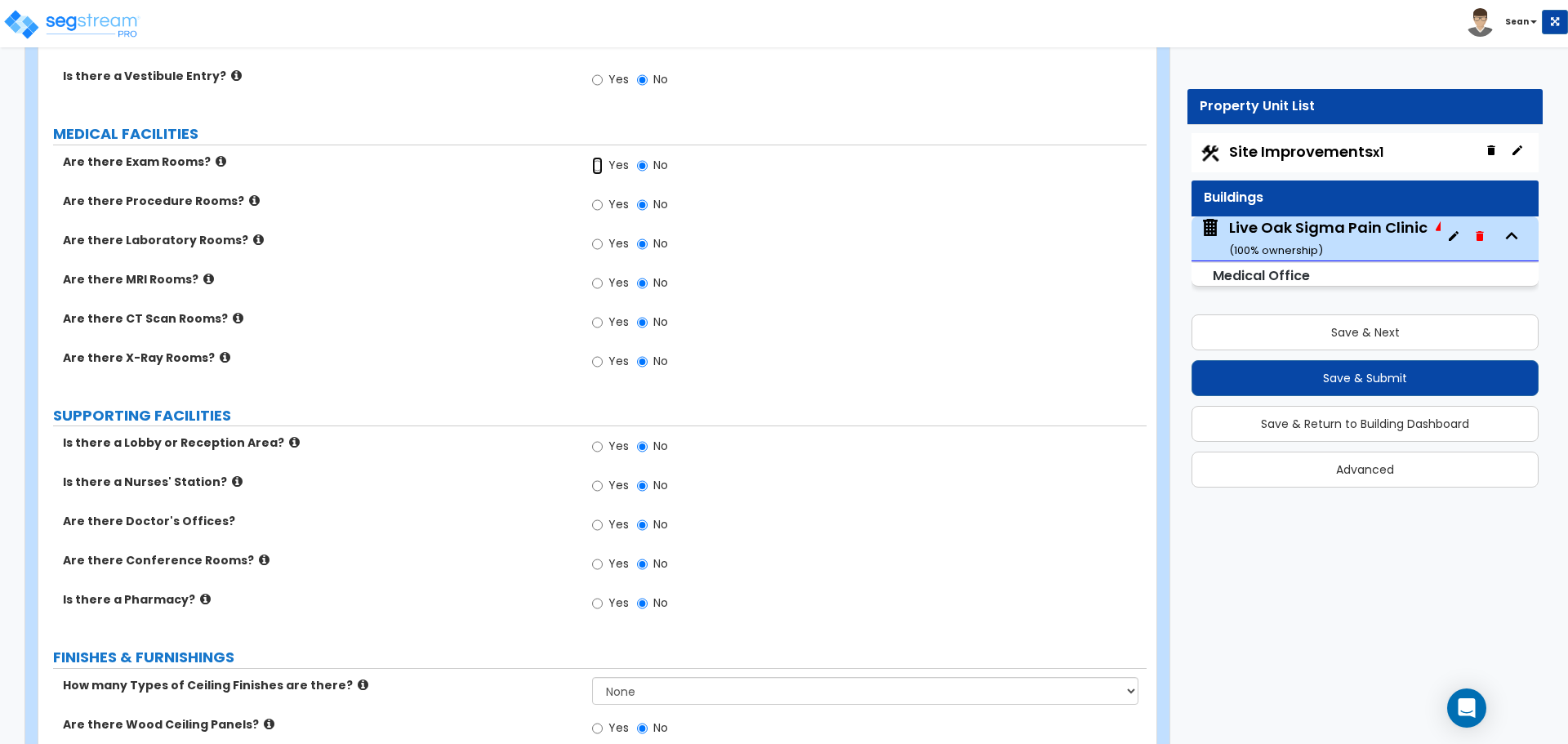 click on "Yes" at bounding box center [597, 166] 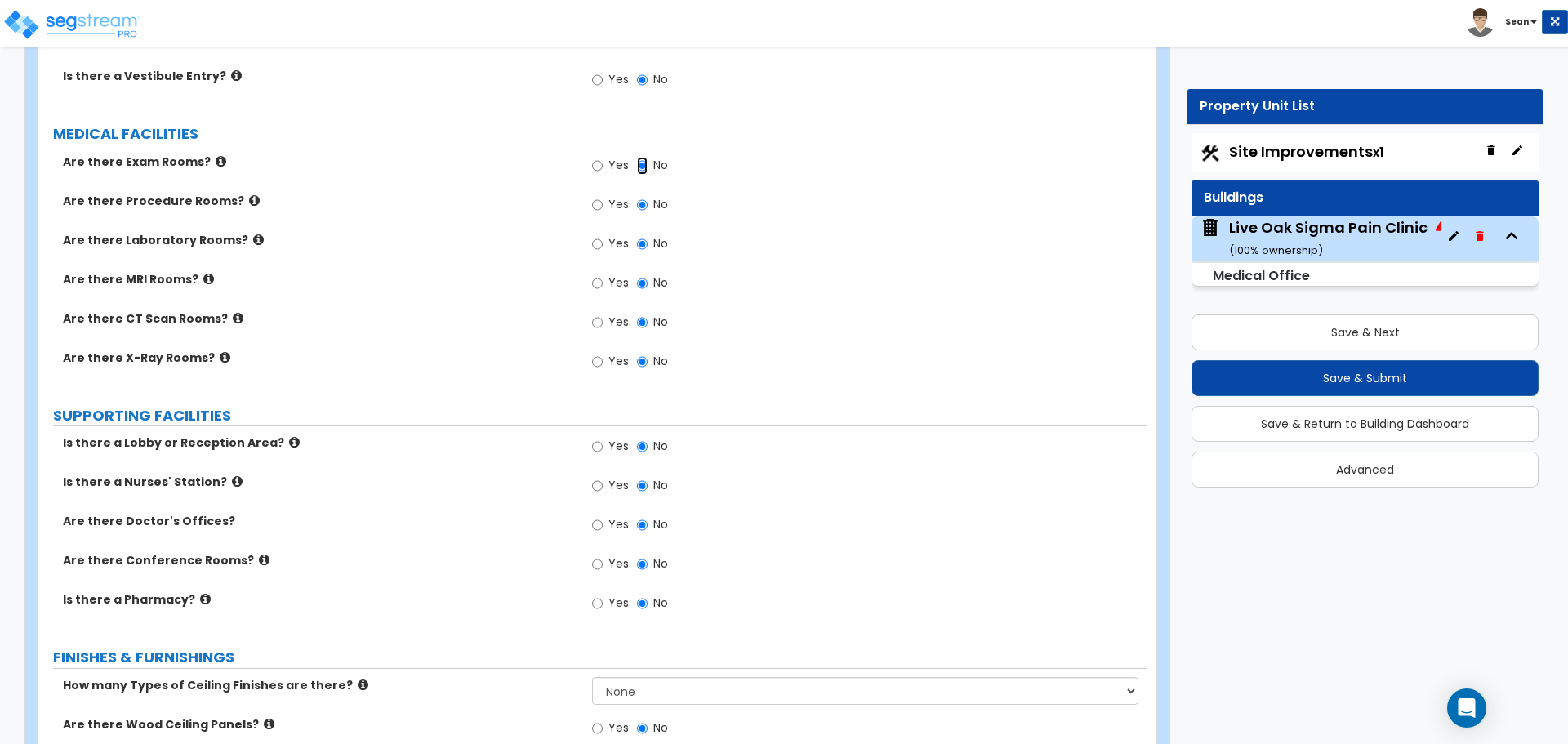 click on "No" at bounding box center [642, 166] 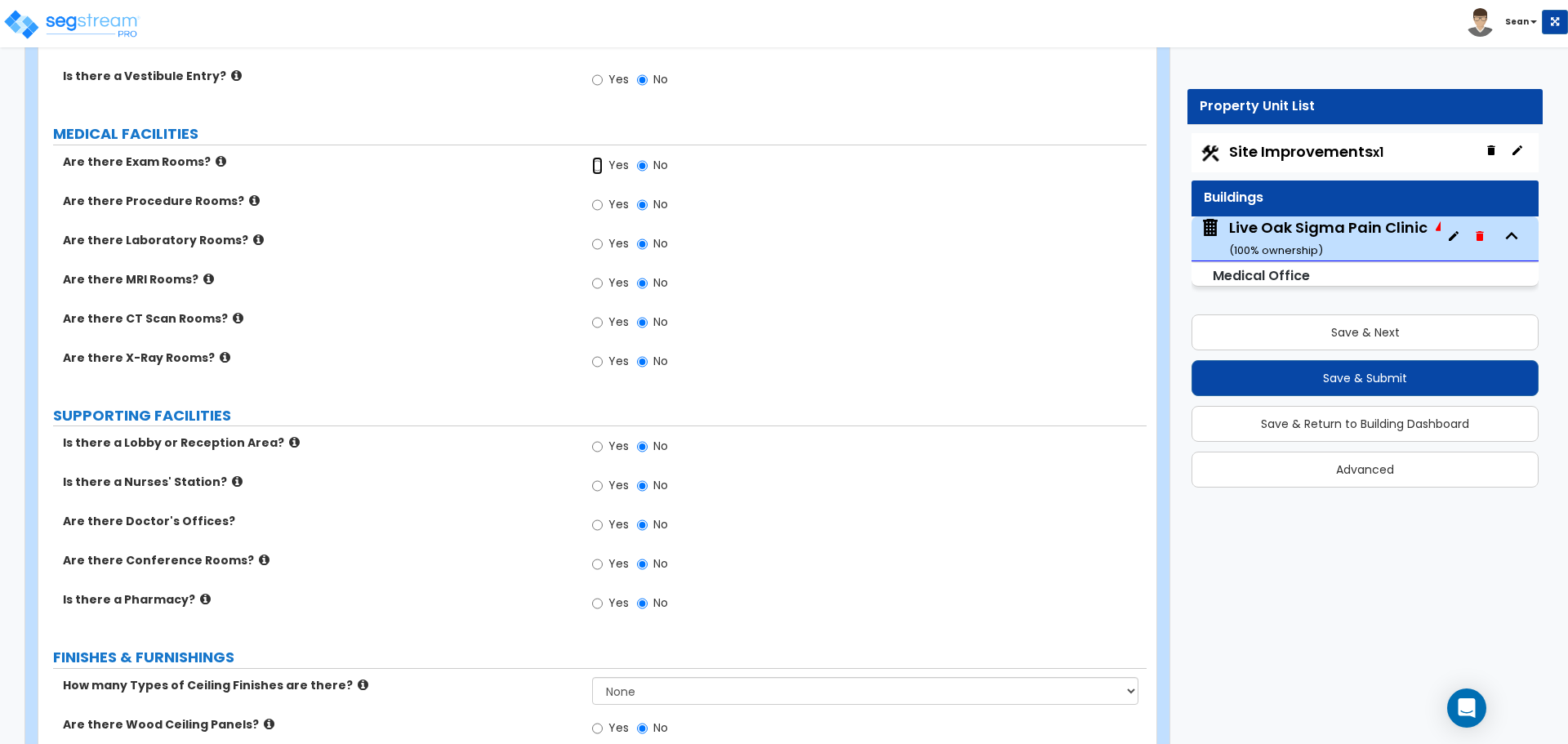 click on "Yes" at bounding box center (597, 166) 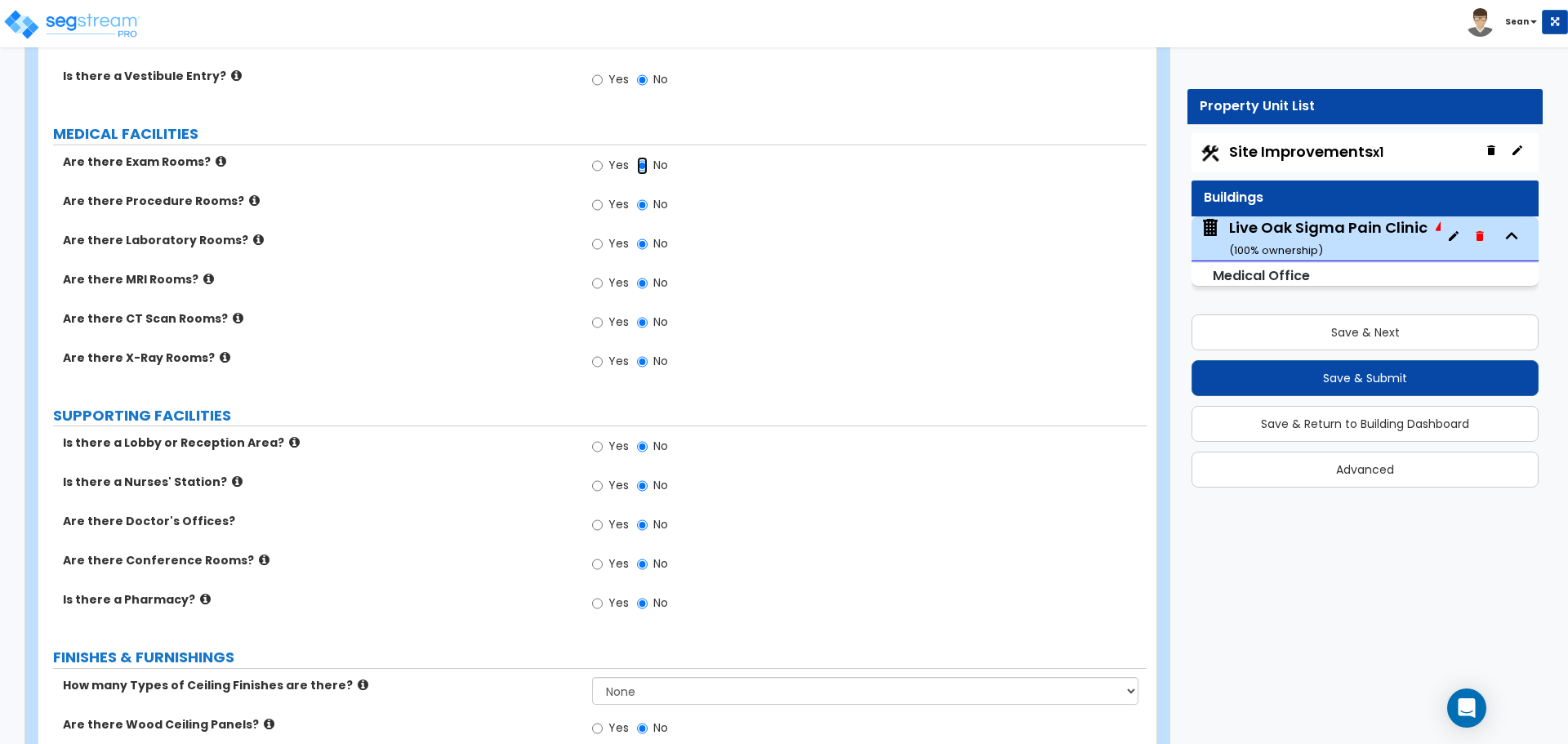 click on "No" at bounding box center [642, 166] 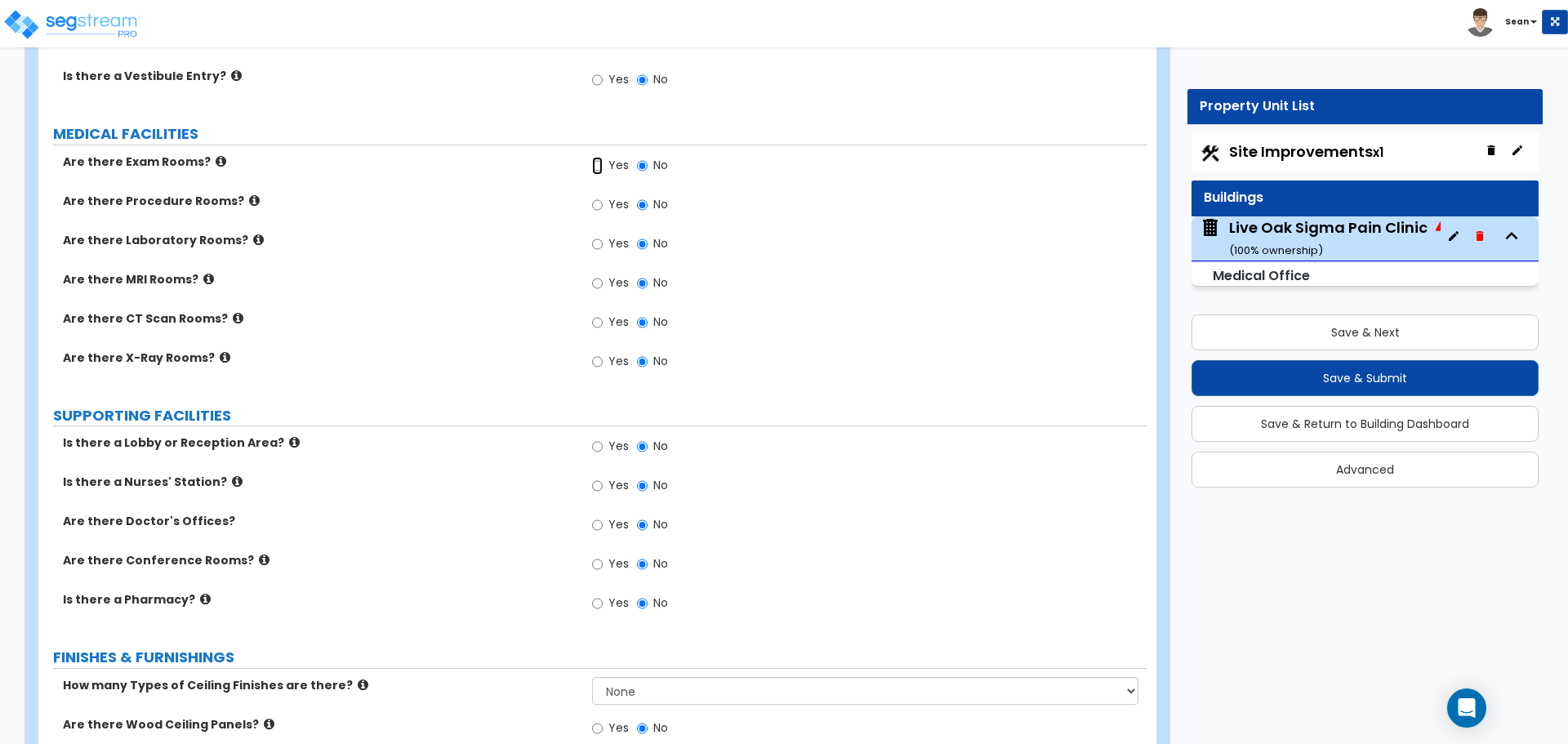 click on "Yes" at bounding box center (597, 166) 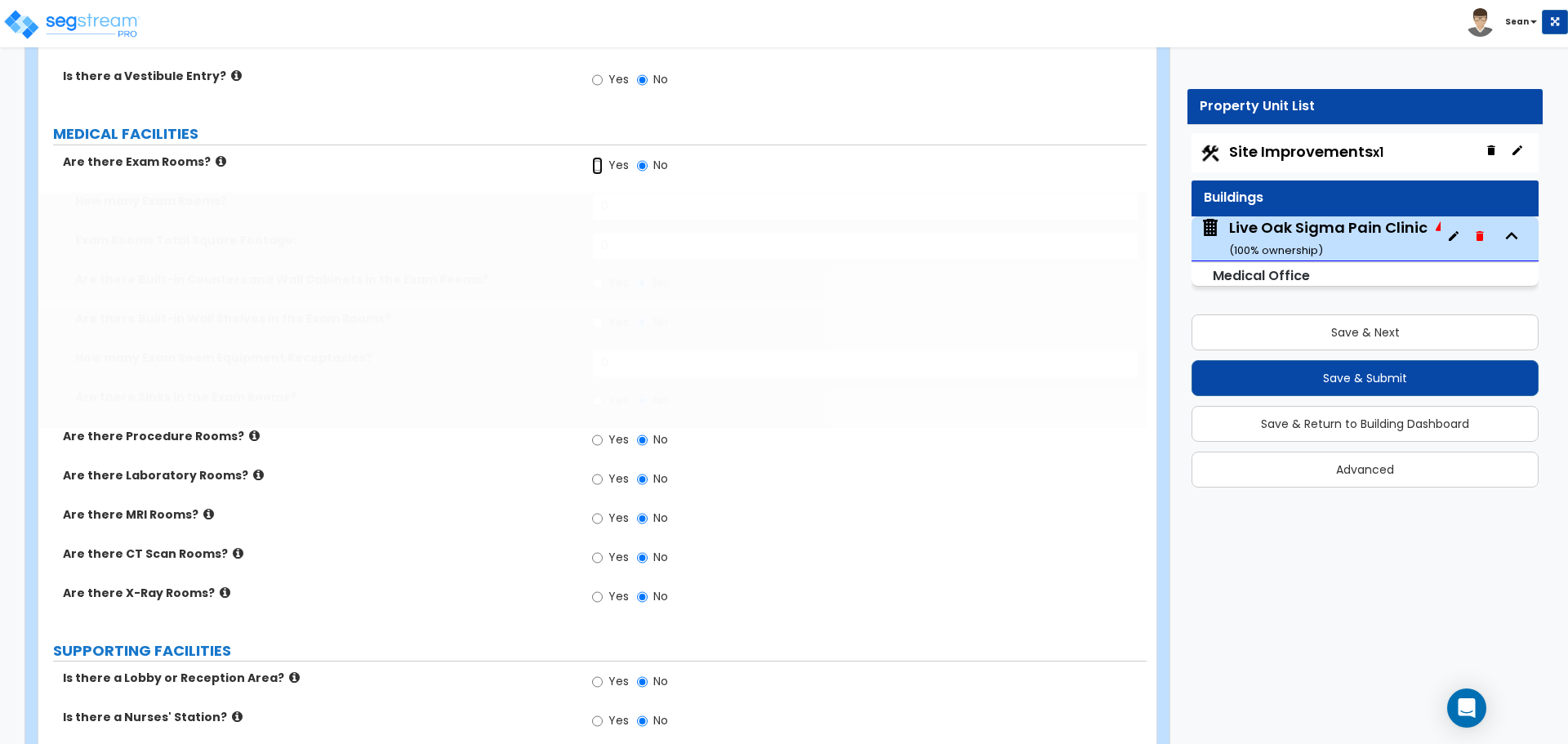 radio on "true" 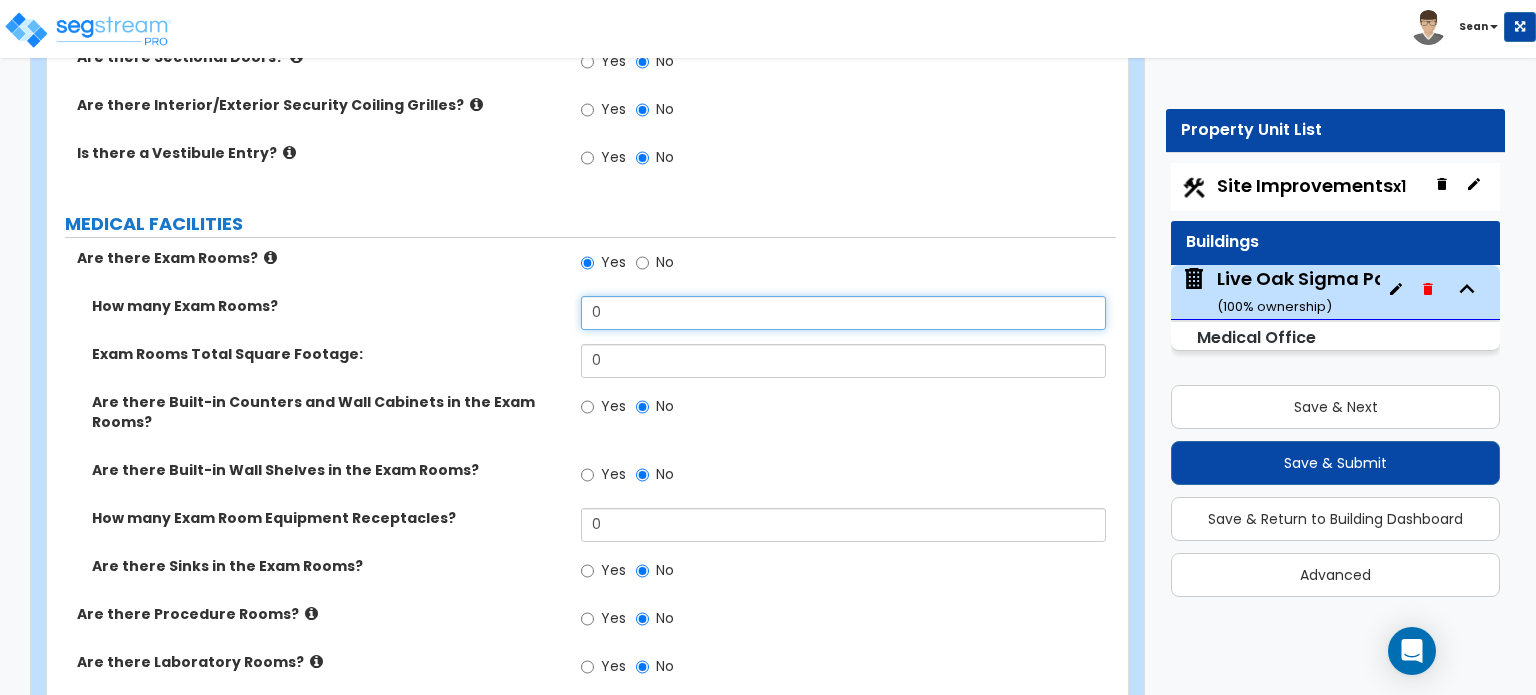 drag, startPoint x: 627, startPoint y: 268, endPoint x: 556, endPoint y: 282, distance: 72.36712 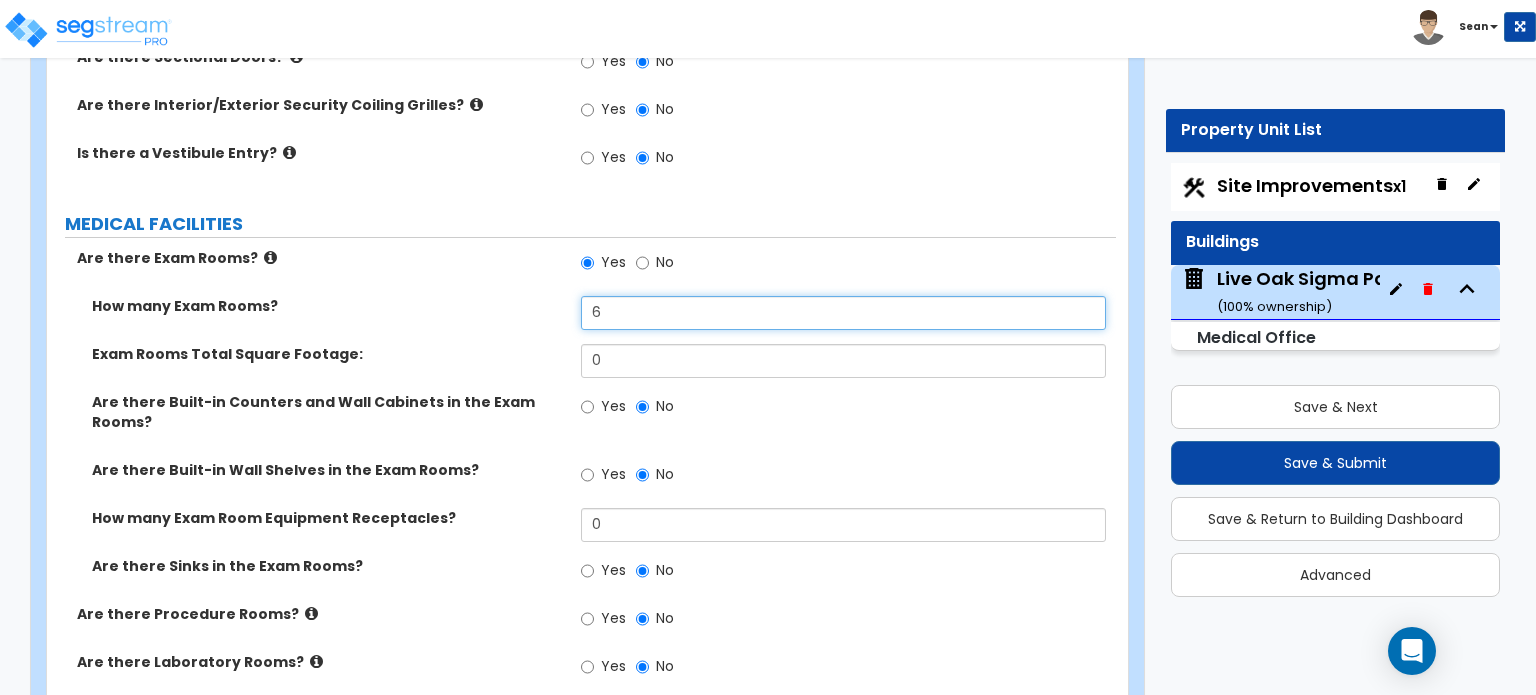 type on "6" 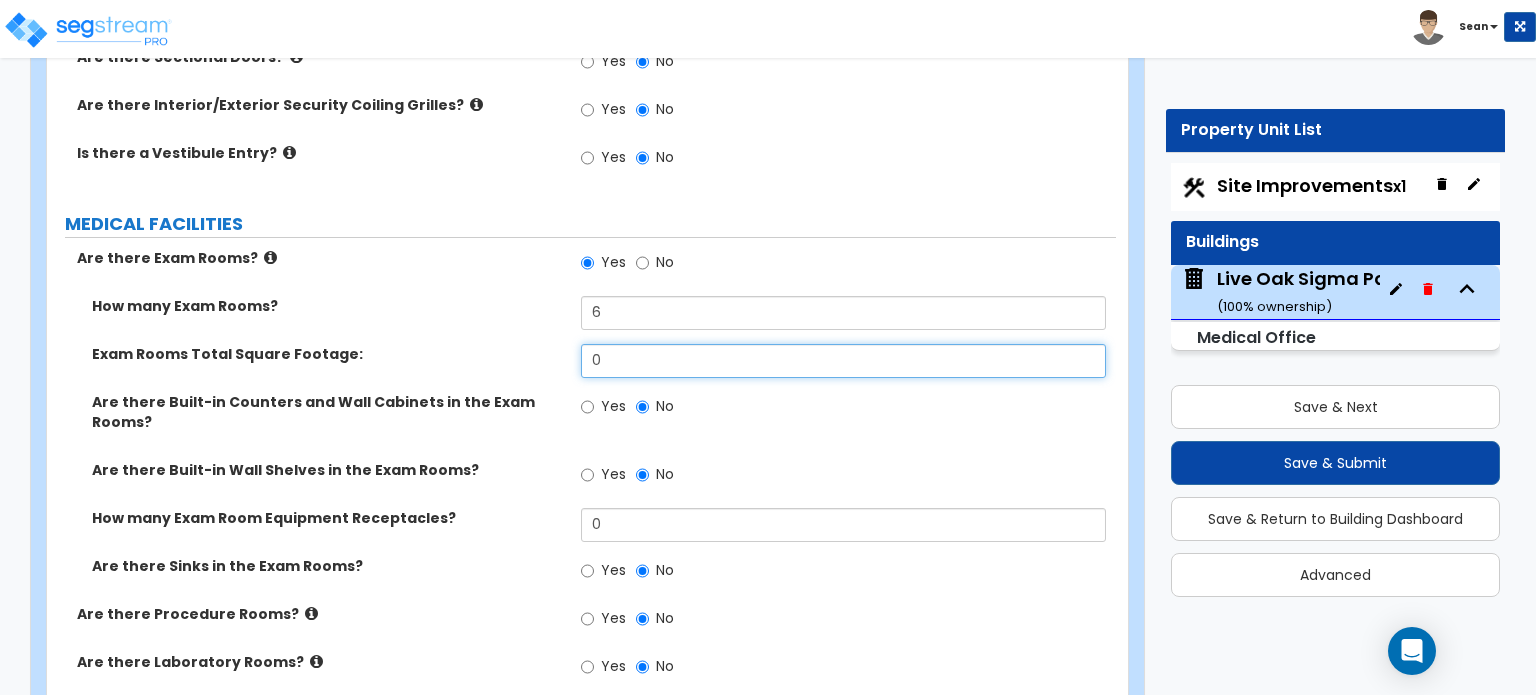 drag, startPoint x: 619, startPoint y: 323, endPoint x: 567, endPoint y: 329, distance: 52.34501 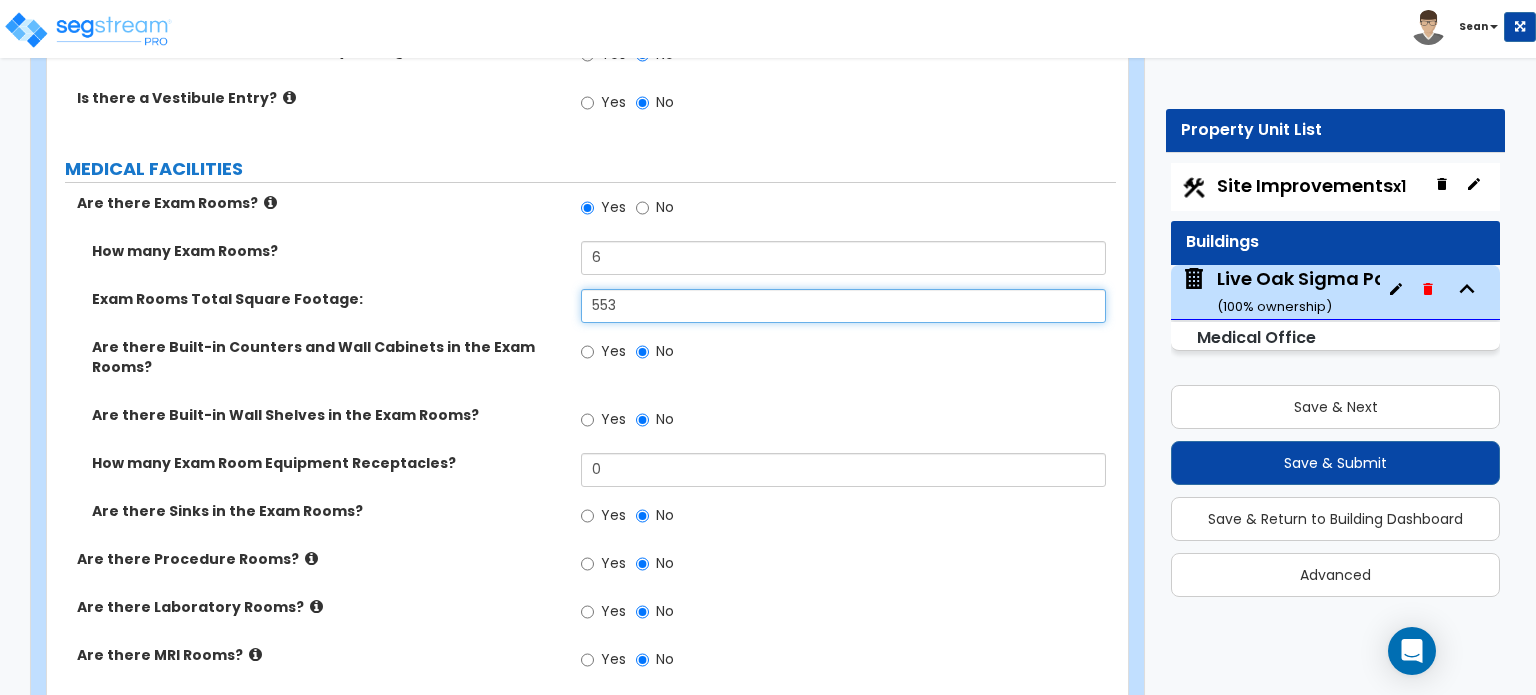 scroll, scrollTop: 3800, scrollLeft: 0, axis: vertical 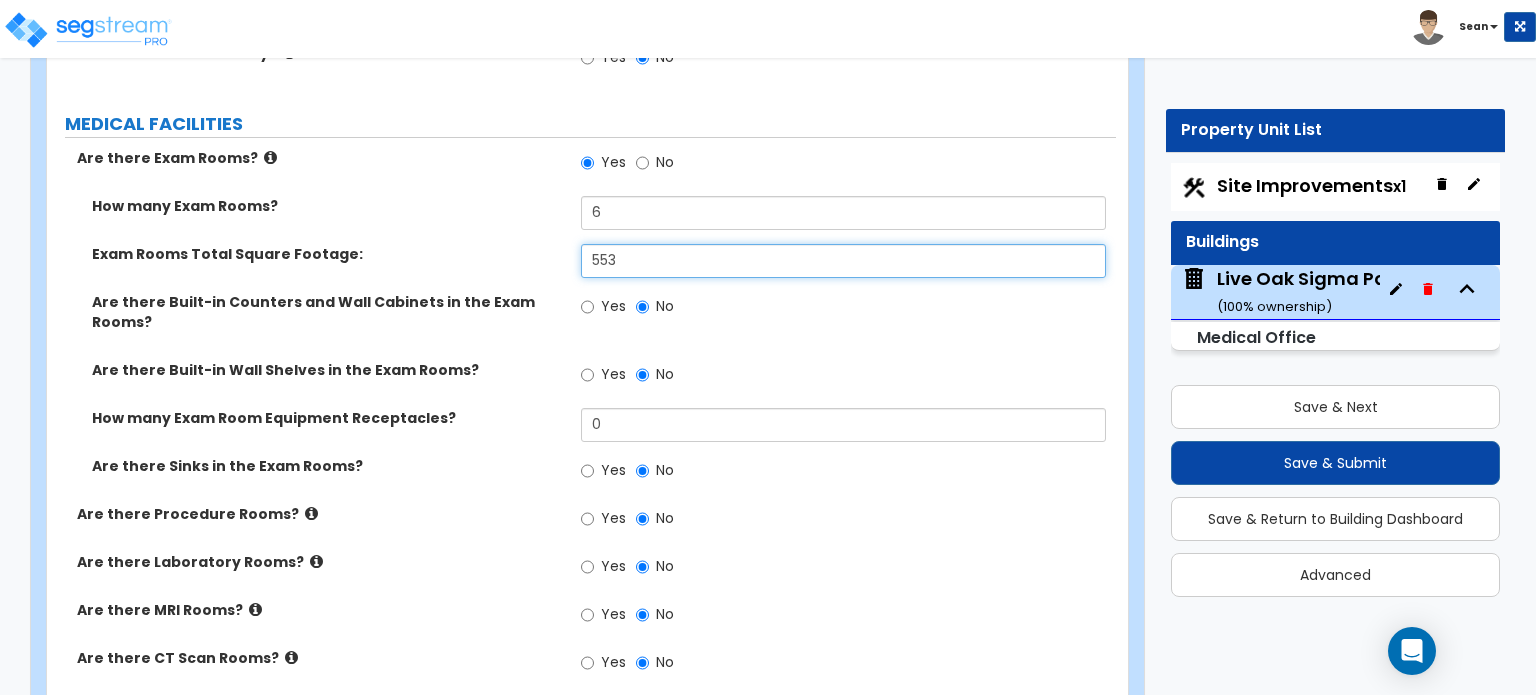type on "553" 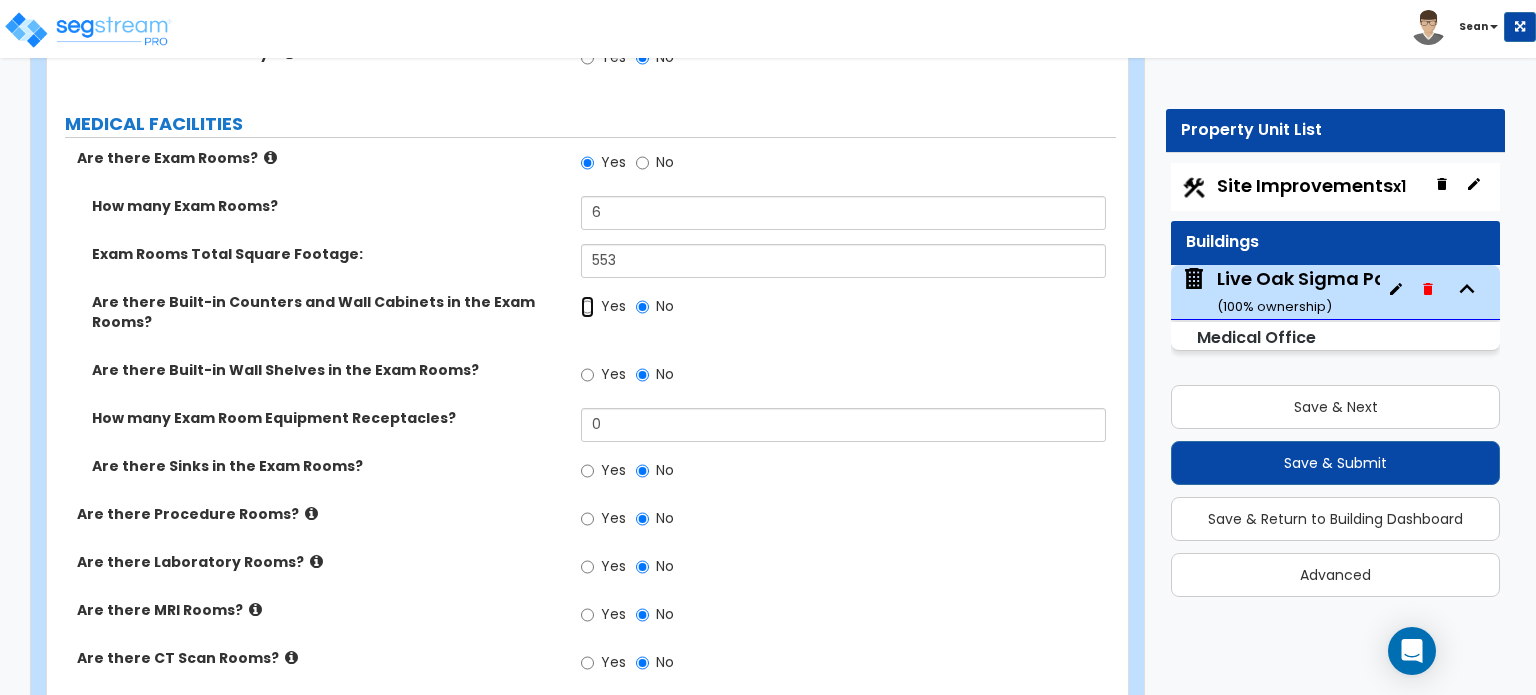 click on "Yes" at bounding box center (587, 307) 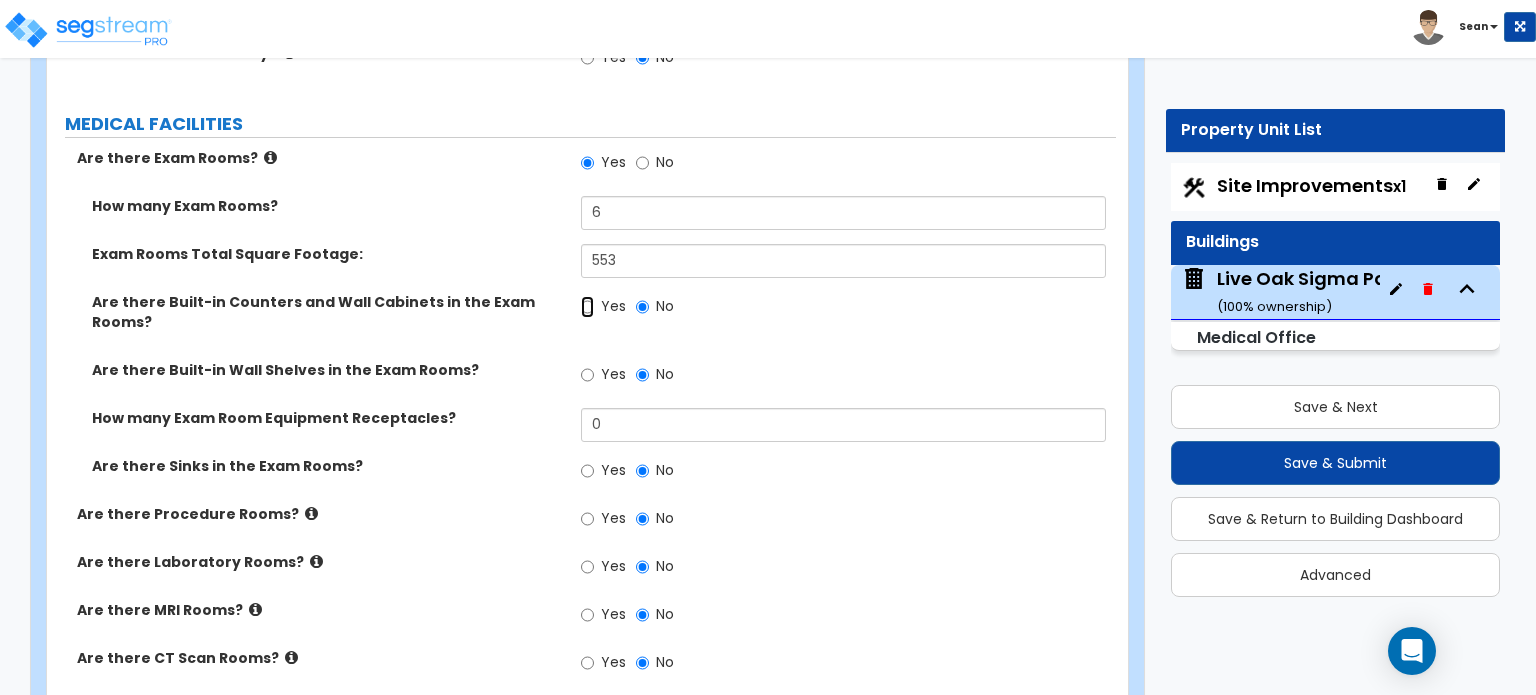 radio on "true" 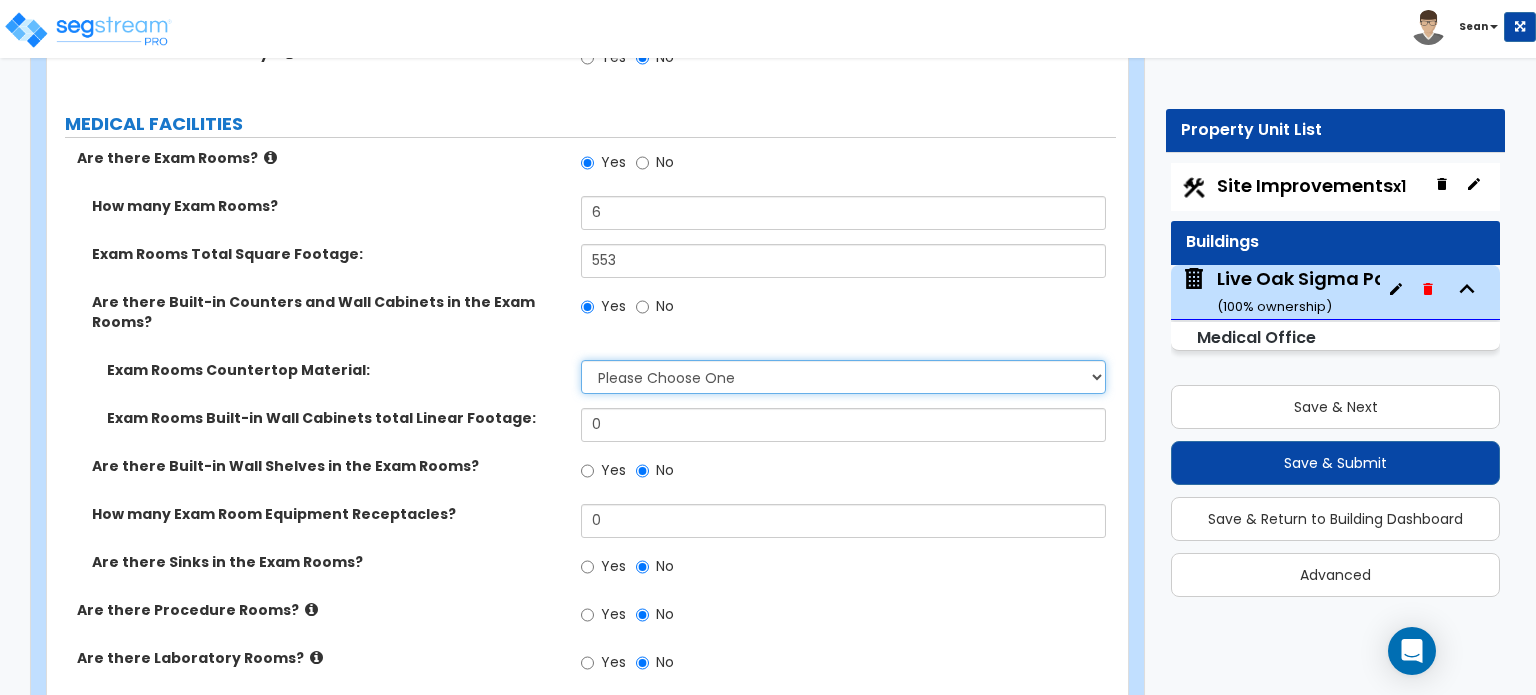 click on "Please Choose One Plastic Laminate Solid Surface Stone Quartz Marble Tile Wood Stainless Steel" at bounding box center (843, 377) 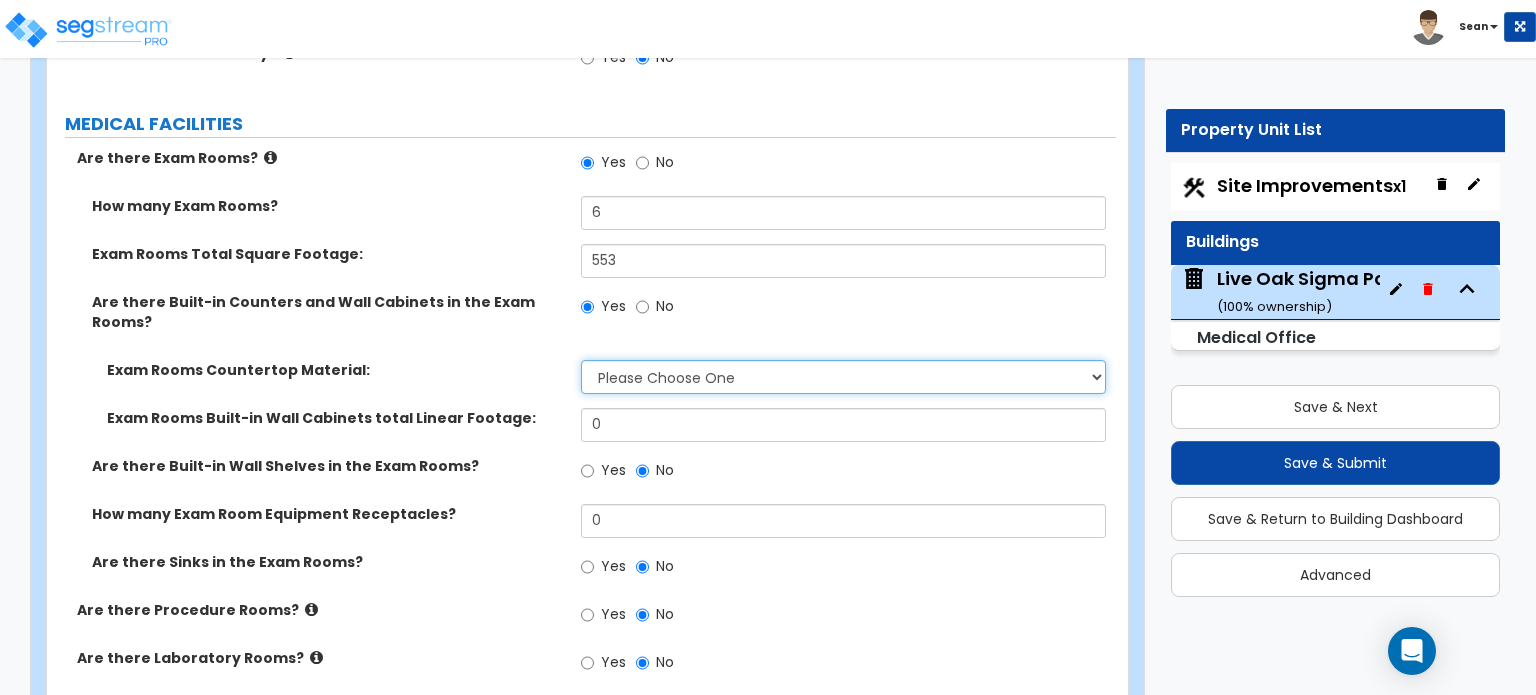 click on "Please Choose One Plastic Laminate Solid Surface Stone Quartz Marble Tile Wood Stainless Steel" at bounding box center [843, 377] 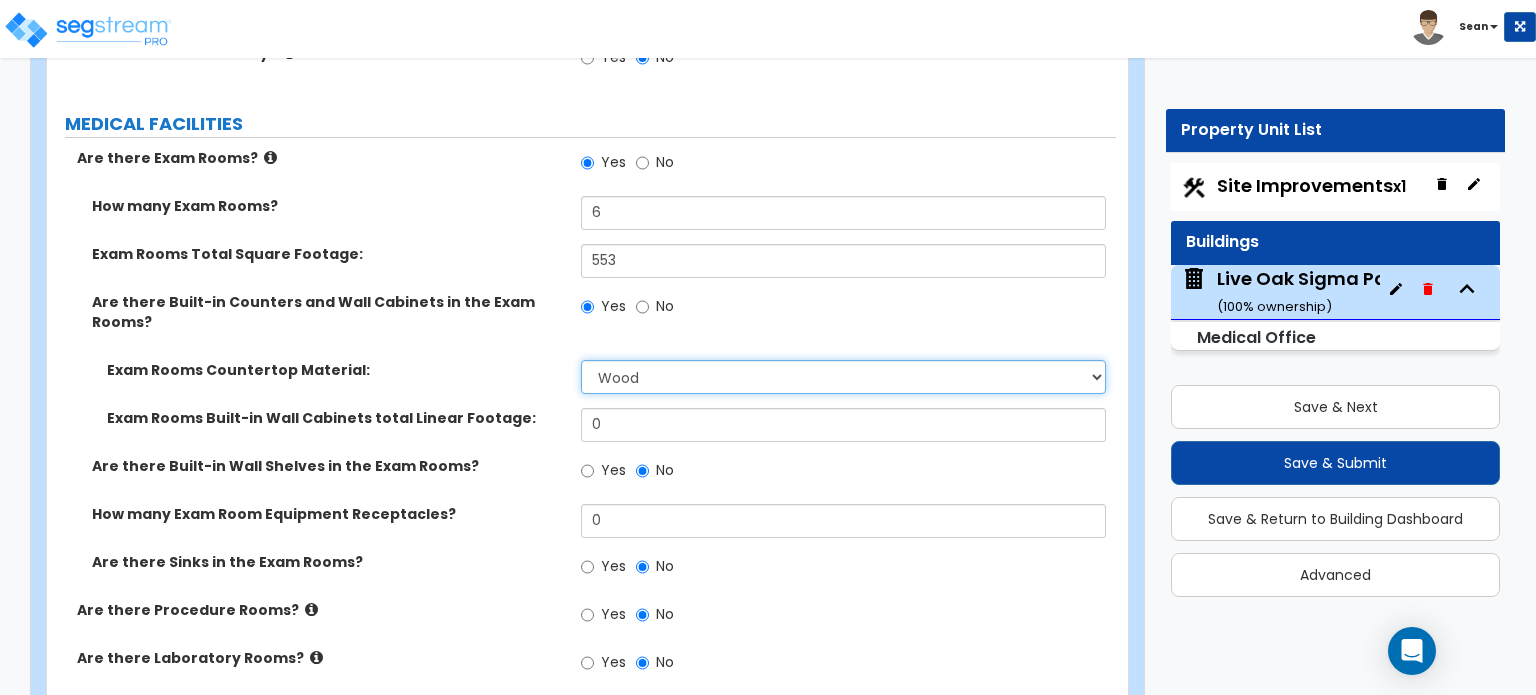 click on "Please Choose One Plastic Laminate Solid Surface Stone Quartz Marble Tile Wood Stainless Steel" at bounding box center [843, 377] 